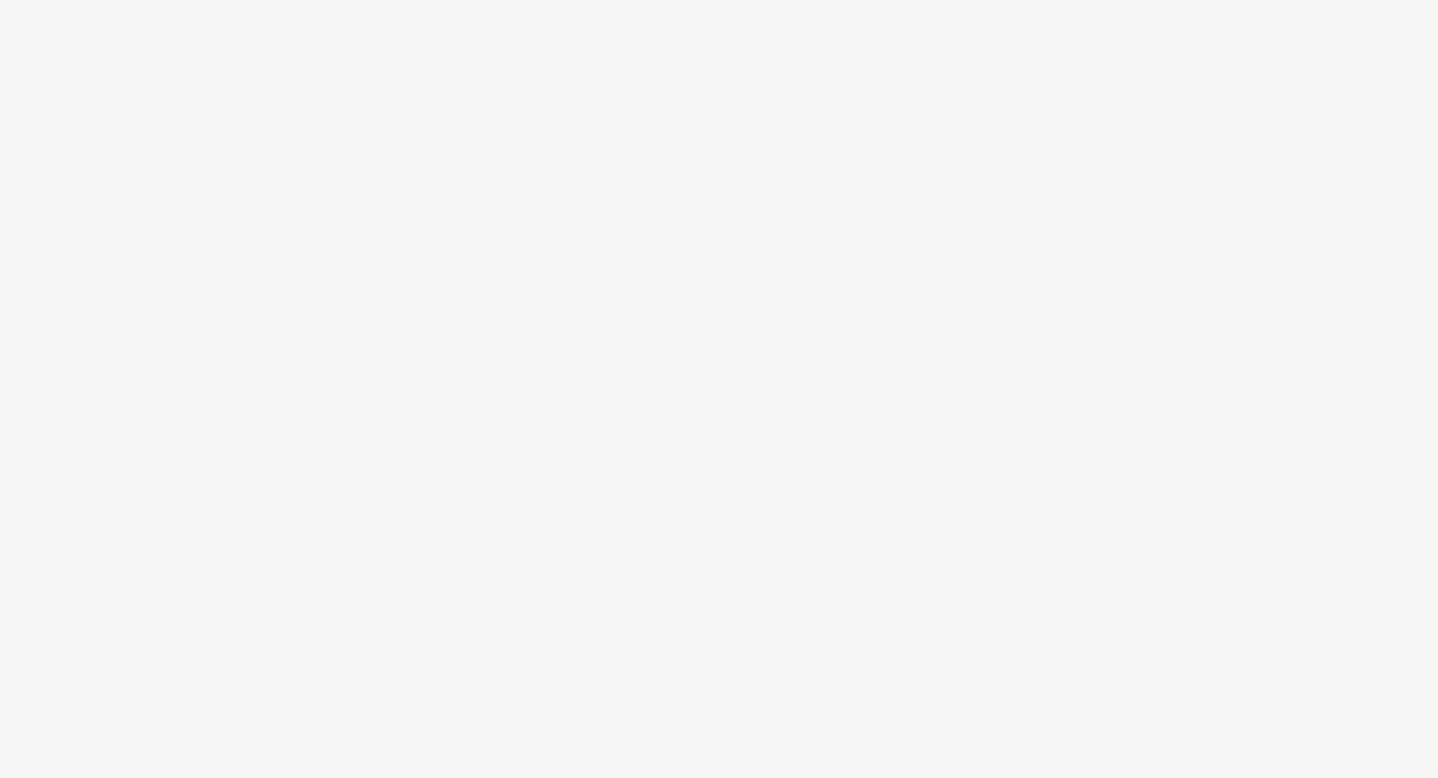 scroll, scrollTop: 0, scrollLeft: 0, axis: both 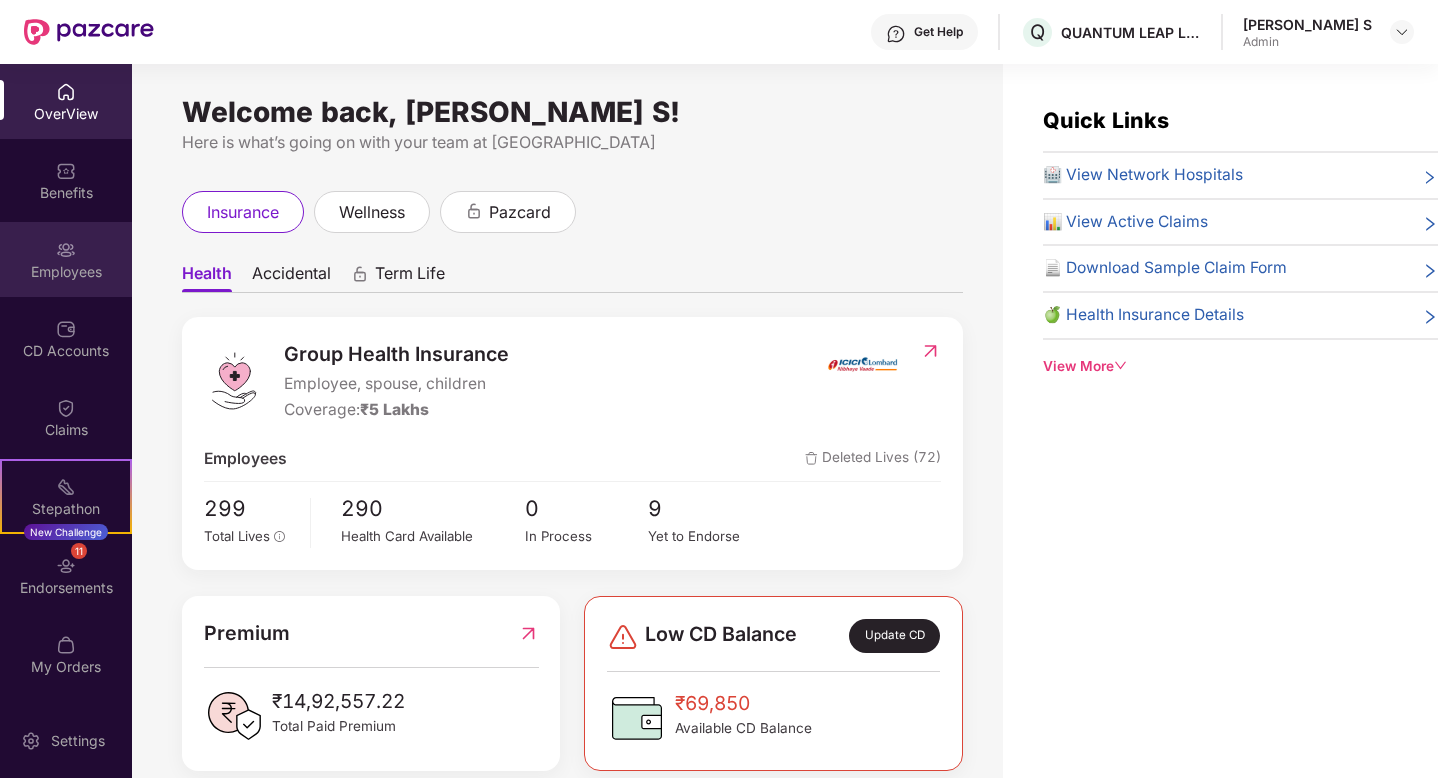 click on "Employees" at bounding box center [66, 272] 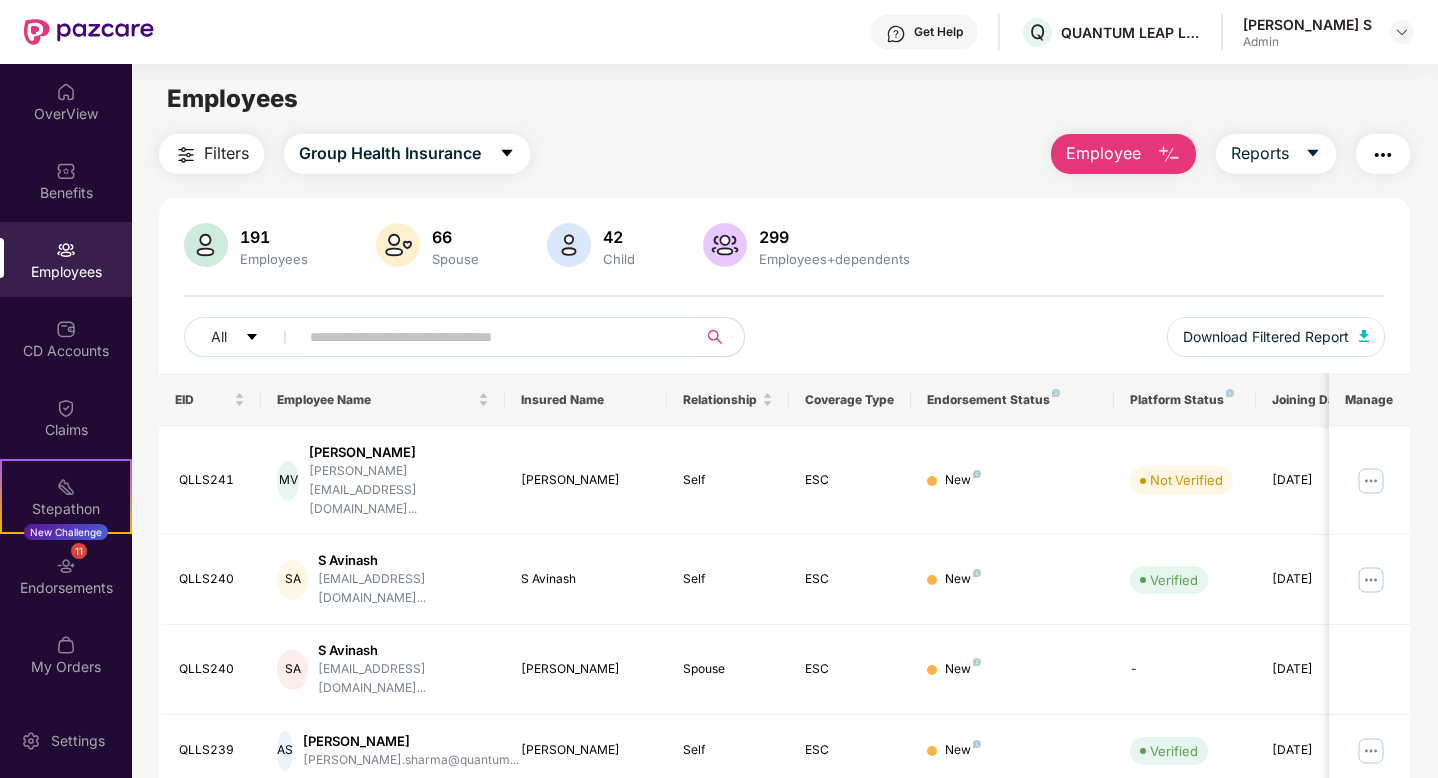 click on "Employee" at bounding box center (1103, 153) 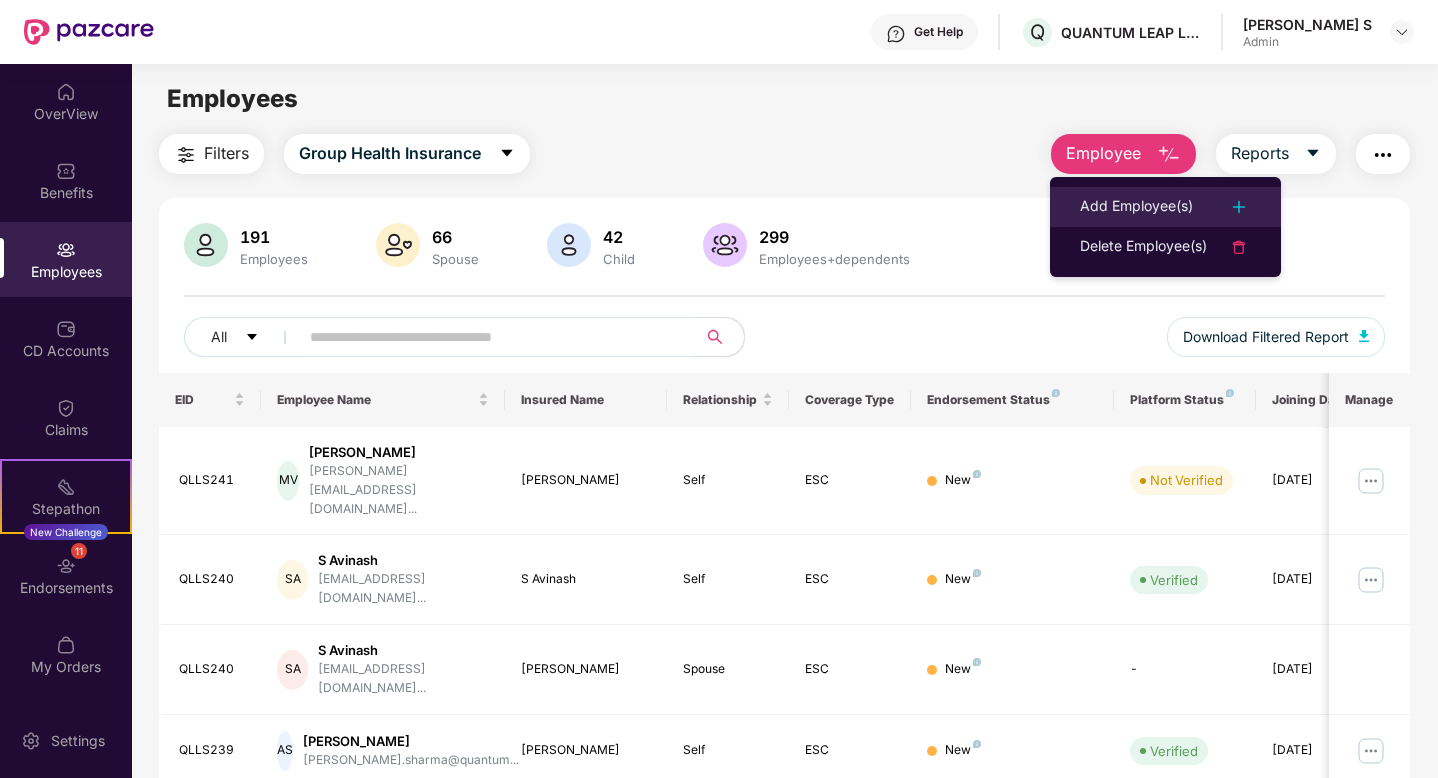 click on "Add Employee(s)" at bounding box center (1136, 207) 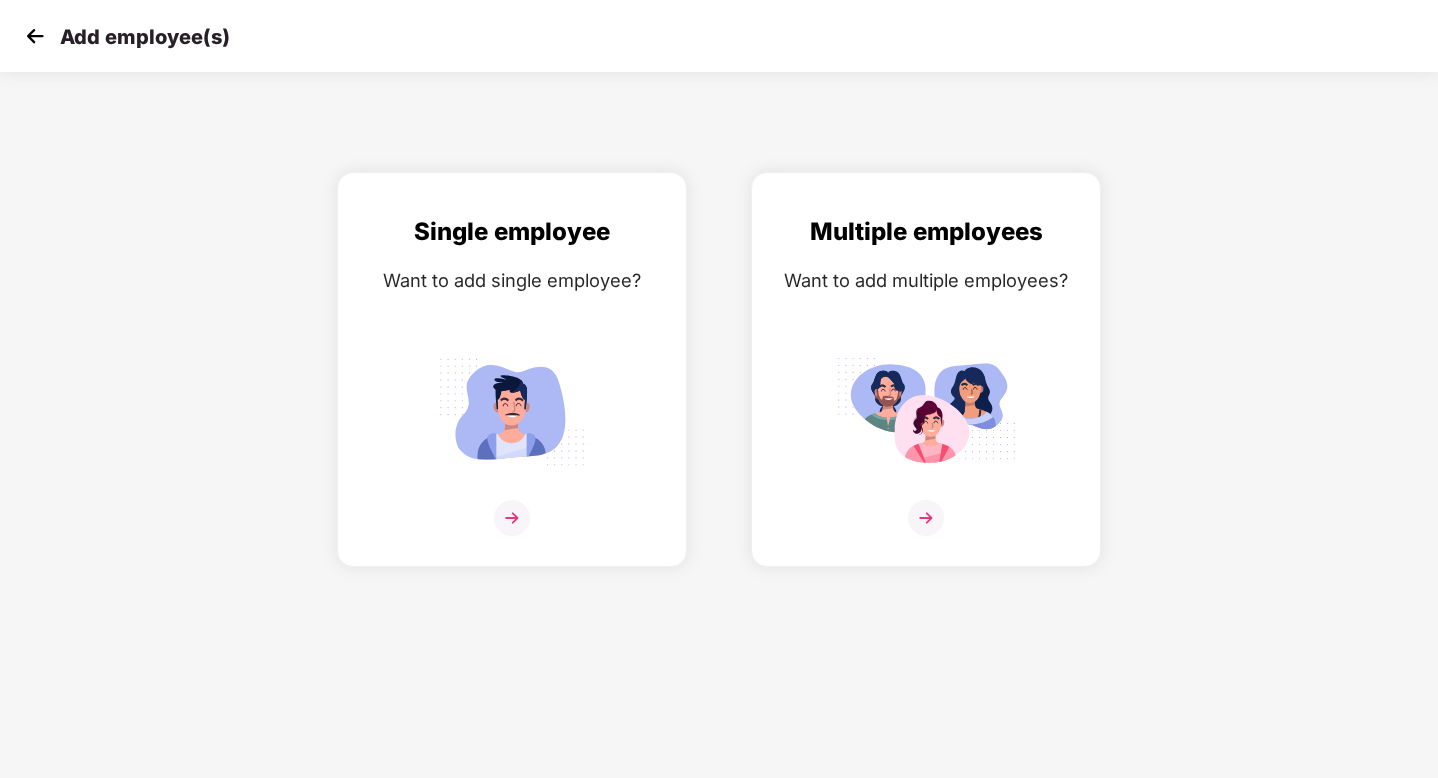 click on "Add  employee(s)" at bounding box center [719, 36] 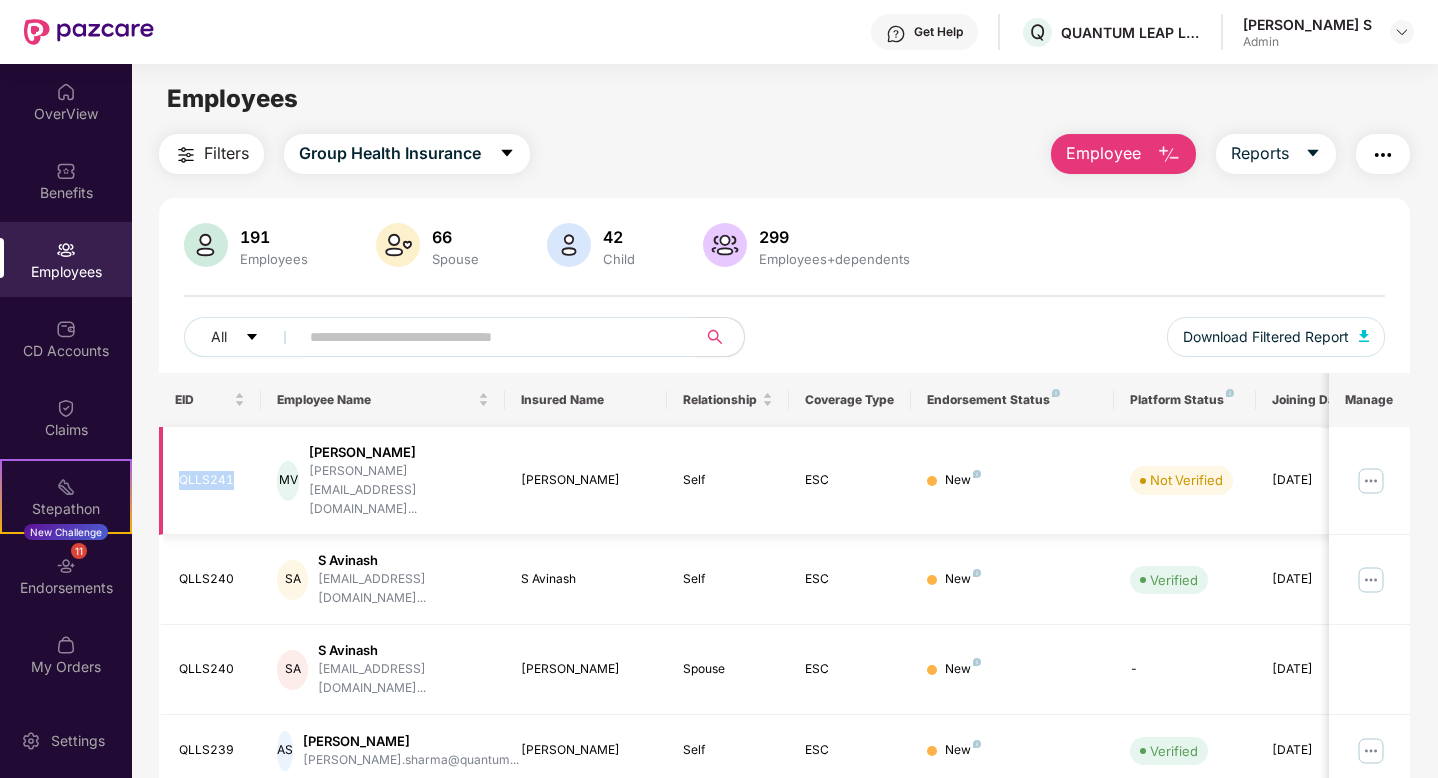 drag, startPoint x: 175, startPoint y: 466, endPoint x: 239, endPoint y: 463, distance: 64.070274 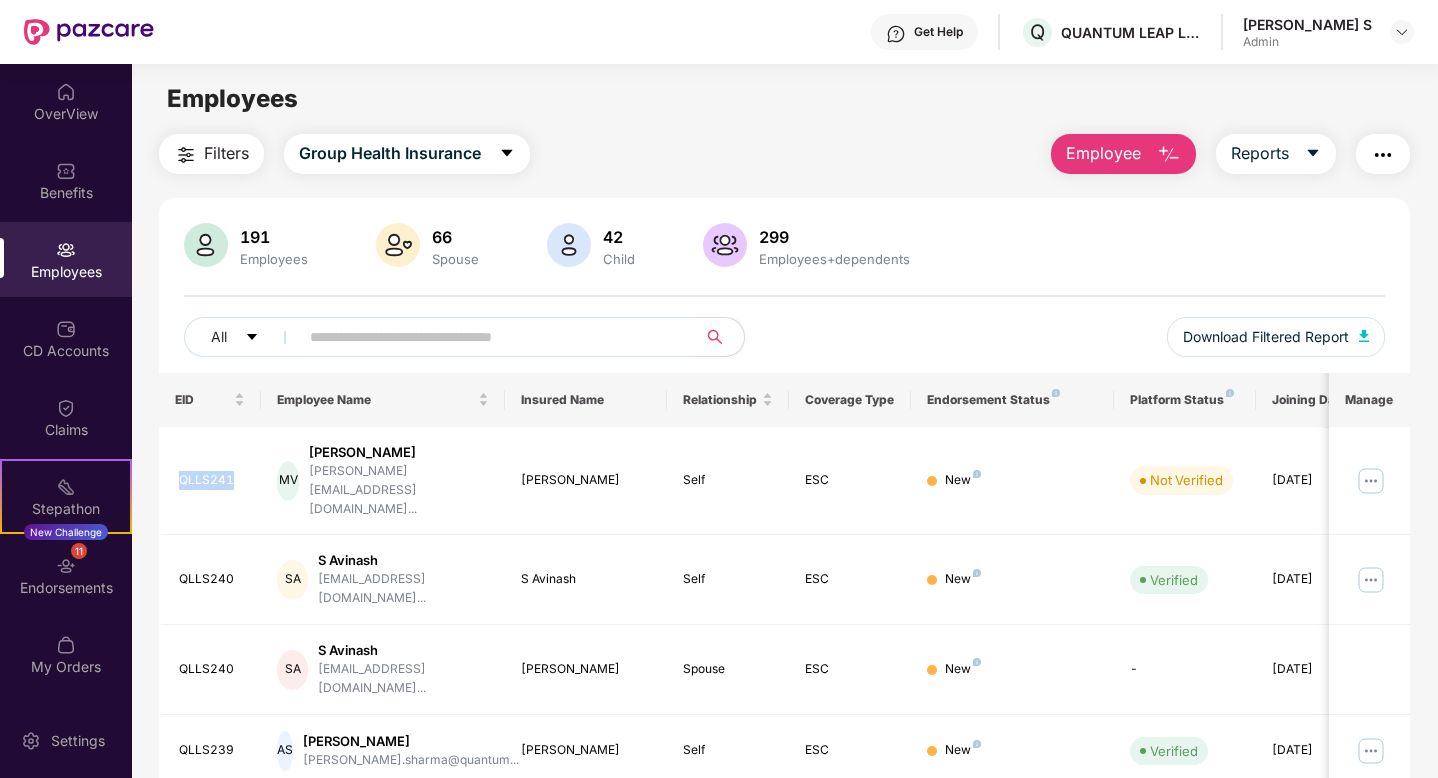 click on "Employee" at bounding box center [1123, 154] 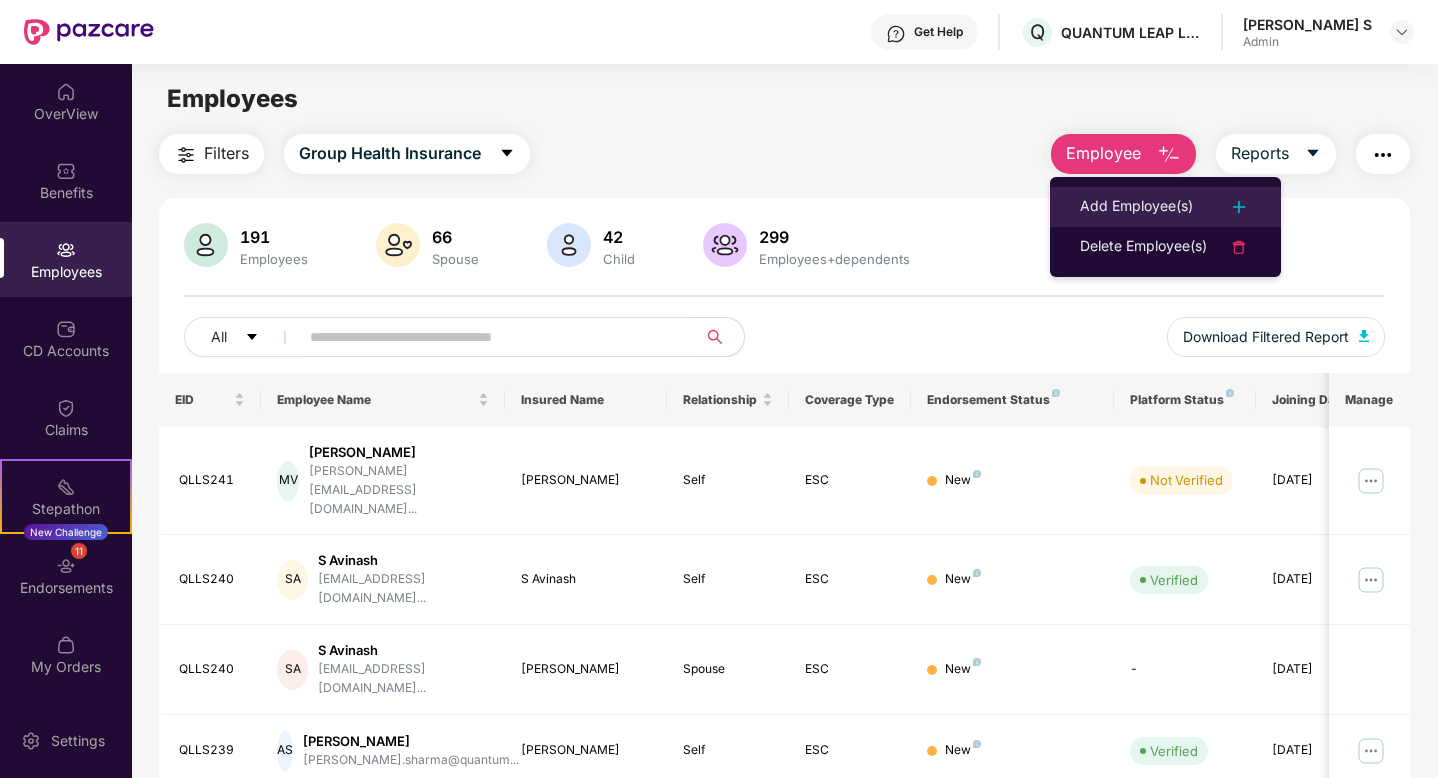 click on "Add Employee(s)" at bounding box center (1165, 207) 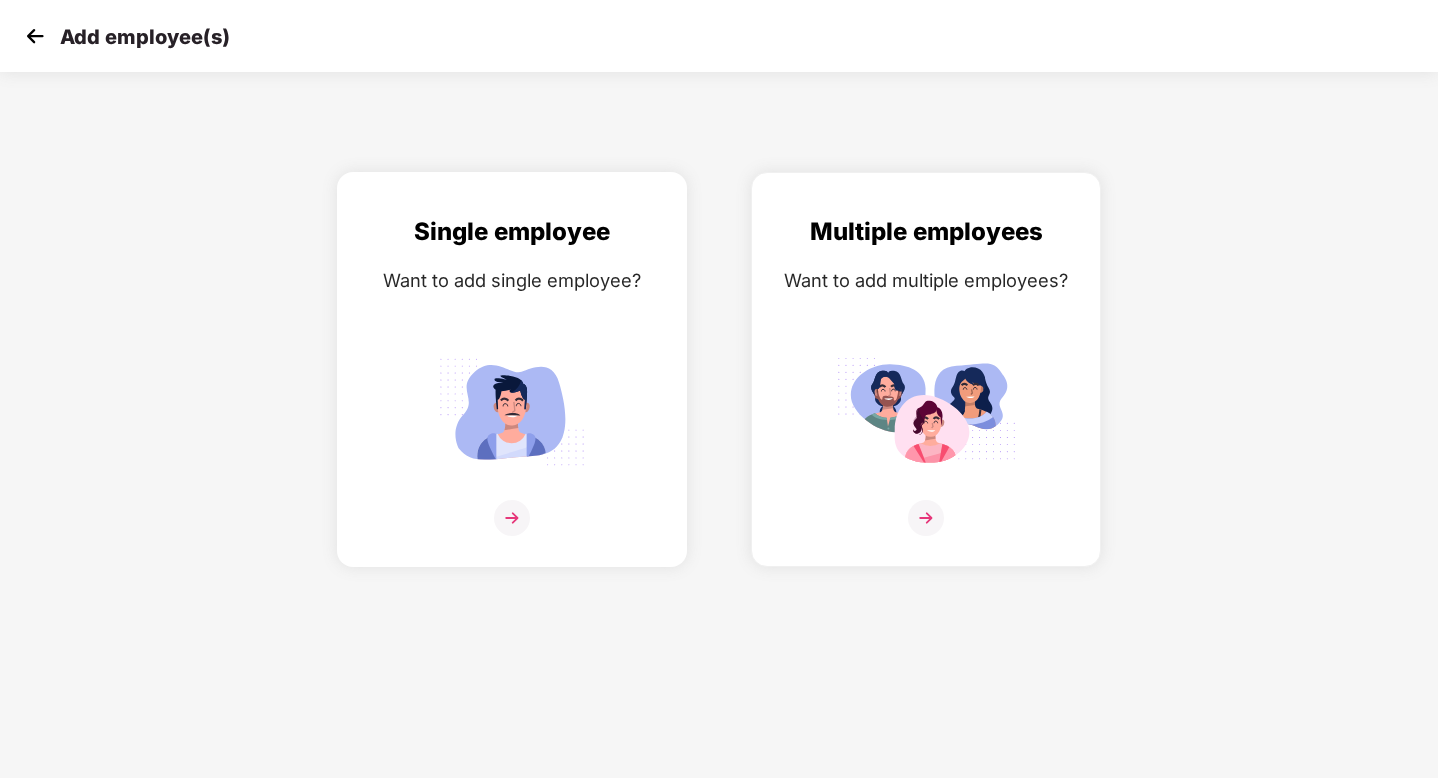 click at bounding box center [512, 411] 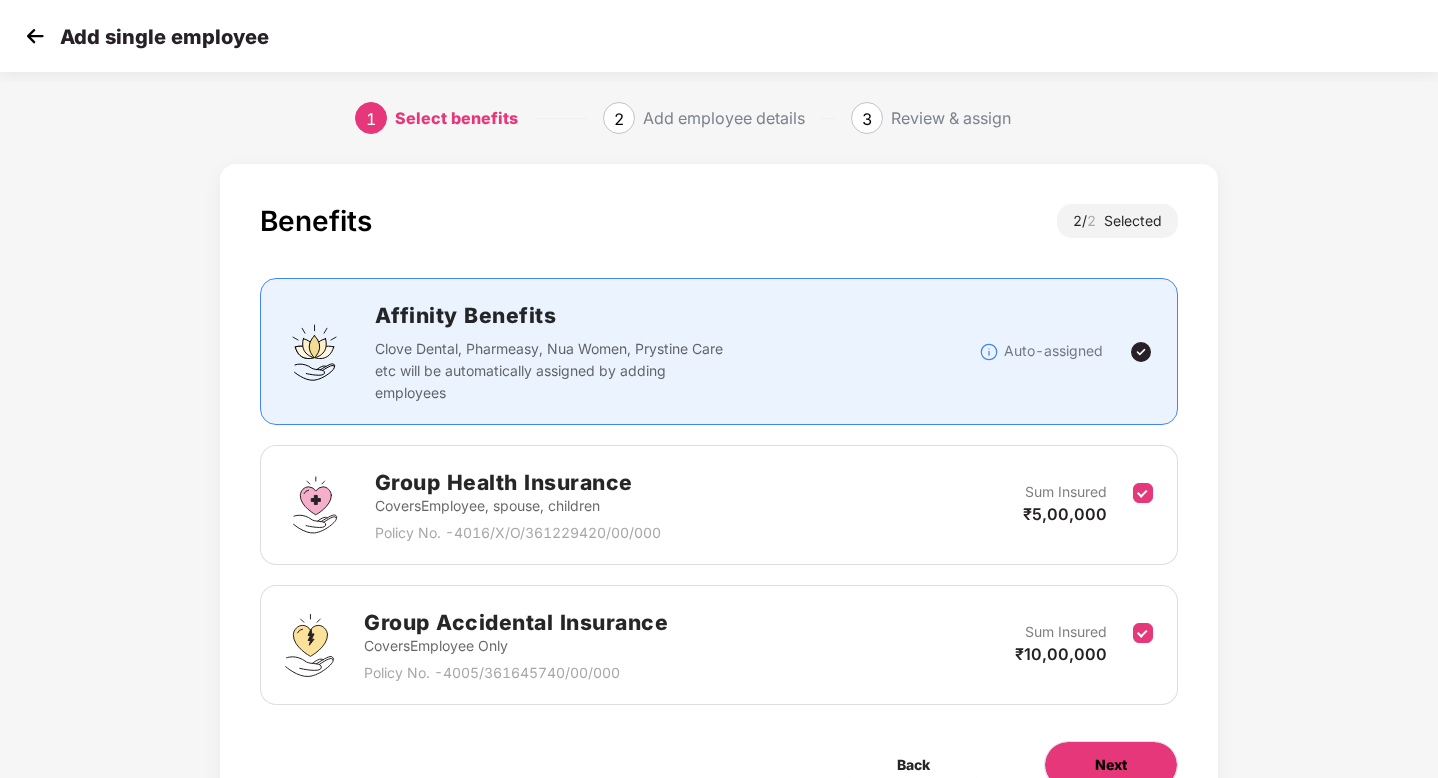 click on "Next" at bounding box center [1111, 765] 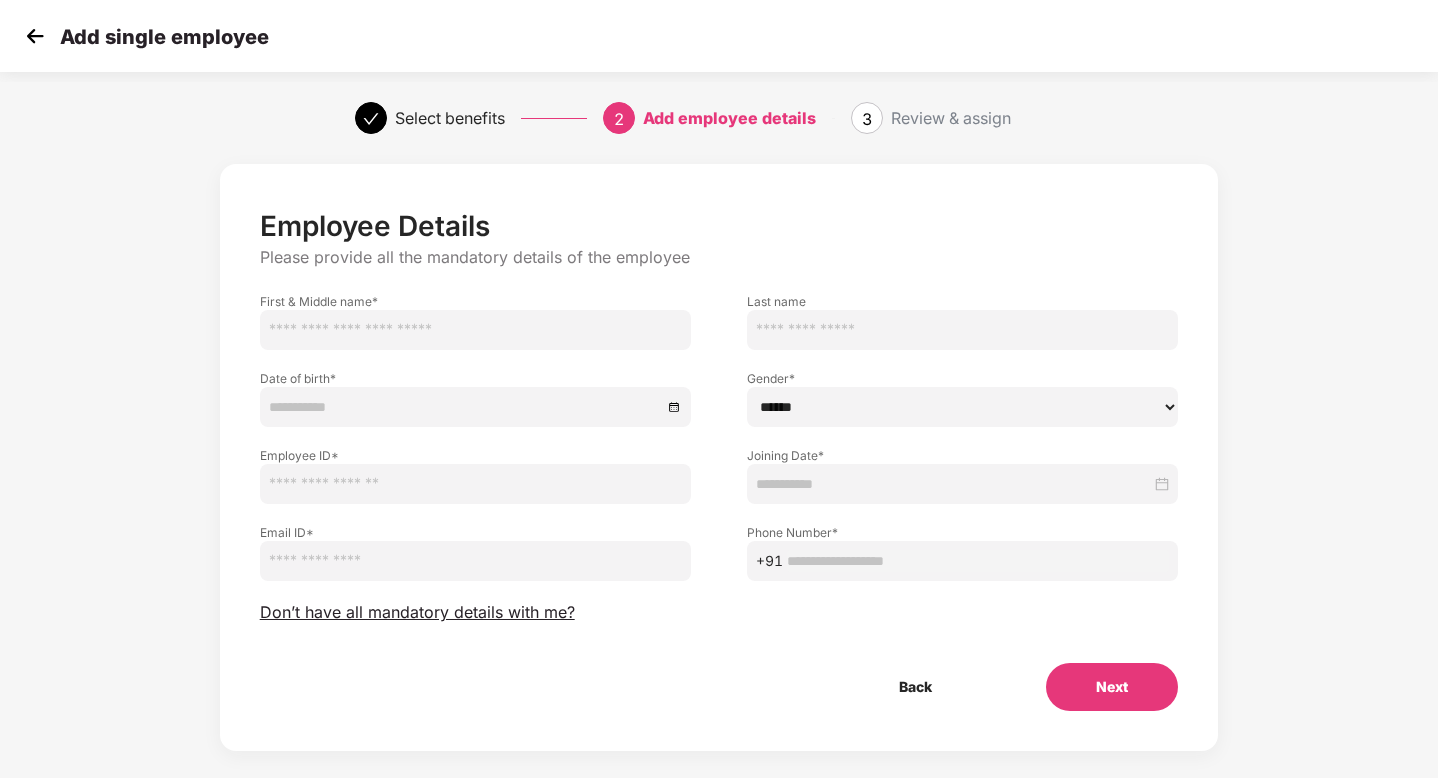click at bounding box center (475, 330) 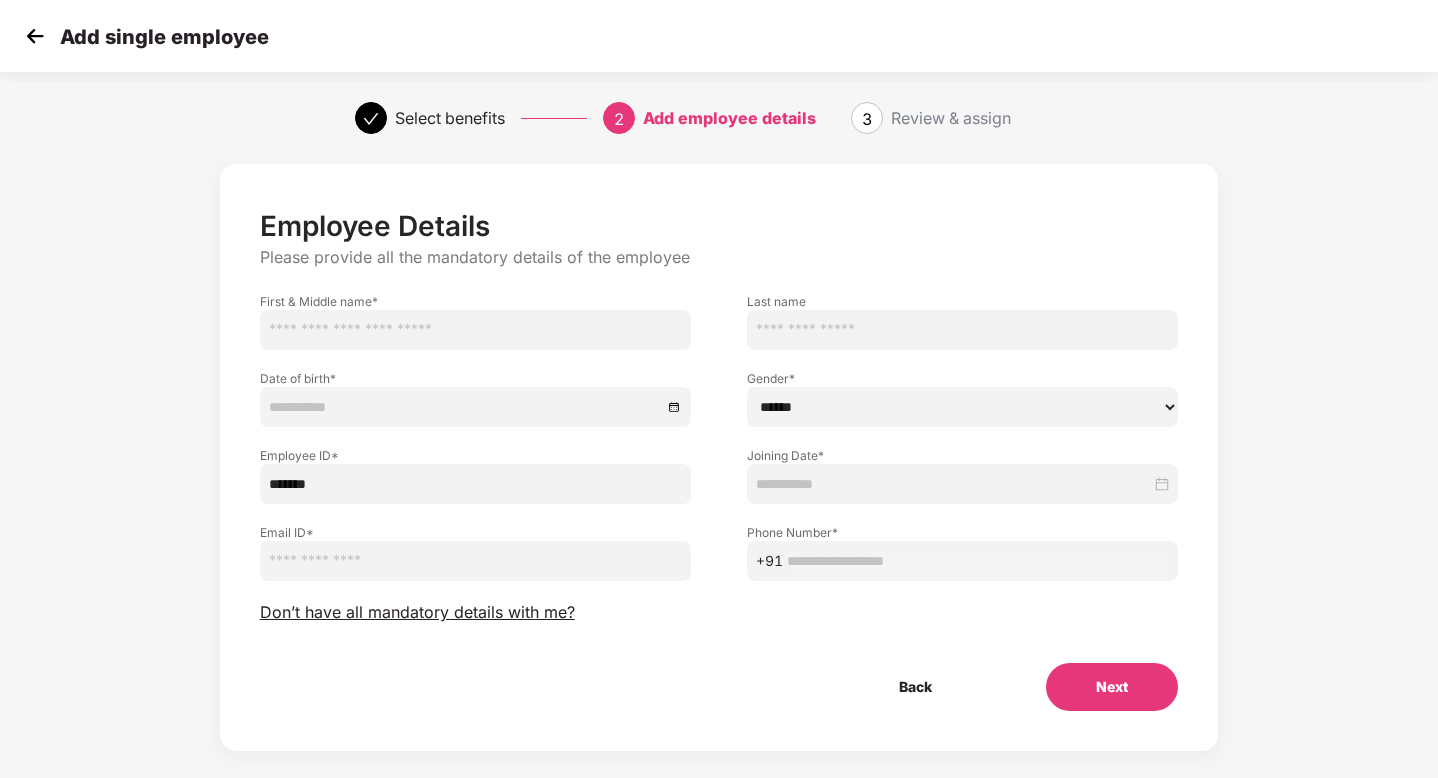 click at bounding box center [475, 330] 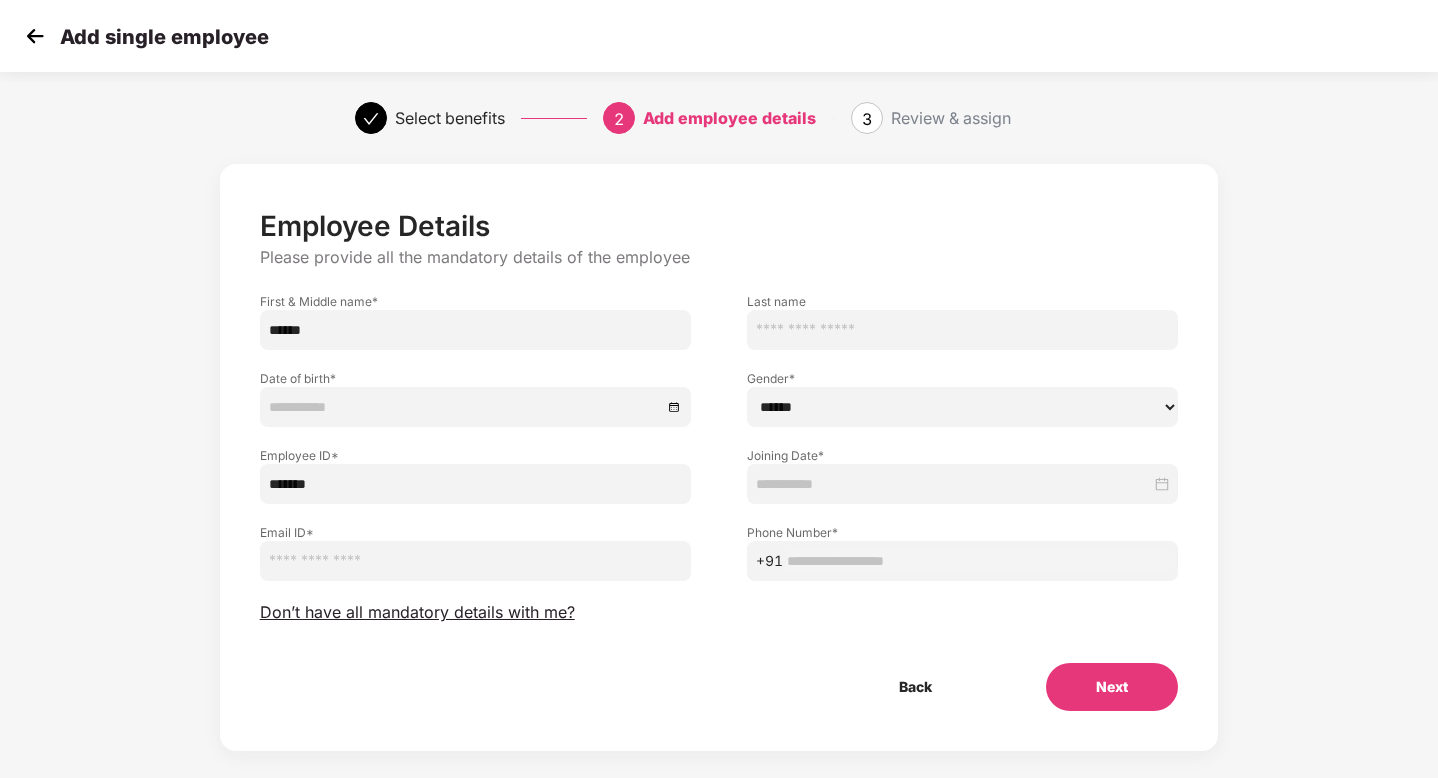 type on "******" 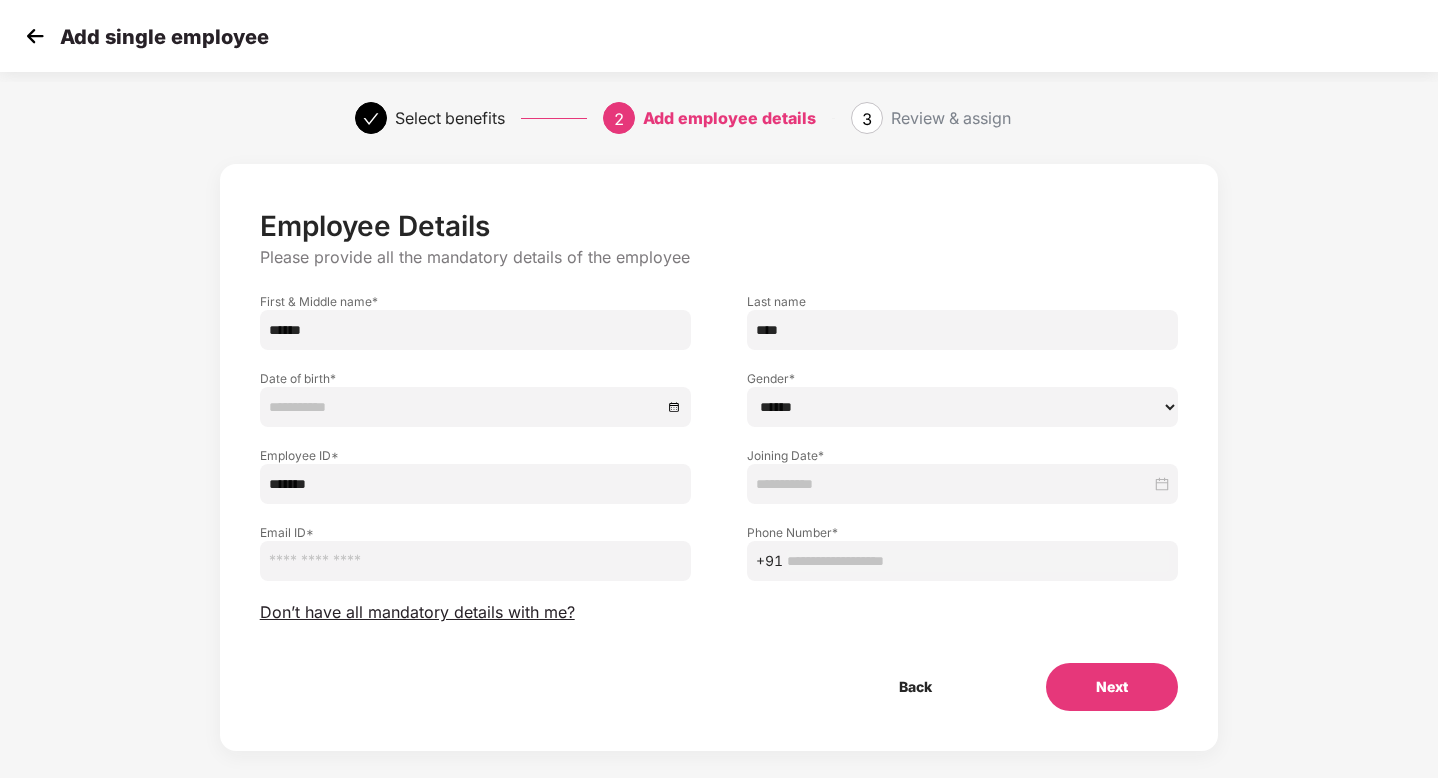 type on "****" 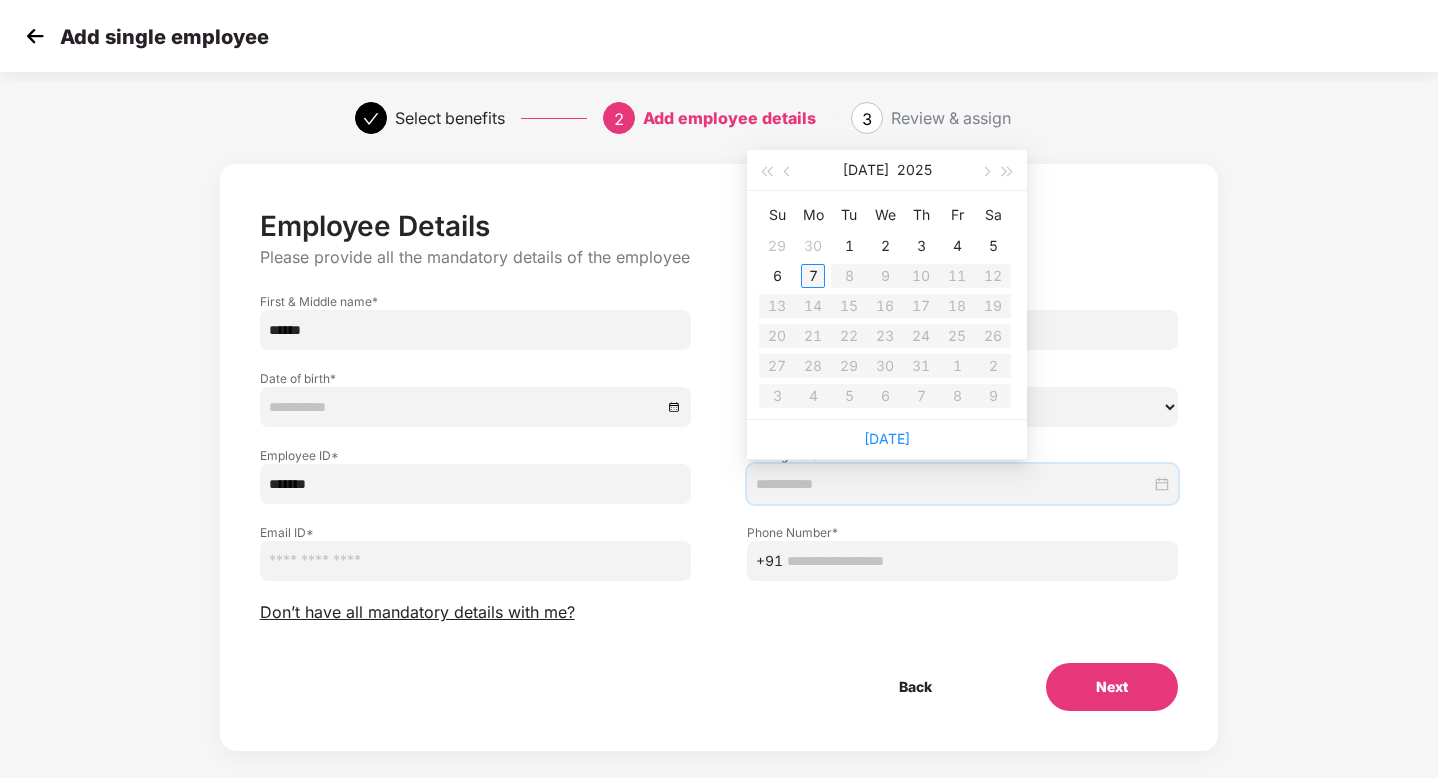 type on "**********" 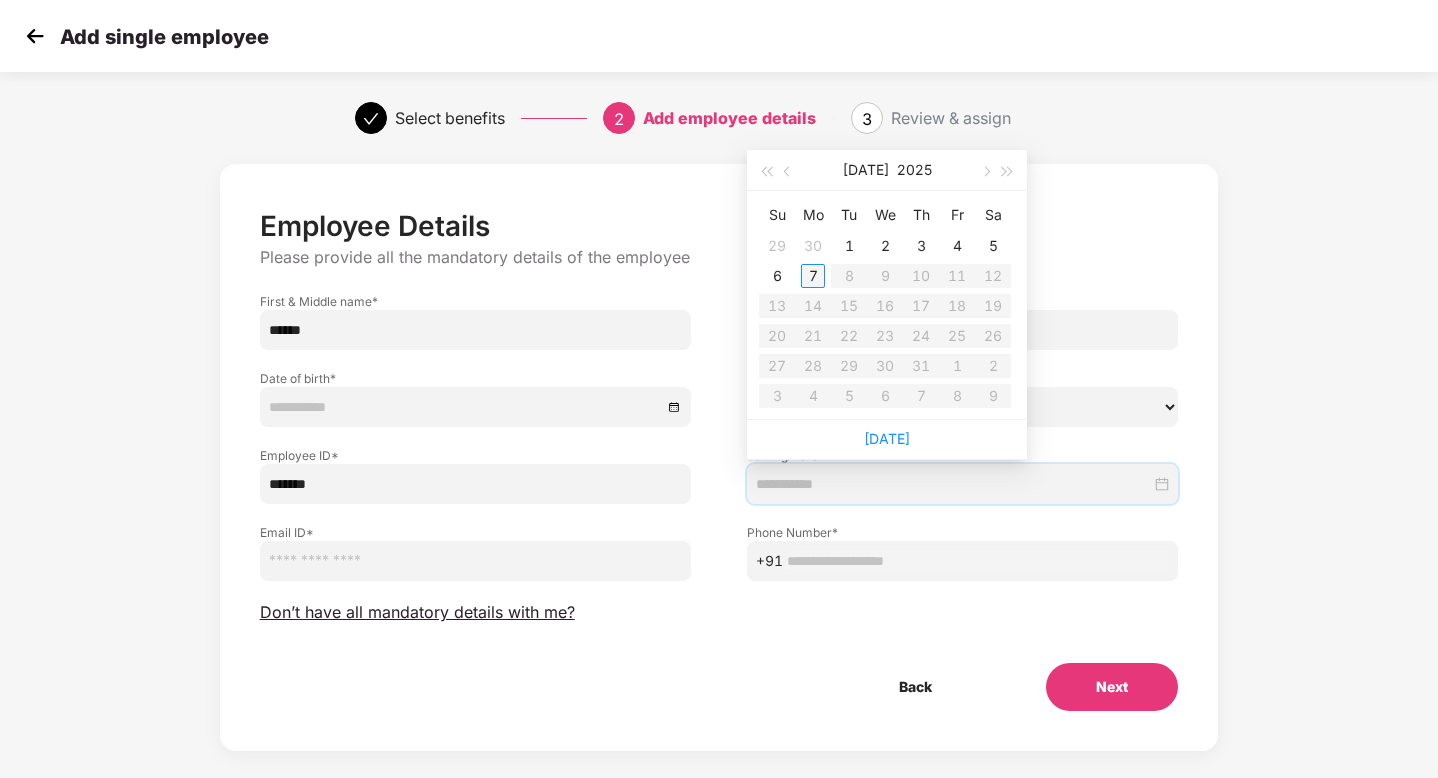 click on "7" at bounding box center (813, 276) 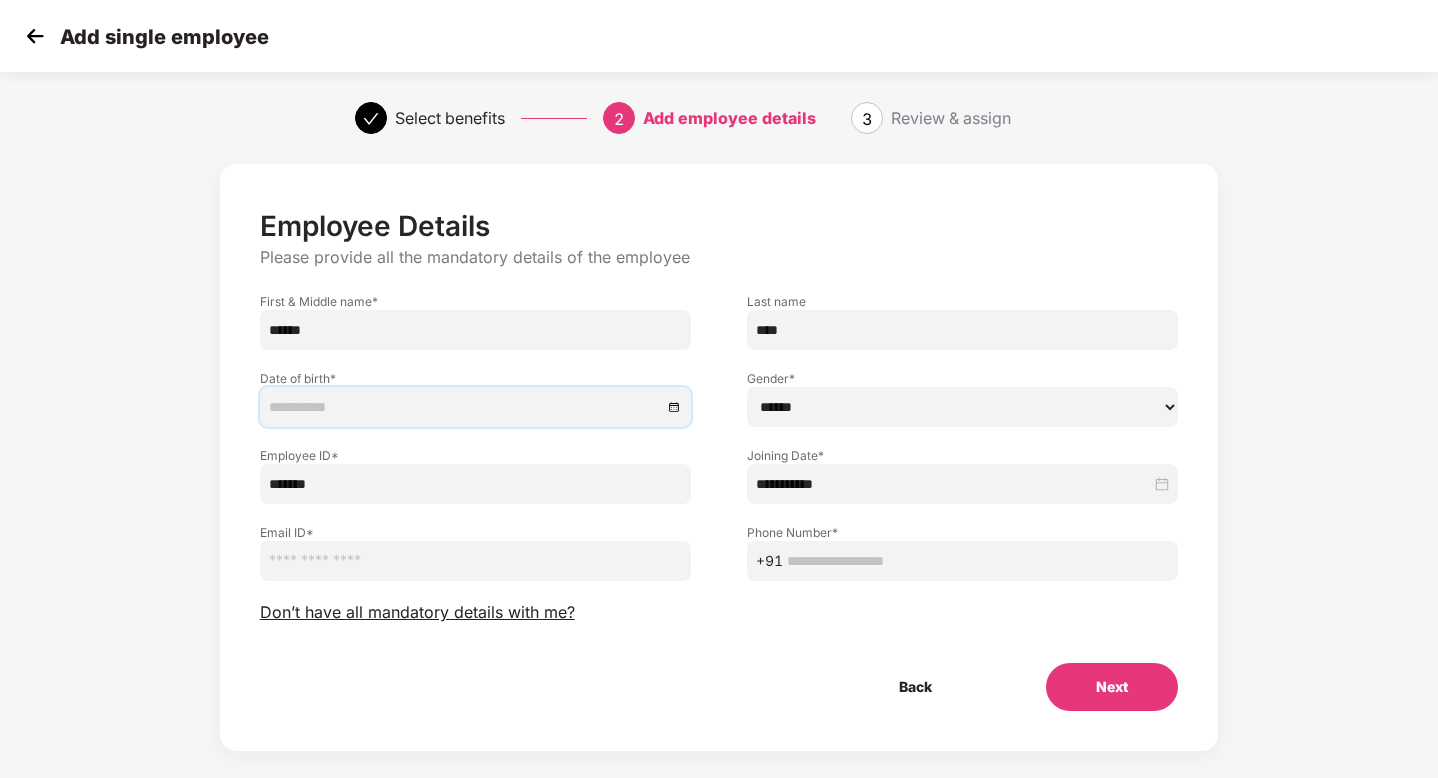 click at bounding box center [465, 407] 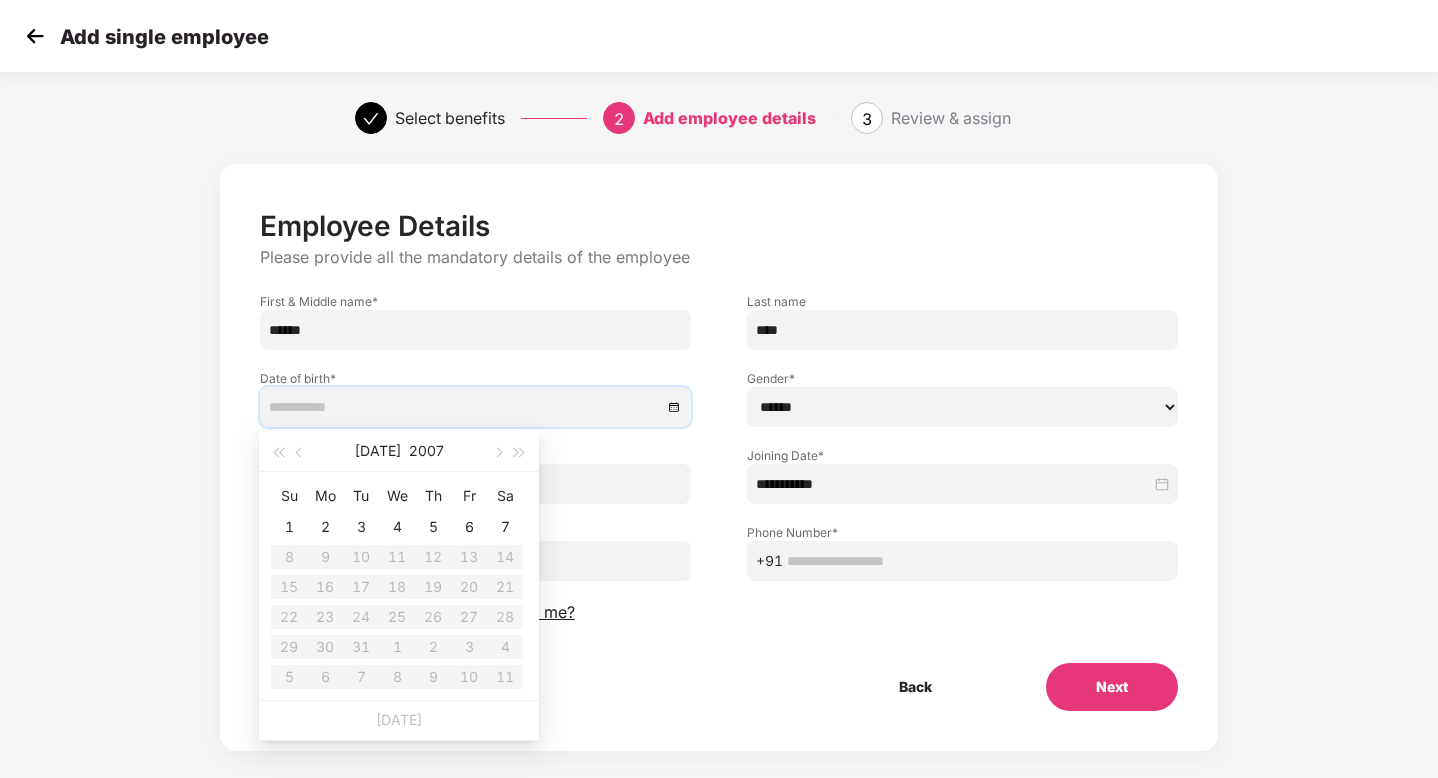 click at bounding box center [475, 407] 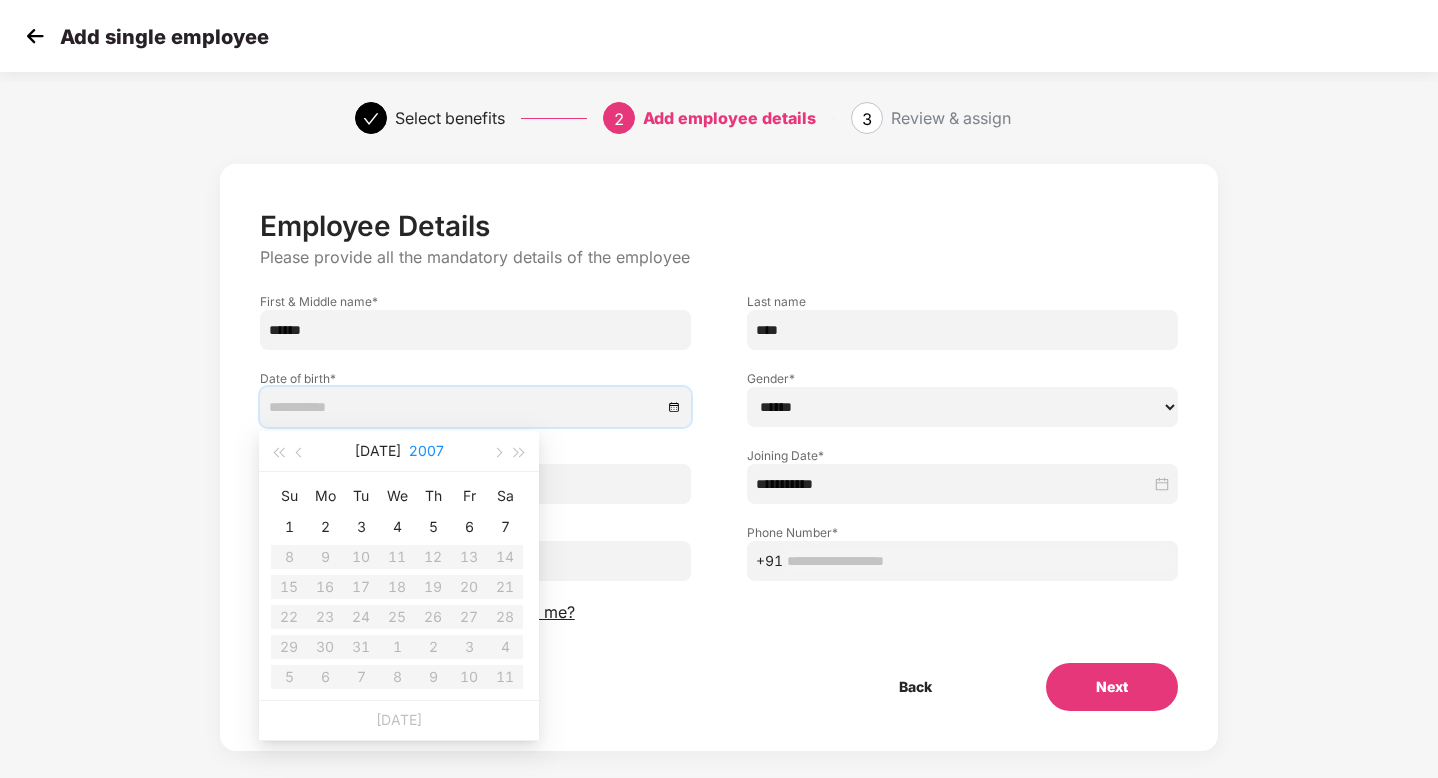 click on "2007" at bounding box center [426, 451] 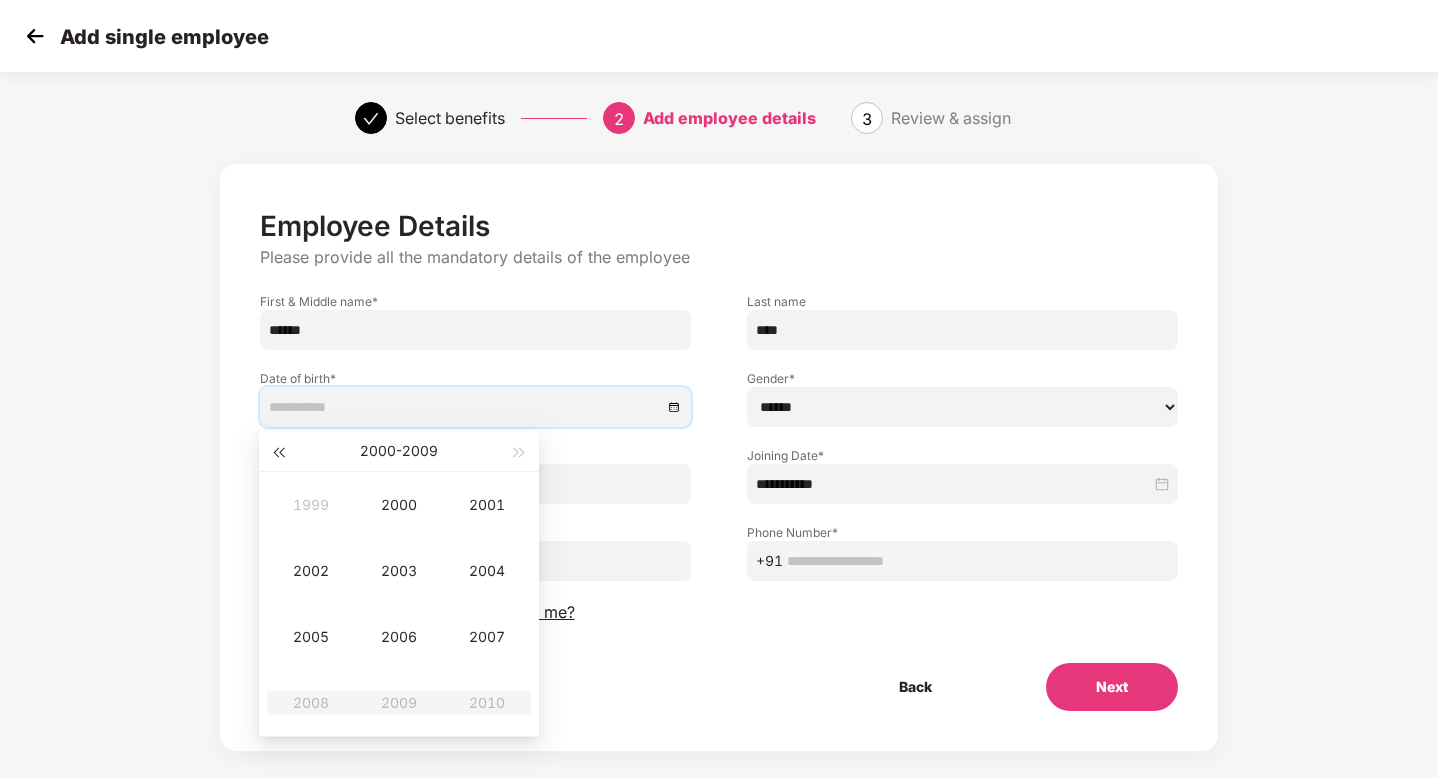 click on "[DATE] - [DATE]" at bounding box center (399, 451) 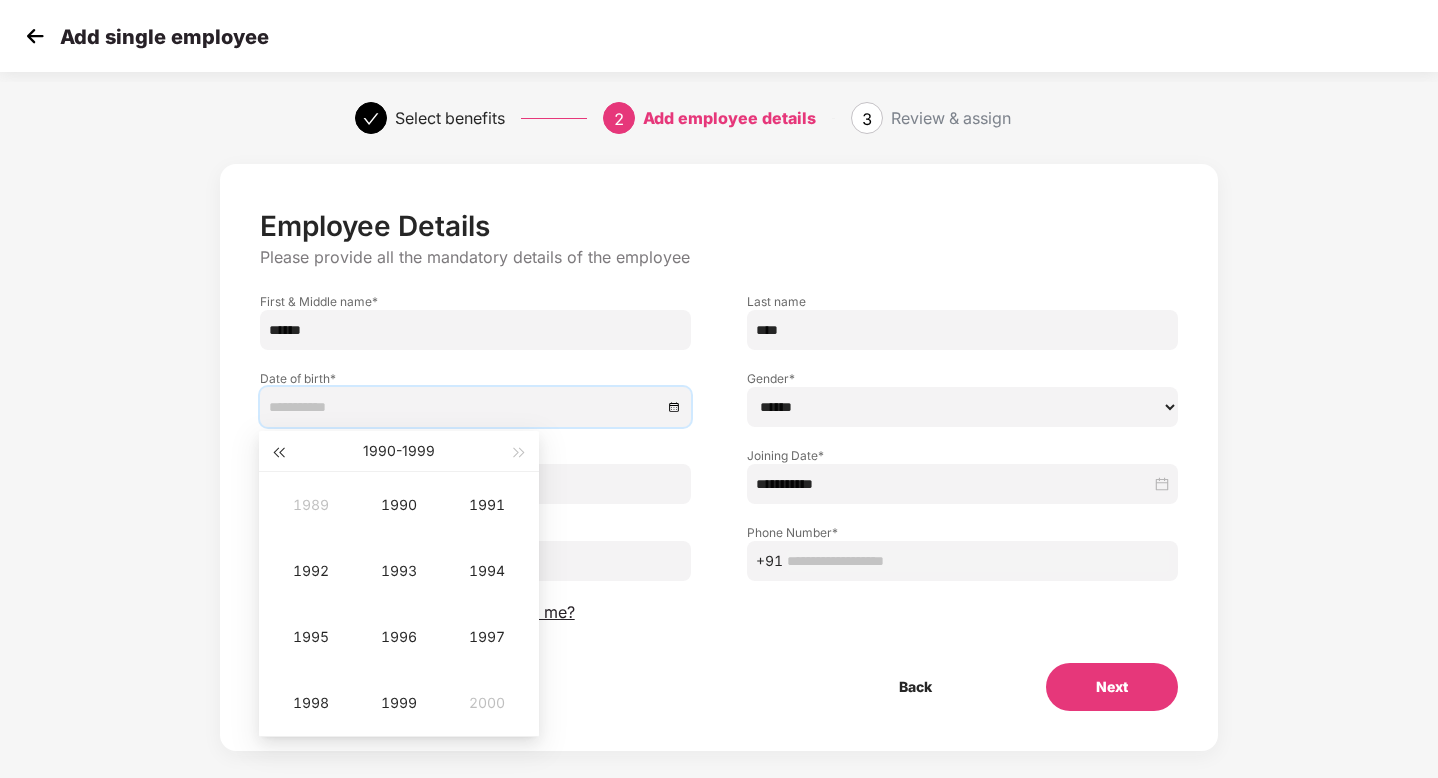 click at bounding box center (278, 451) 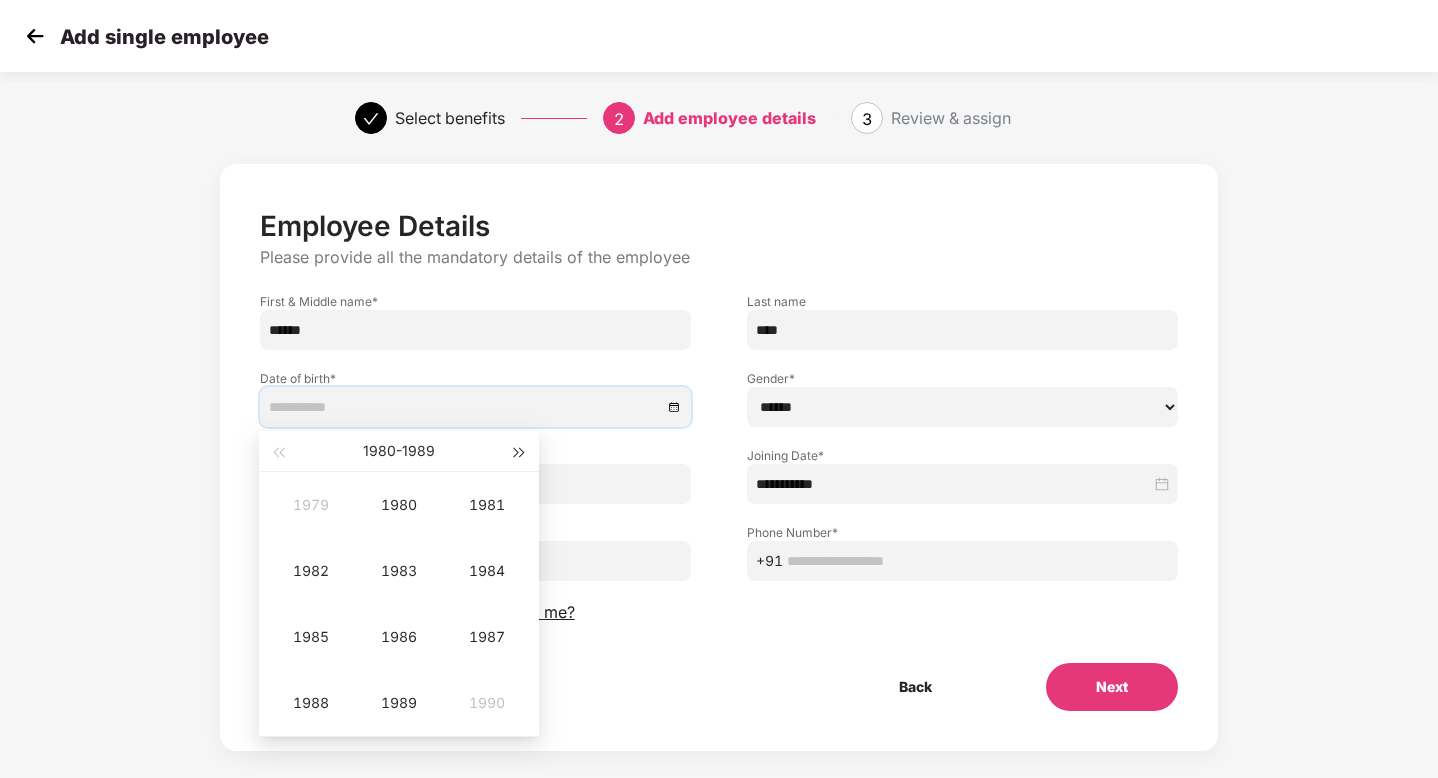 click at bounding box center [520, 451] 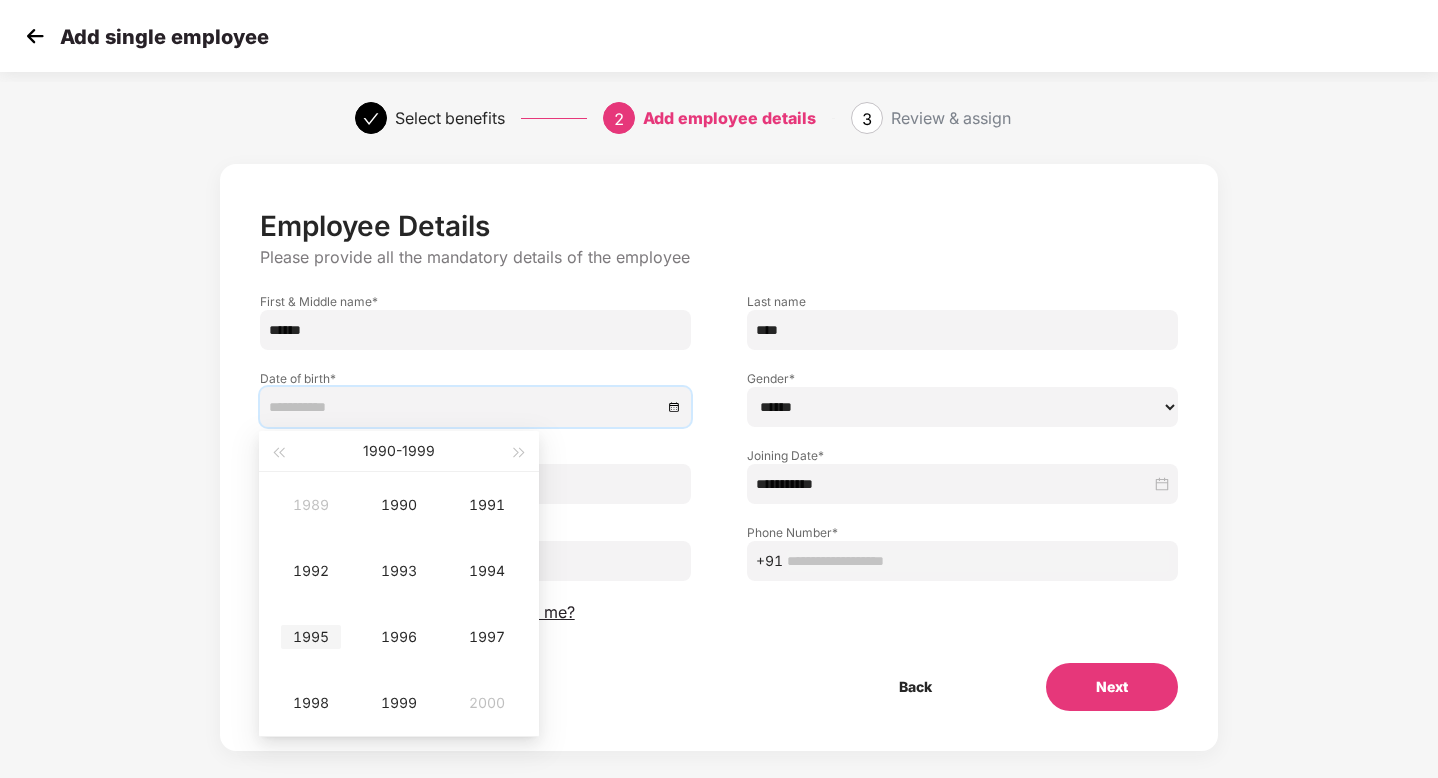 type on "**********" 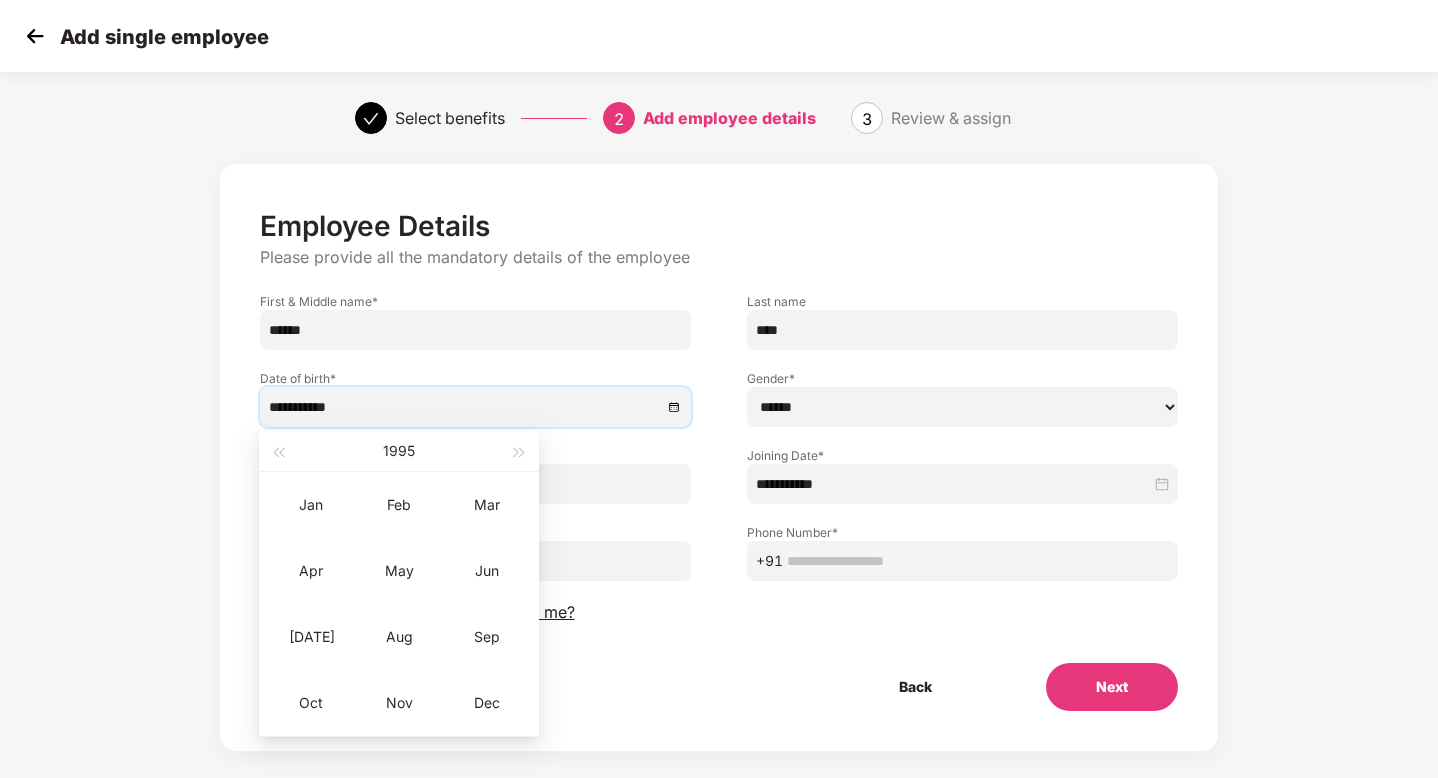 type on "**********" 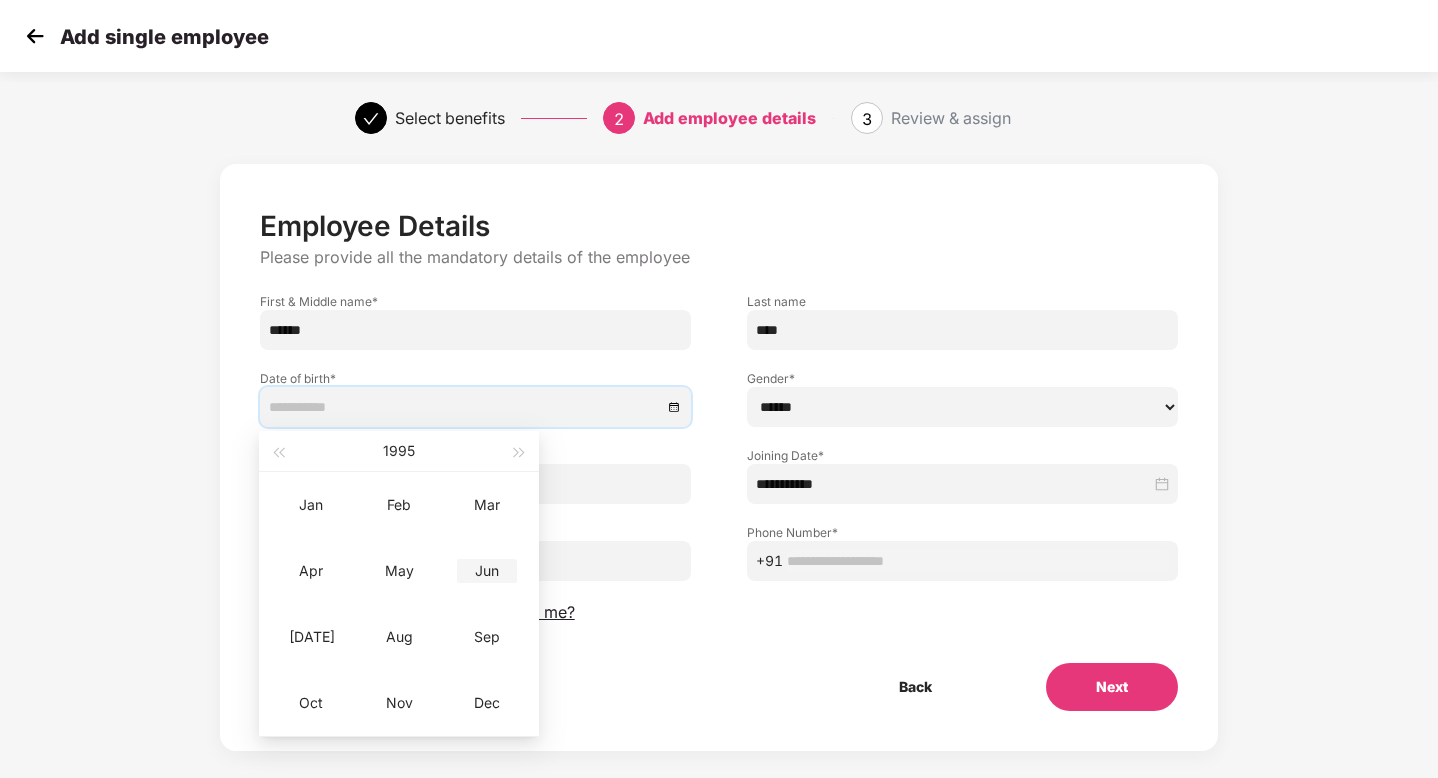 type on "**********" 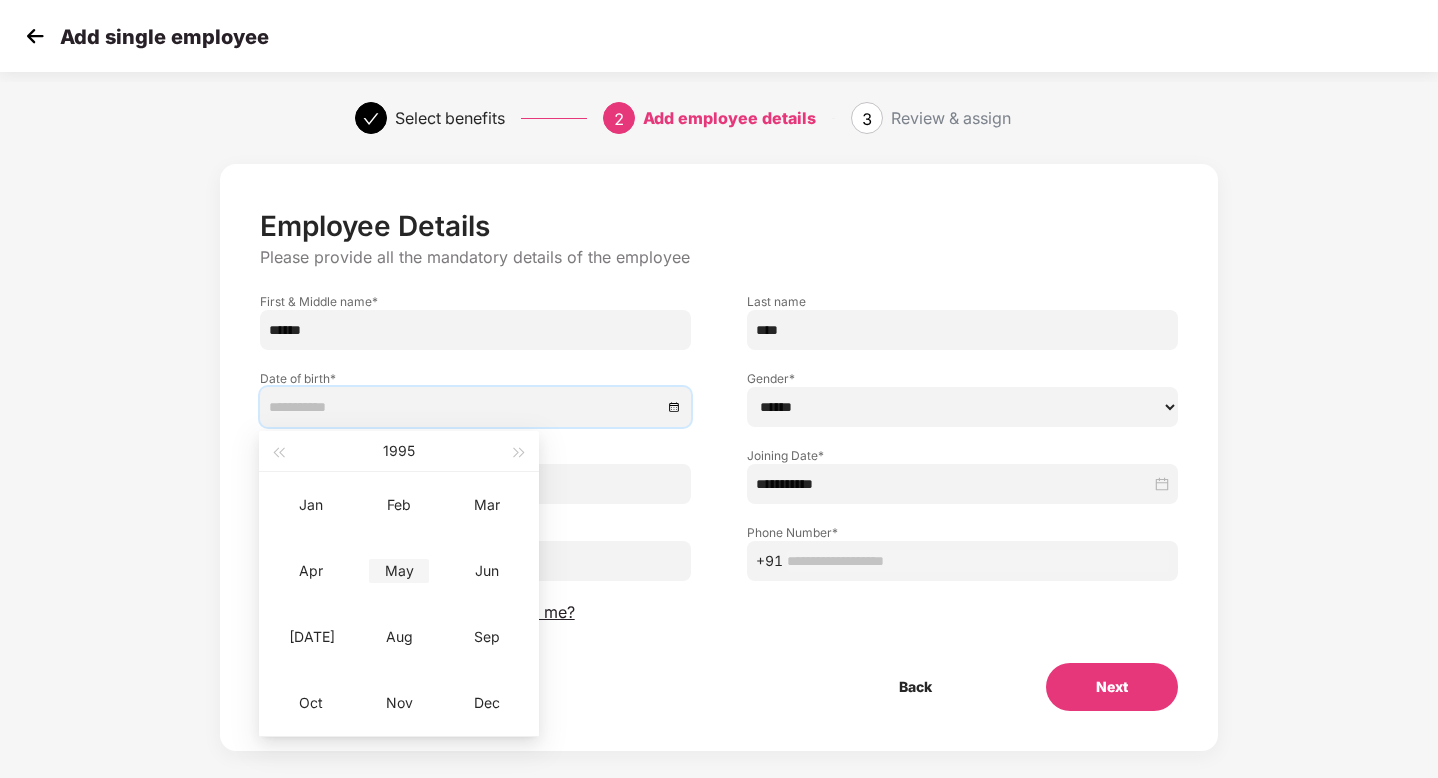 type on "**********" 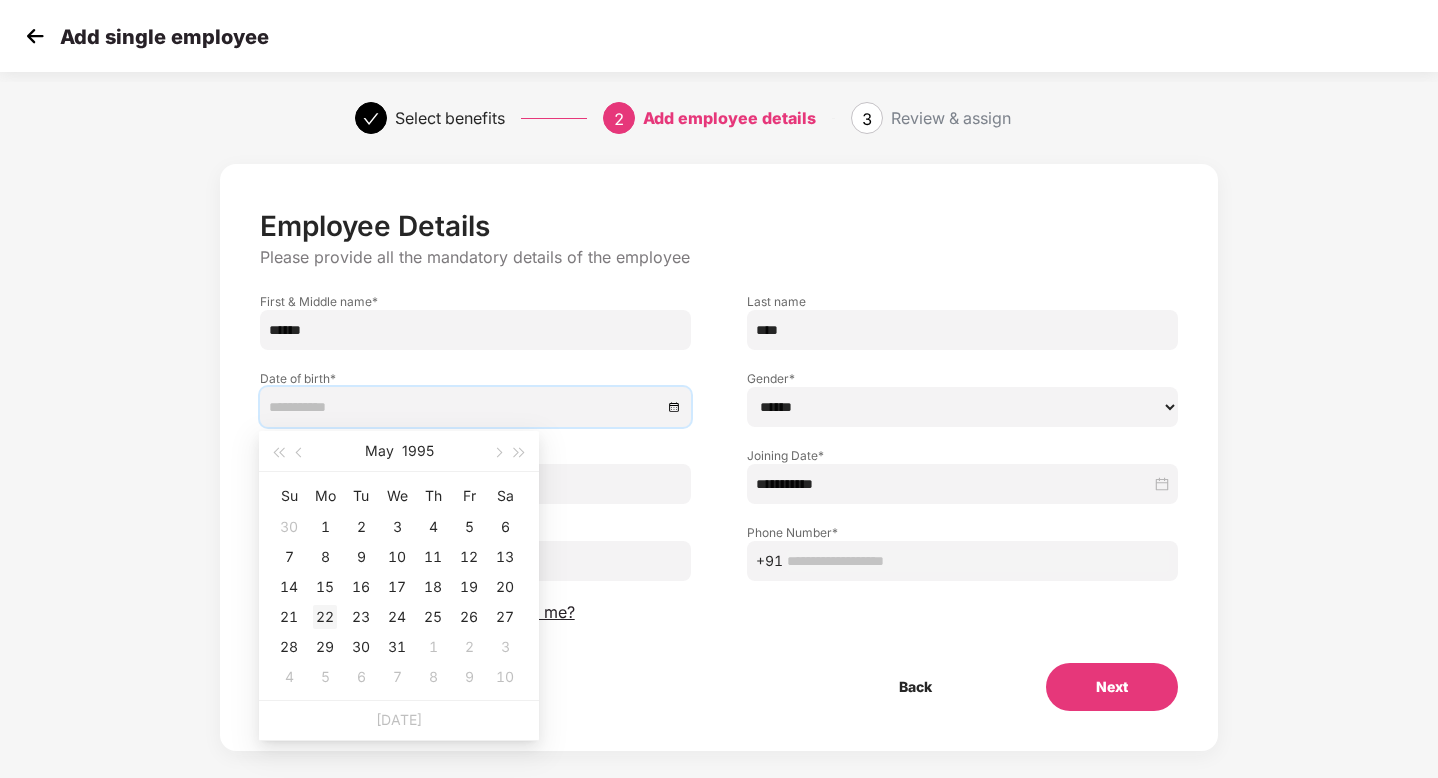 type on "**********" 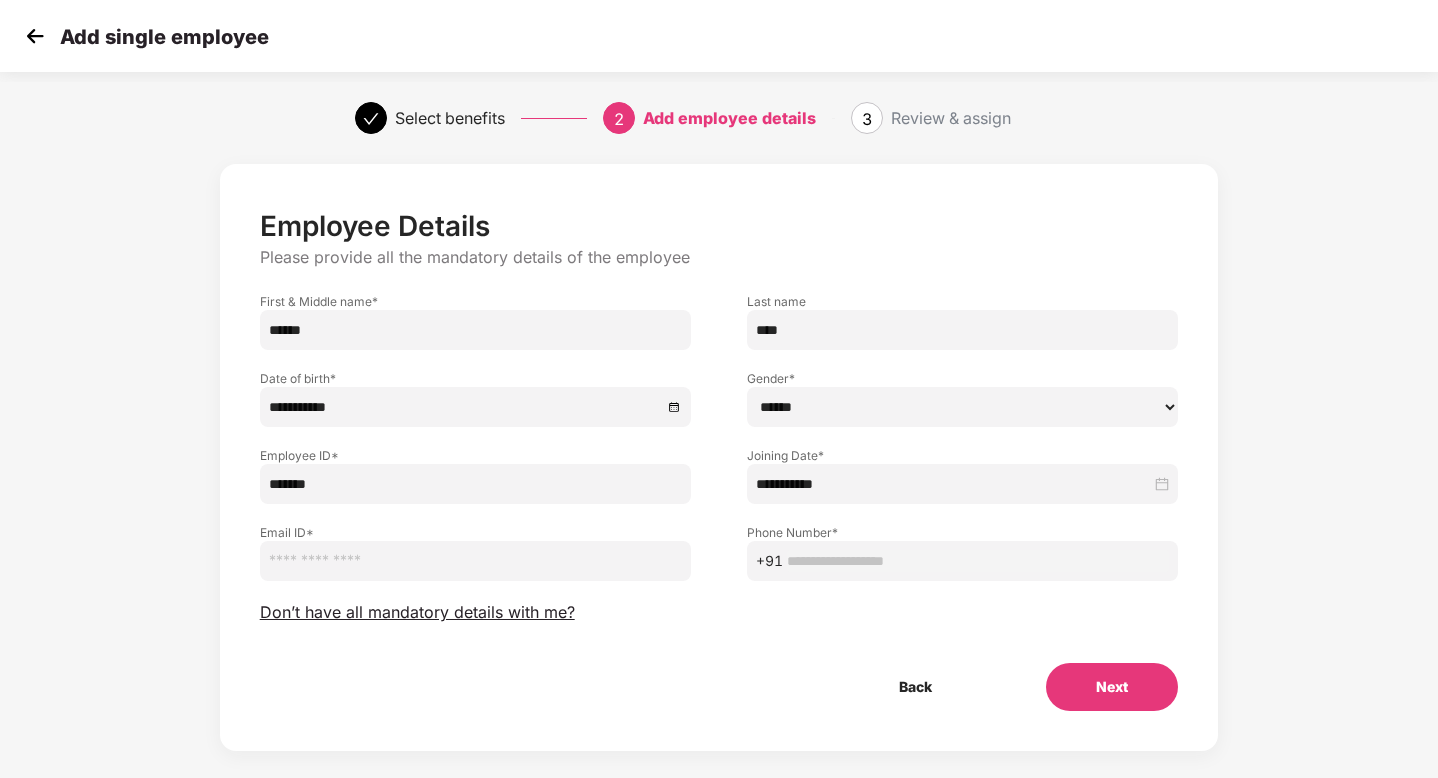click at bounding box center (475, 561) 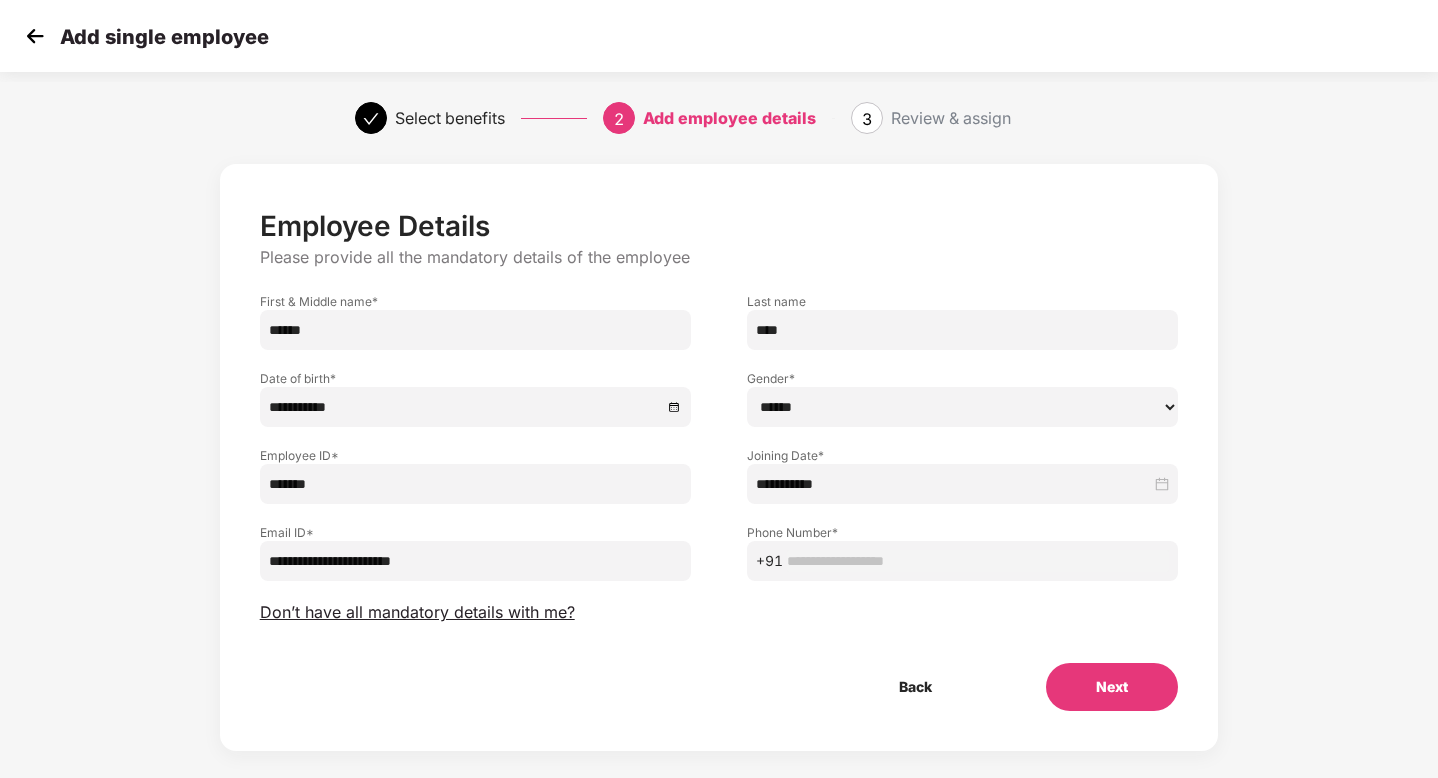 type on "**********" 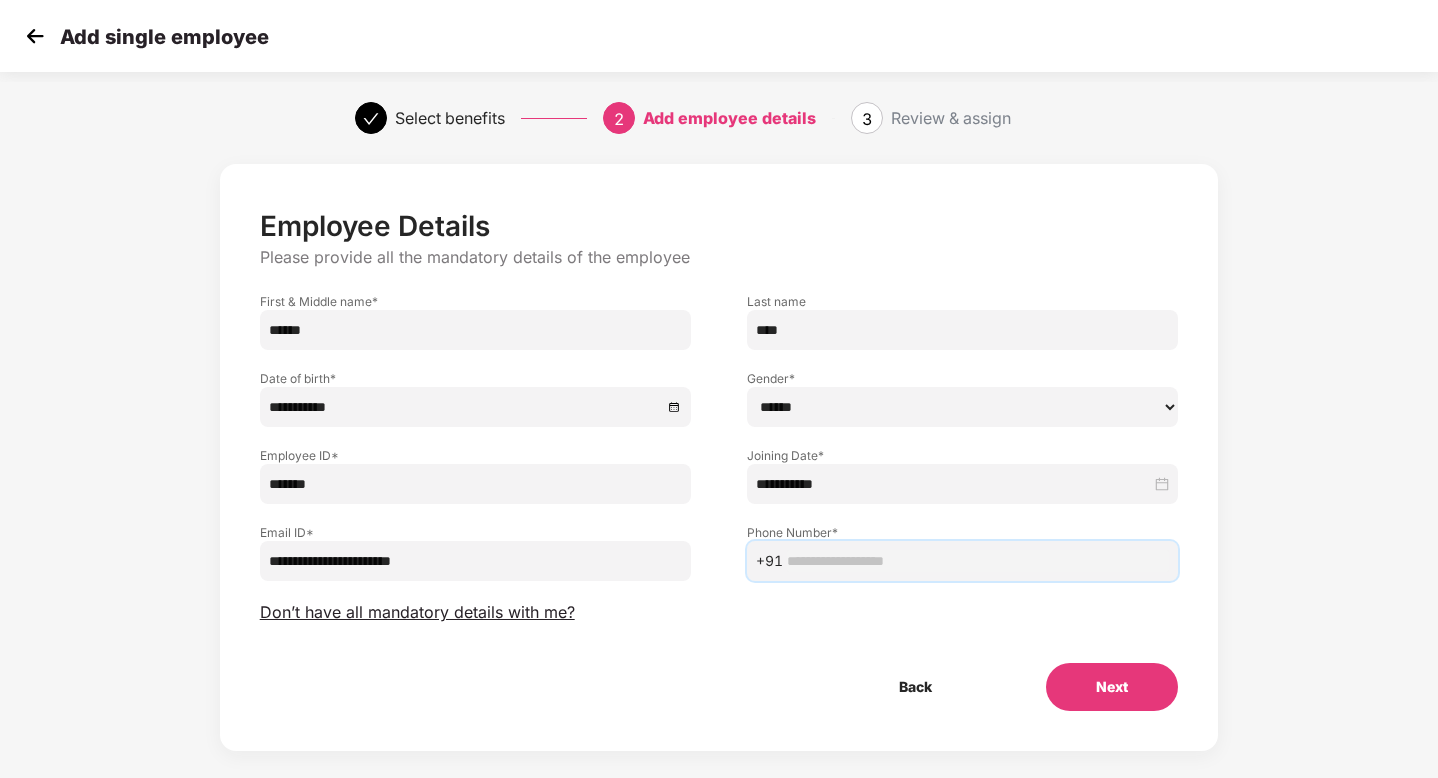click at bounding box center [978, 561] 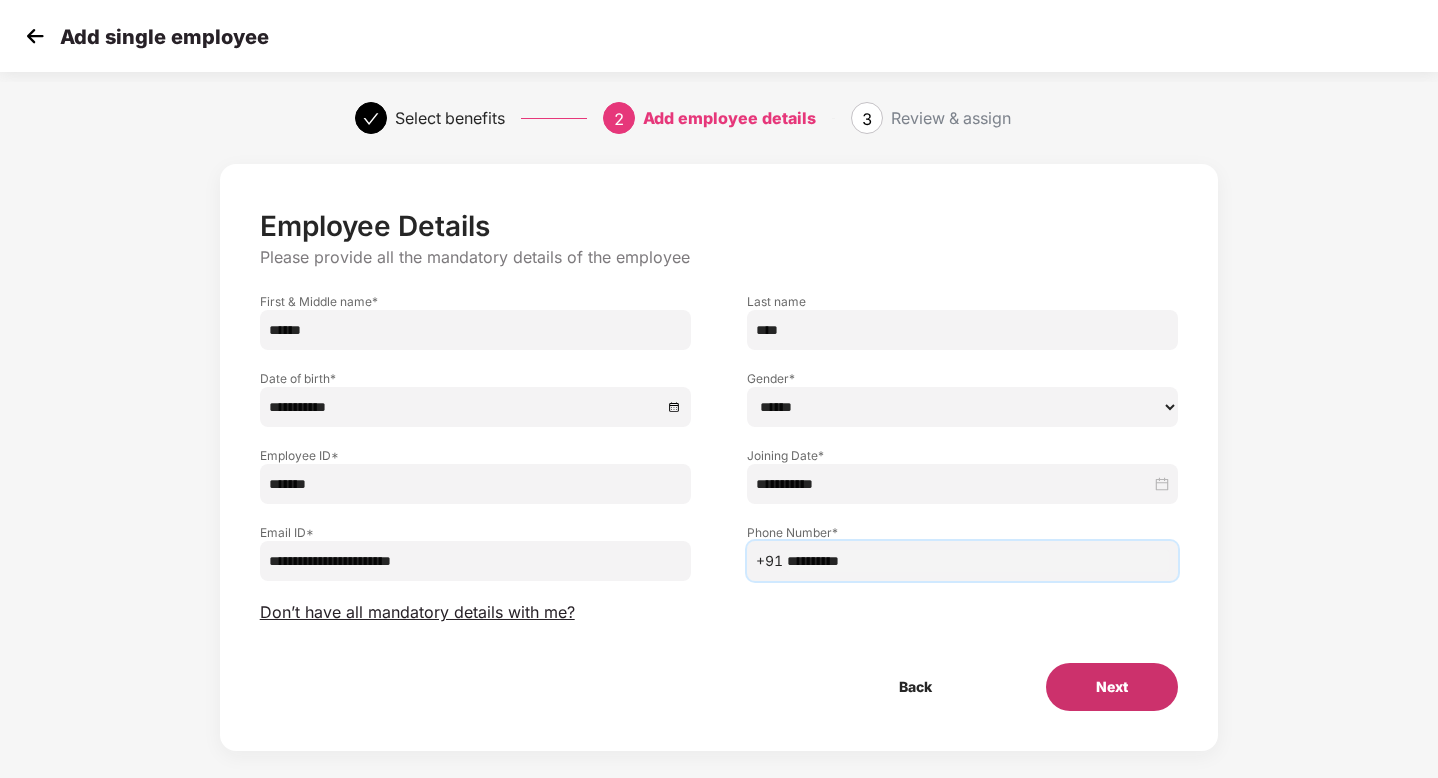 type on "**********" 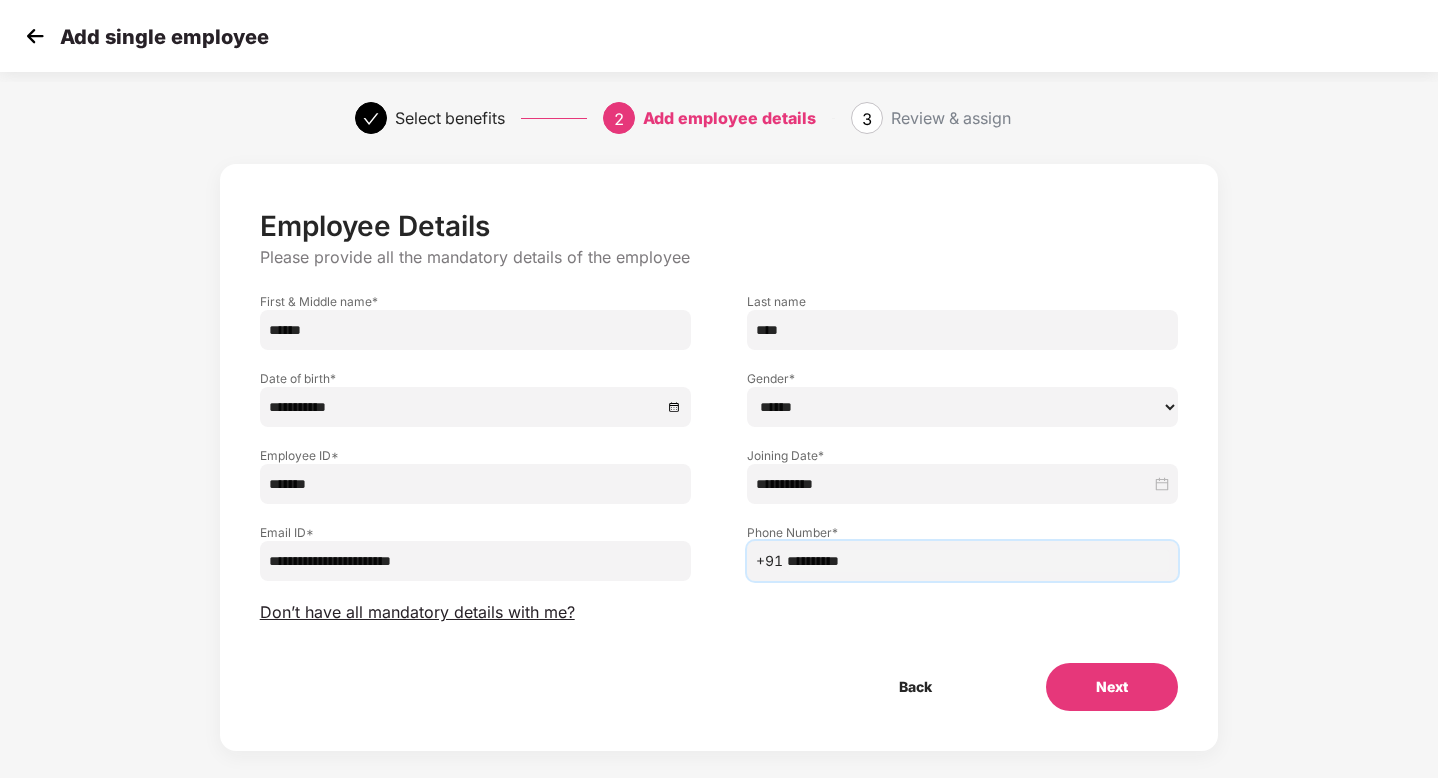 click on "Next" at bounding box center (1112, 687) 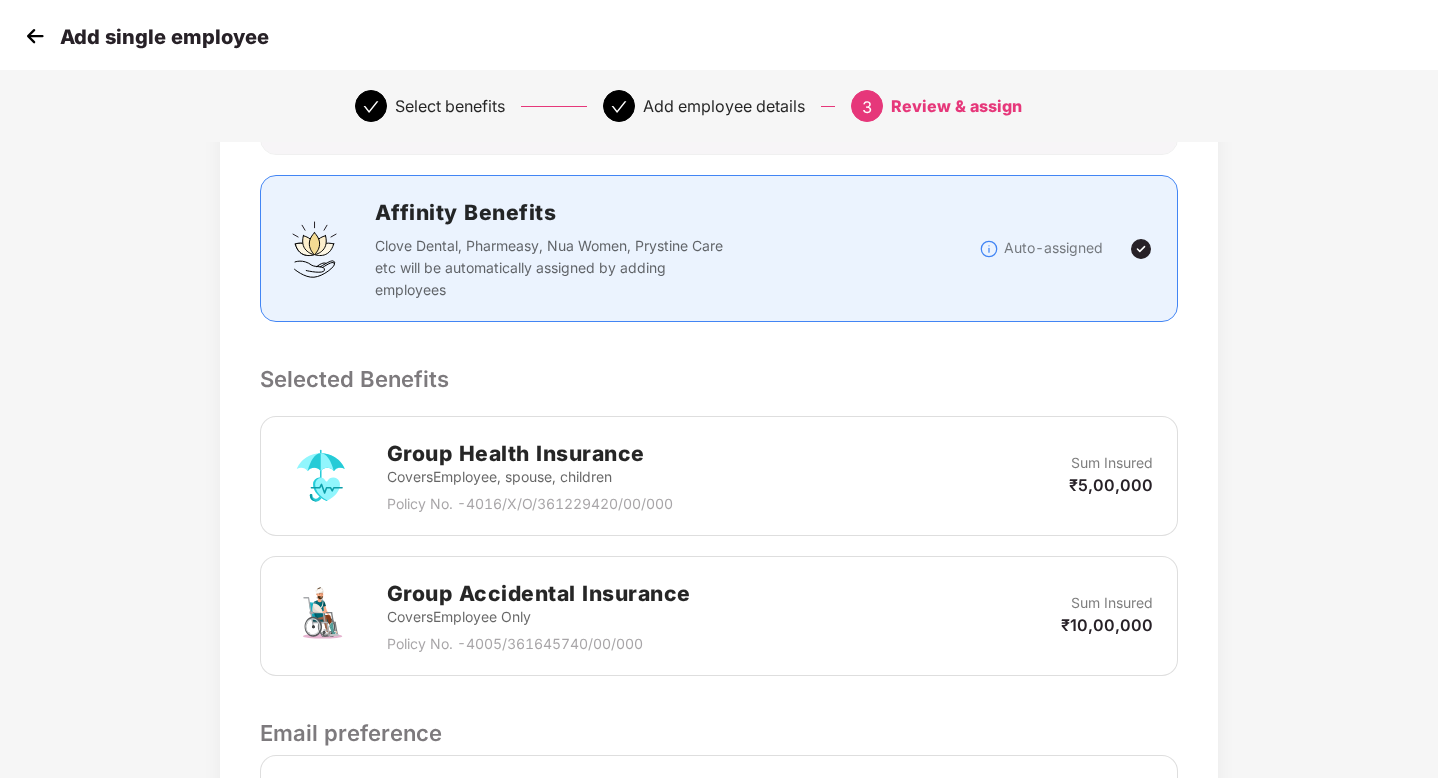 scroll, scrollTop: 570, scrollLeft: 0, axis: vertical 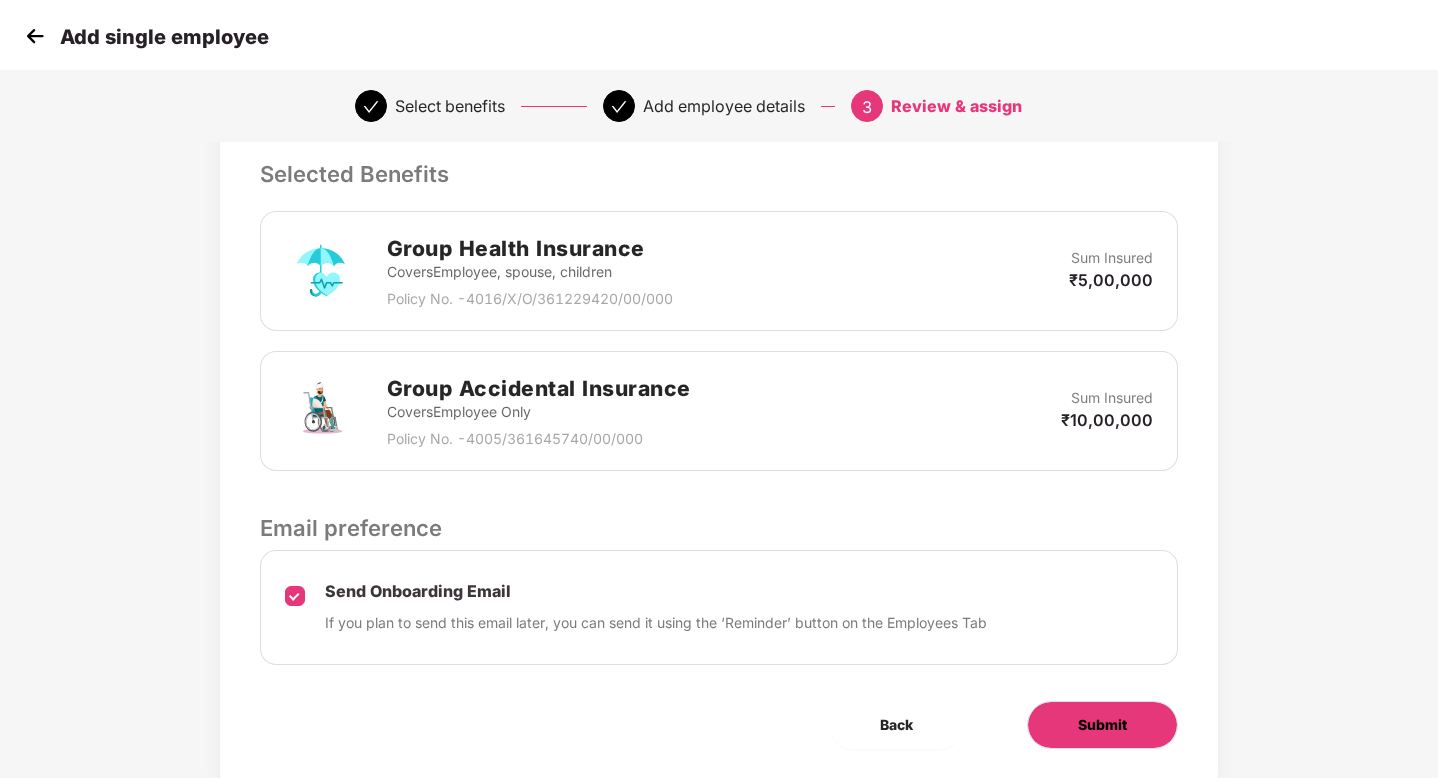 click on "Submit" at bounding box center (1102, 725) 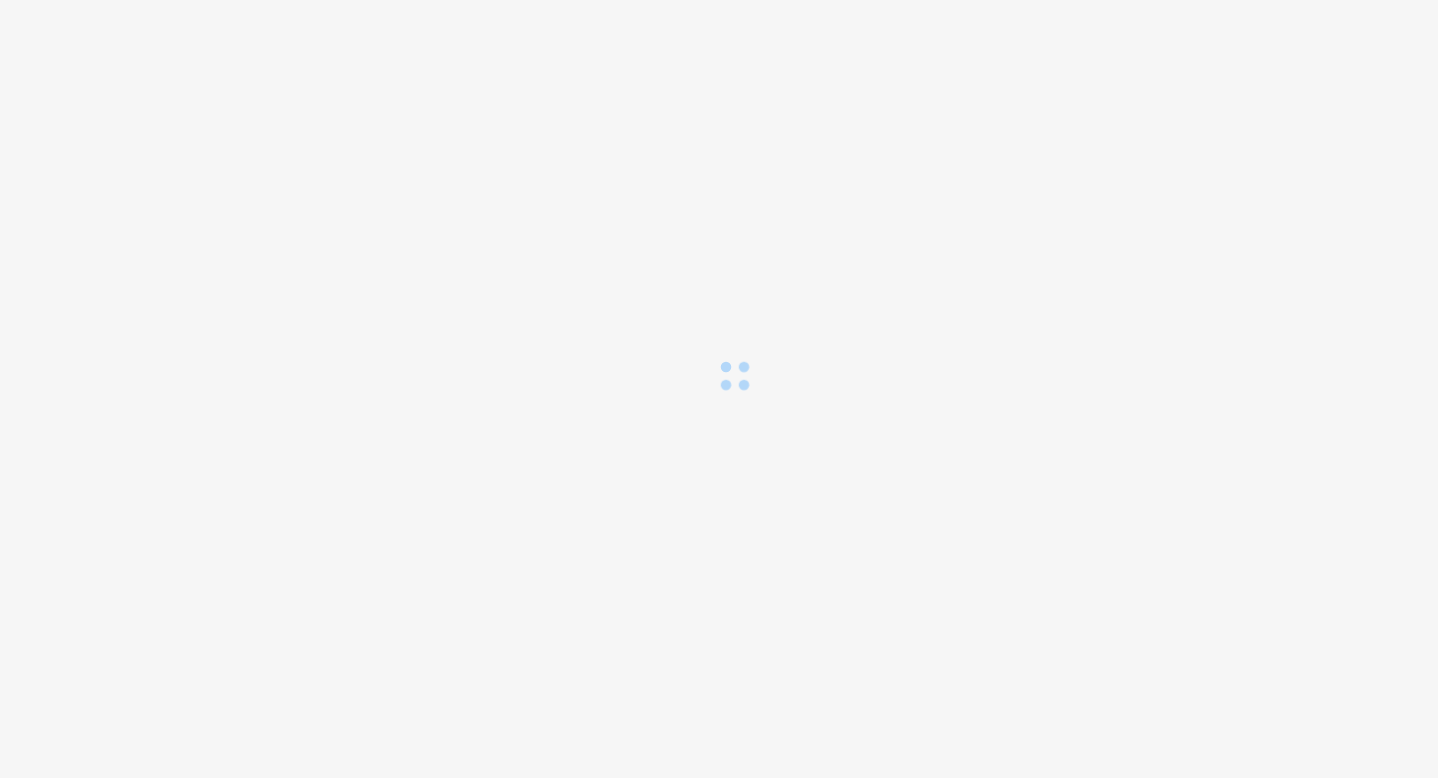 scroll, scrollTop: 0, scrollLeft: 0, axis: both 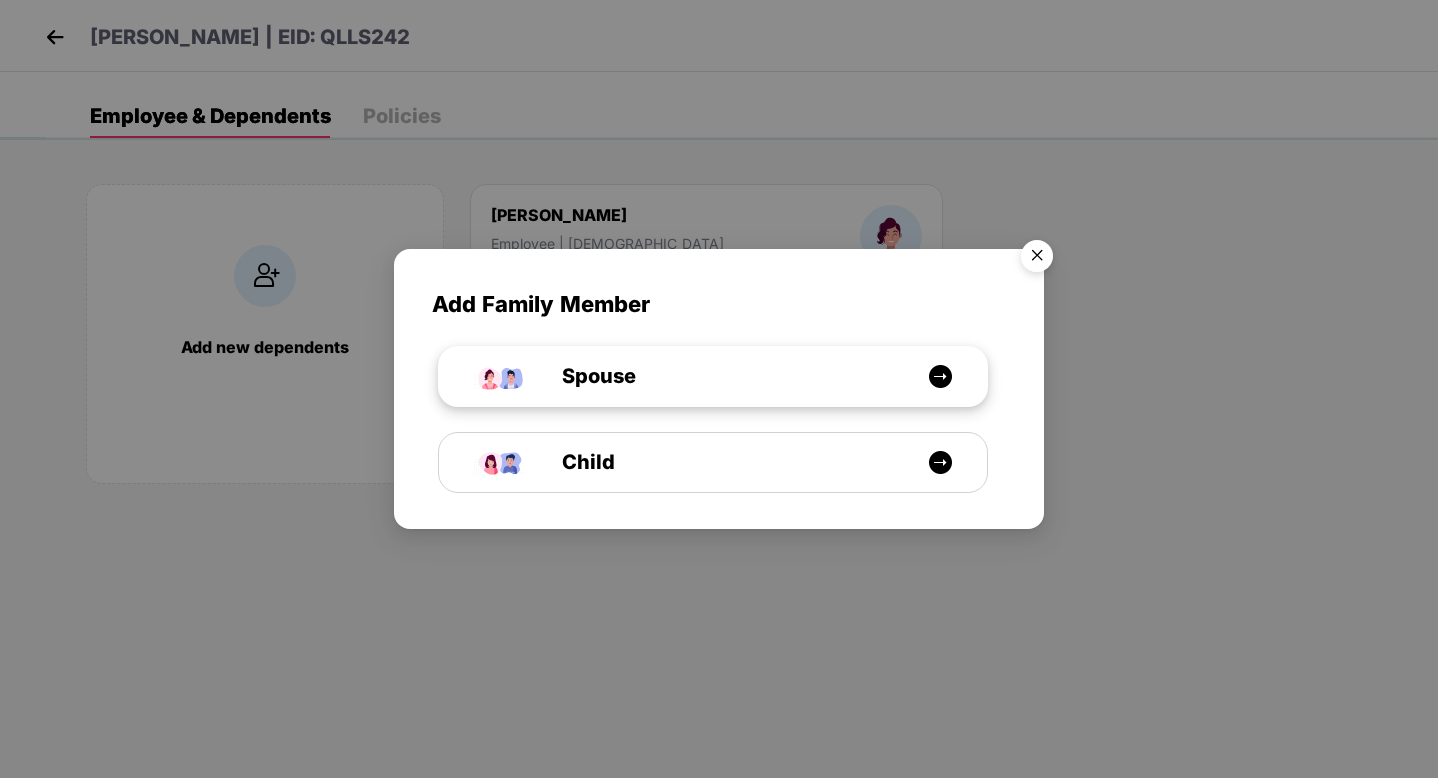 click on "Spouse" at bounding box center [722, 376] 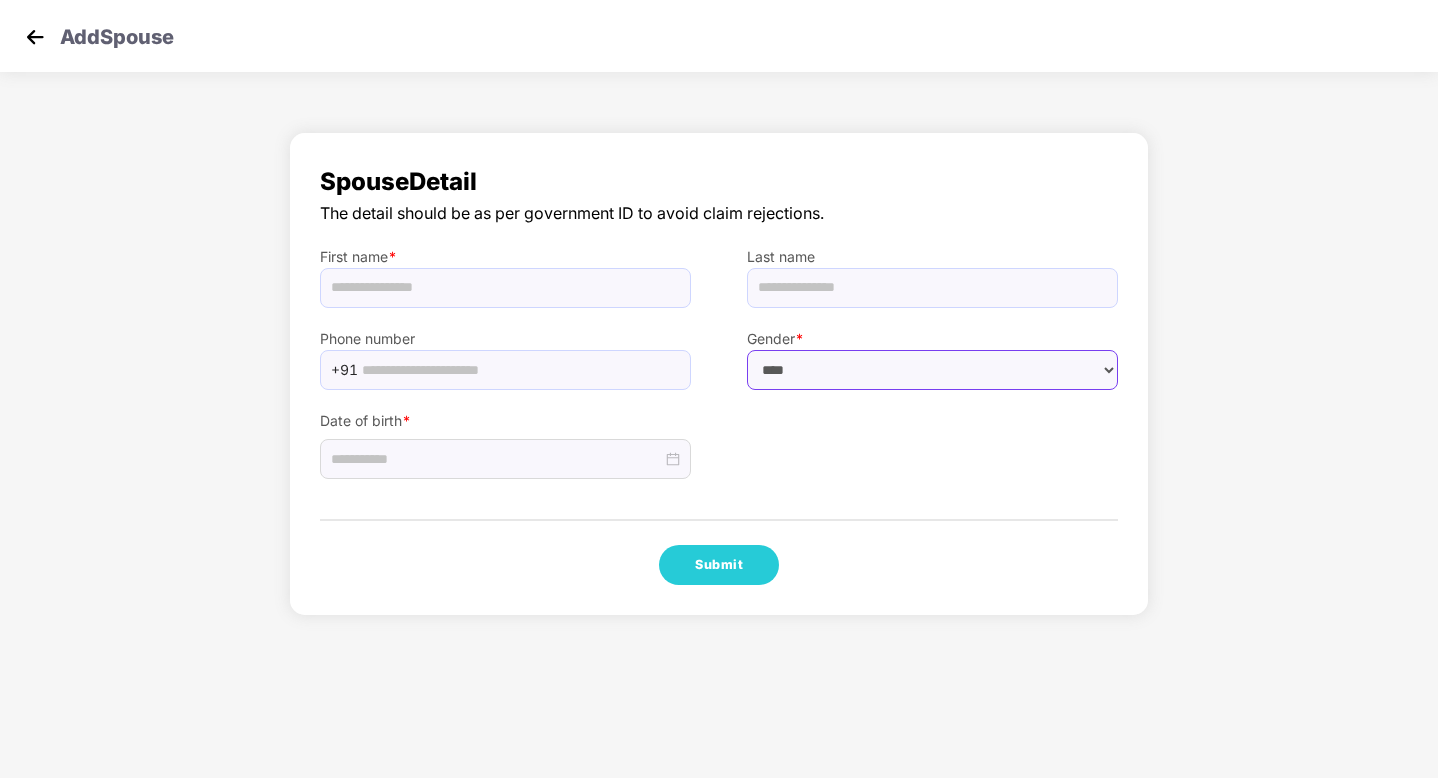 click on "****** **** ******" at bounding box center [932, 370] 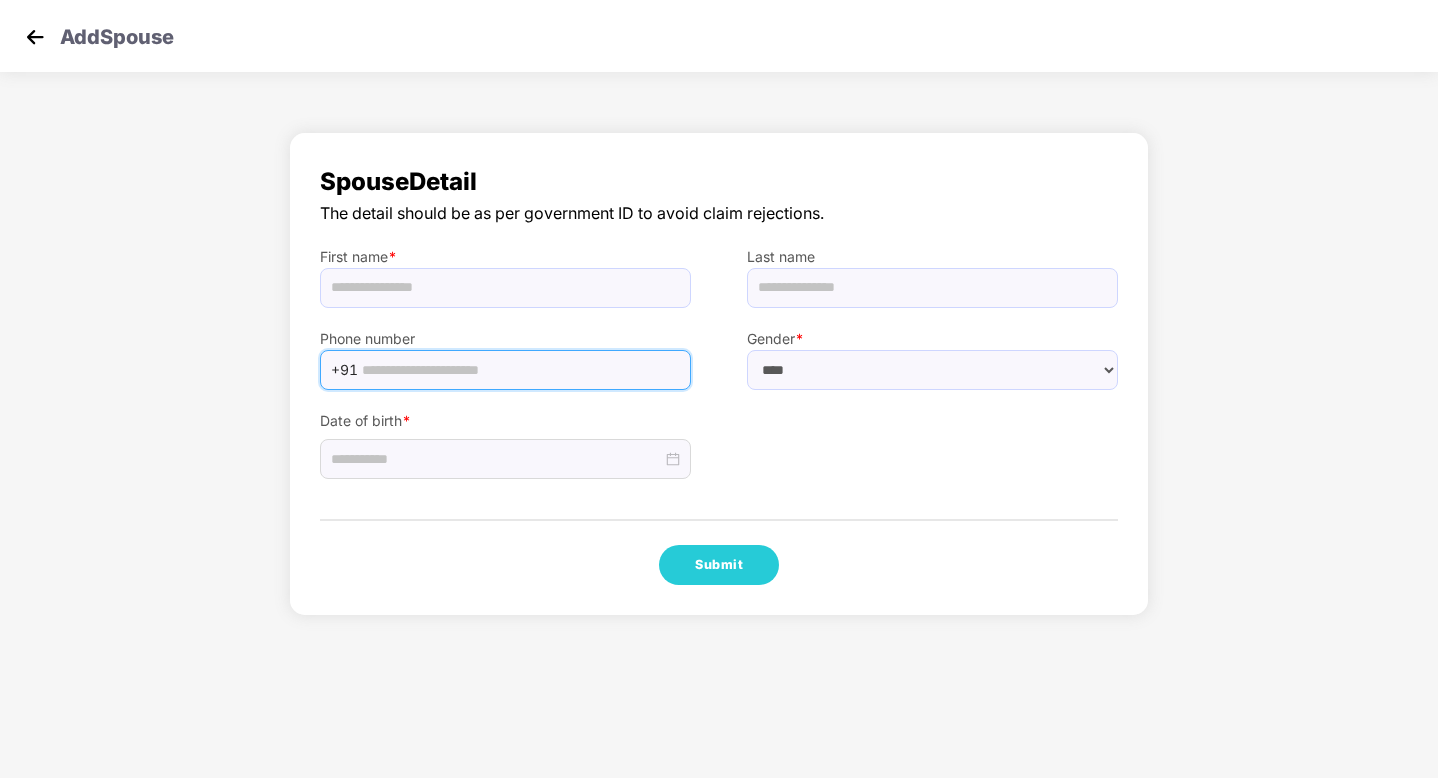 click at bounding box center (520, 370) 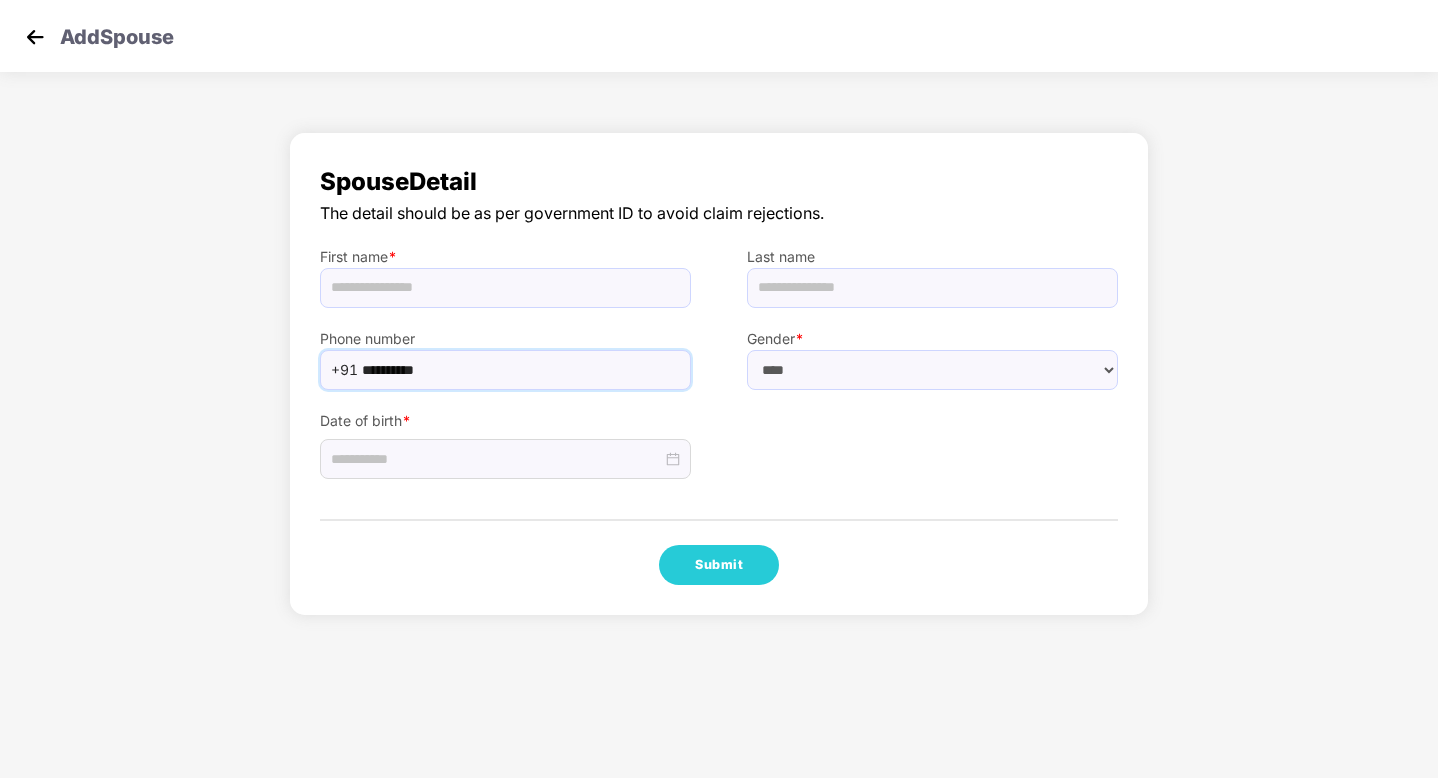 type on "**********" 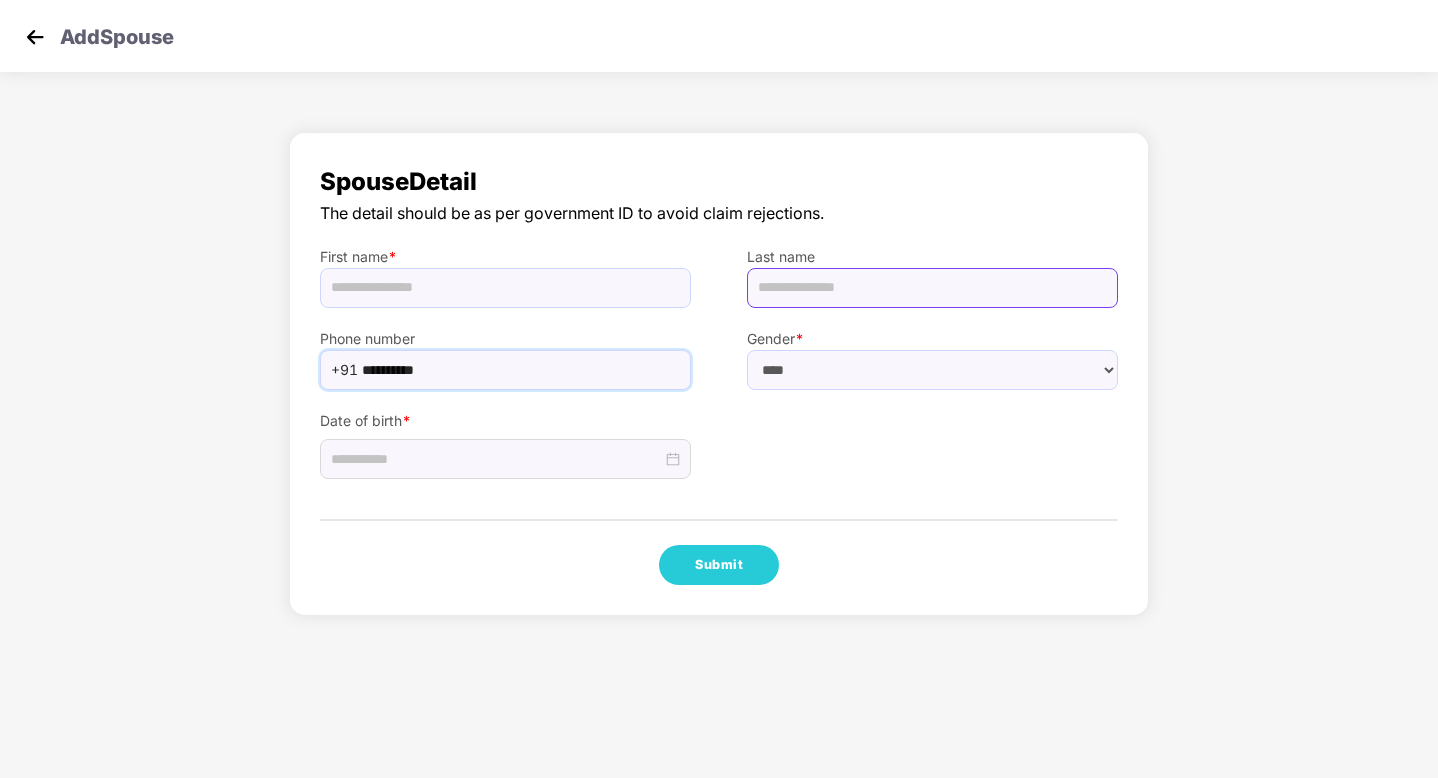 click at bounding box center [932, 288] 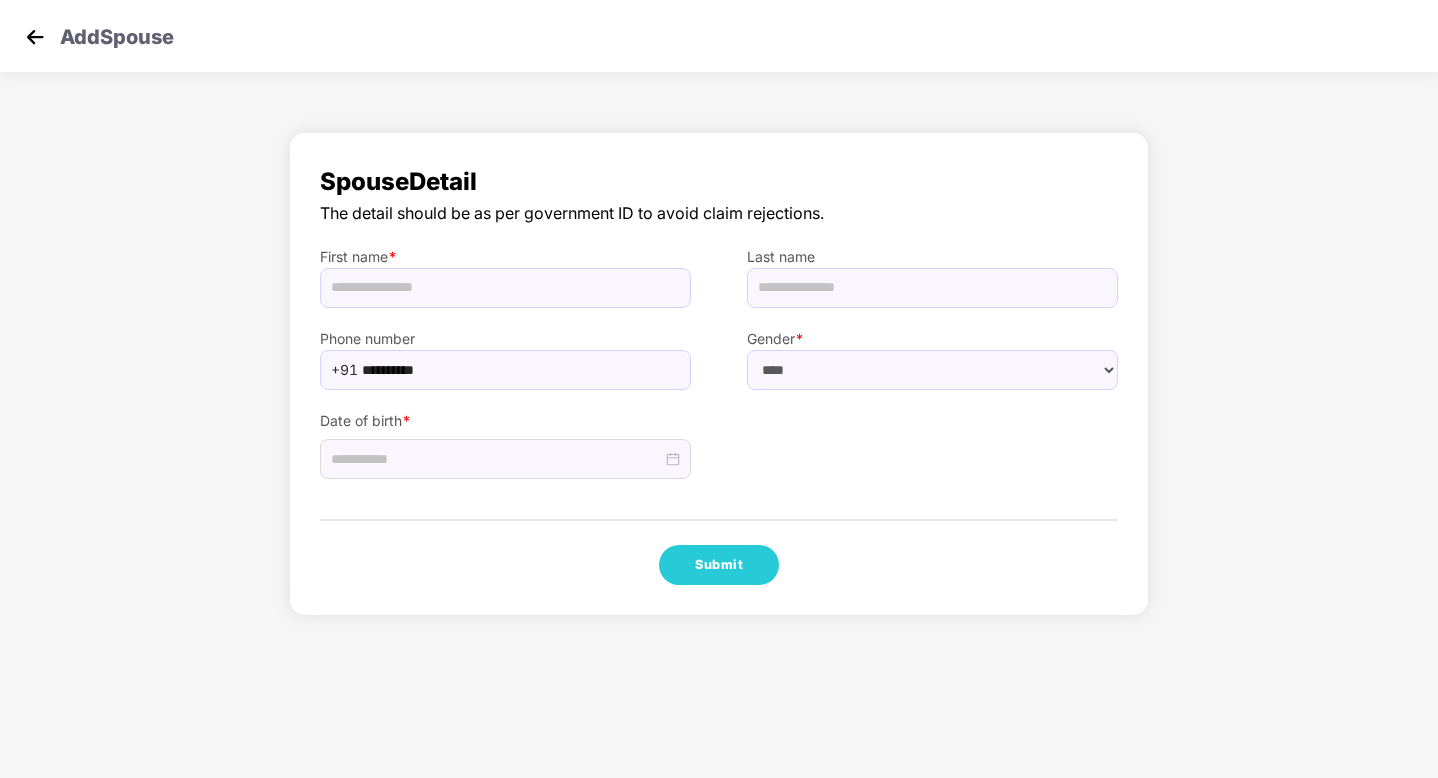 click on "**********" at bounding box center (719, 374) 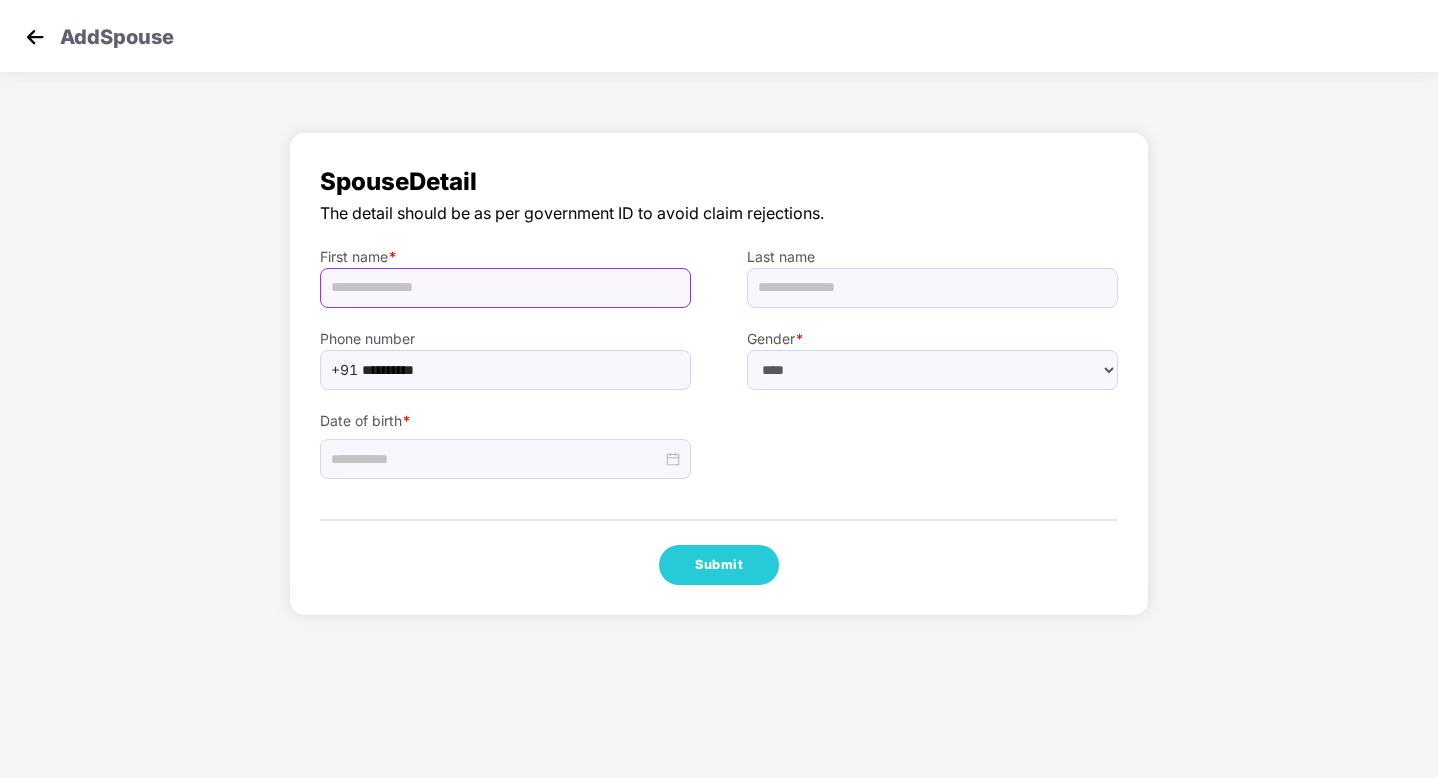 click at bounding box center (505, 288) 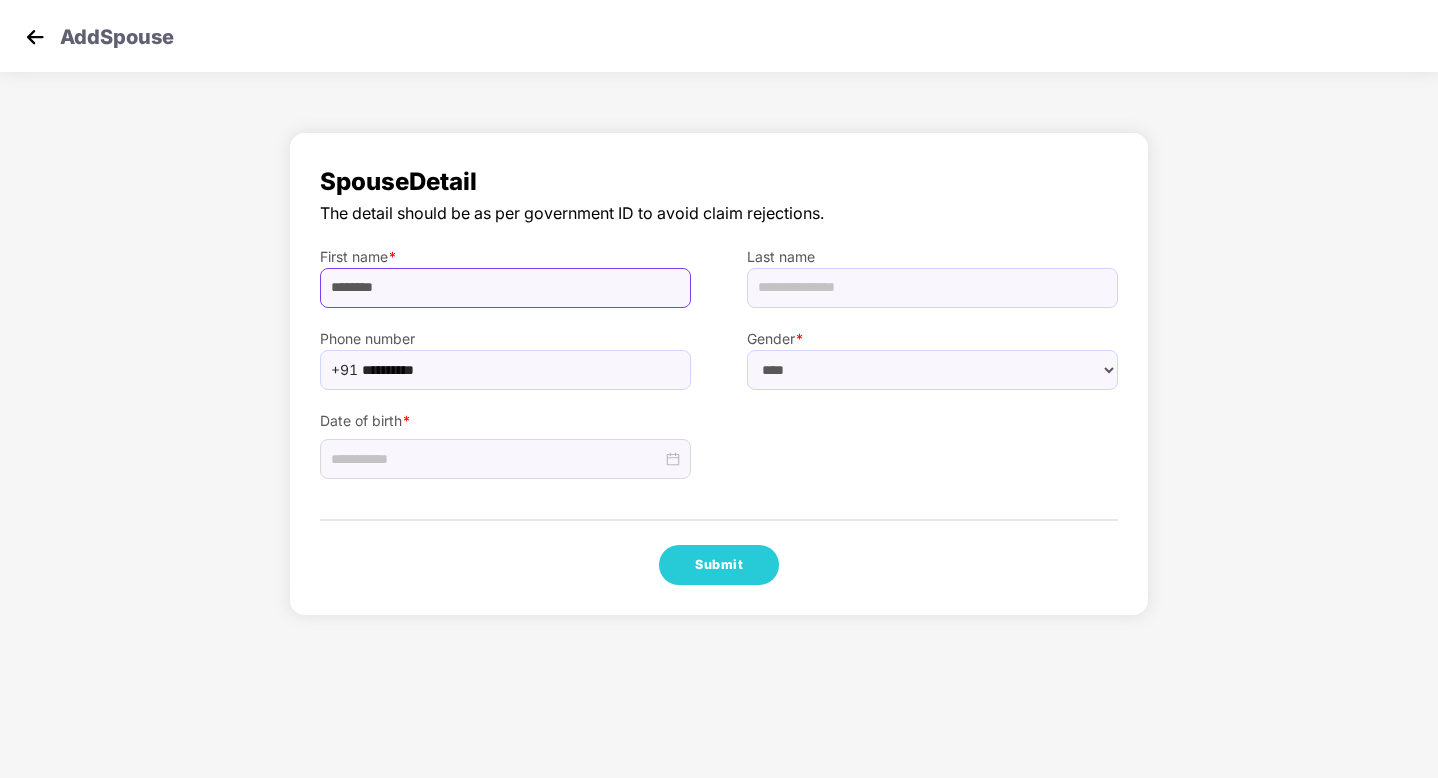 type on "*******" 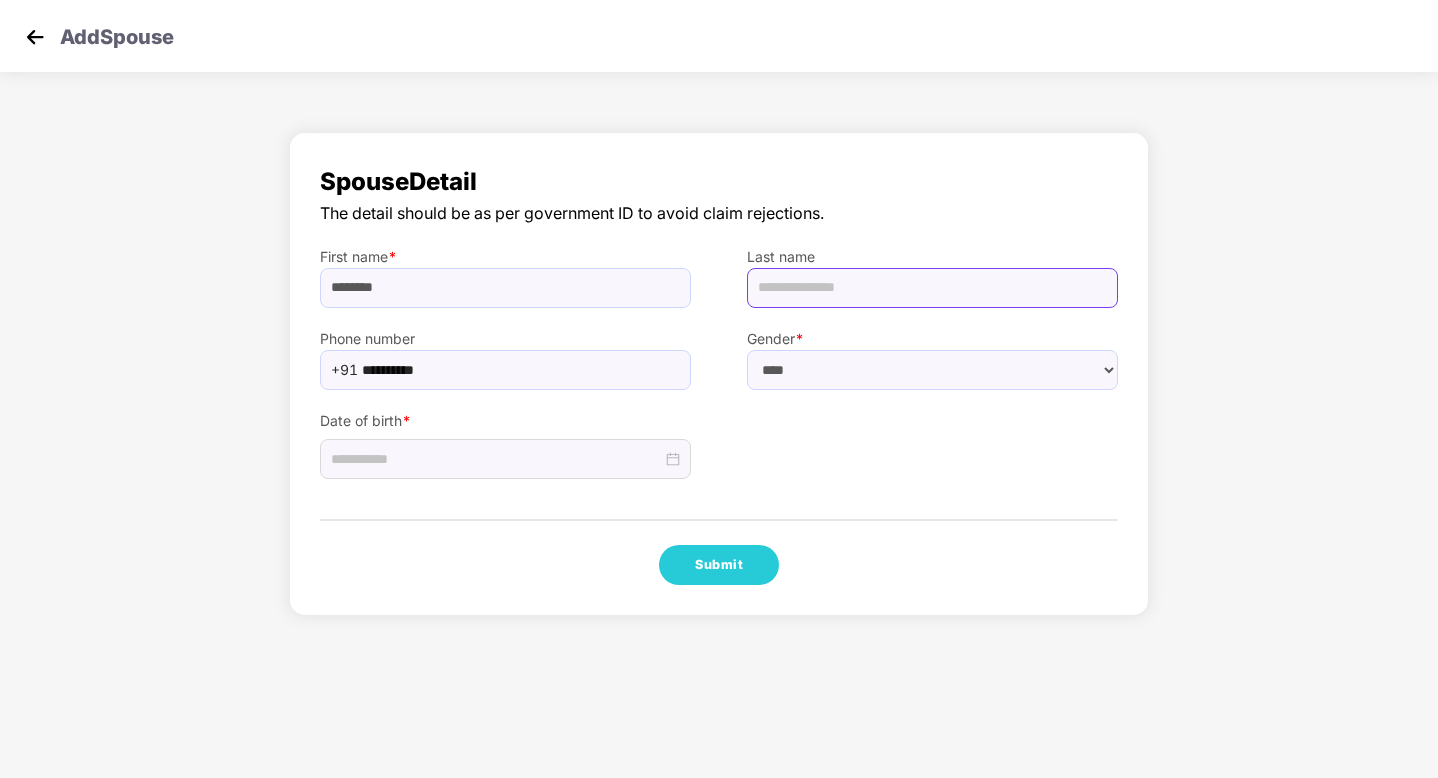 click at bounding box center [932, 288] 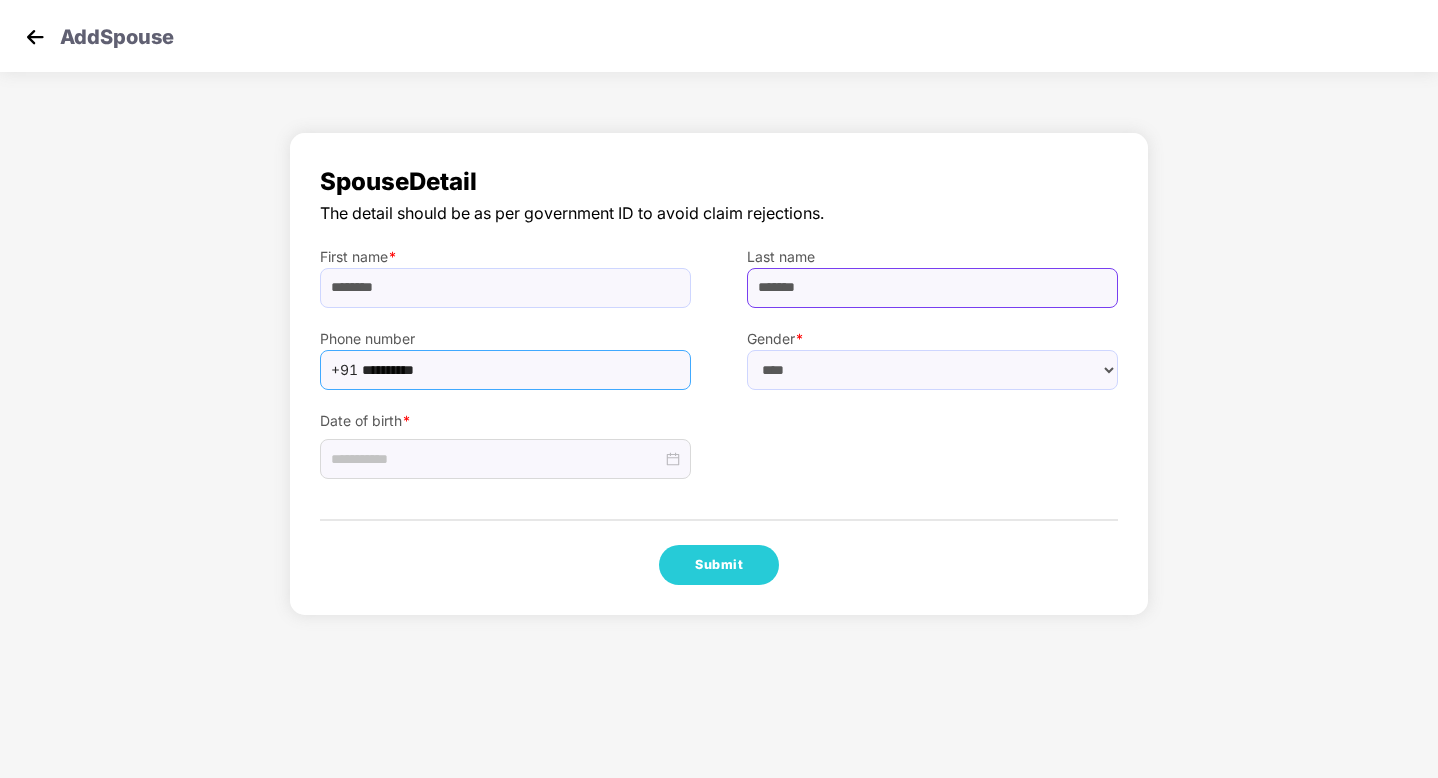 type on "*******" 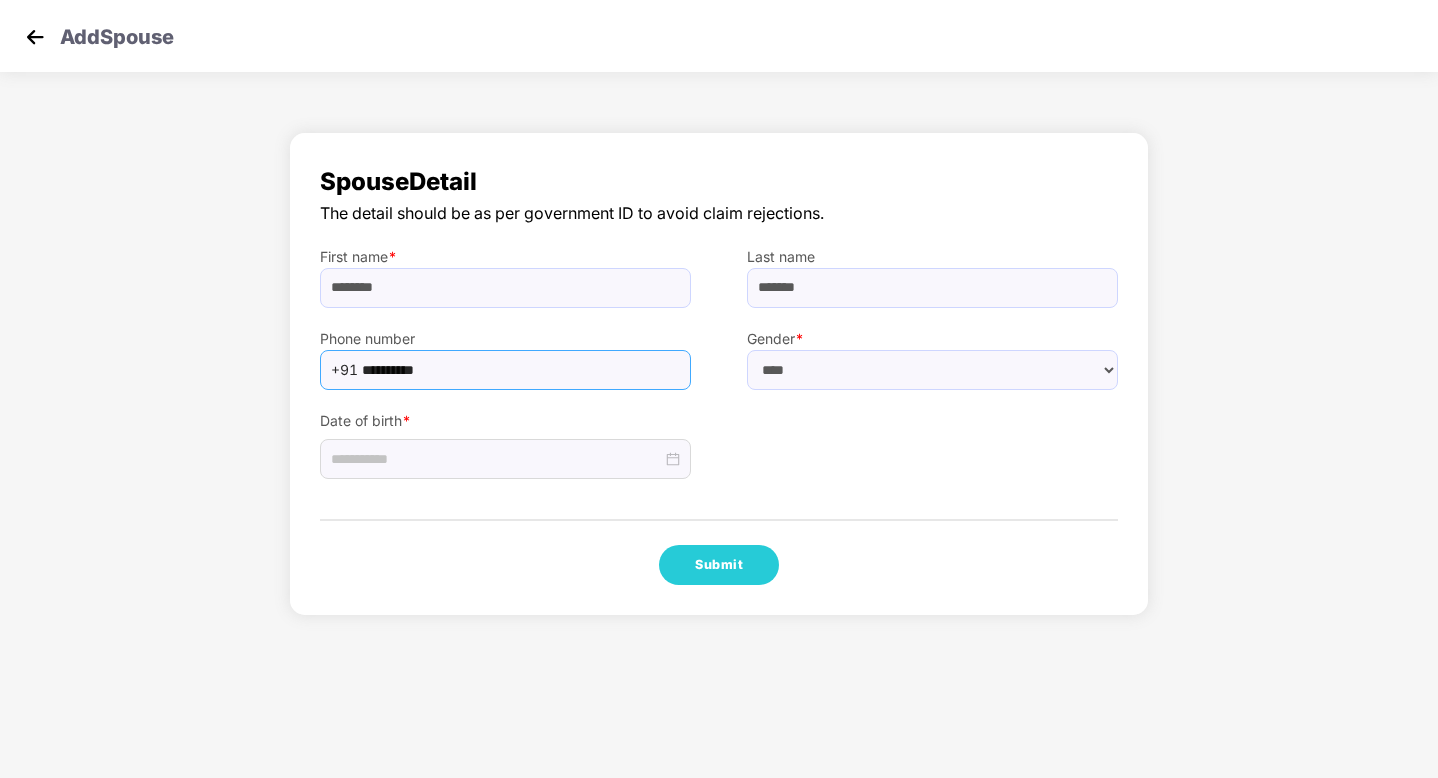 click on "**********" at bounding box center (505, 370) 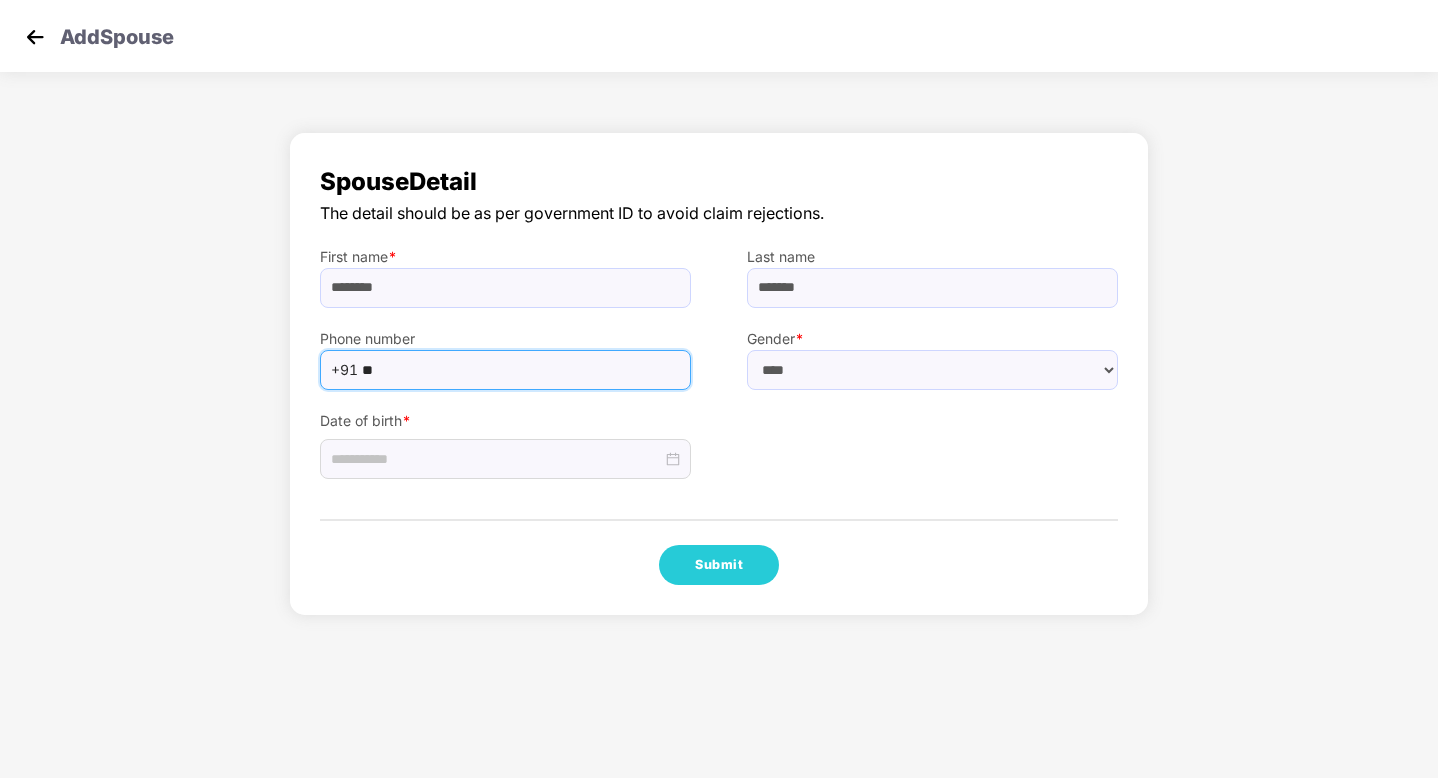 type on "*" 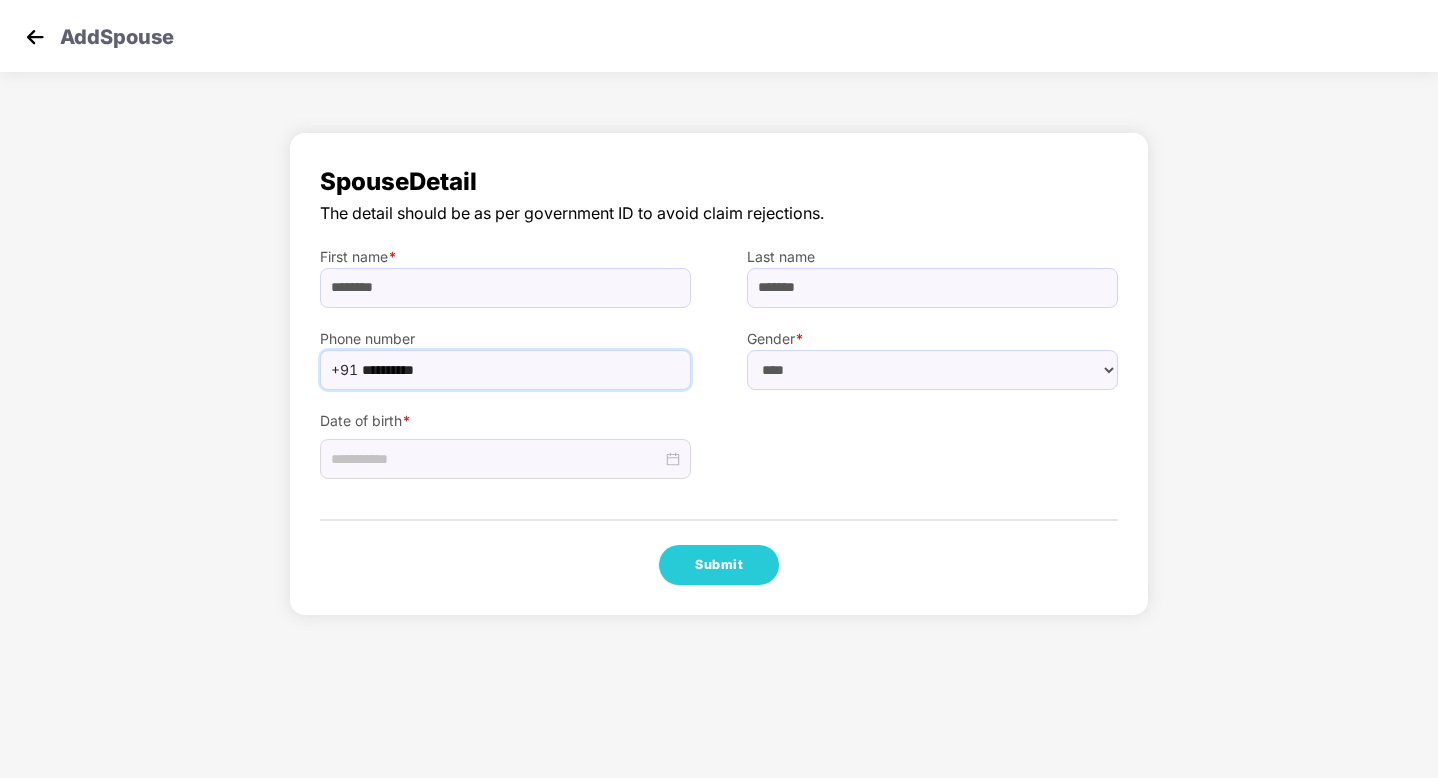 type on "**********" 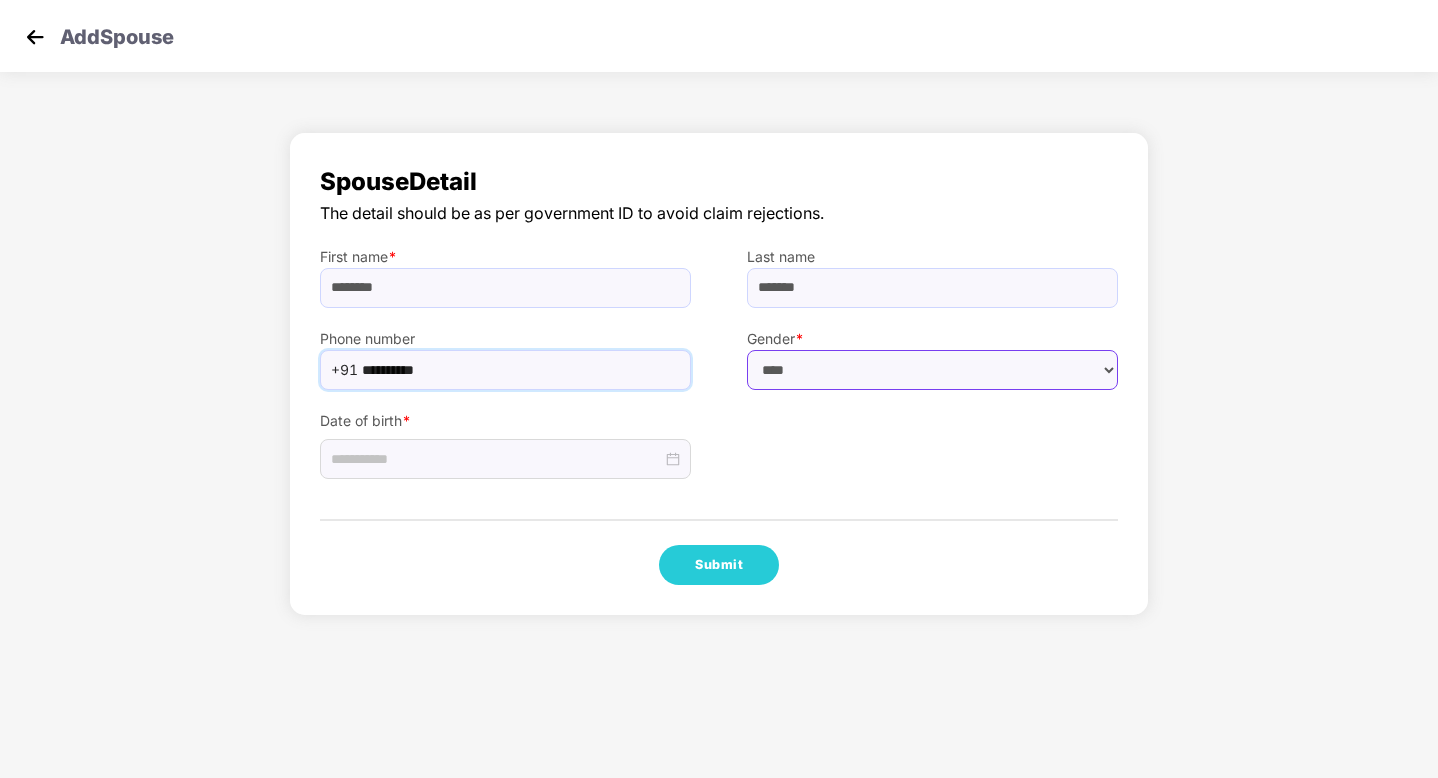 click on "****** **** ******" at bounding box center (932, 370) 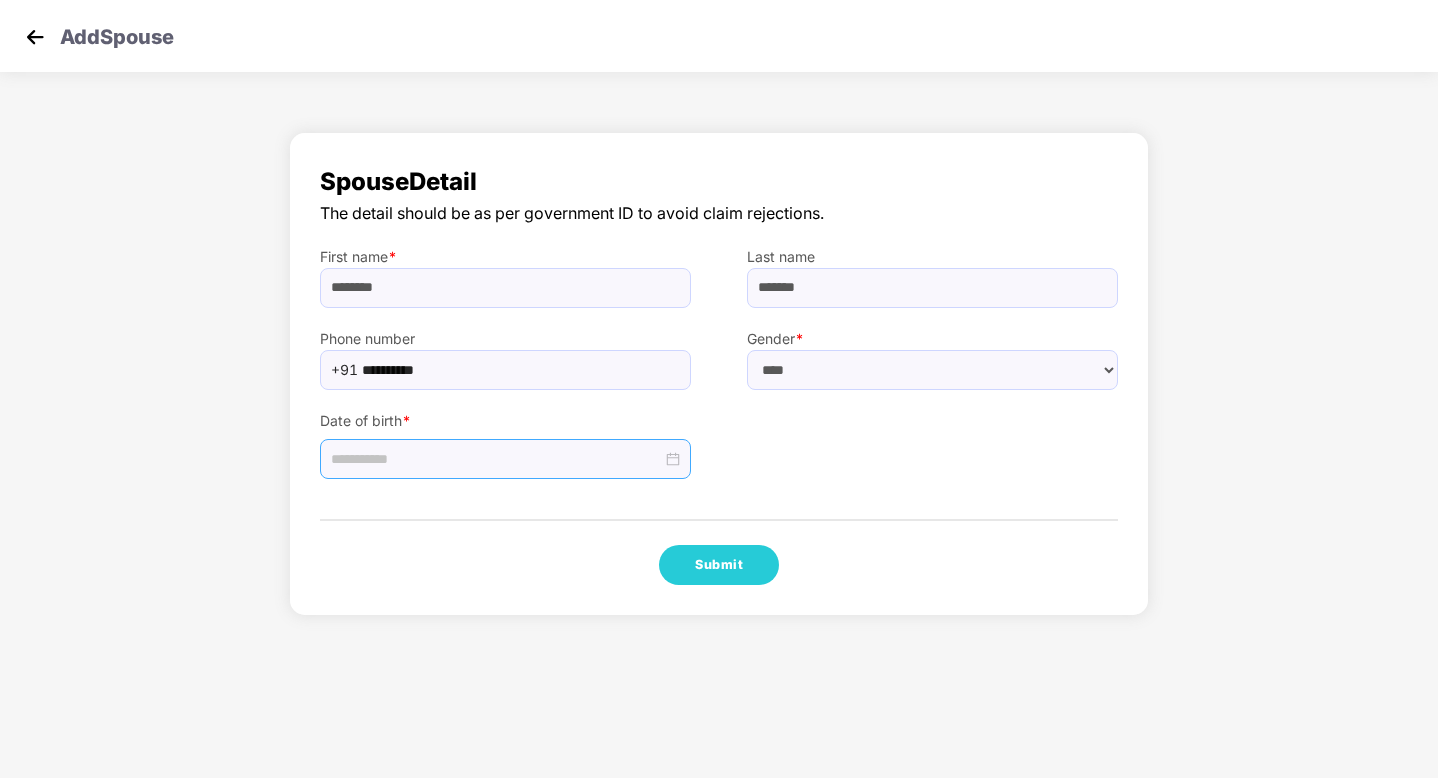 click at bounding box center [496, 459] 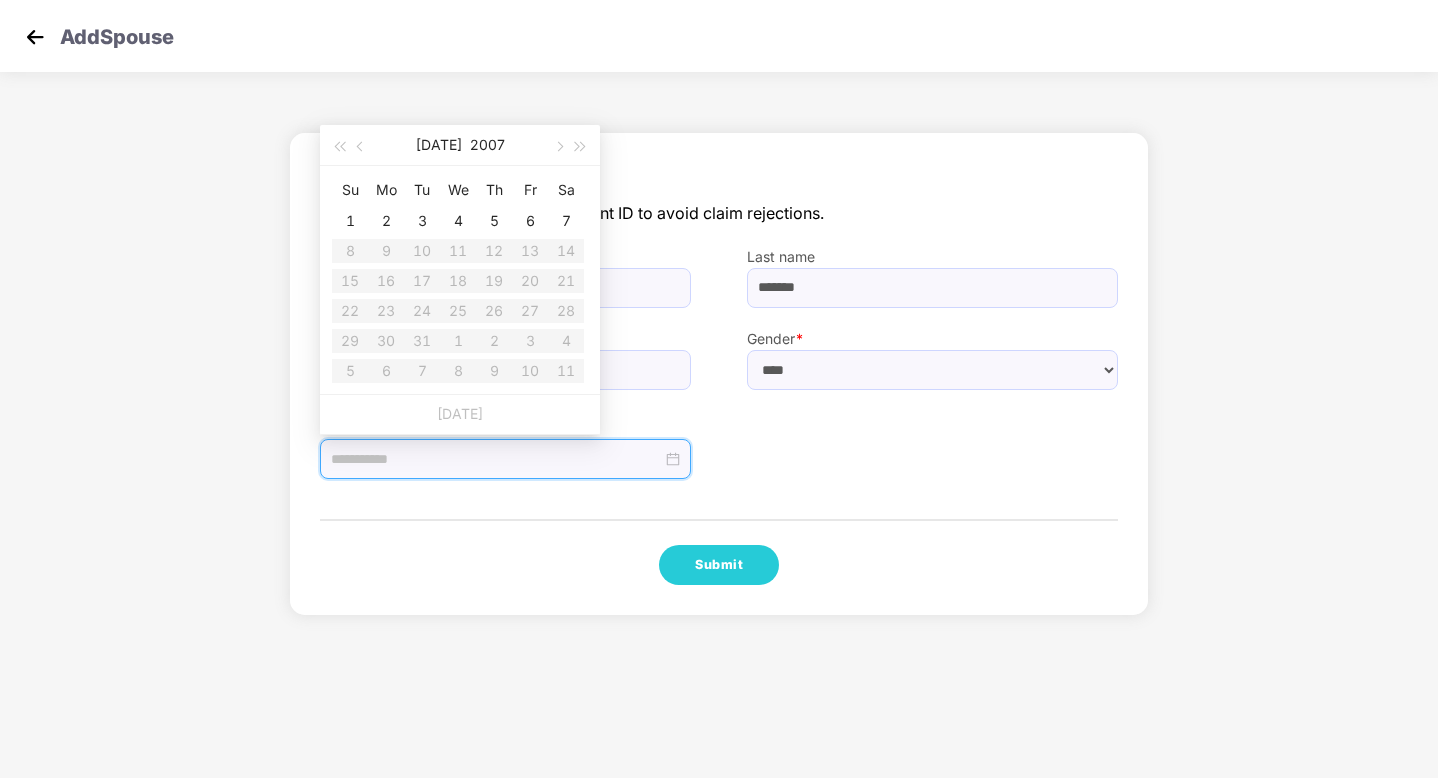 type on "**********" 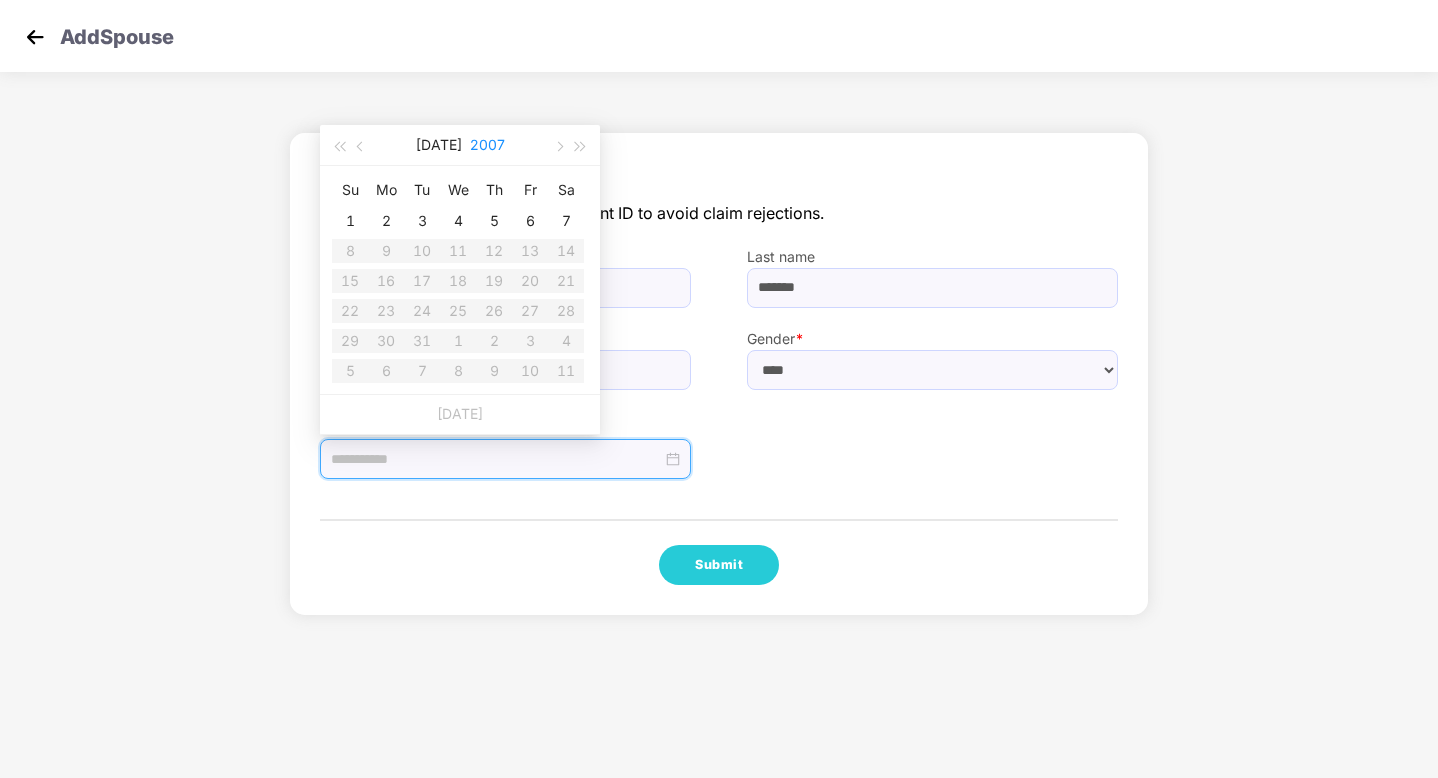 click on "2007" at bounding box center [487, 145] 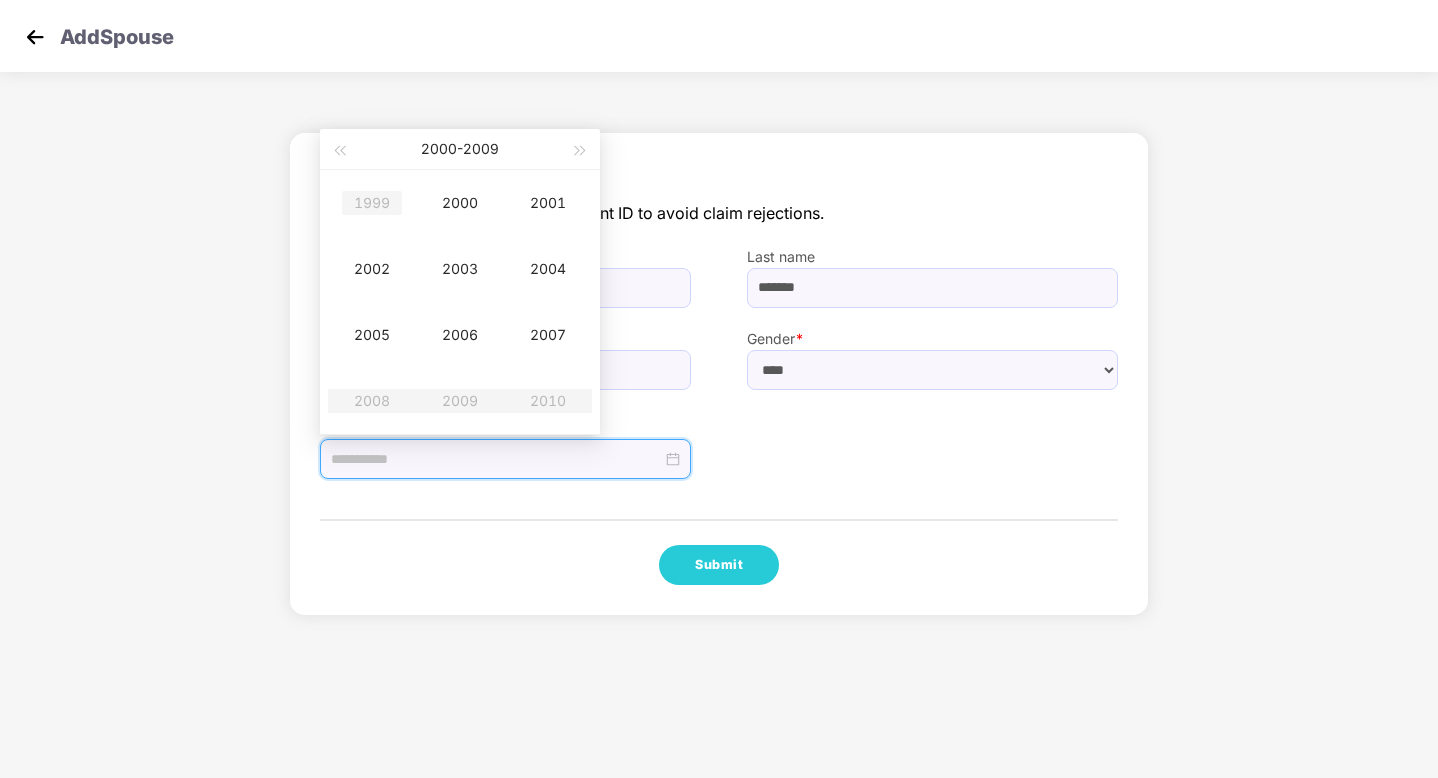 type on "**********" 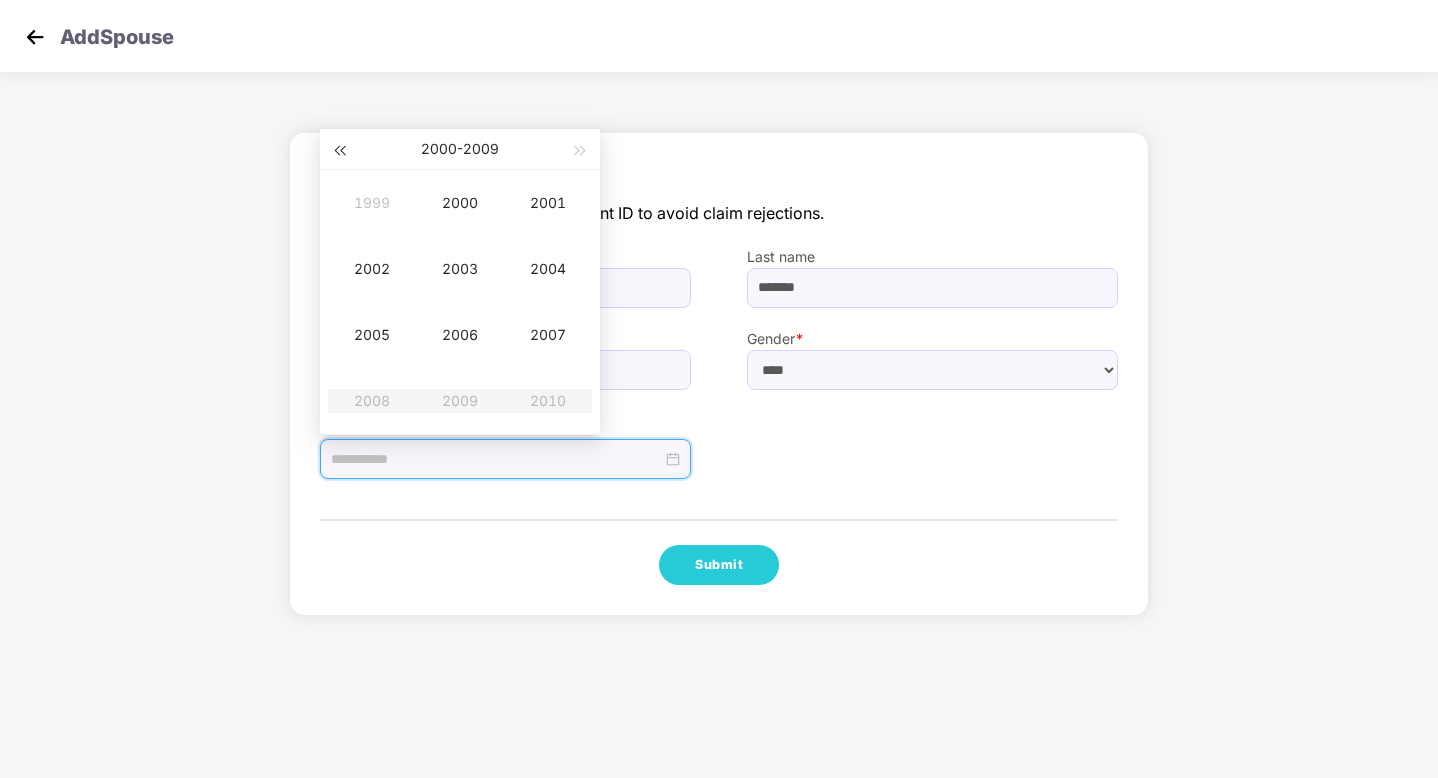 click at bounding box center (339, 151) 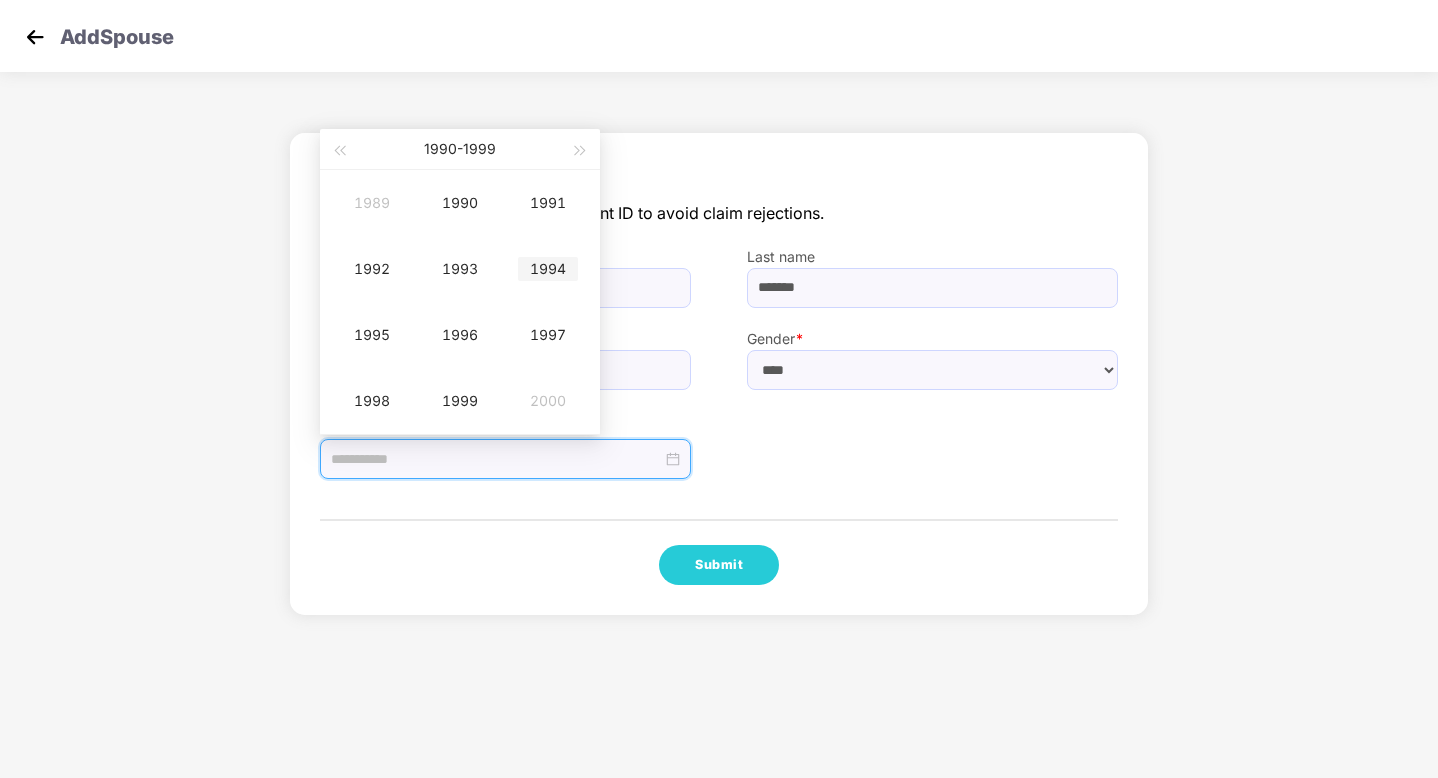 type on "**********" 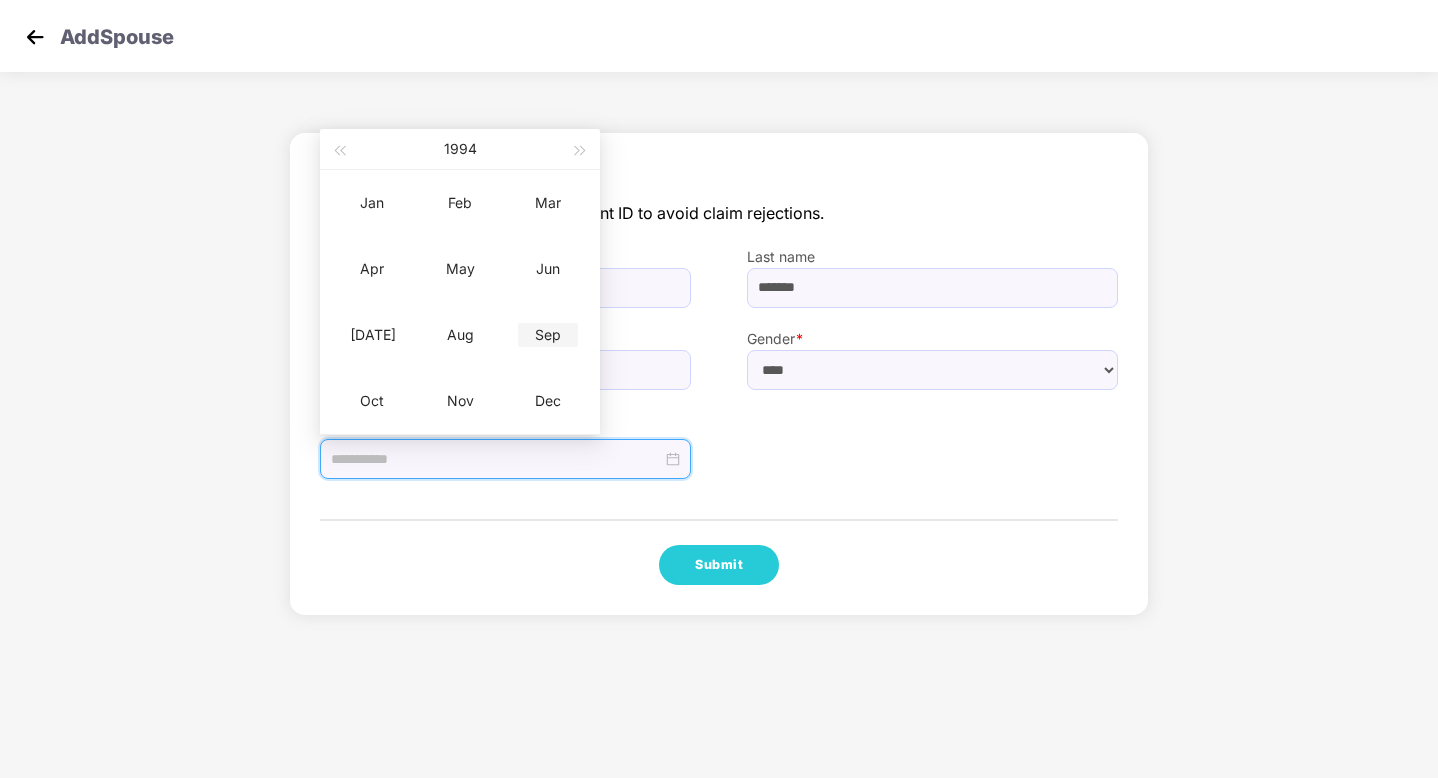 type on "**********" 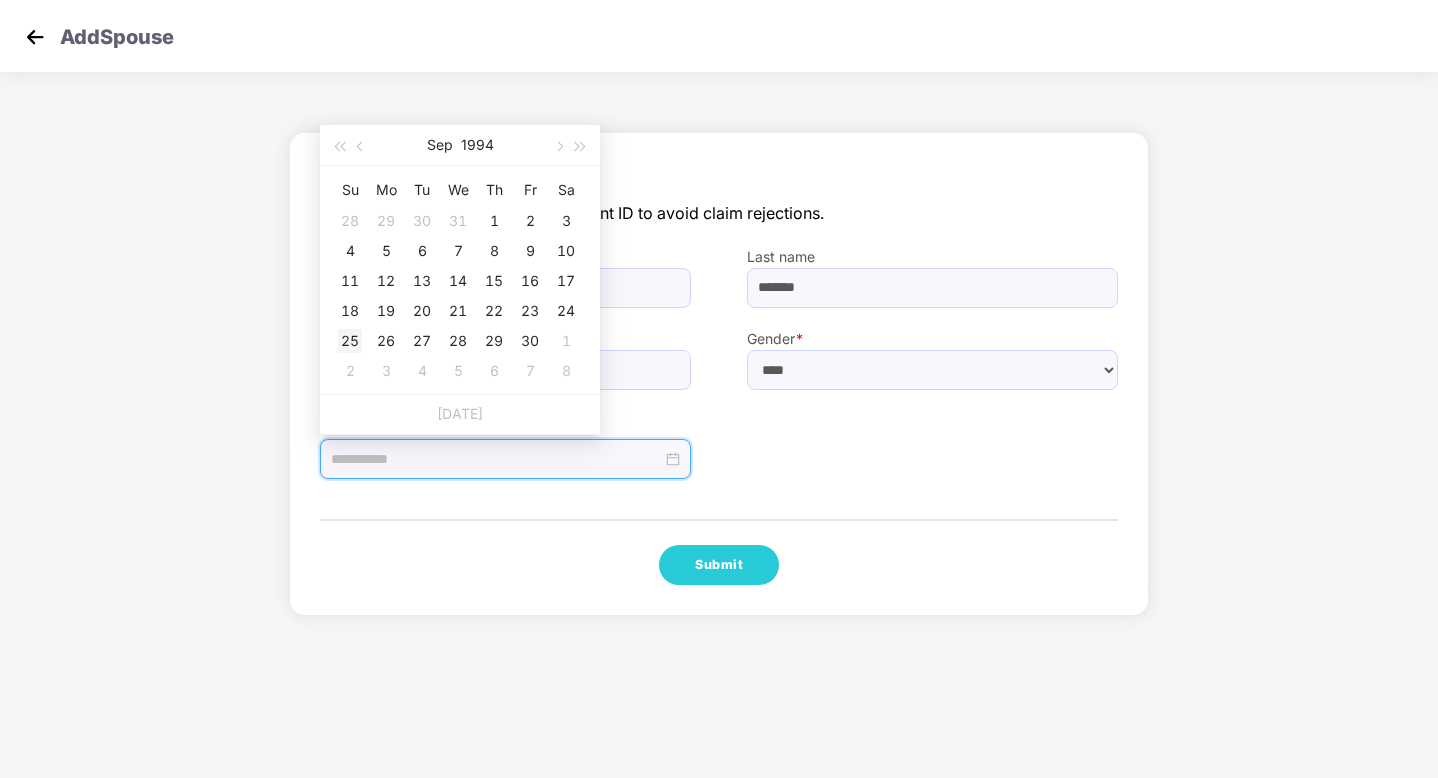 type on "**********" 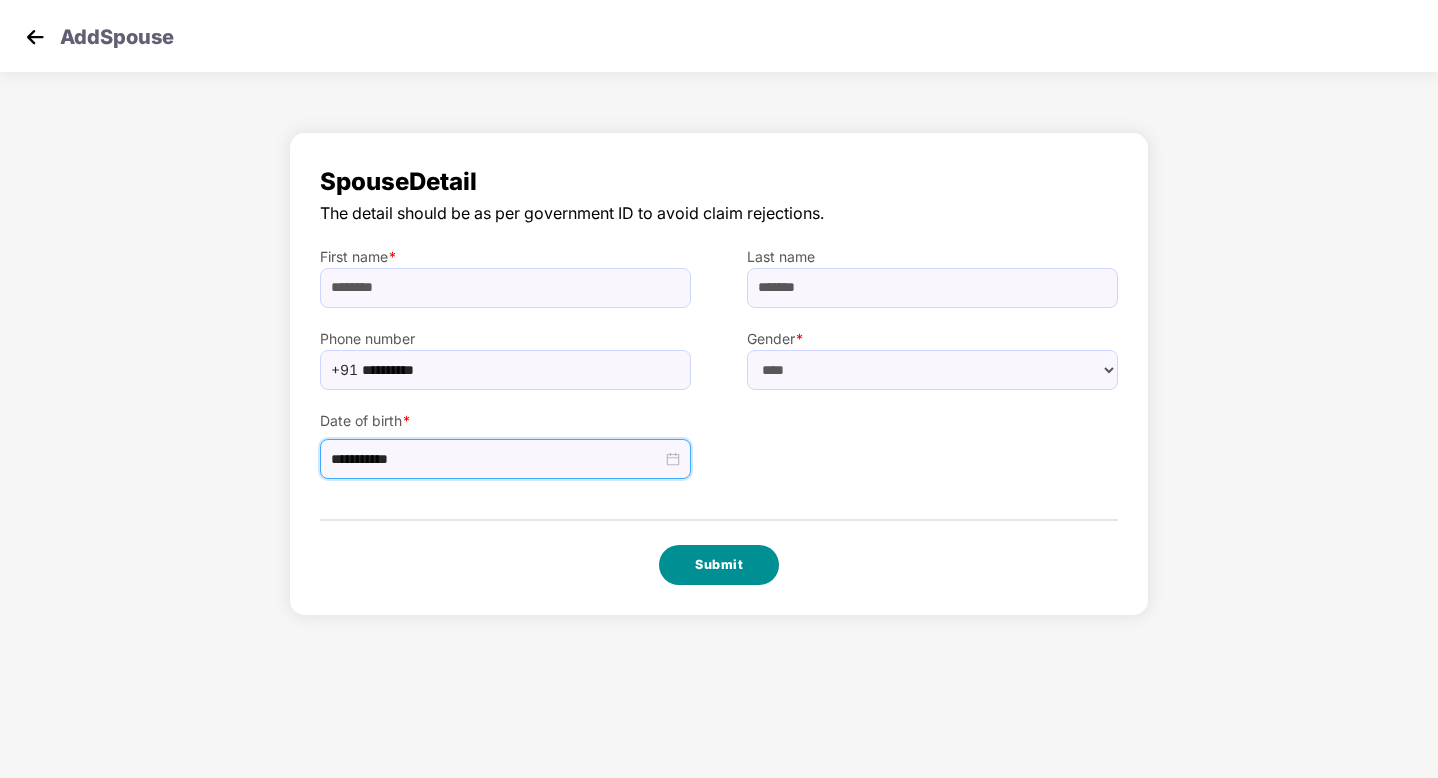 click on "Submit" at bounding box center [719, 565] 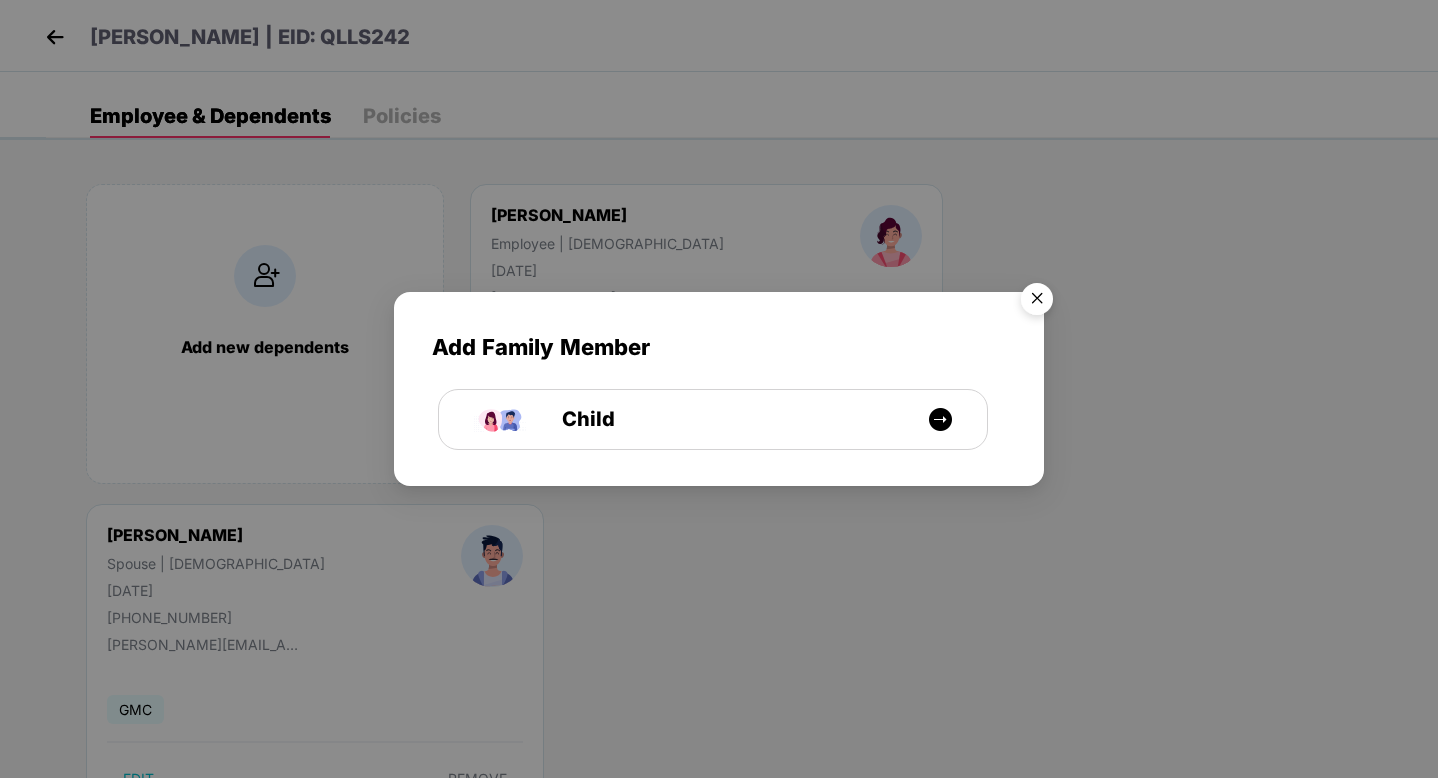 click at bounding box center (1037, 302) 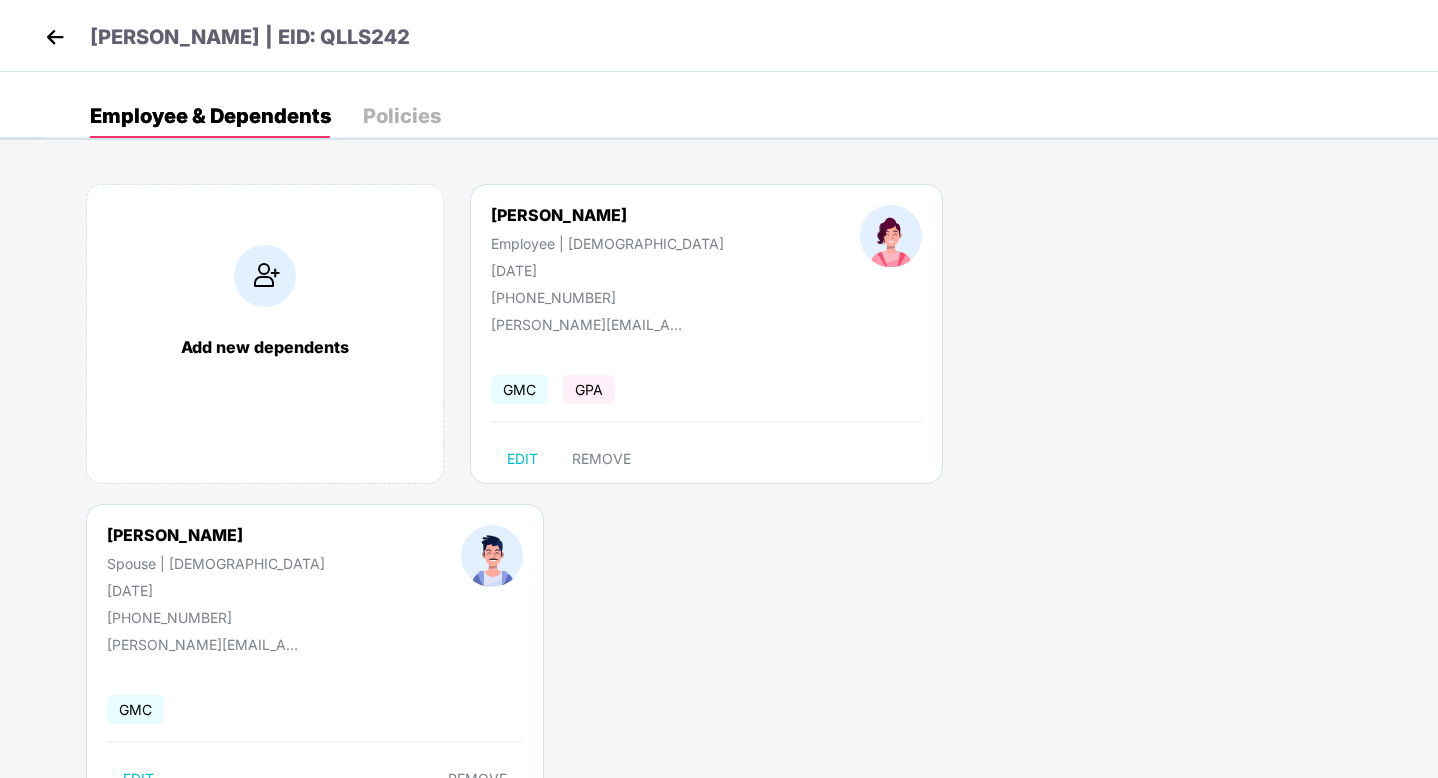click at bounding box center (55, 37) 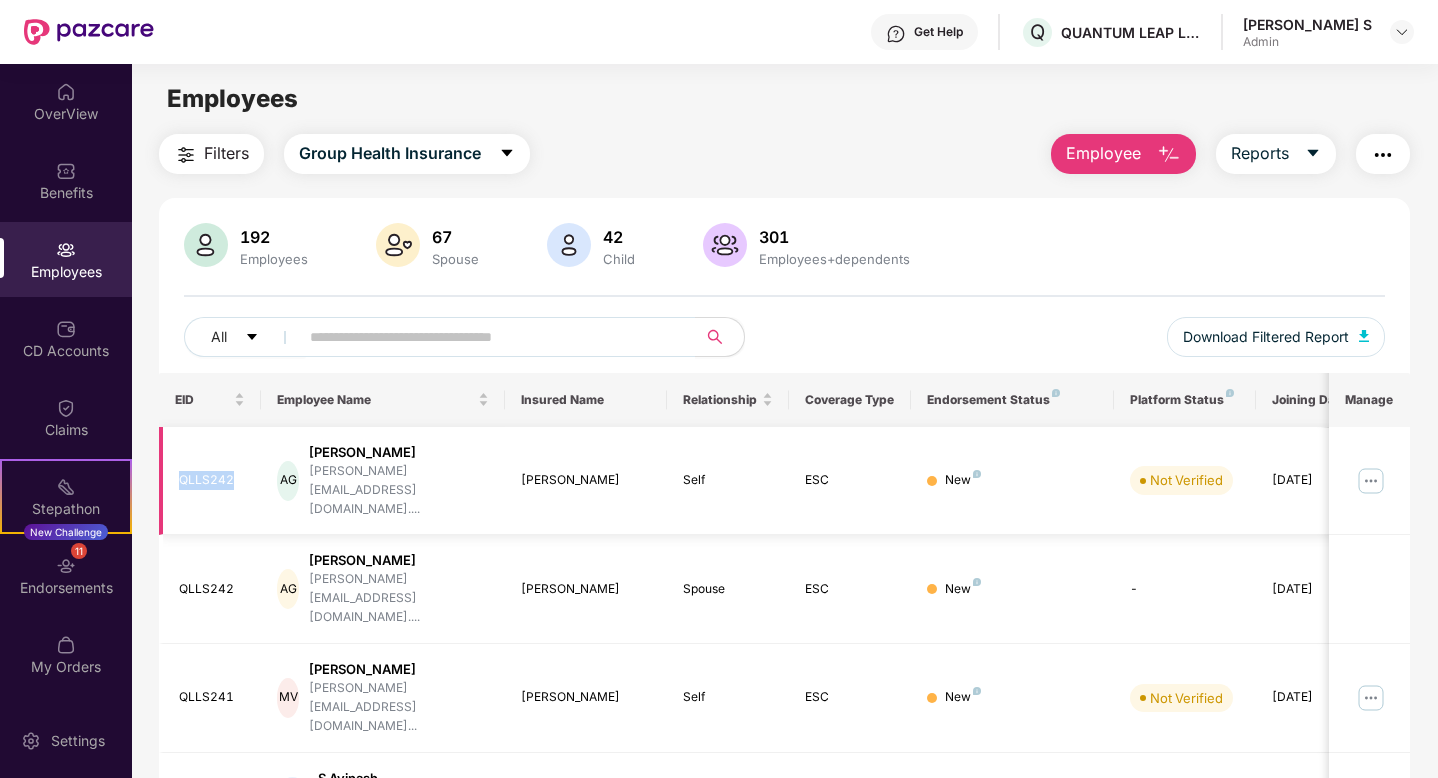 drag, startPoint x: 174, startPoint y: 463, endPoint x: 239, endPoint y: 463, distance: 65 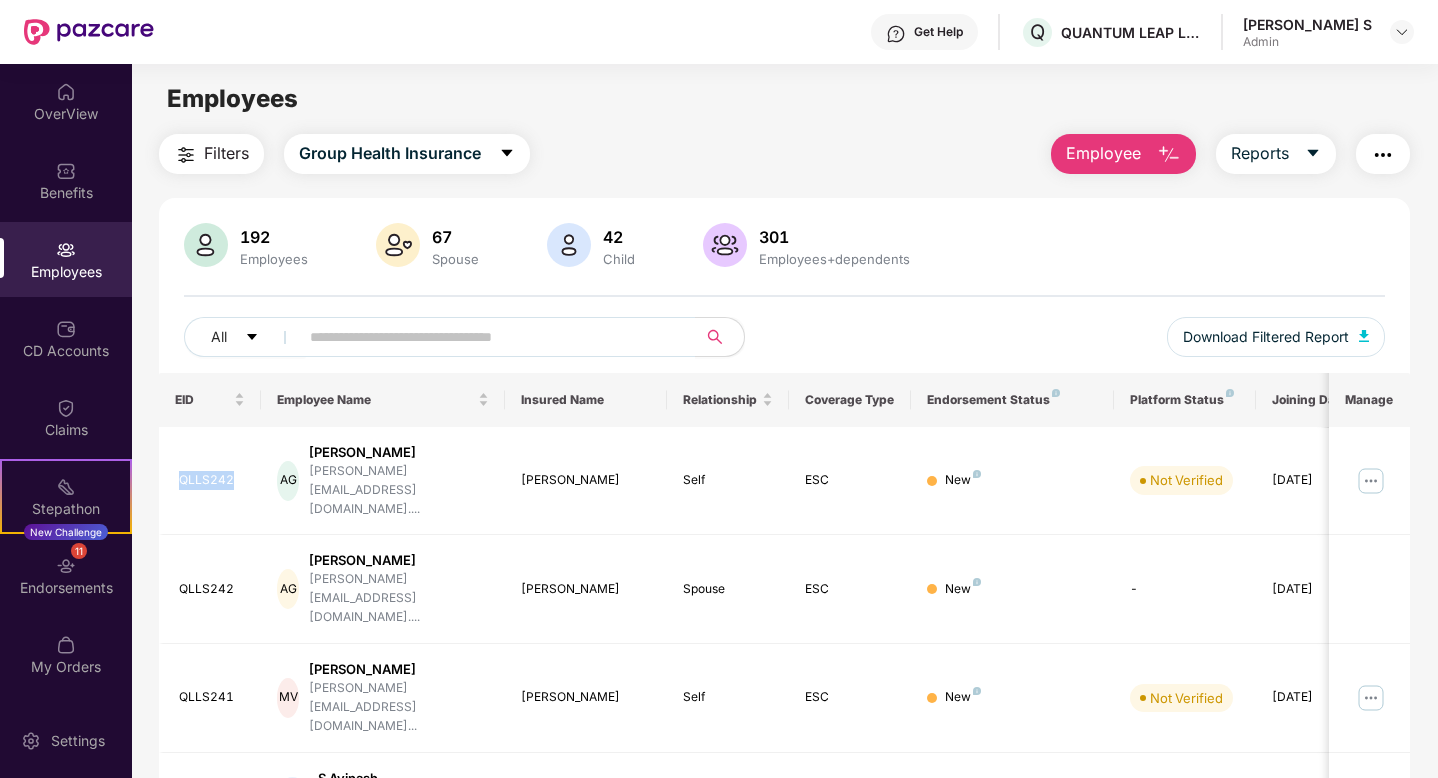 click on "Employee" at bounding box center [1103, 153] 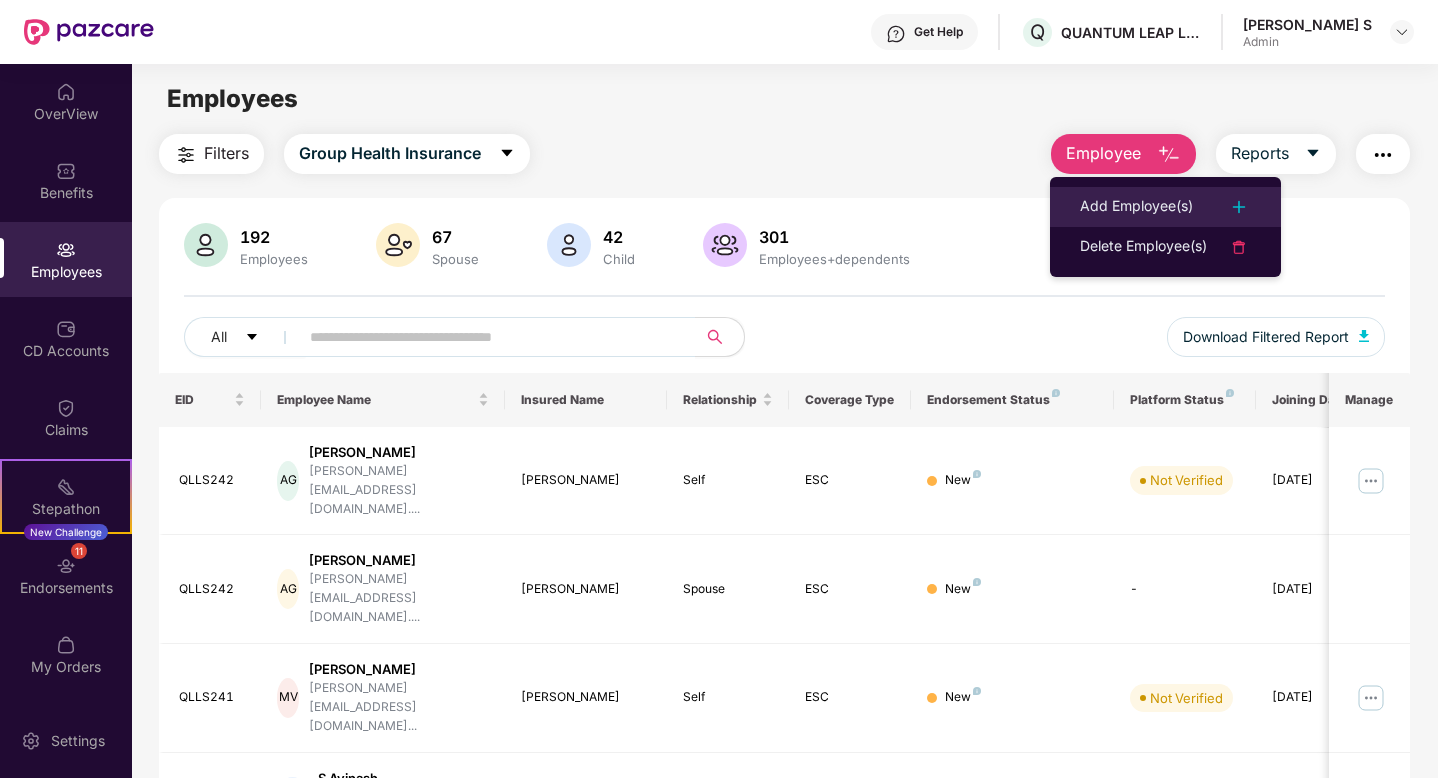 click on "Add Employee(s)" at bounding box center [1136, 207] 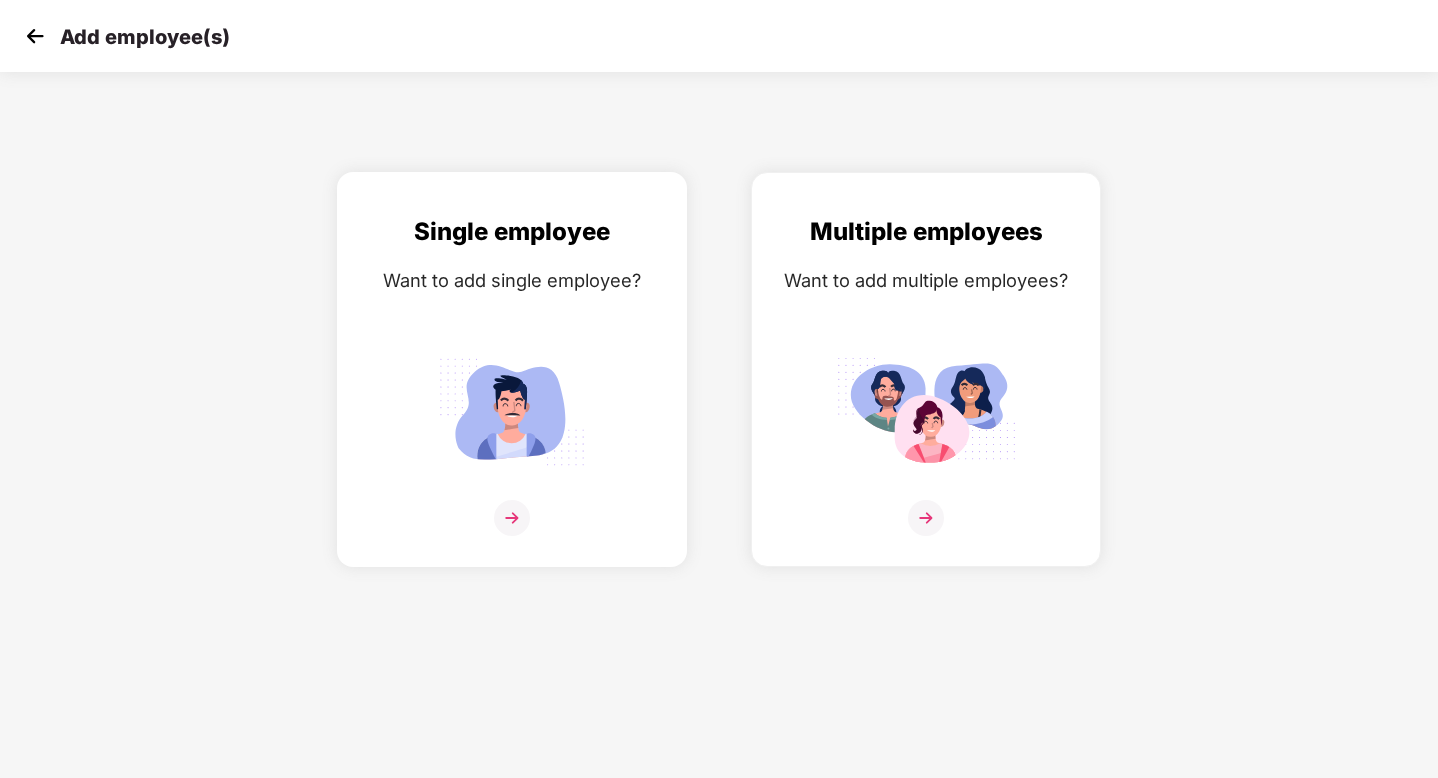 click at bounding box center [512, 411] 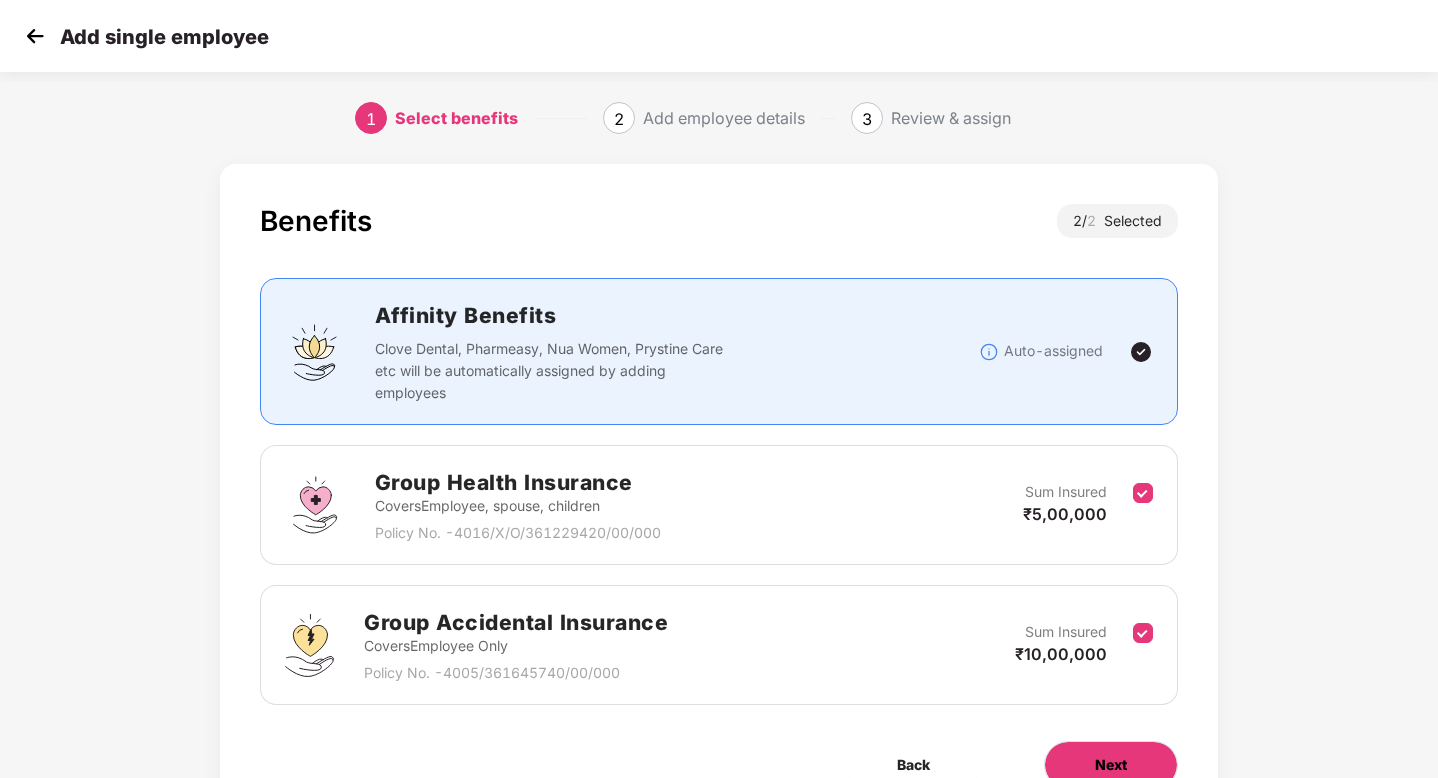 click on "Next" at bounding box center (1111, 765) 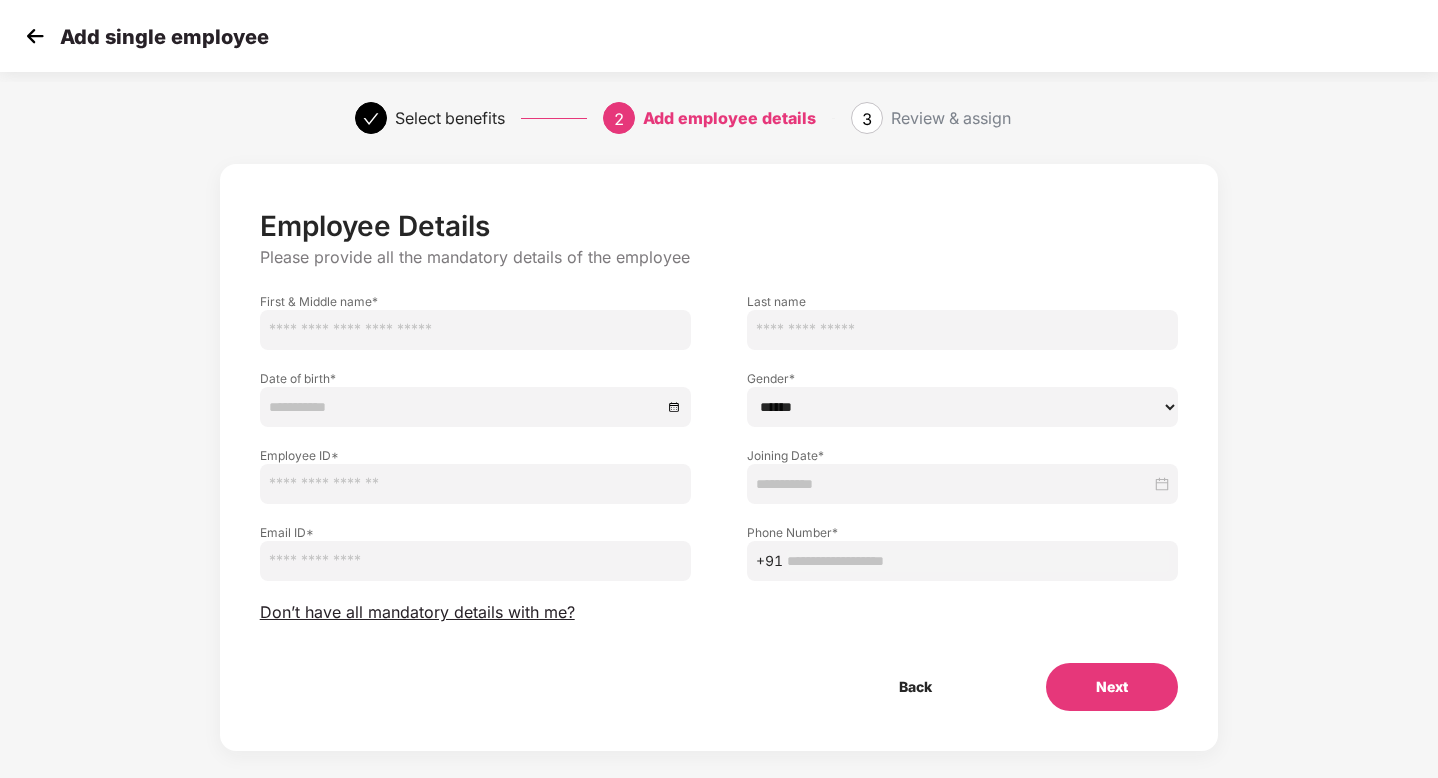 click at bounding box center (475, 484) 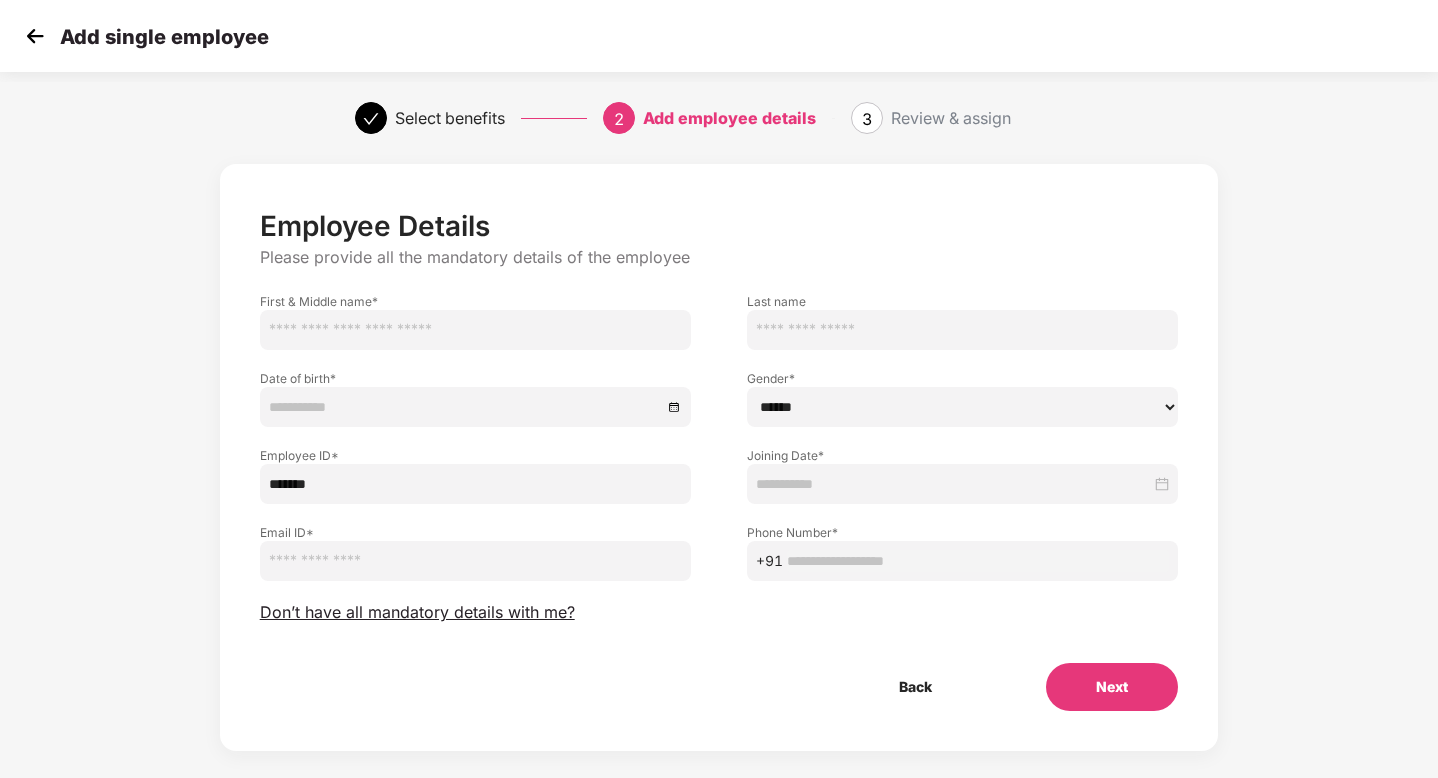 type on "*******" 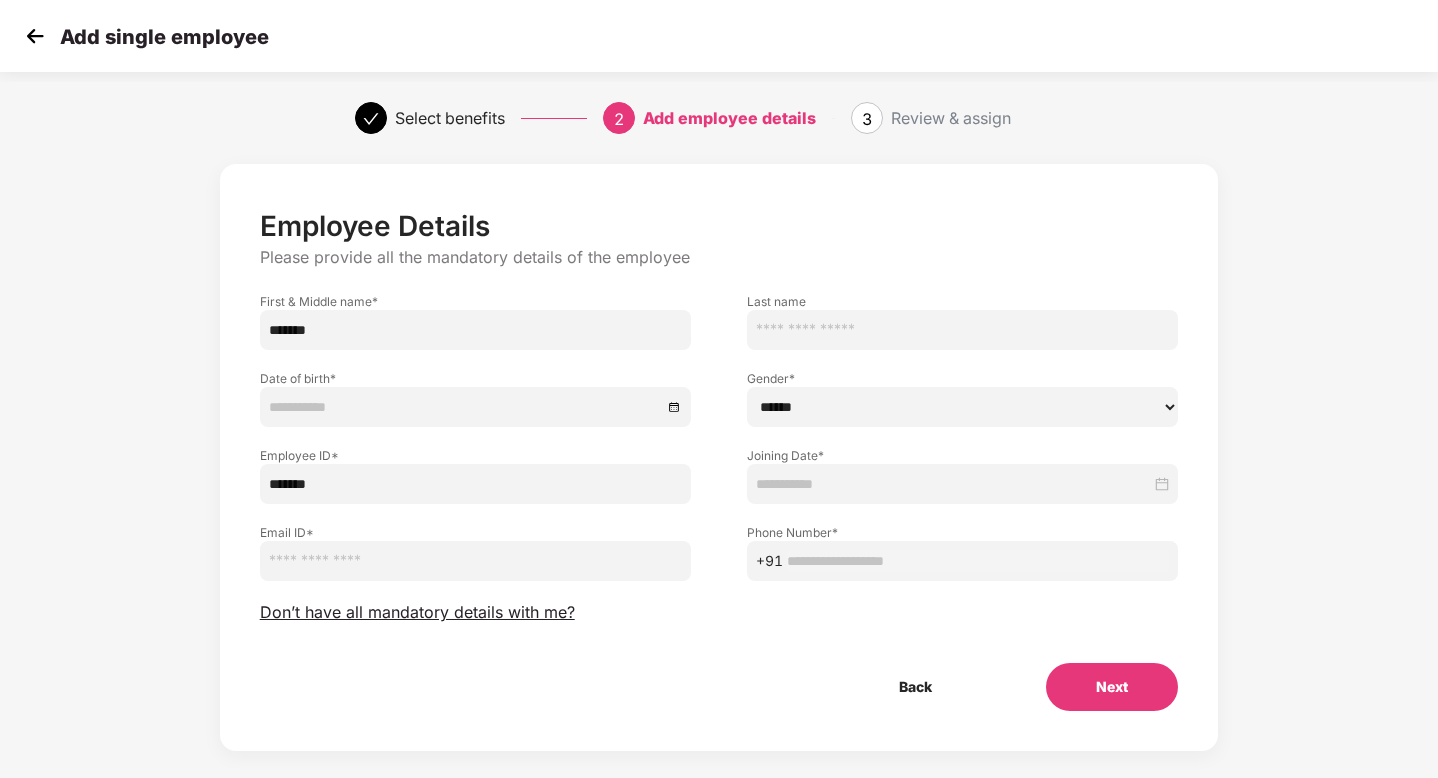 type on "******" 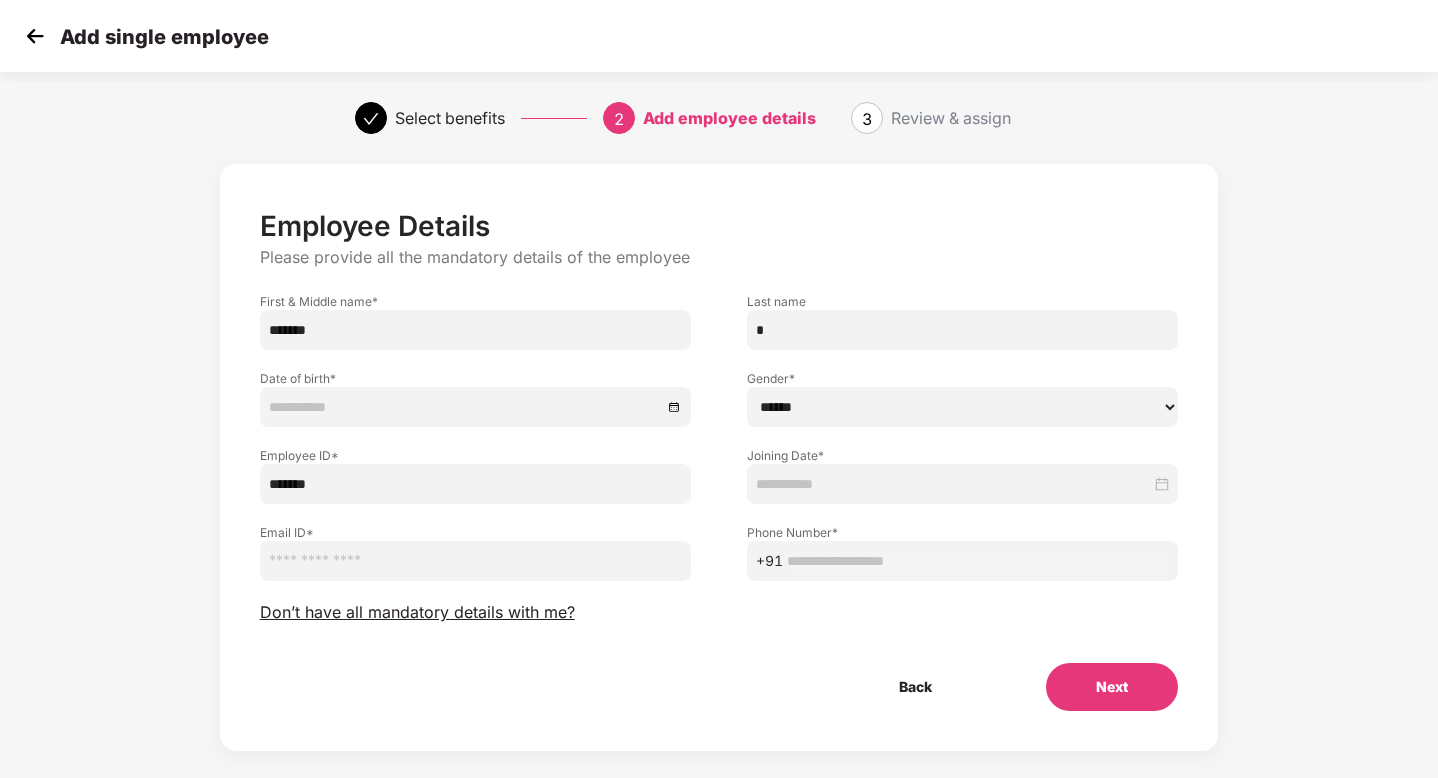 type 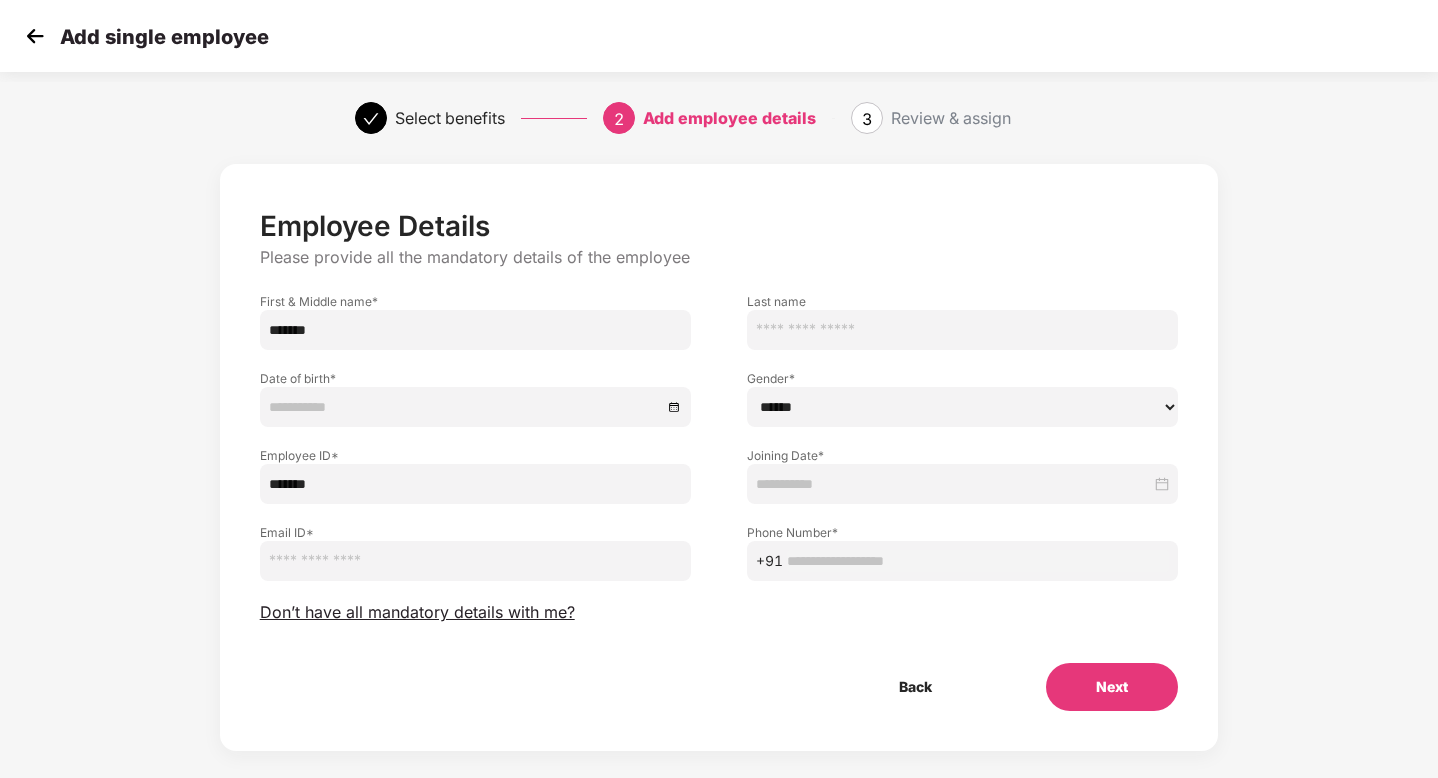 click on "******" at bounding box center (475, 330) 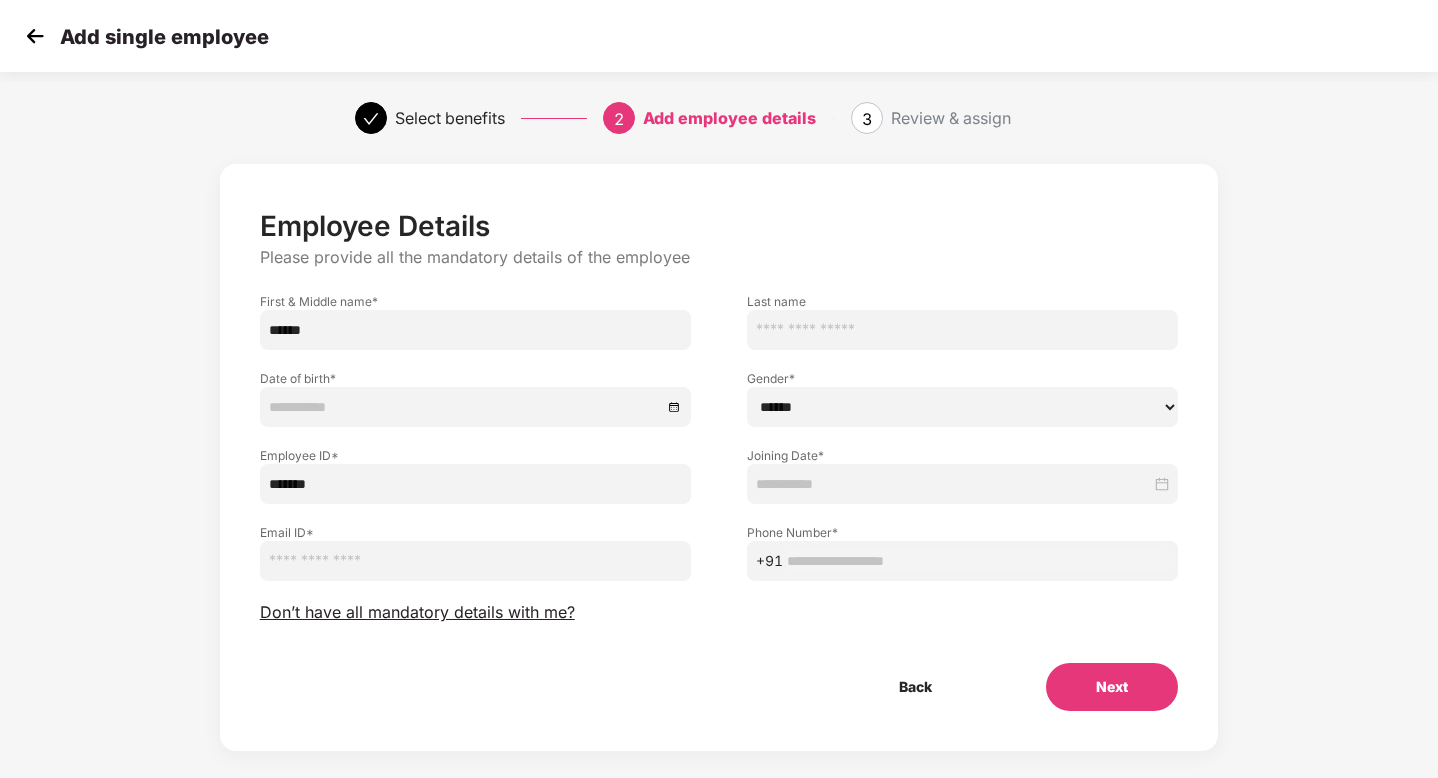 type on "******" 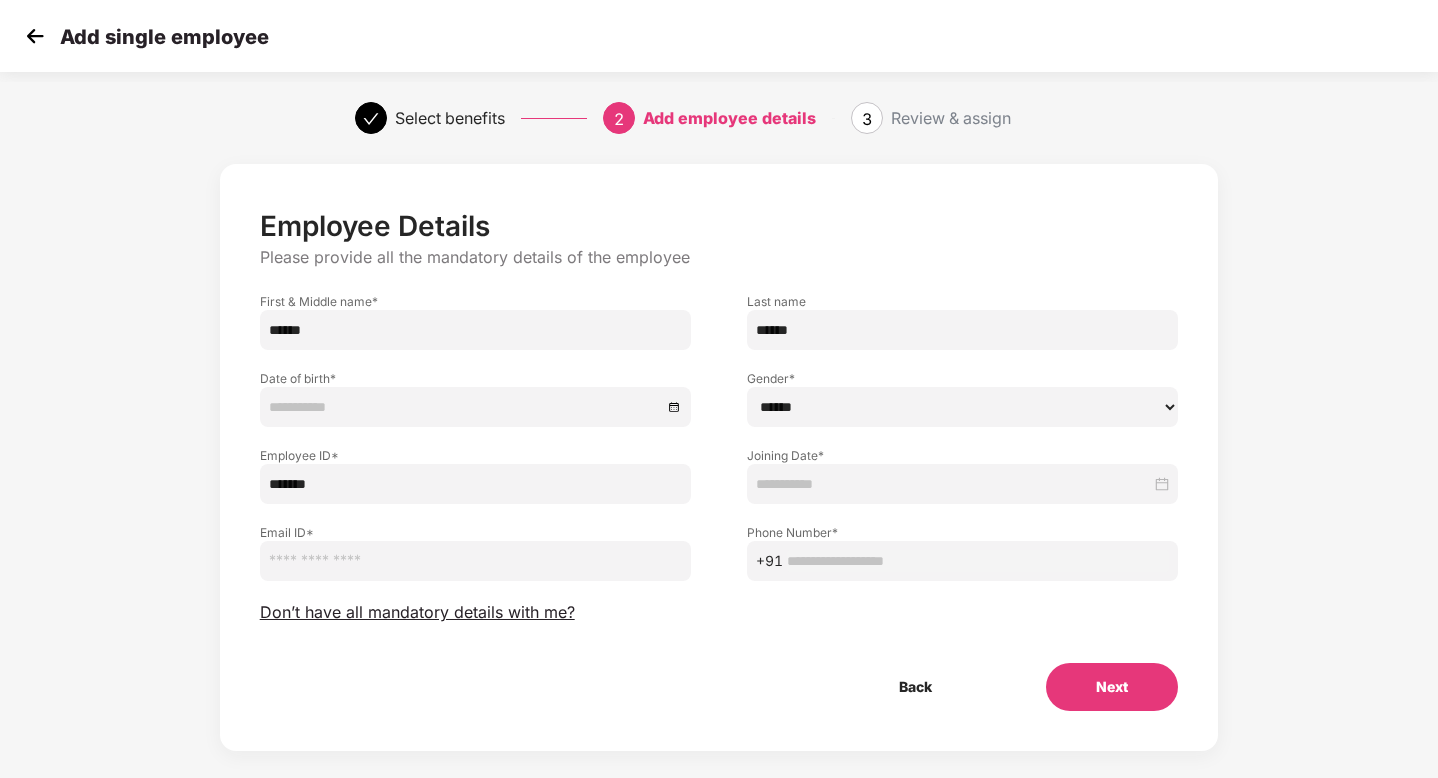type on "******" 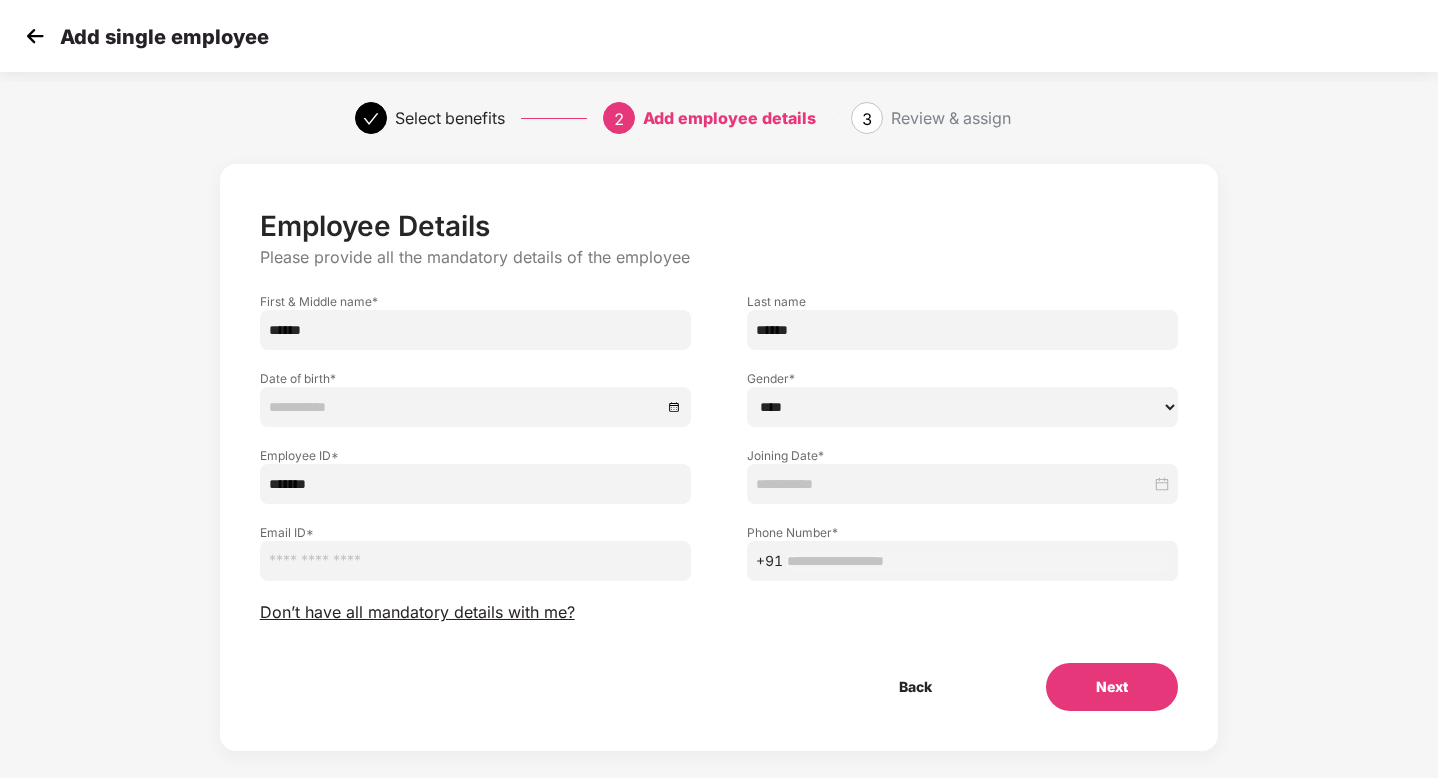 click at bounding box center (953, 484) 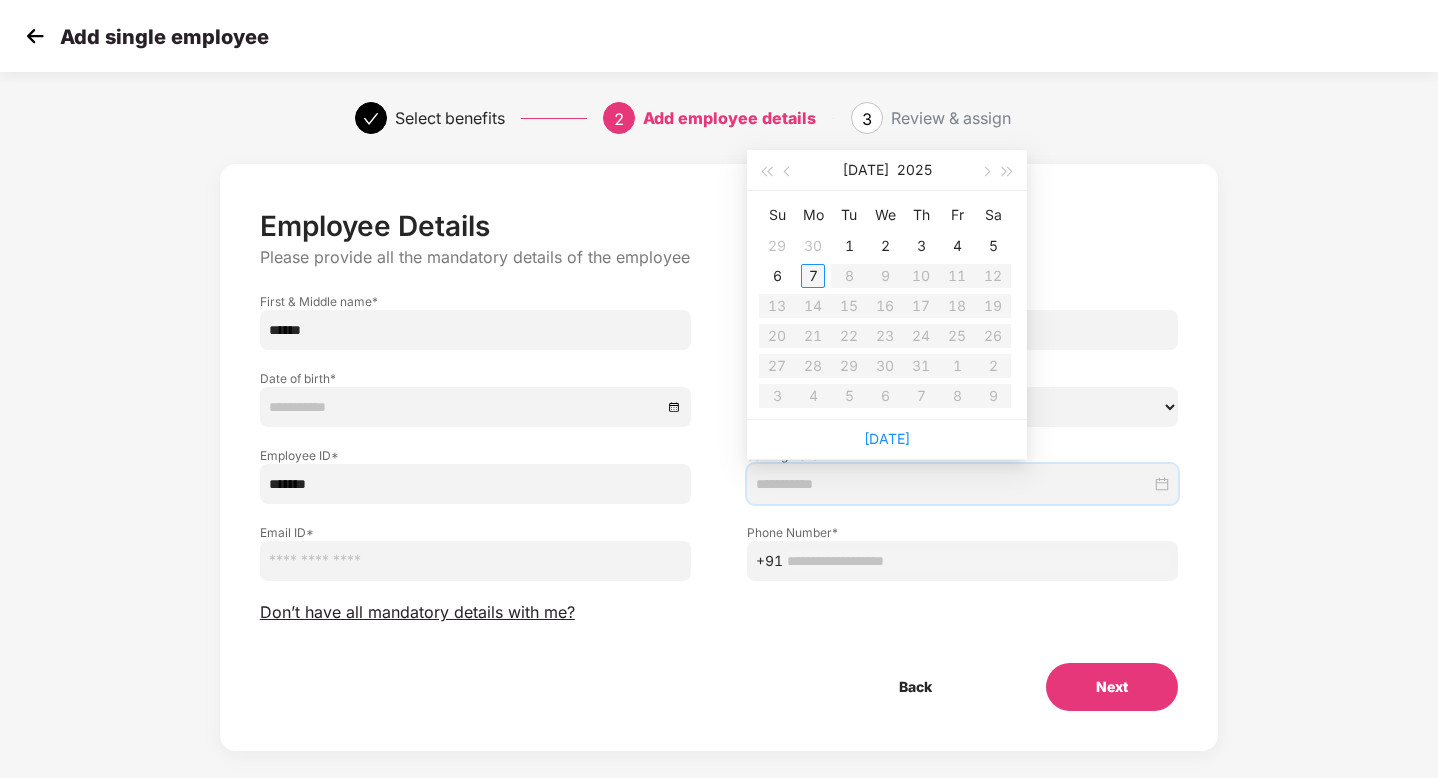 type on "**********" 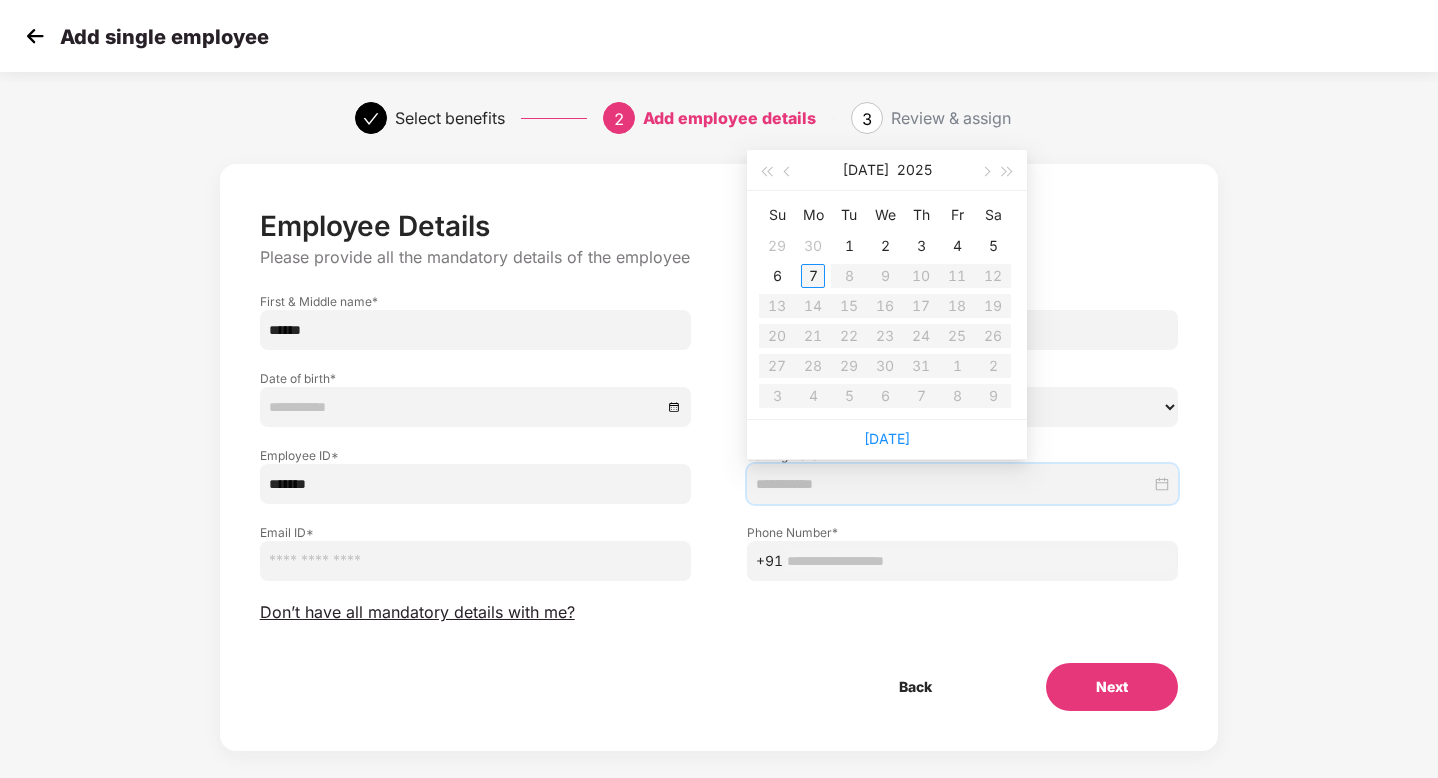 click on "7" at bounding box center (813, 276) 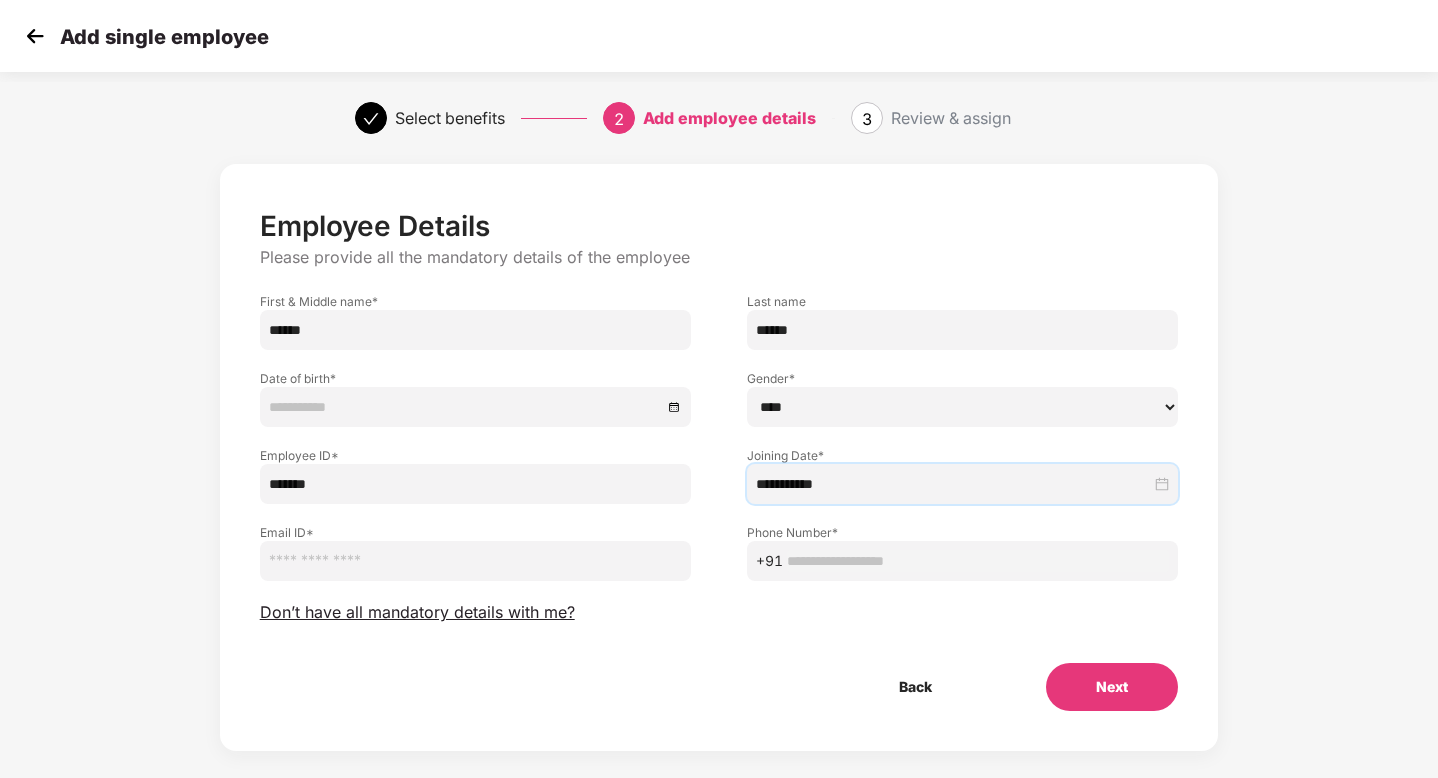 click at bounding box center [475, 561] 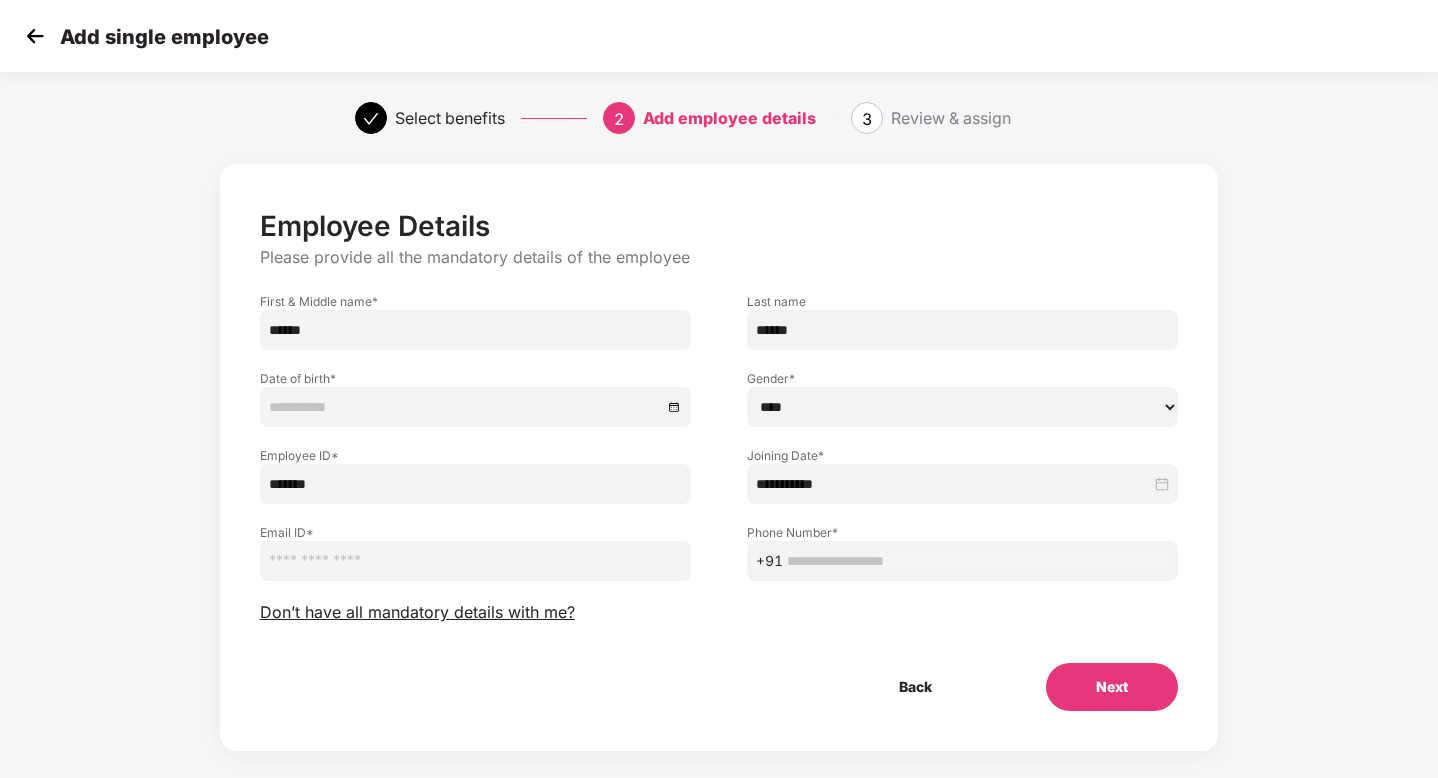paste on "**********" 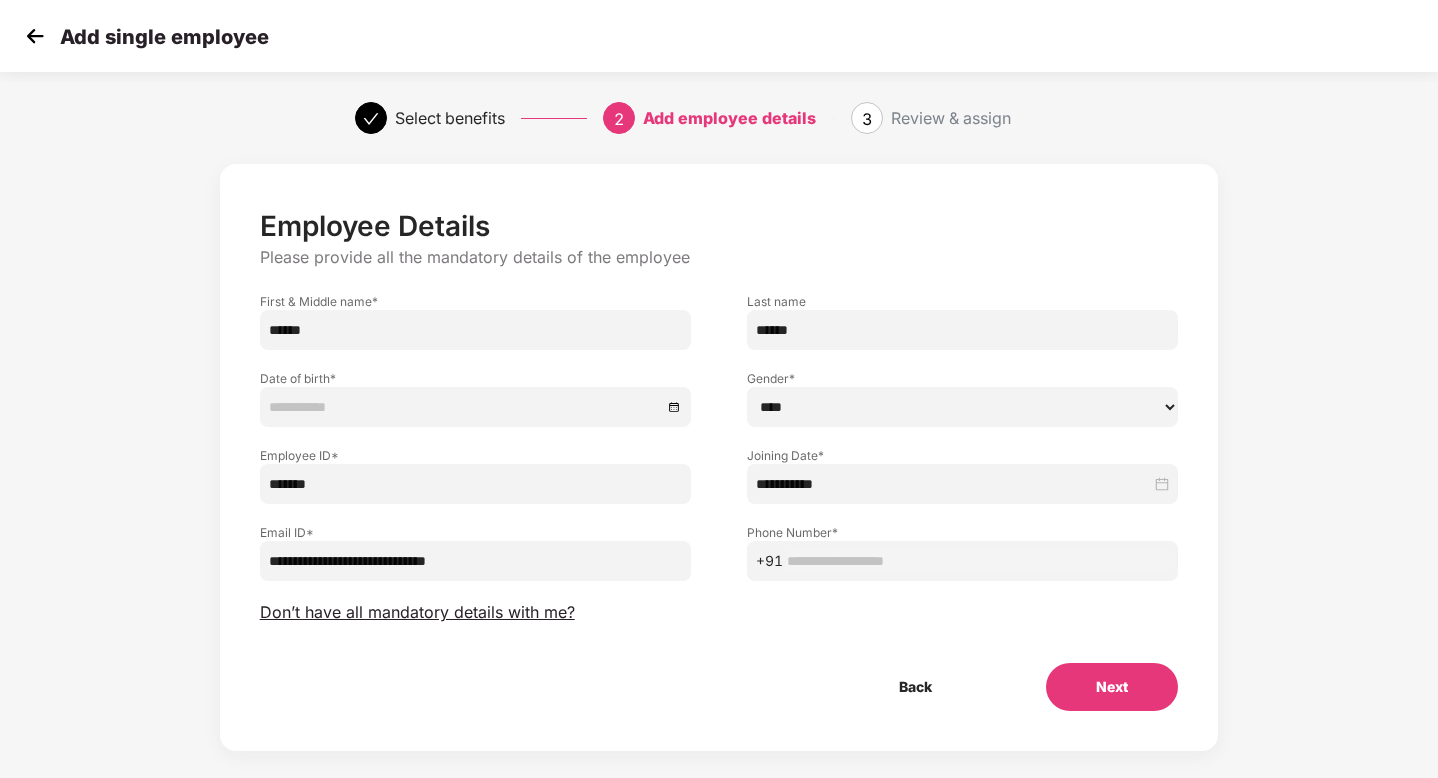 type on "**********" 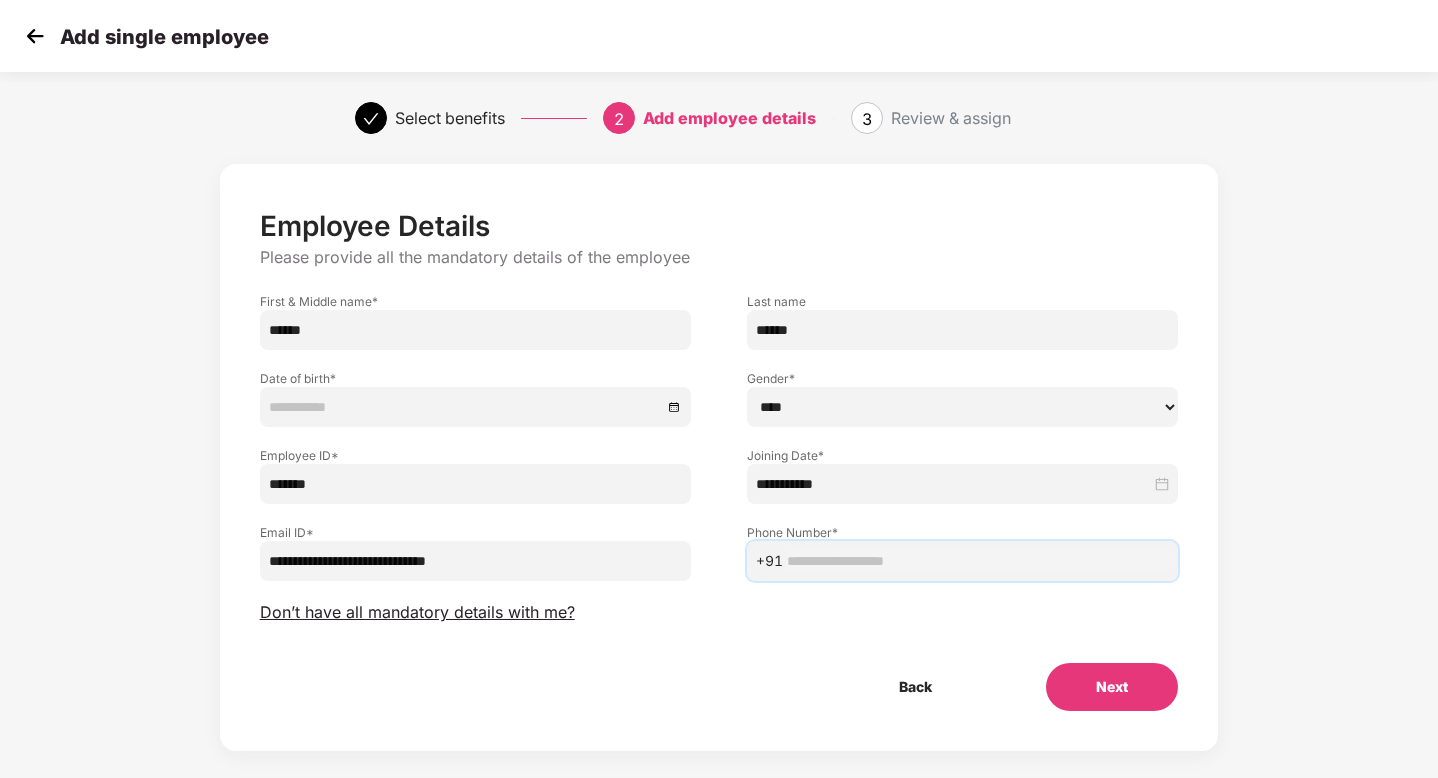 paste on "**********" 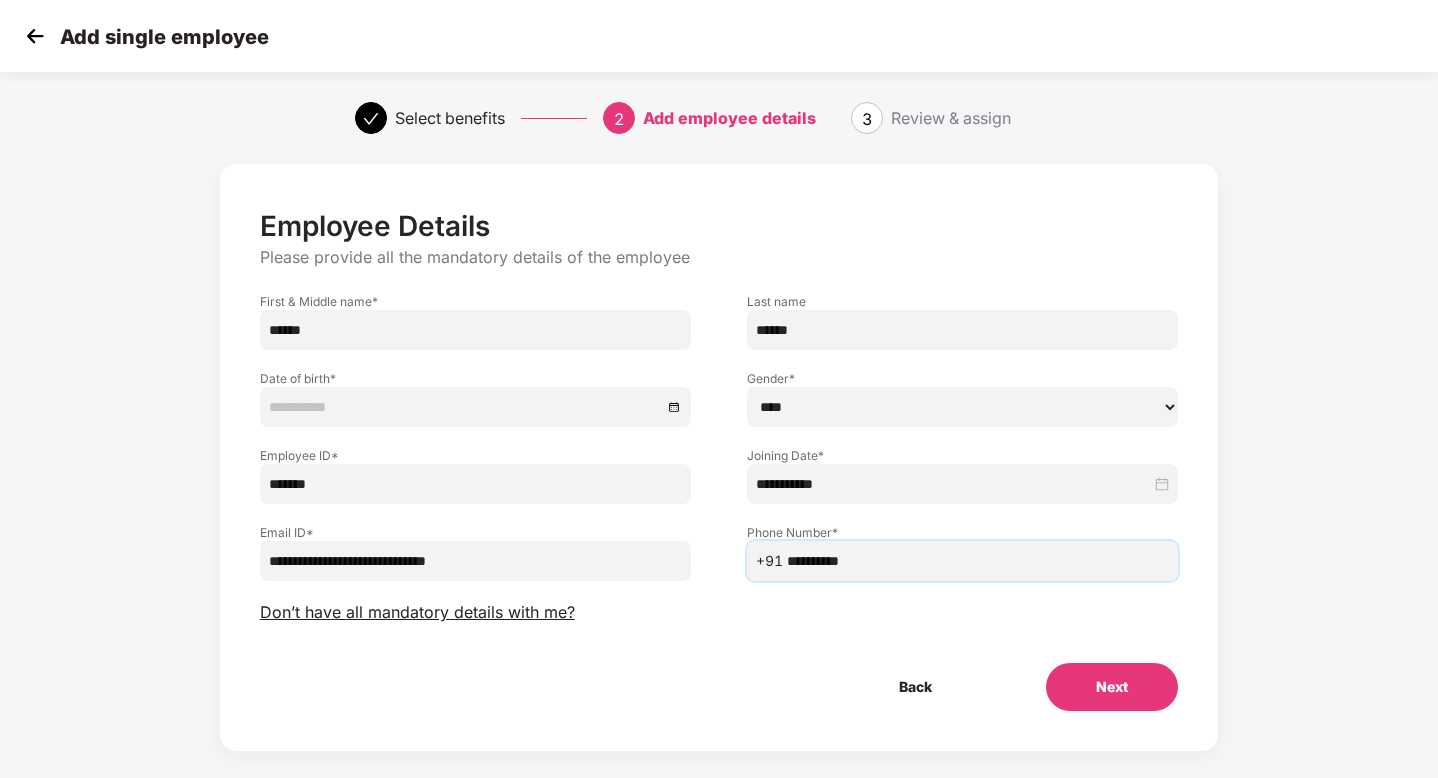 type on "**********" 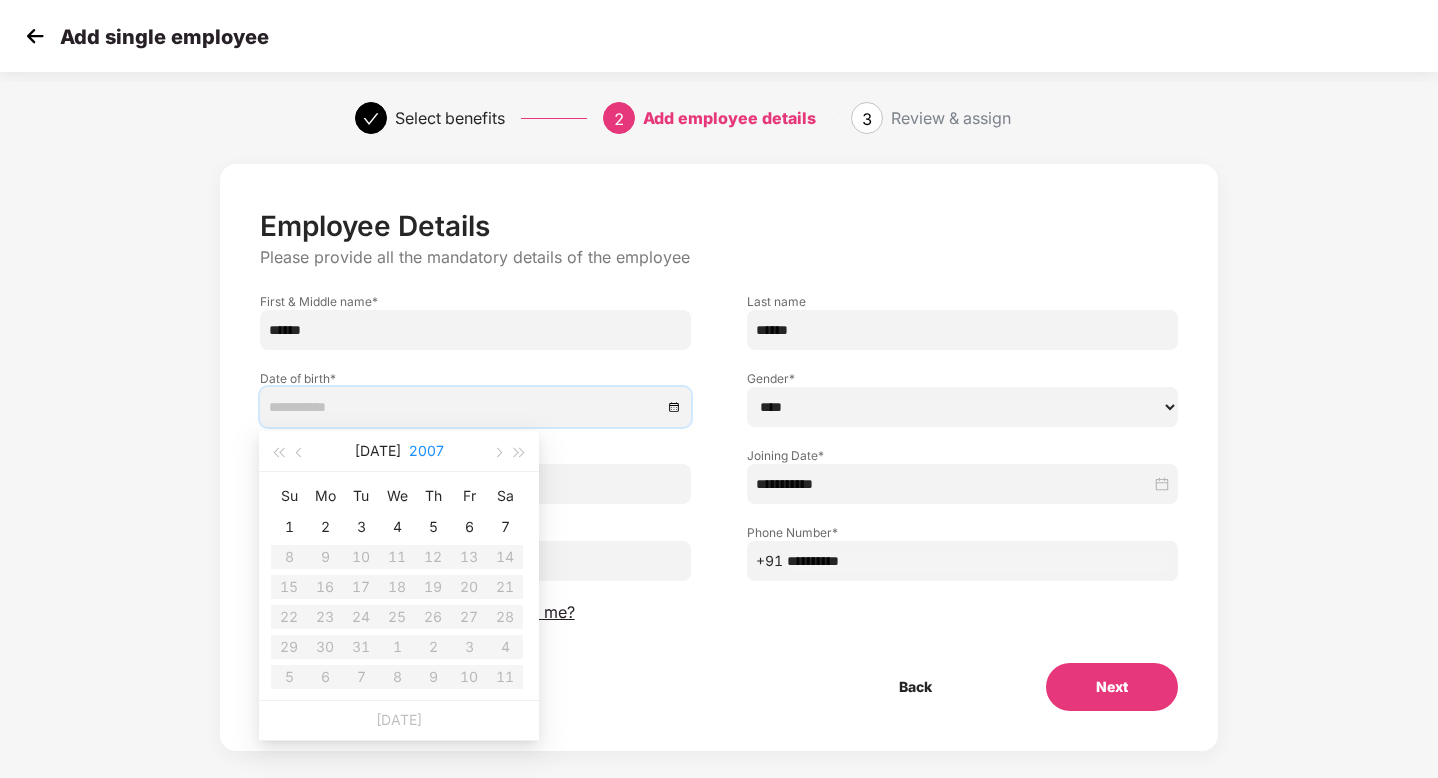 click on "2007" at bounding box center (426, 451) 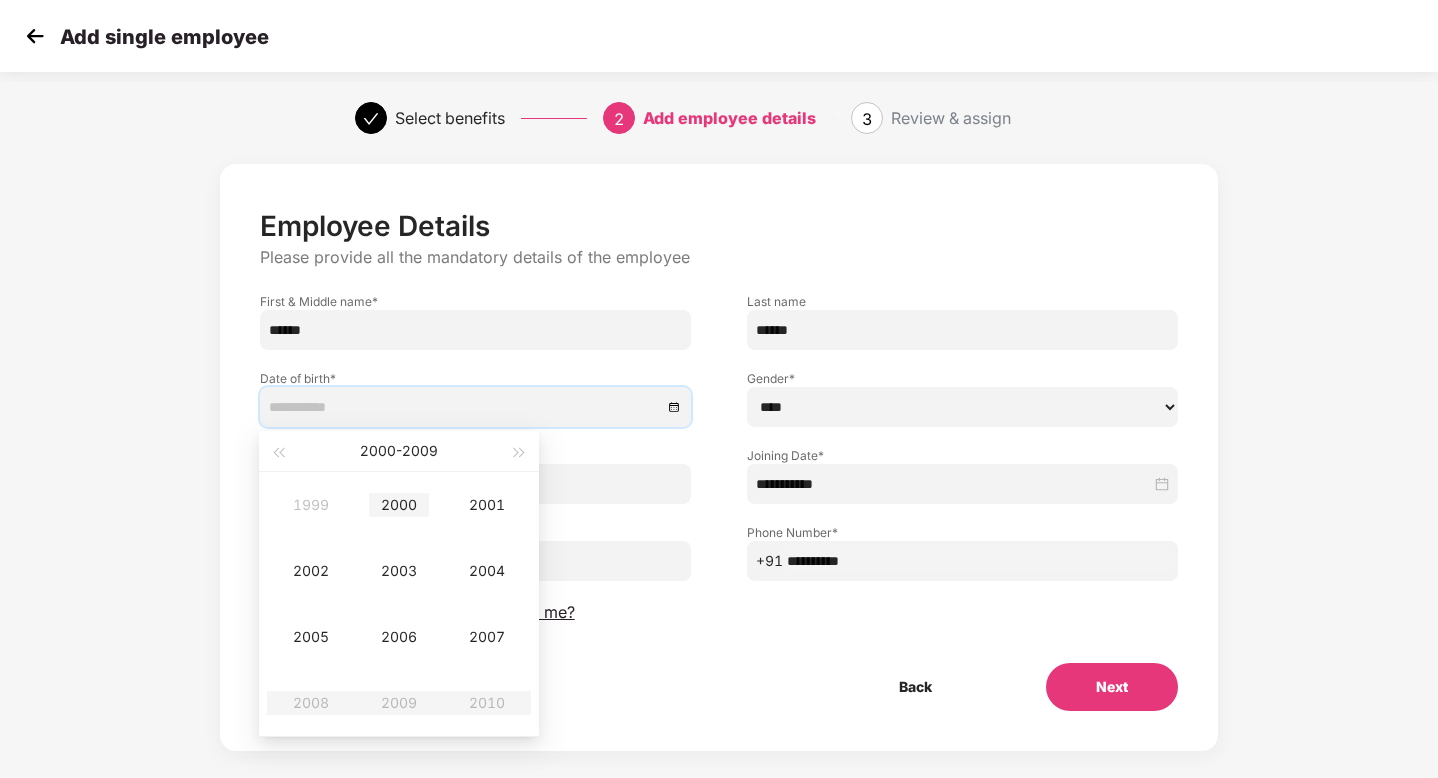 type on "**********" 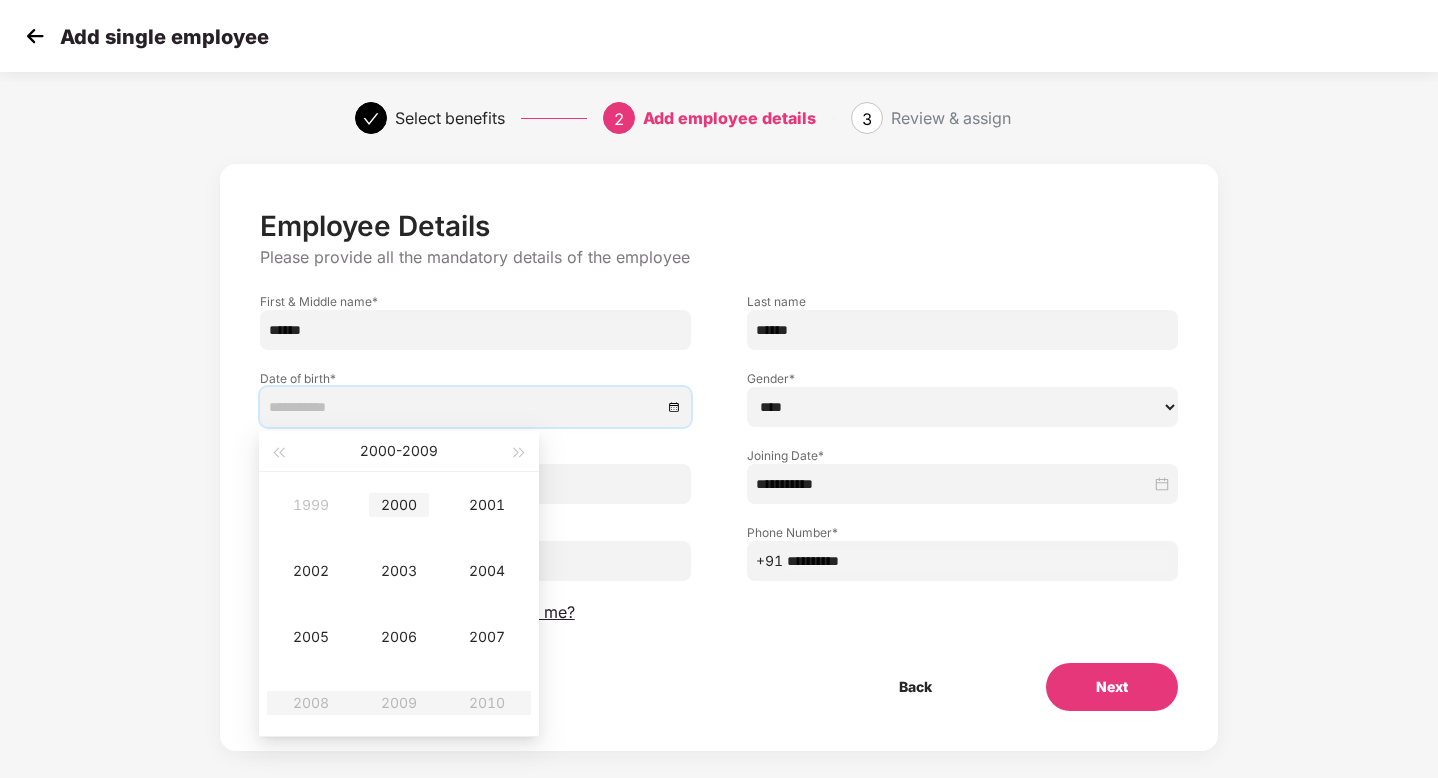 click on "2000" at bounding box center [399, 505] 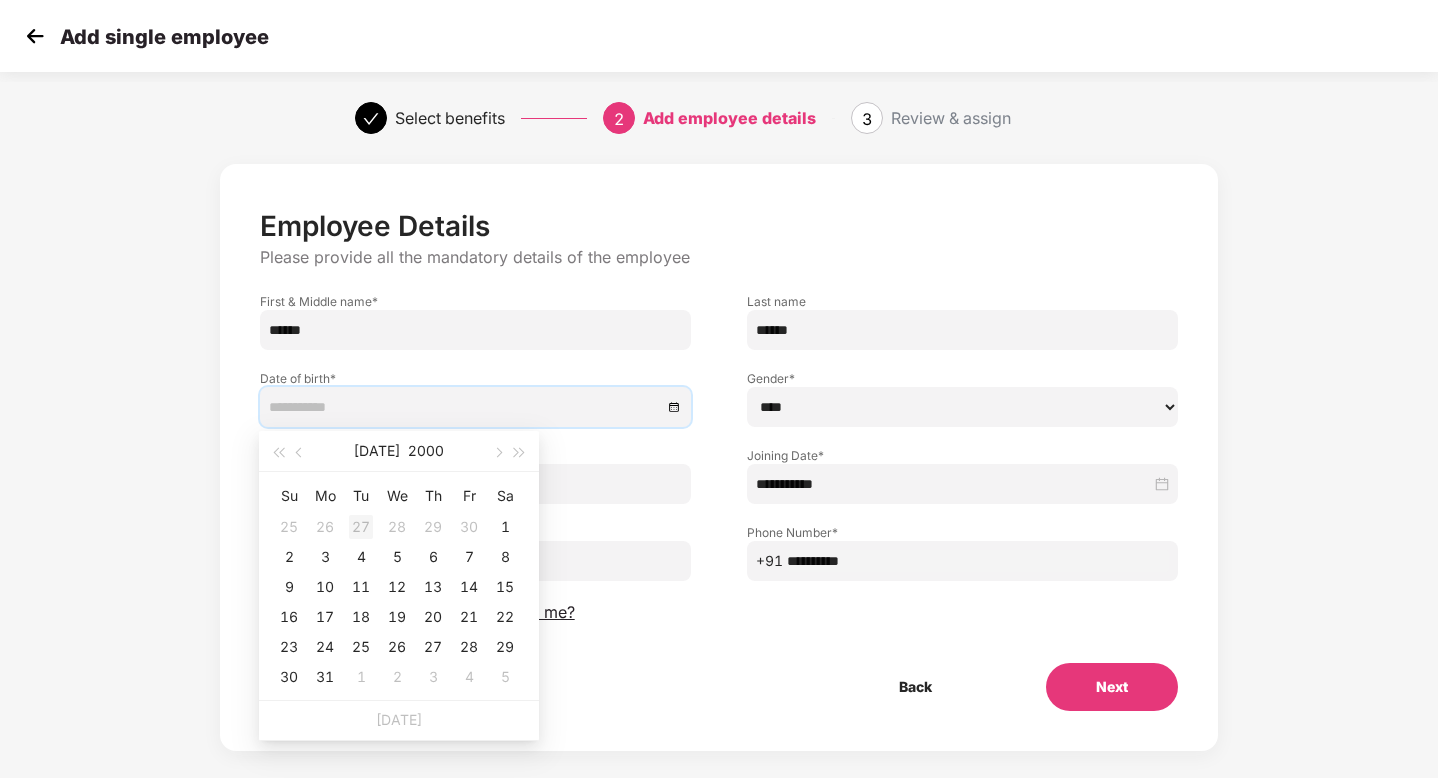 type on "**********" 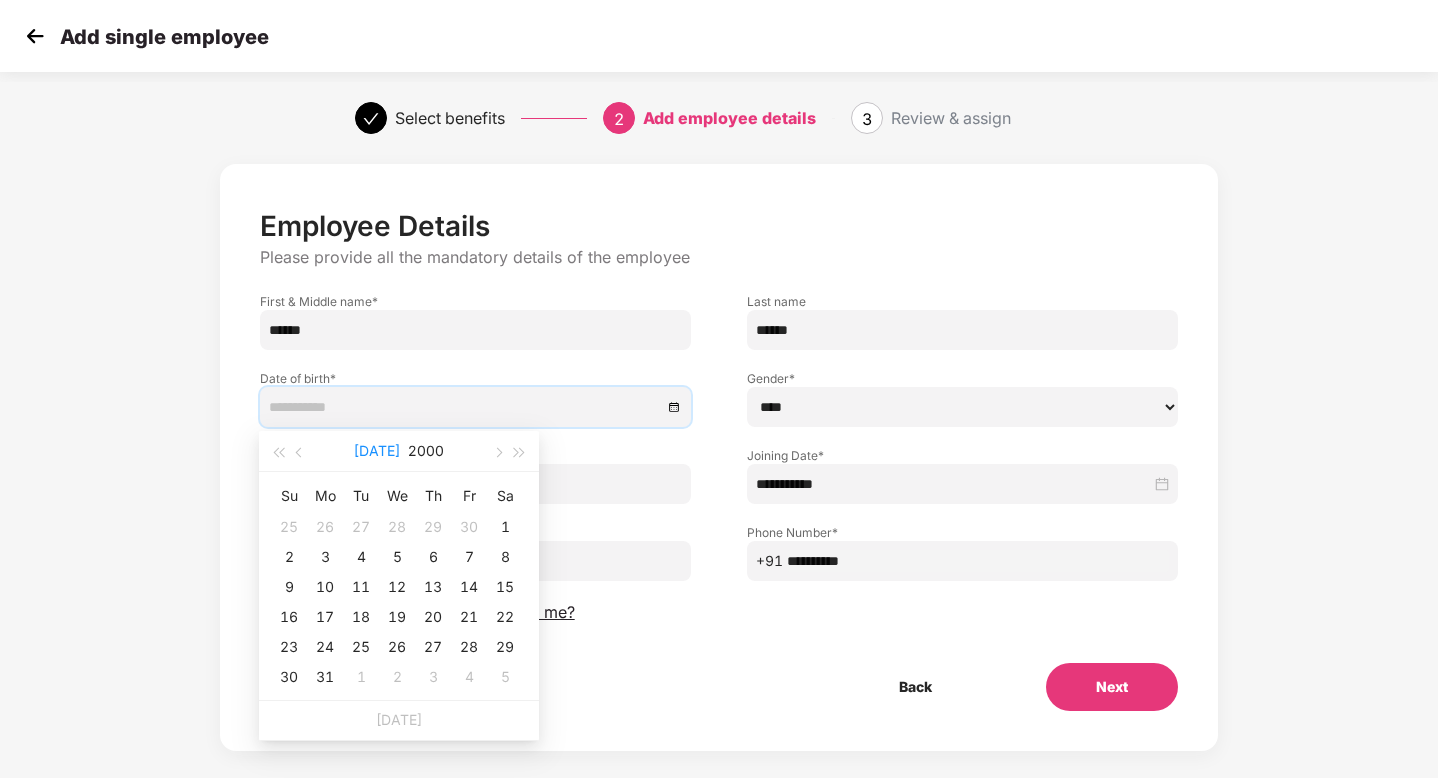 click on "[DATE]" at bounding box center [377, 451] 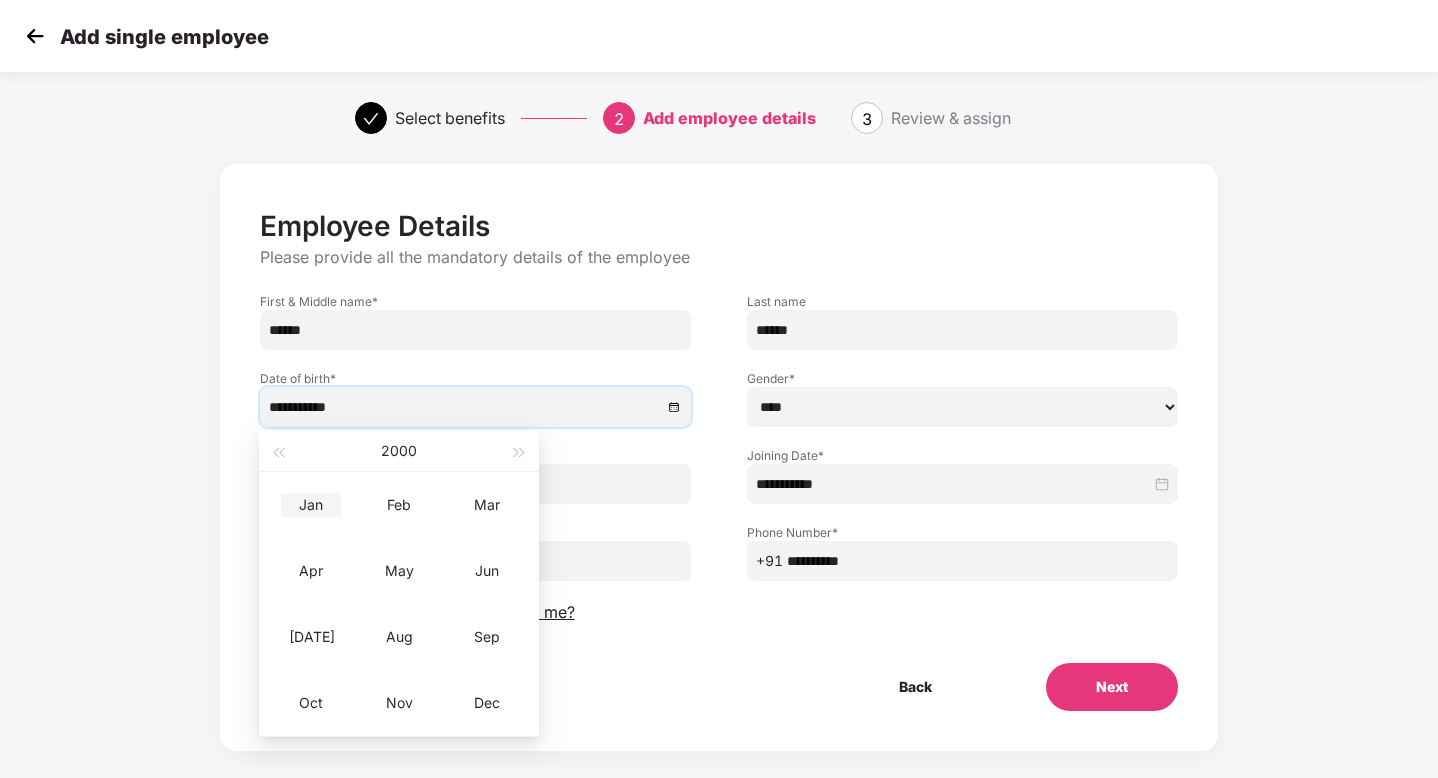 type on "**********" 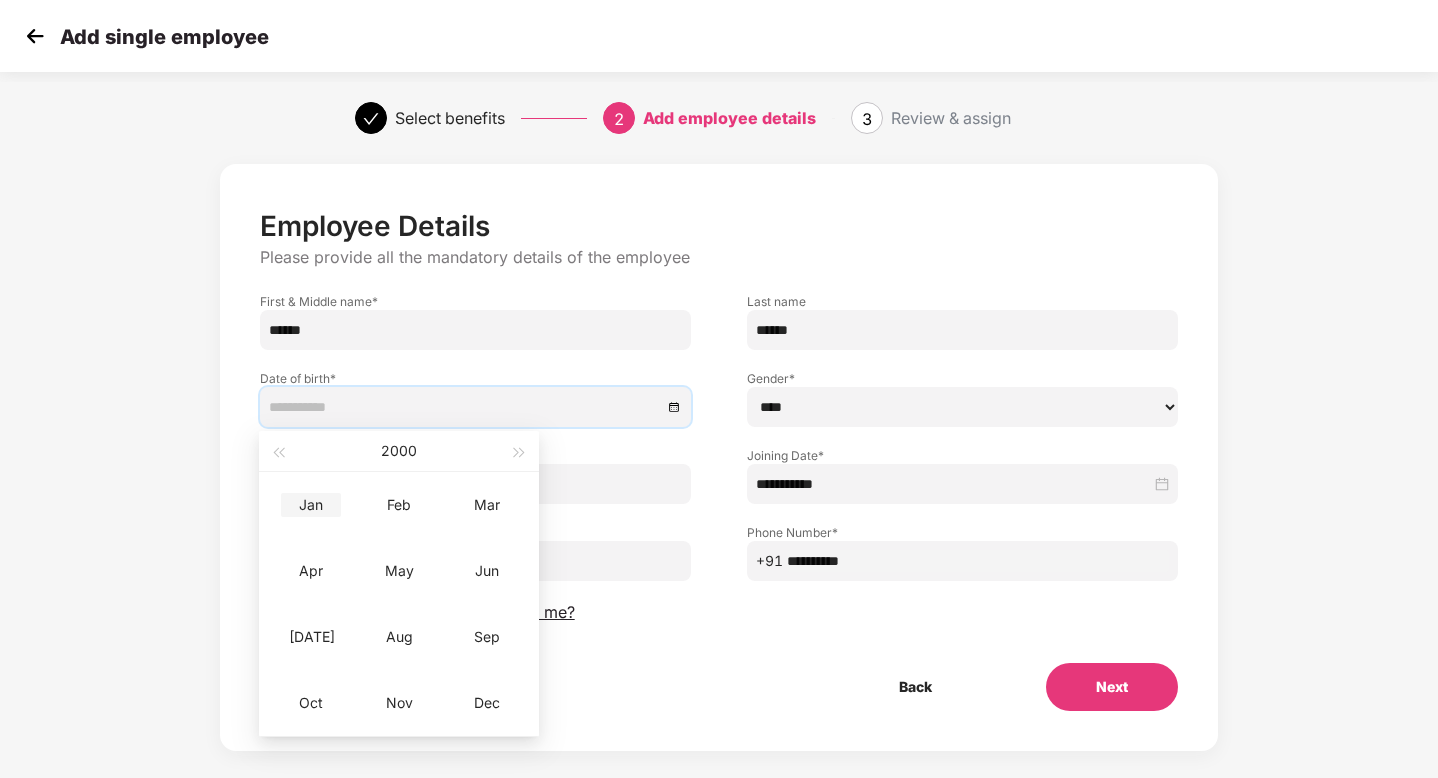 click on "Jan" at bounding box center (311, 505) 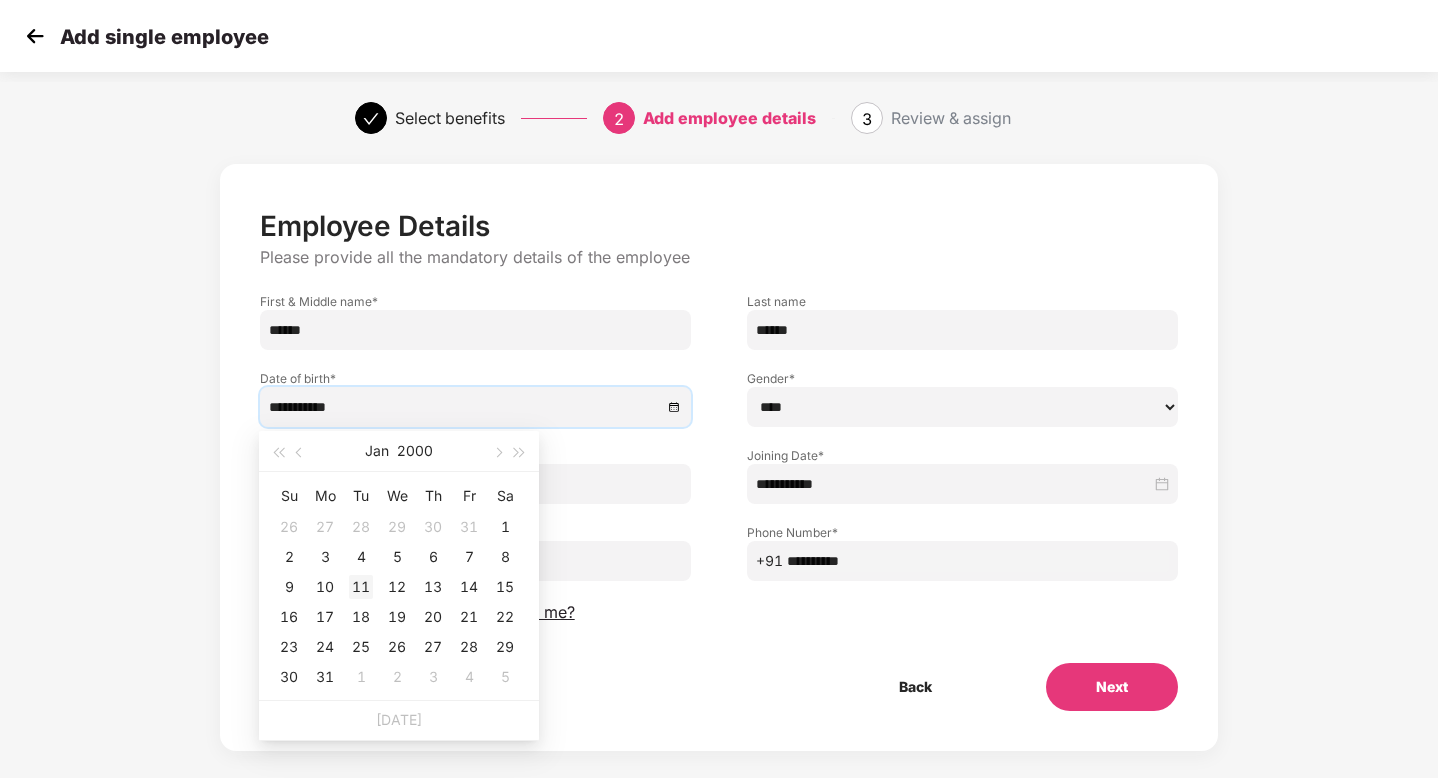 type on "**********" 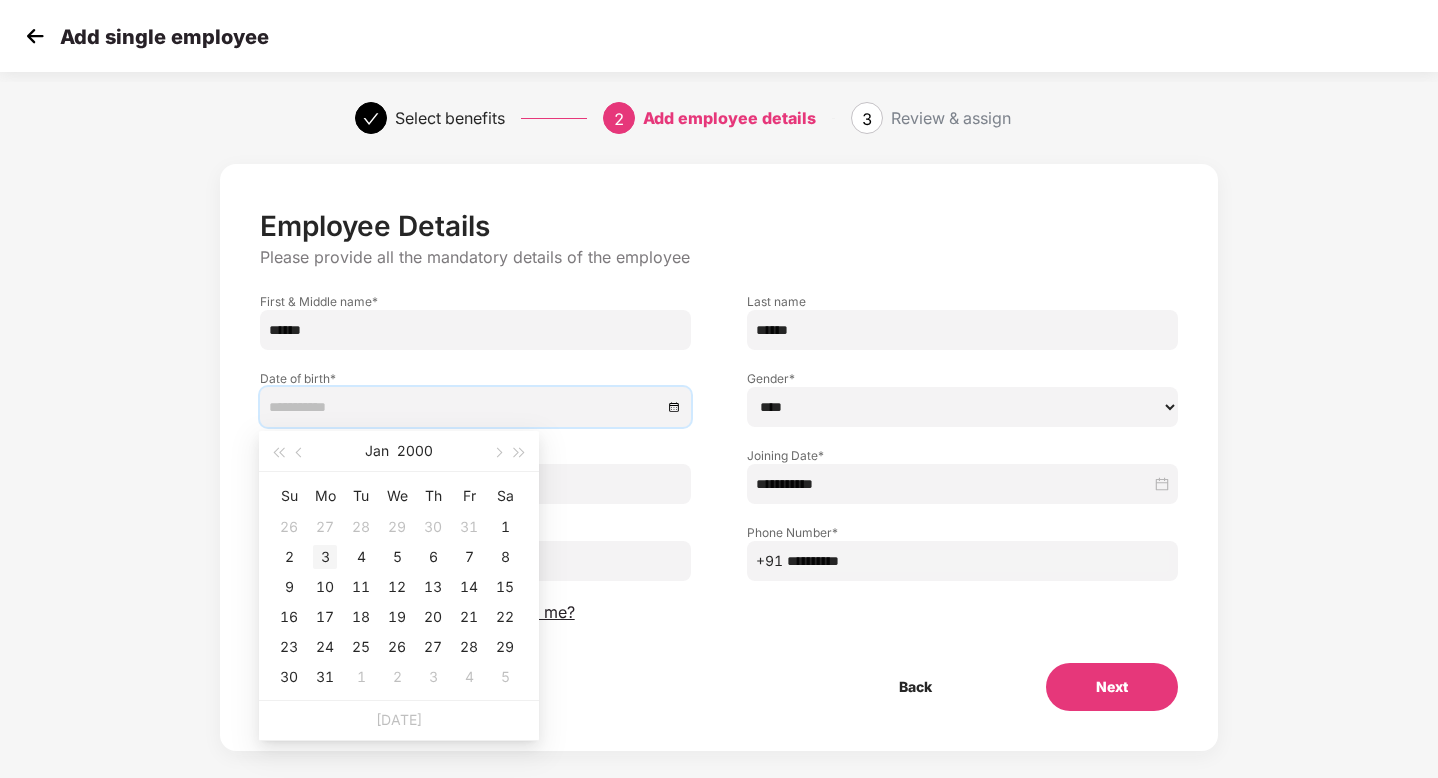 type on "**********" 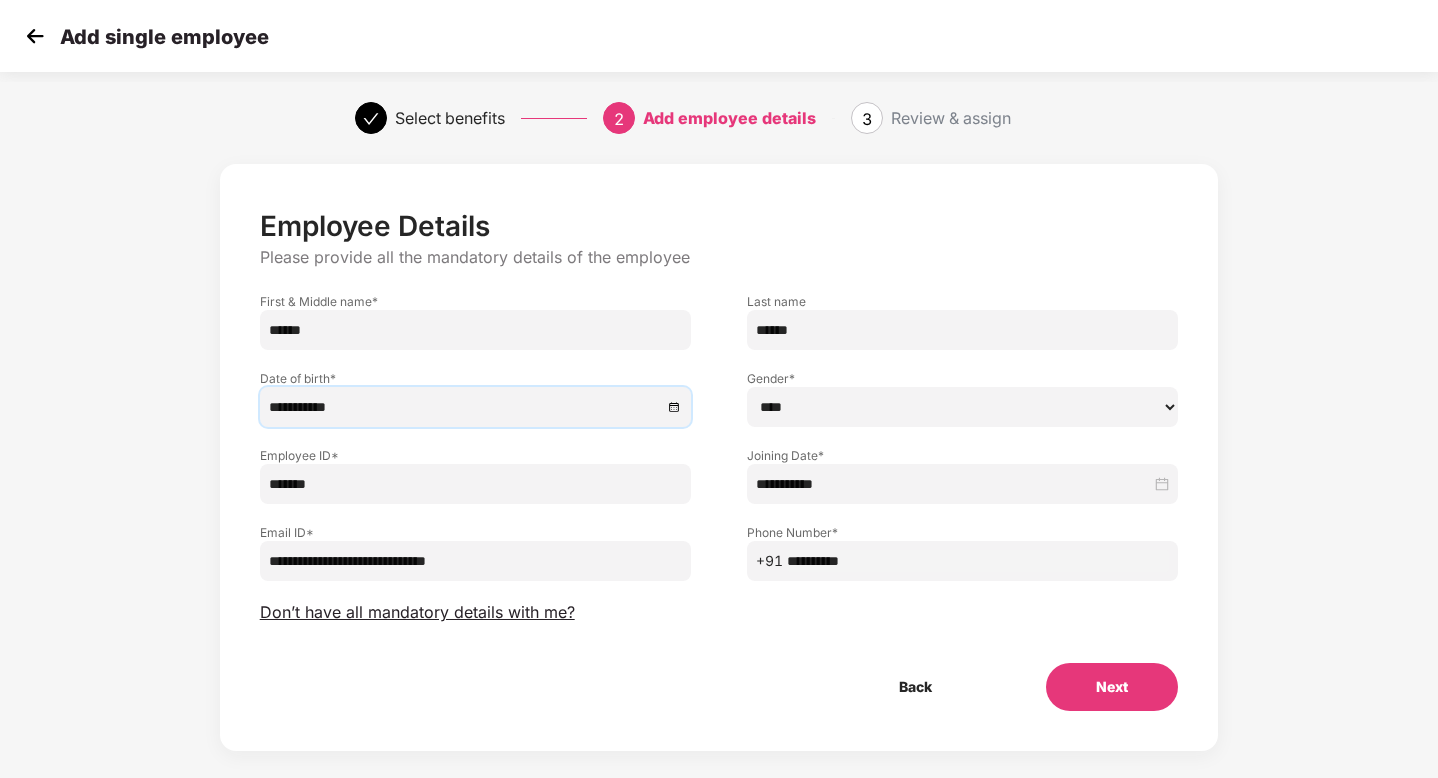 click on "Next" at bounding box center [1112, 687] 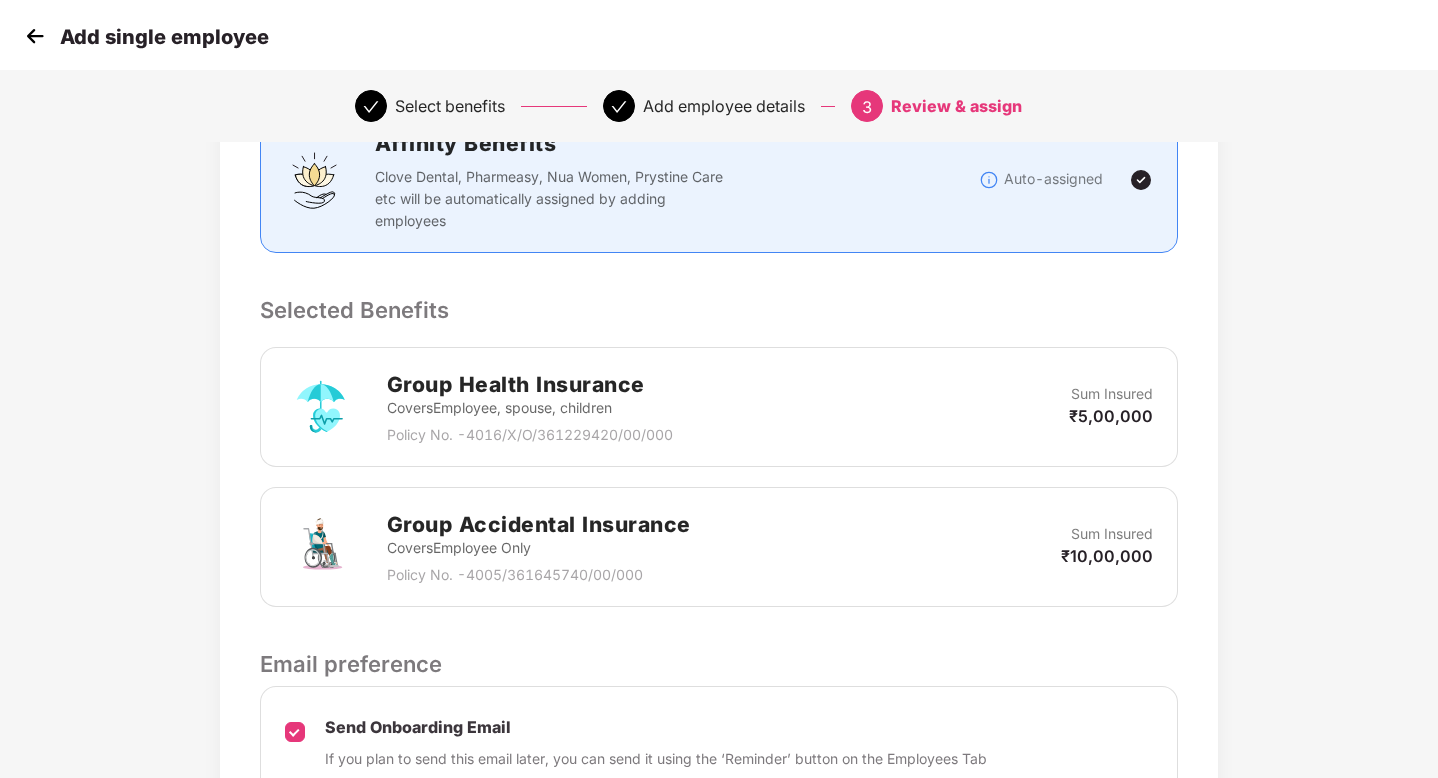 scroll, scrollTop: 546, scrollLeft: 0, axis: vertical 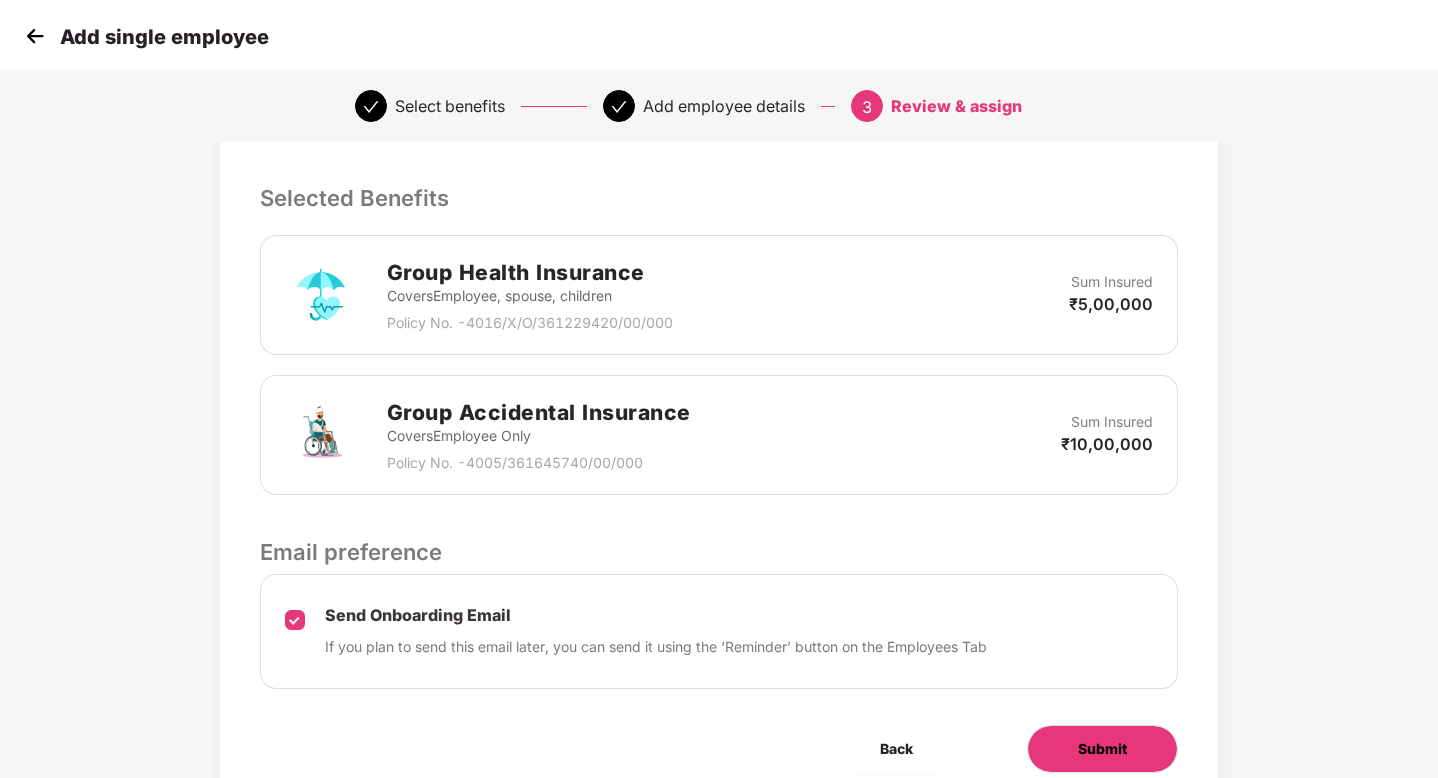 click on "Submit" at bounding box center (1102, 749) 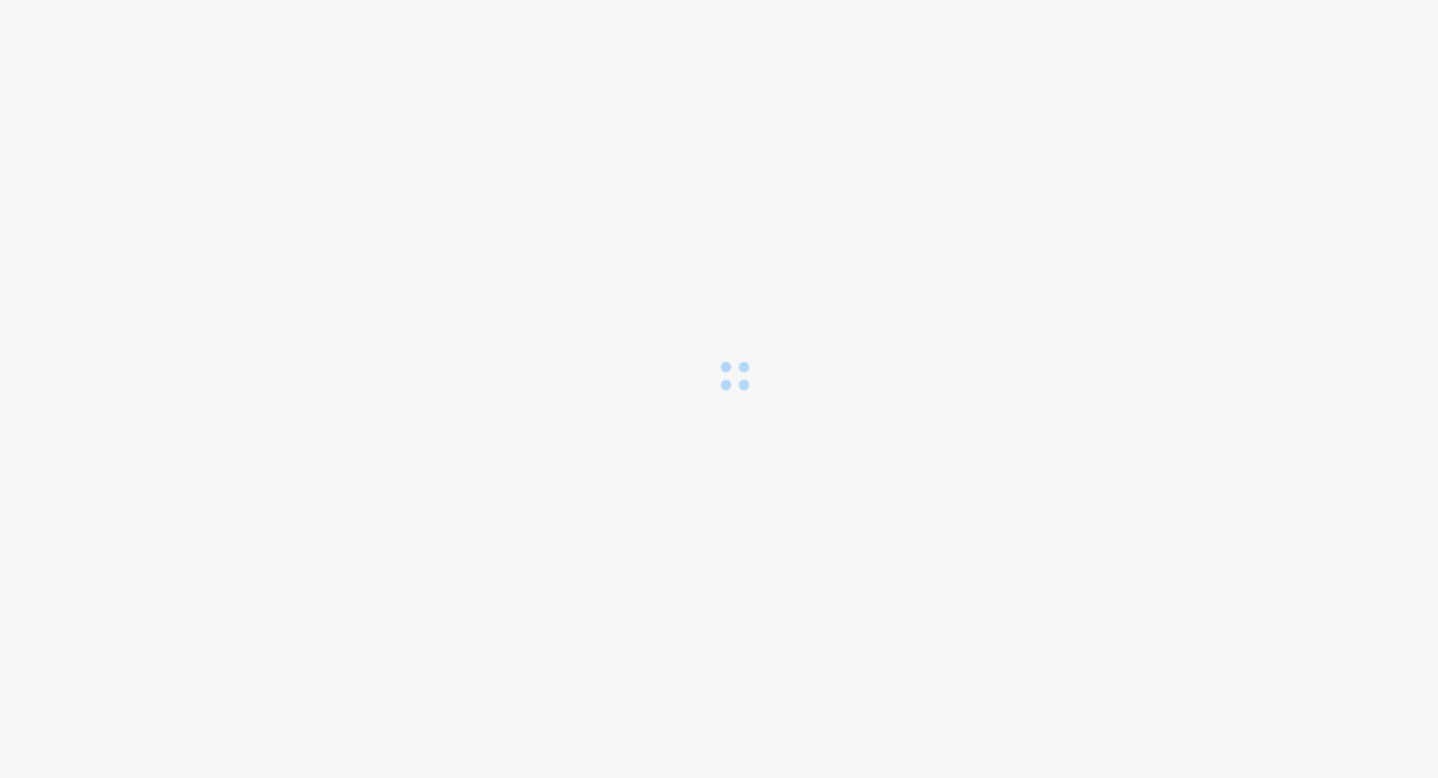 scroll, scrollTop: 0, scrollLeft: 0, axis: both 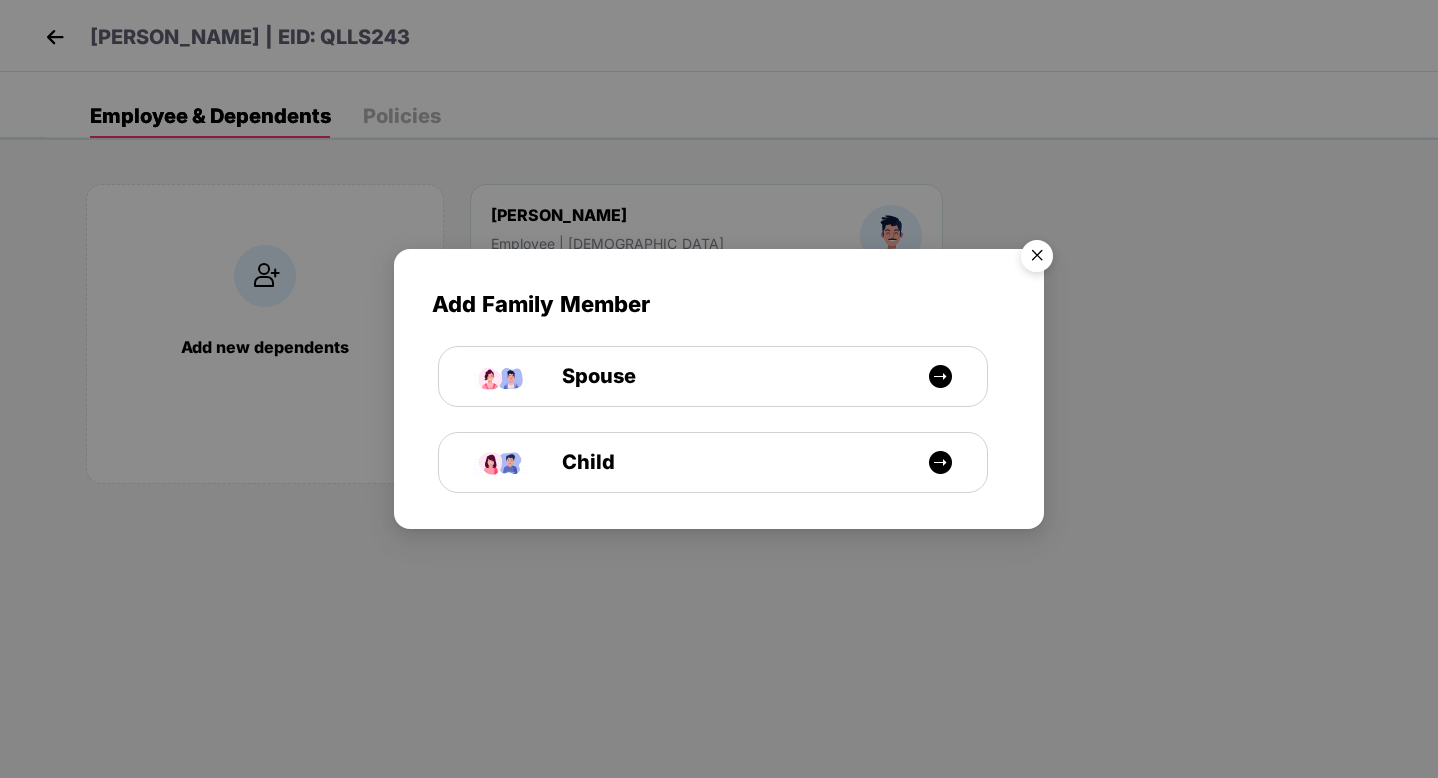 click at bounding box center [1037, 259] 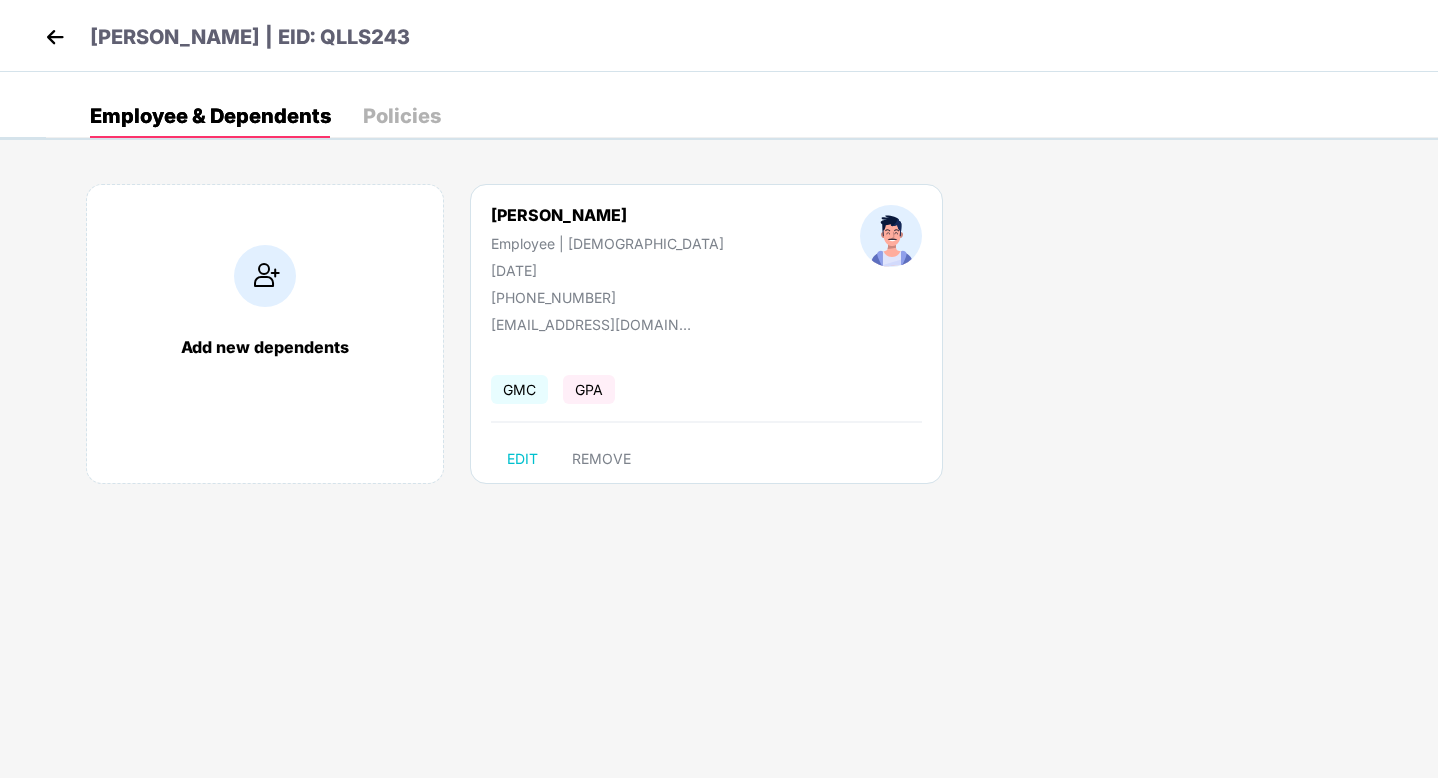 click at bounding box center [55, 37] 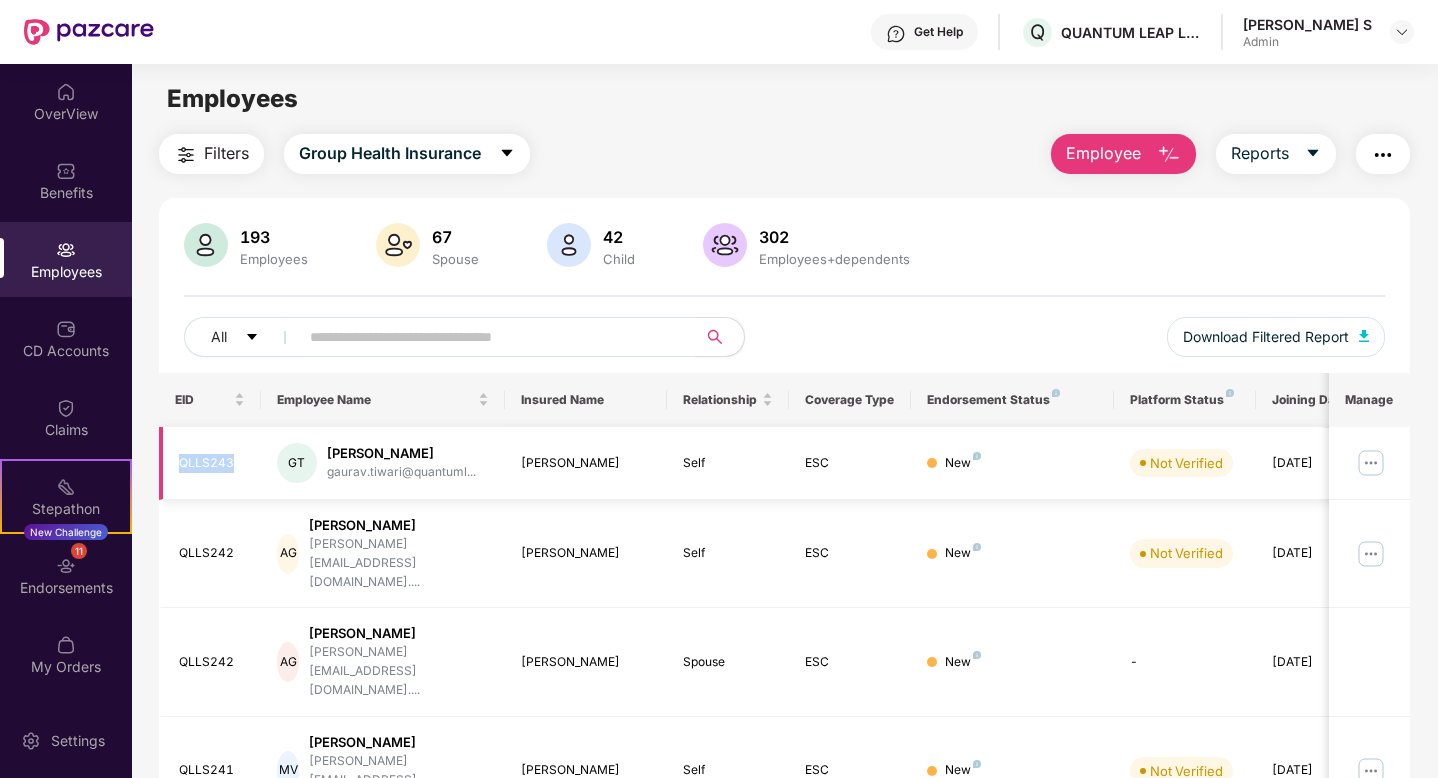 drag, startPoint x: 173, startPoint y: 460, endPoint x: 232, endPoint y: 461, distance: 59.008472 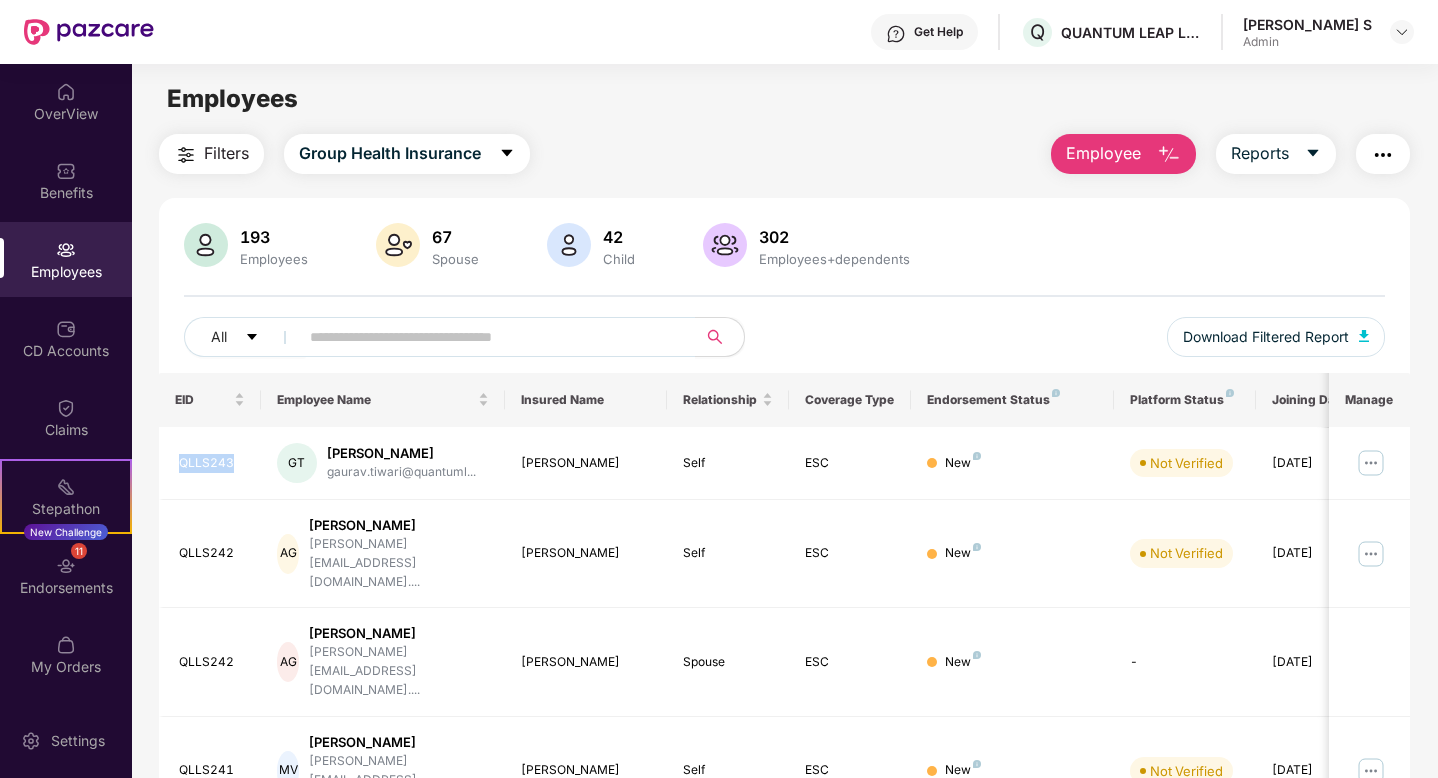 click on "Employee" at bounding box center (1123, 154) 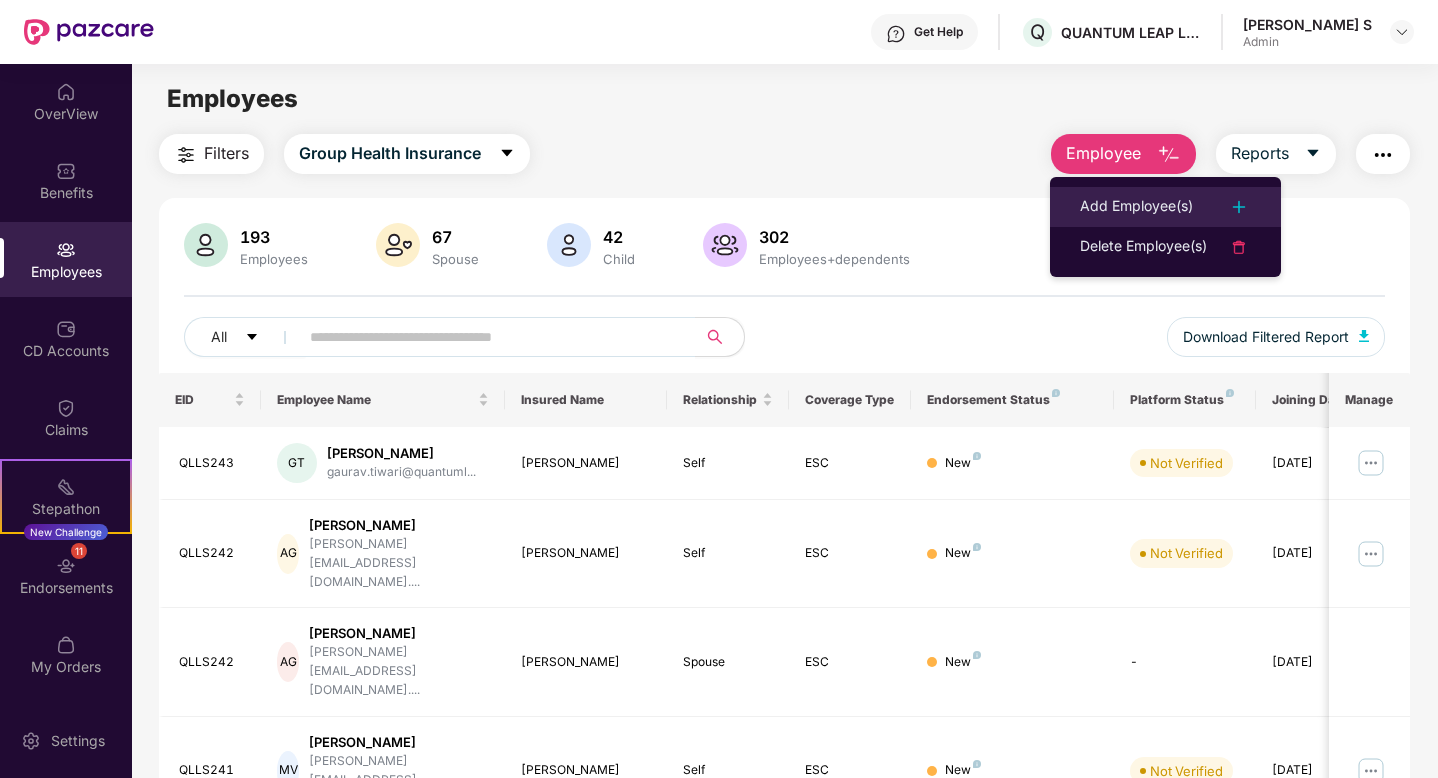click on "Add Employee(s)" at bounding box center (1136, 207) 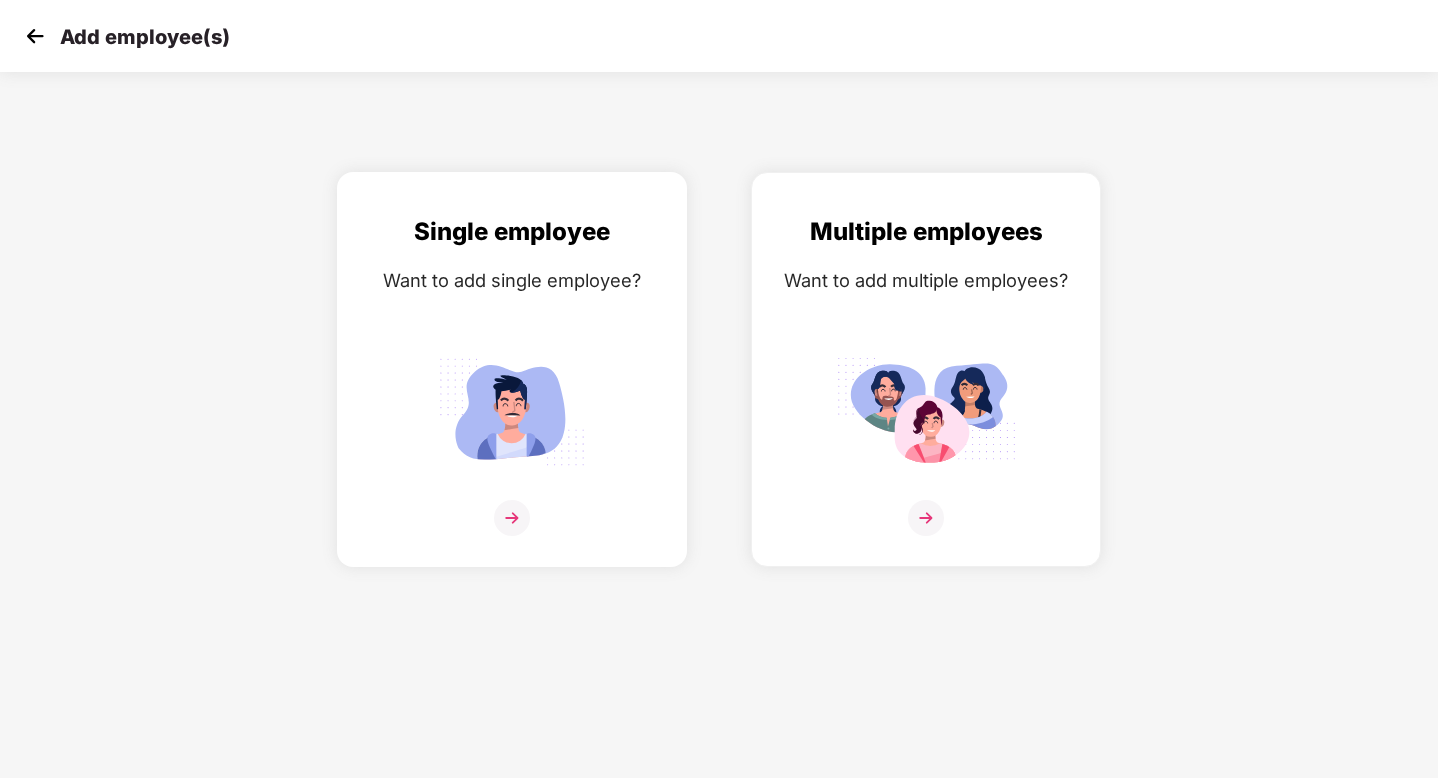 click at bounding box center (512, 411) 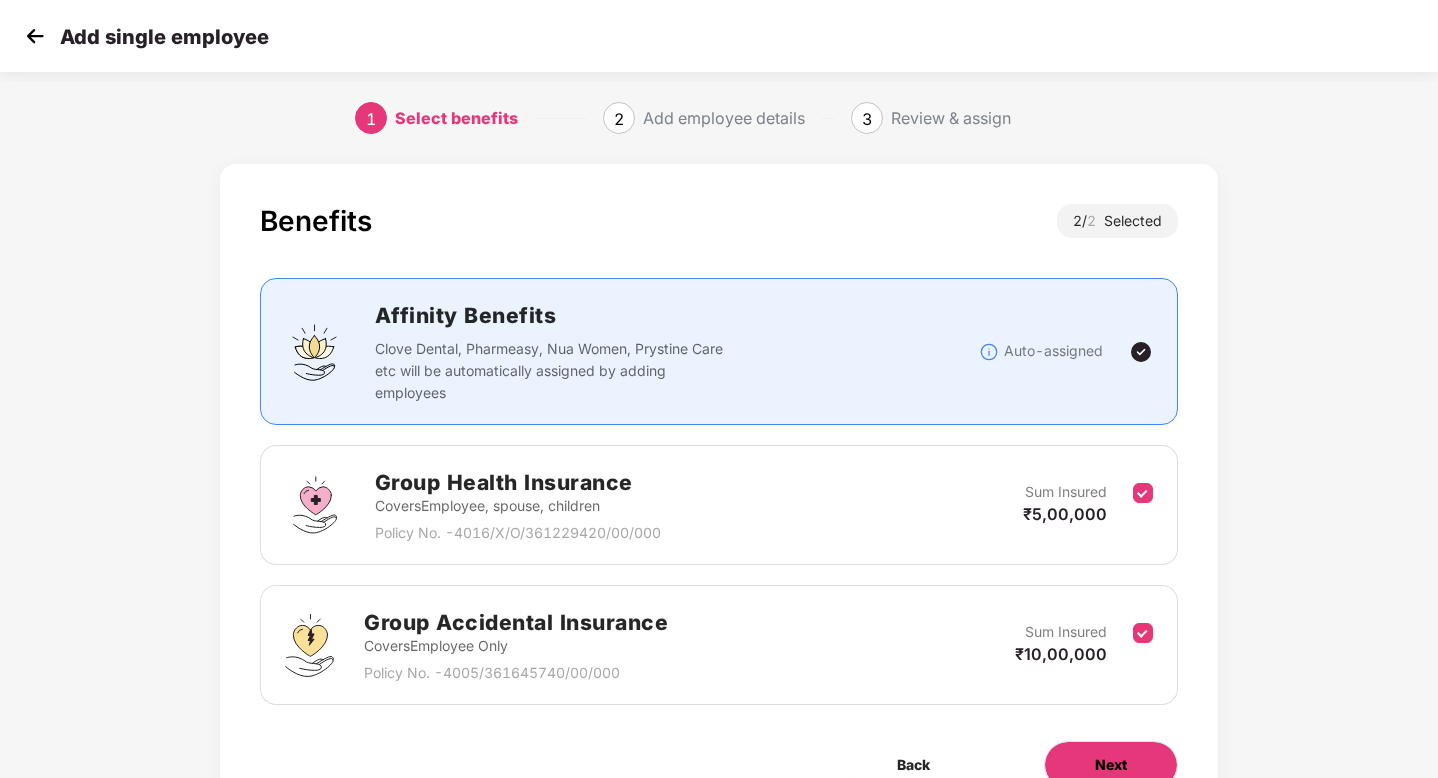 click on "Next" at bounding box center [1111, 765] 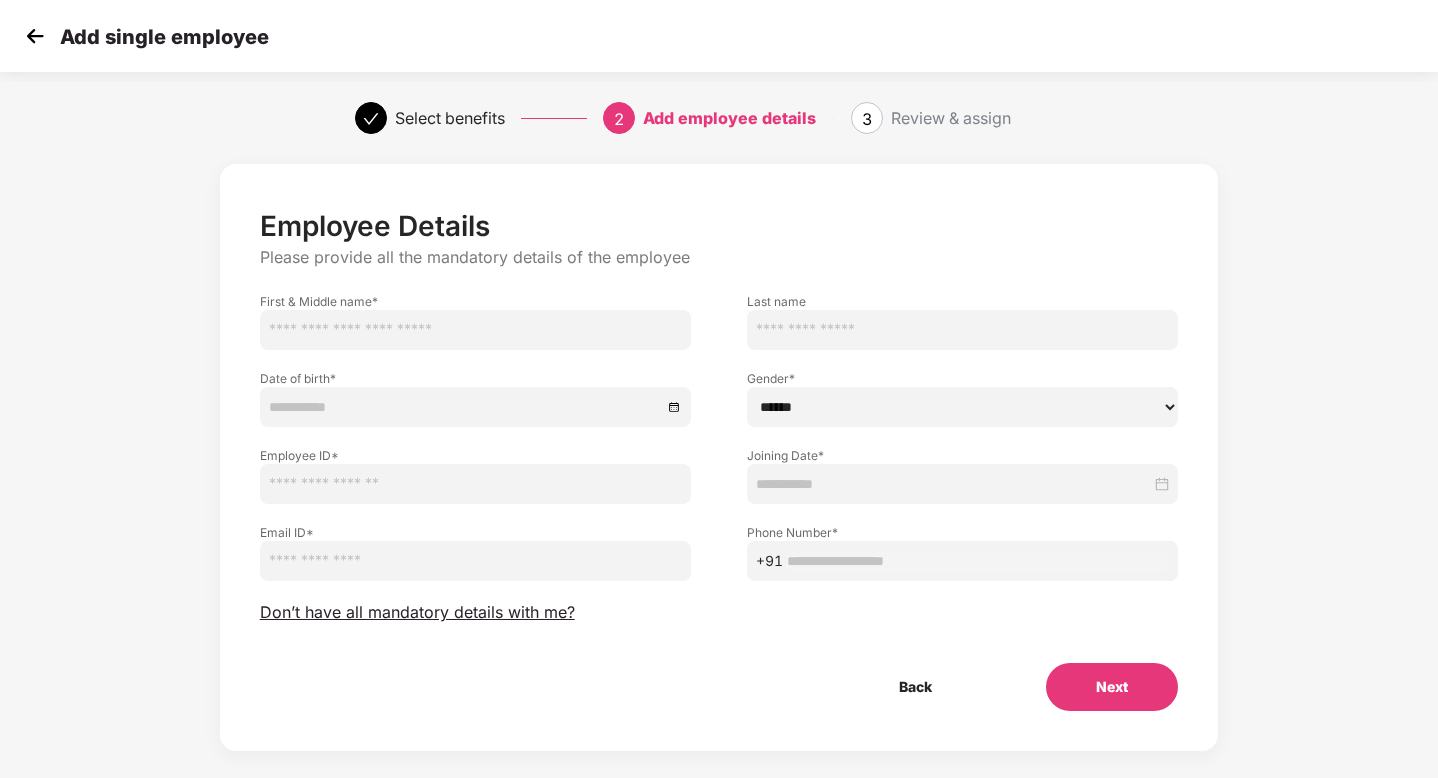 click at bounding box center [475, 484] 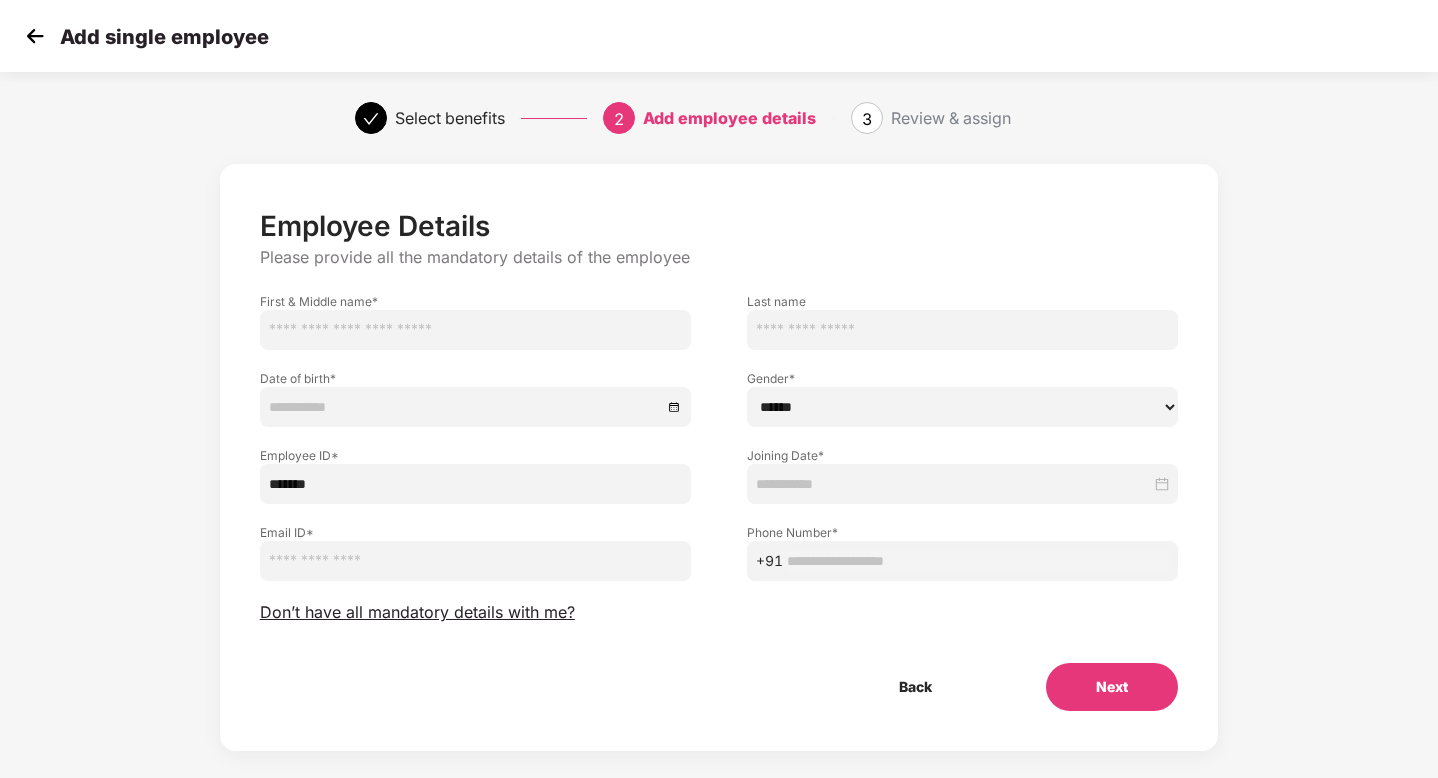 type on "*******" 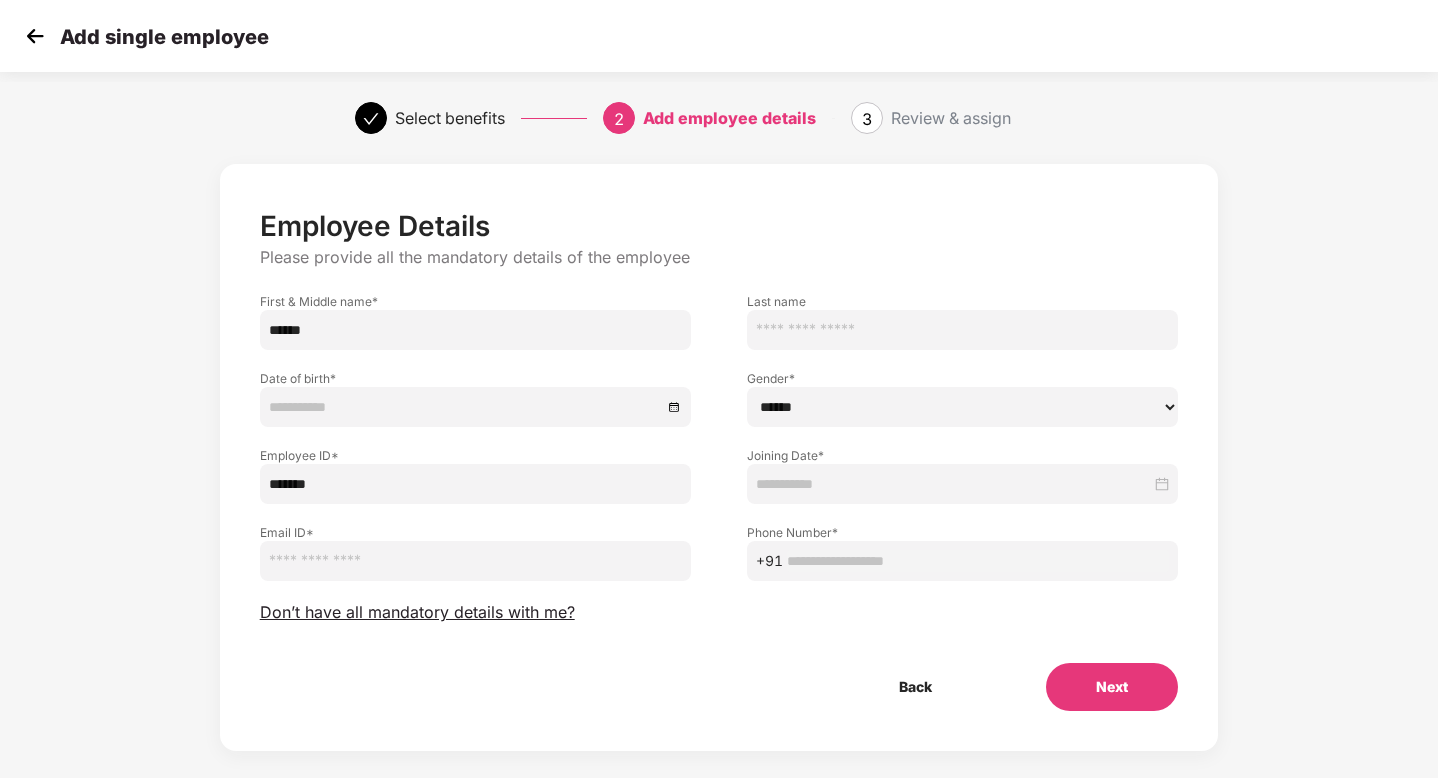 type on "******" 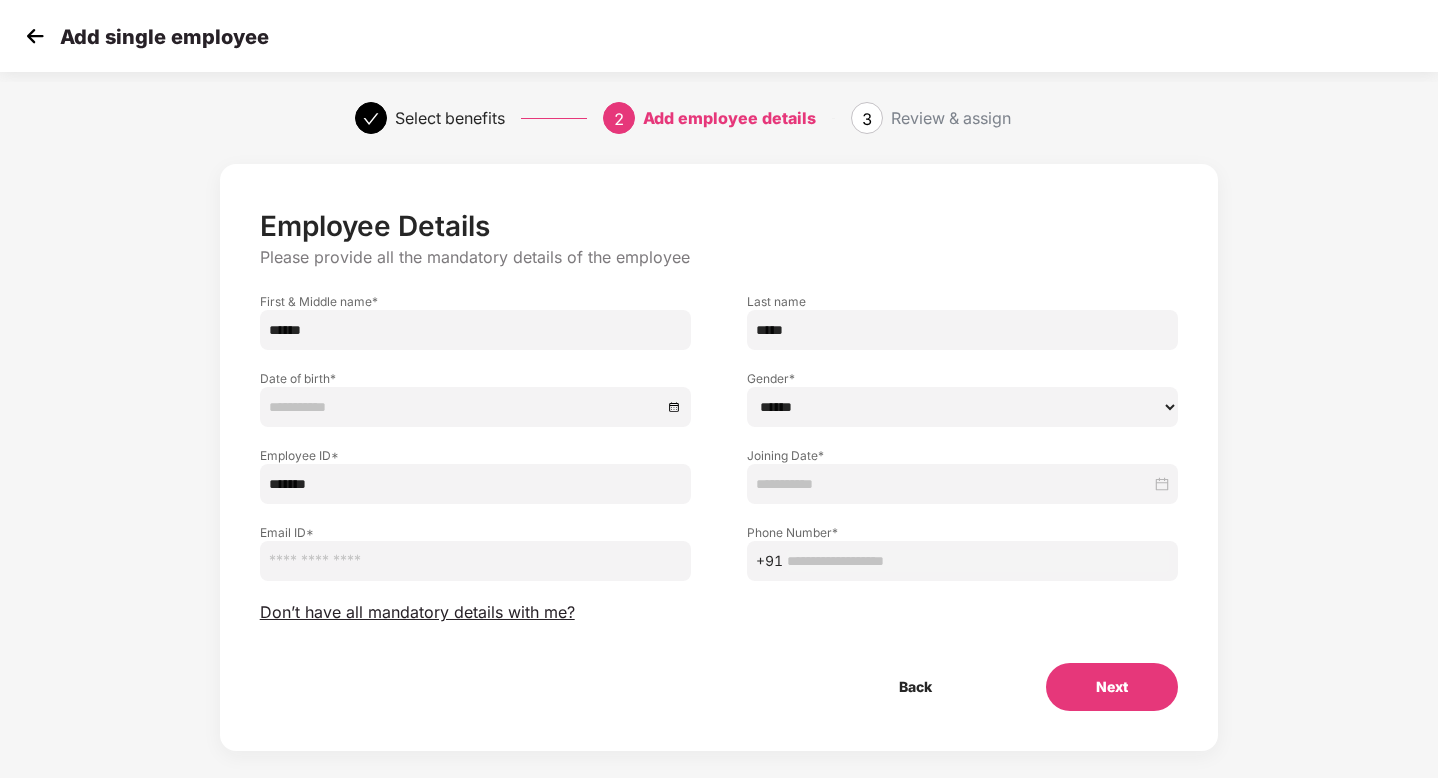 type on "*****" 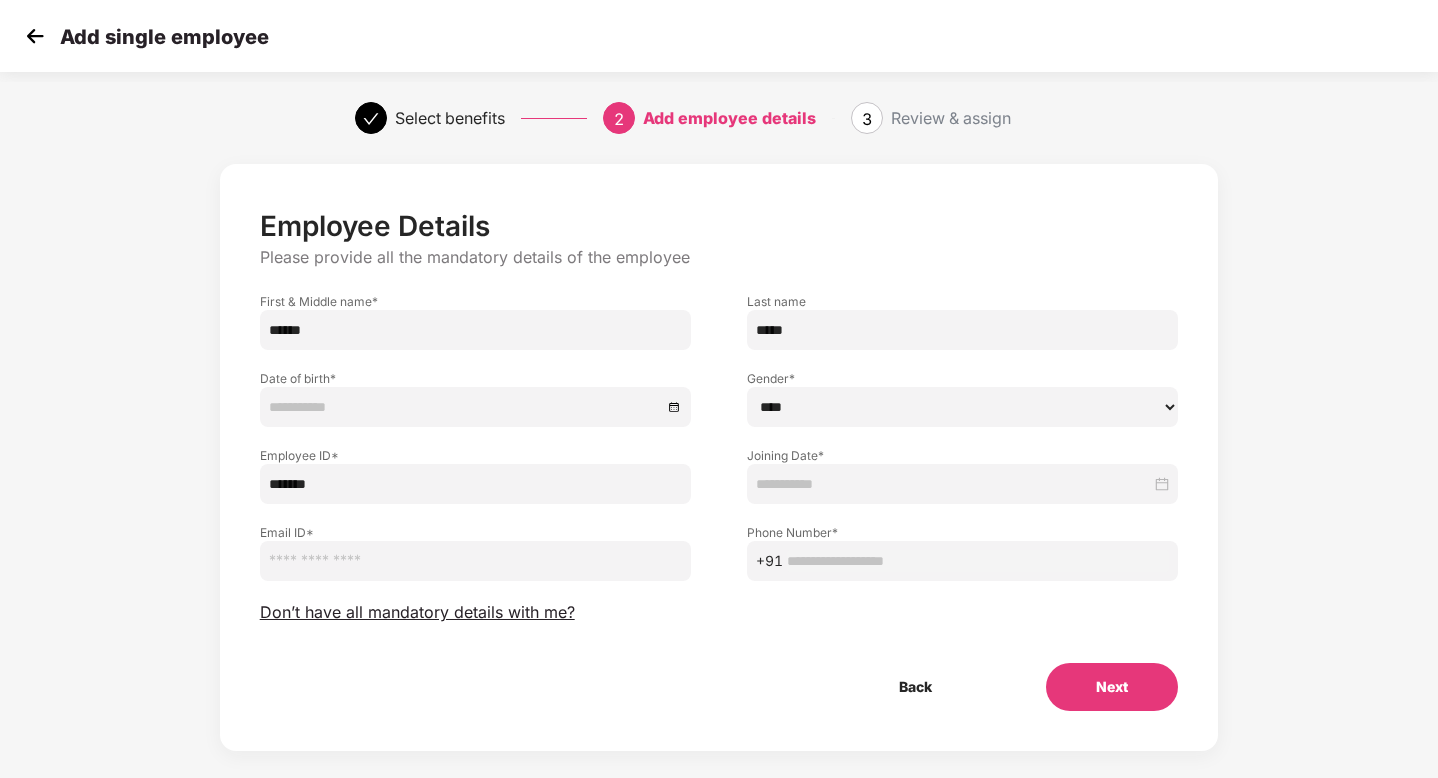 click at bounding box center (953, 484) 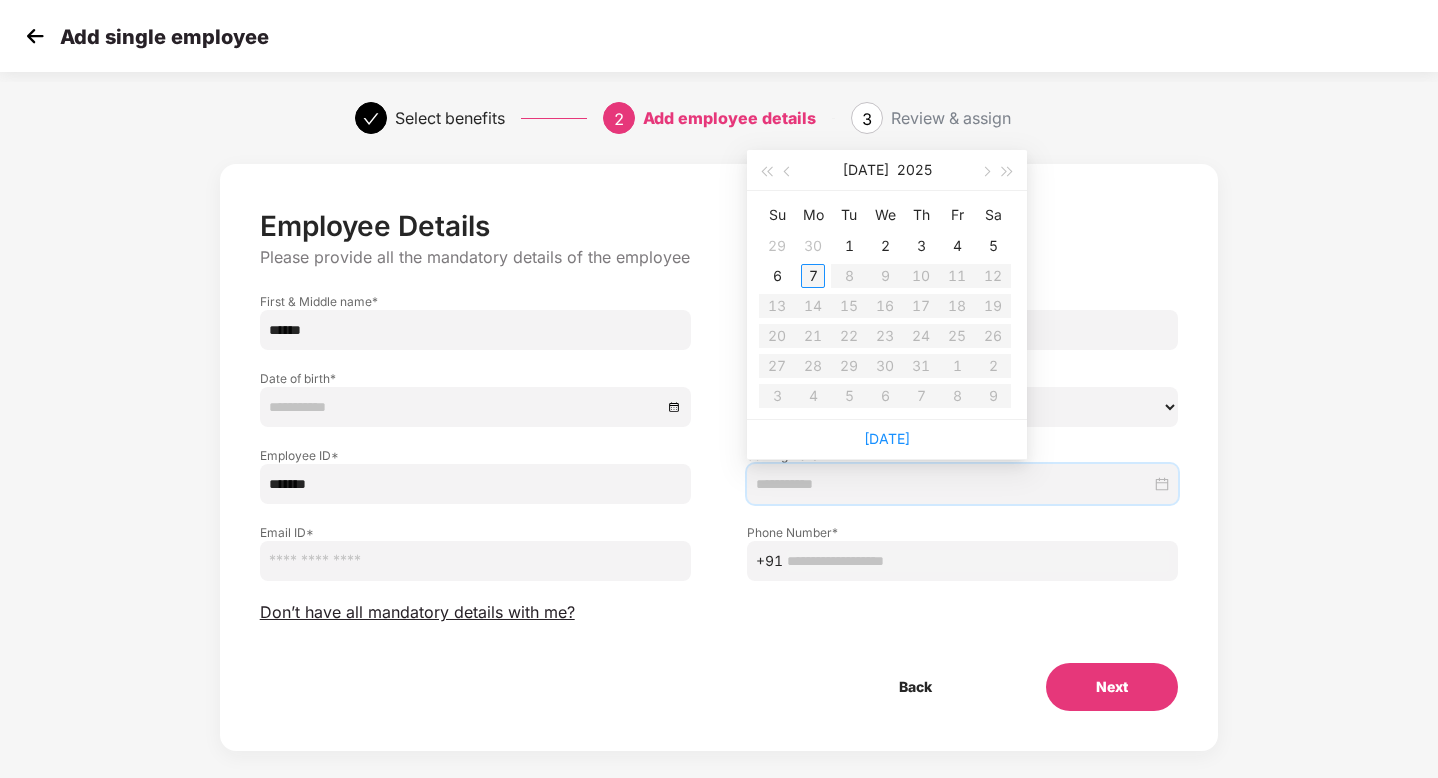 type on "**********" 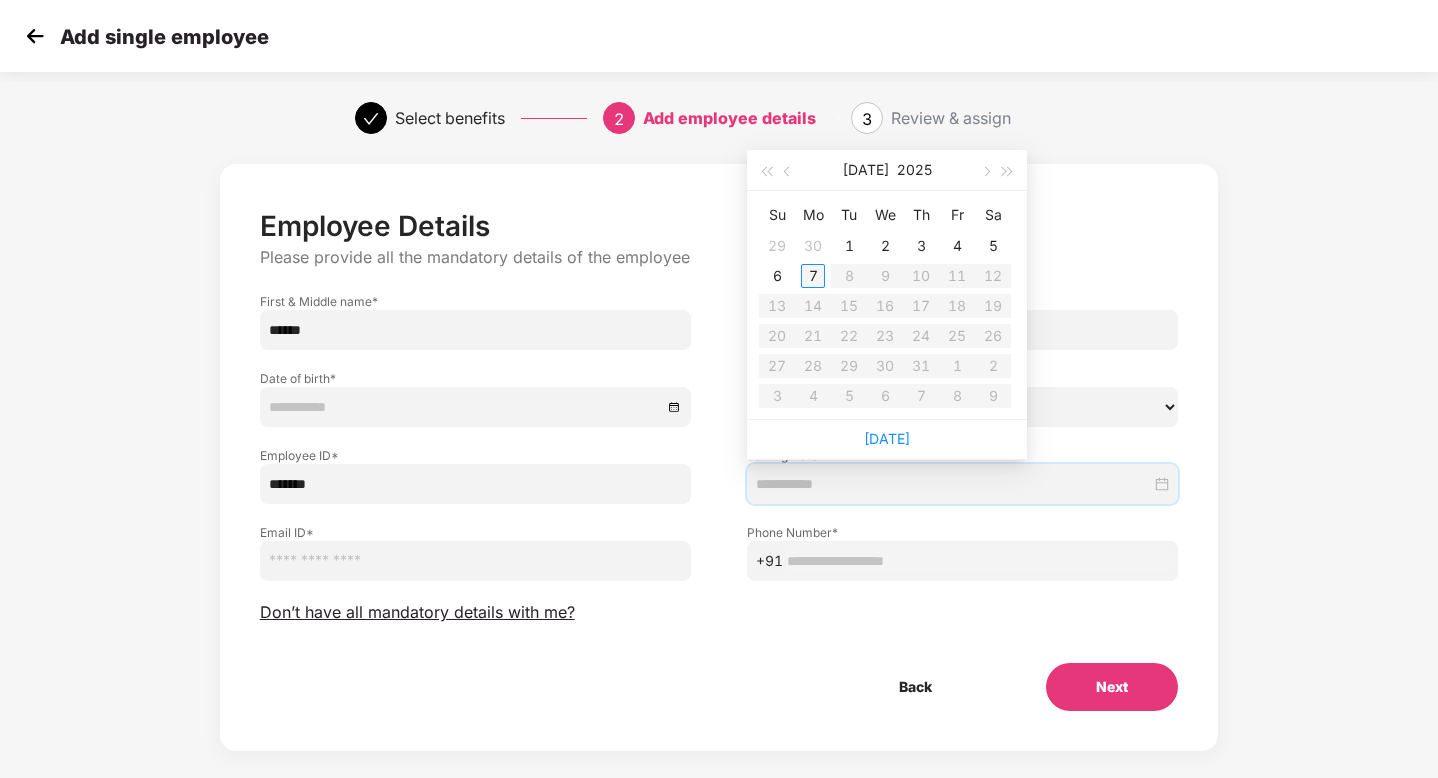 click on "7" at bounding box center (813, 276) 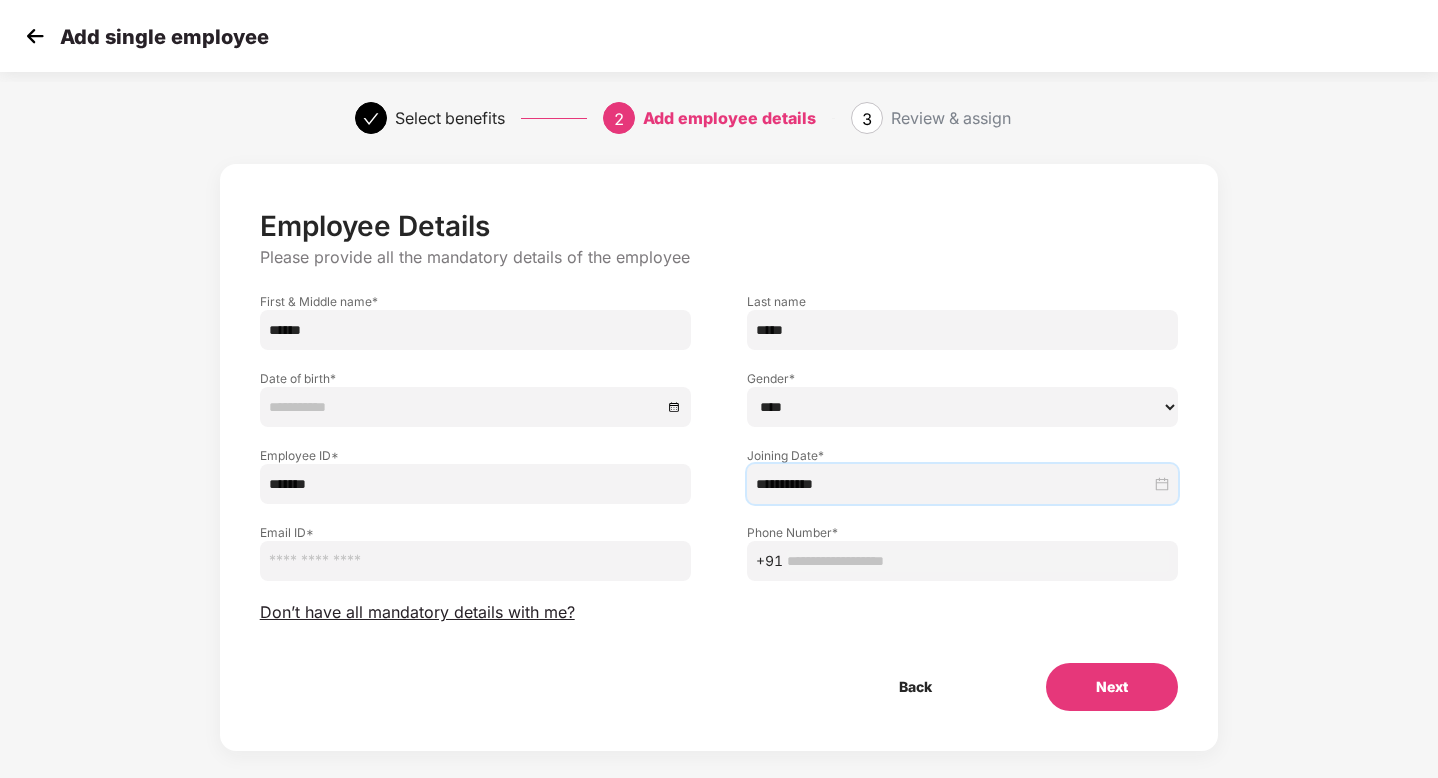 click at bounding box center [475, 561] 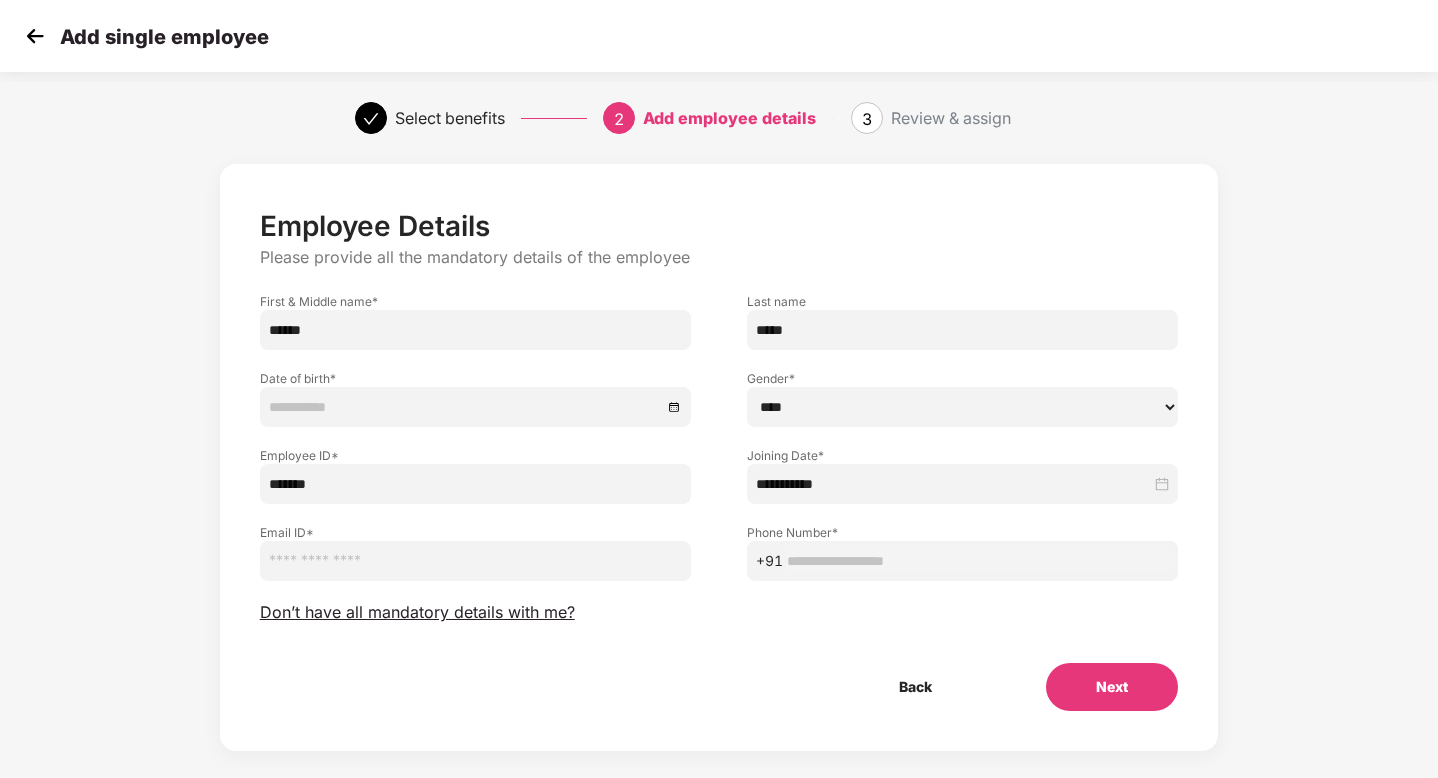 paste on "**********" 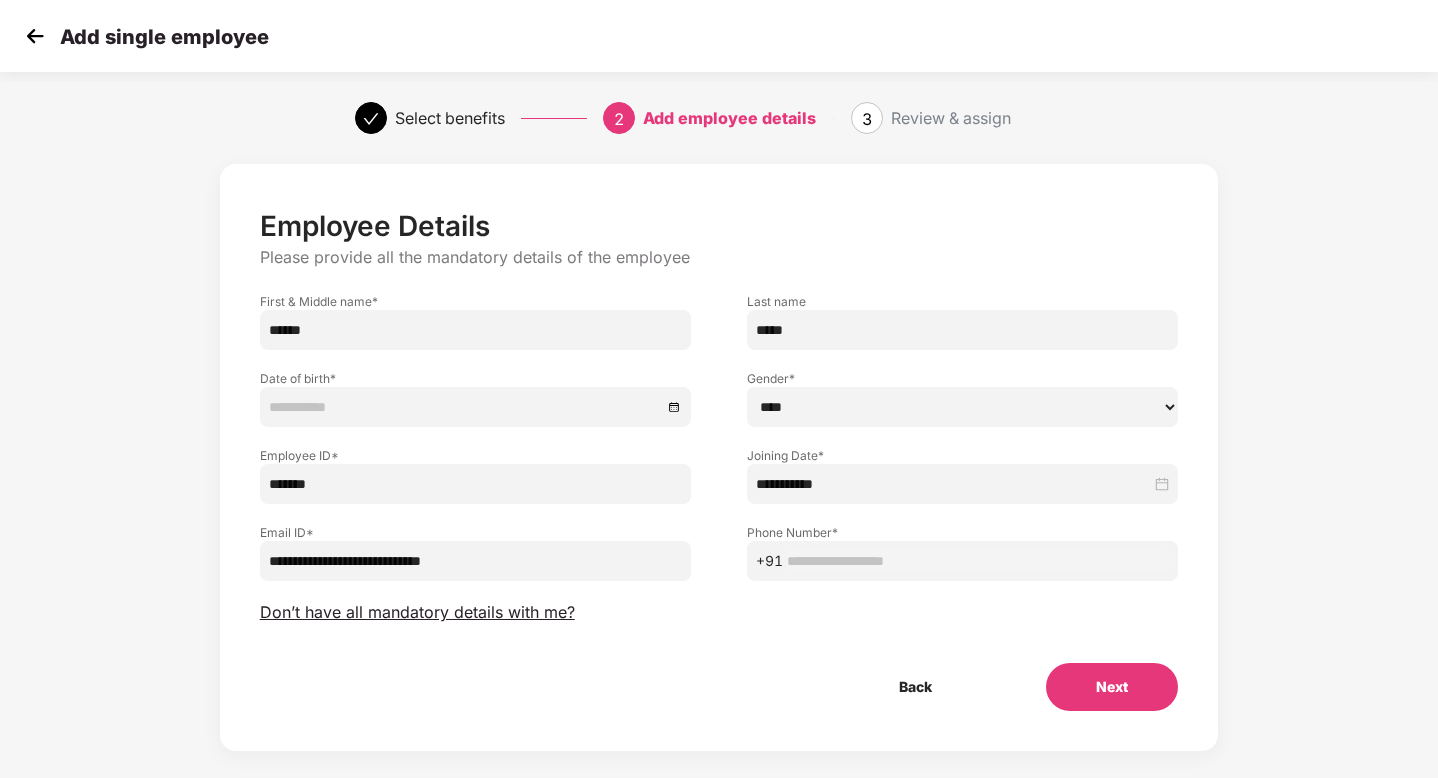 type on "**********" 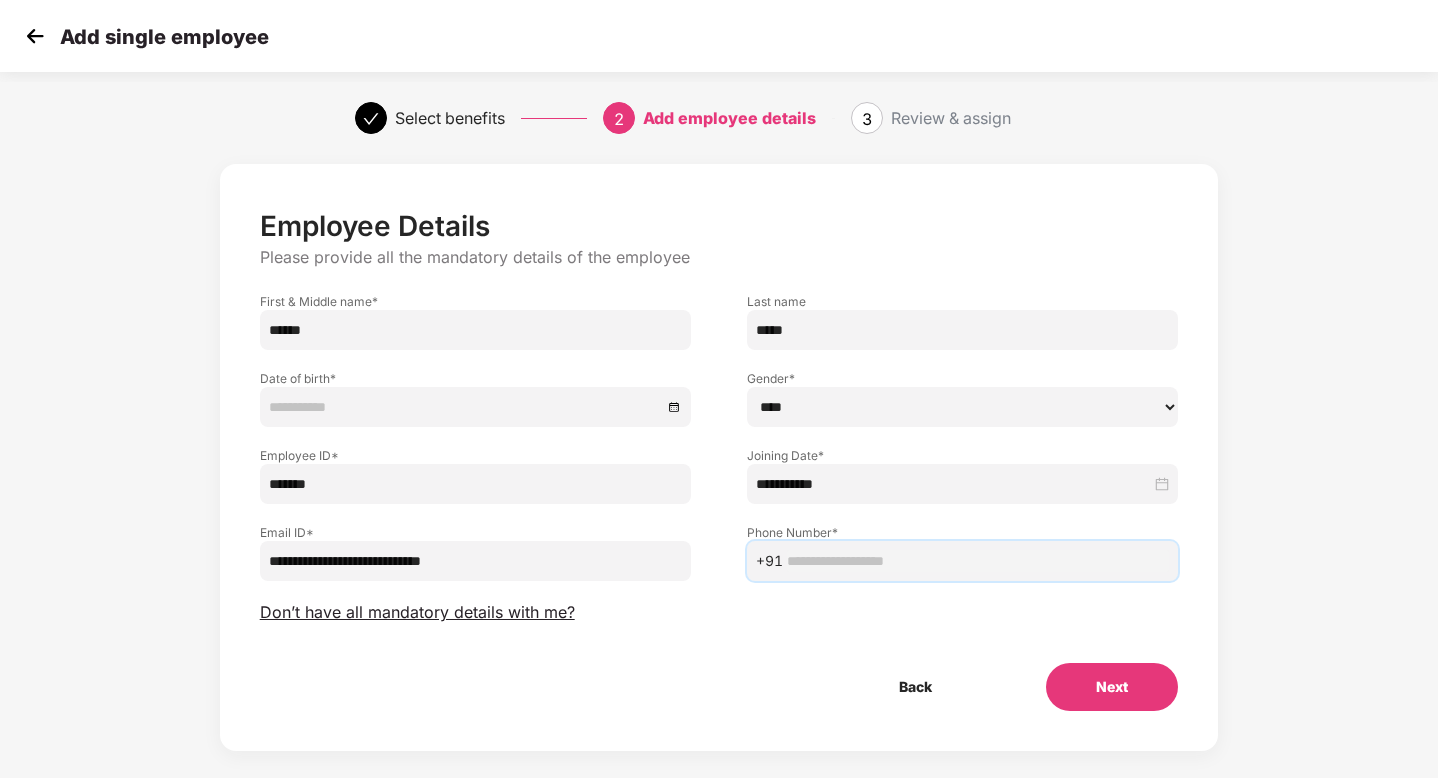 paste on "**********" 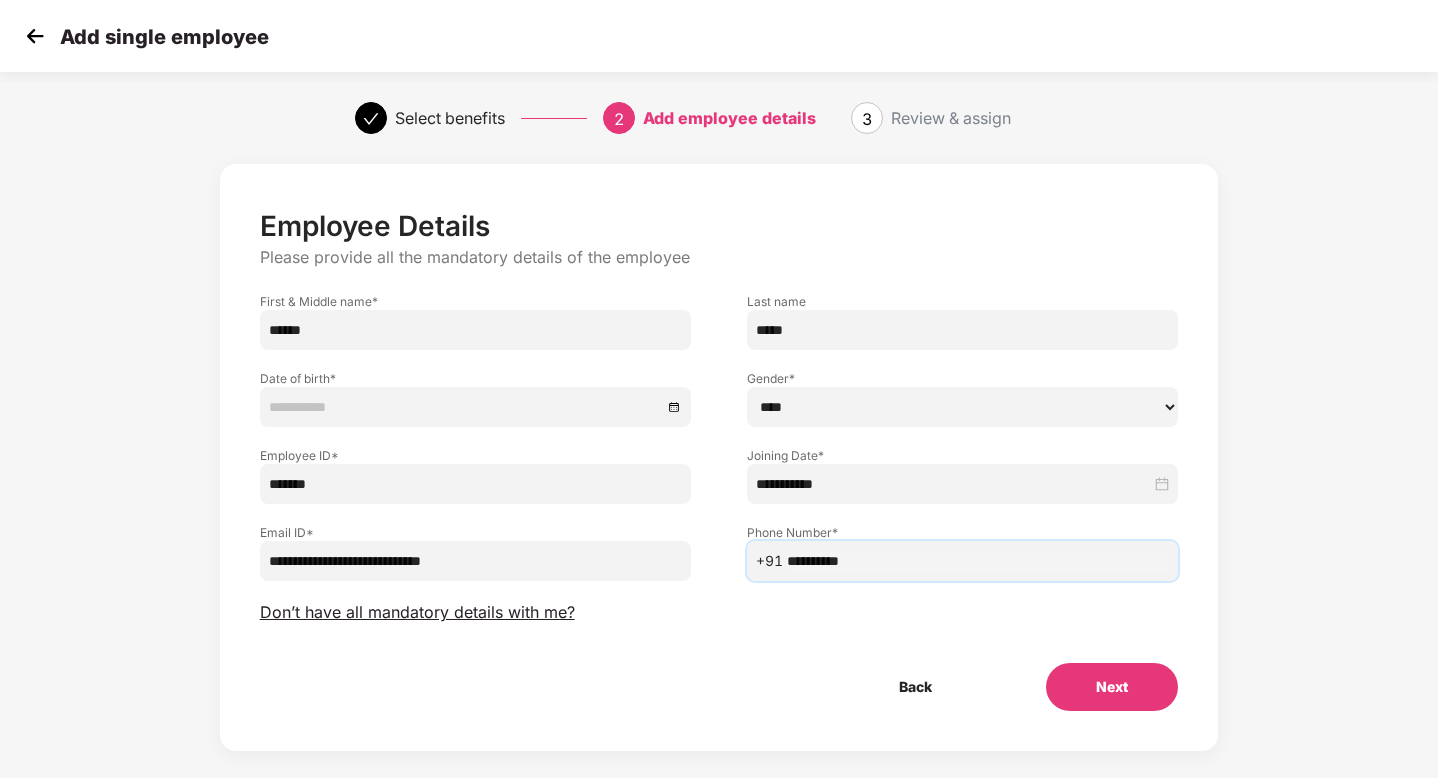 type on "**********" 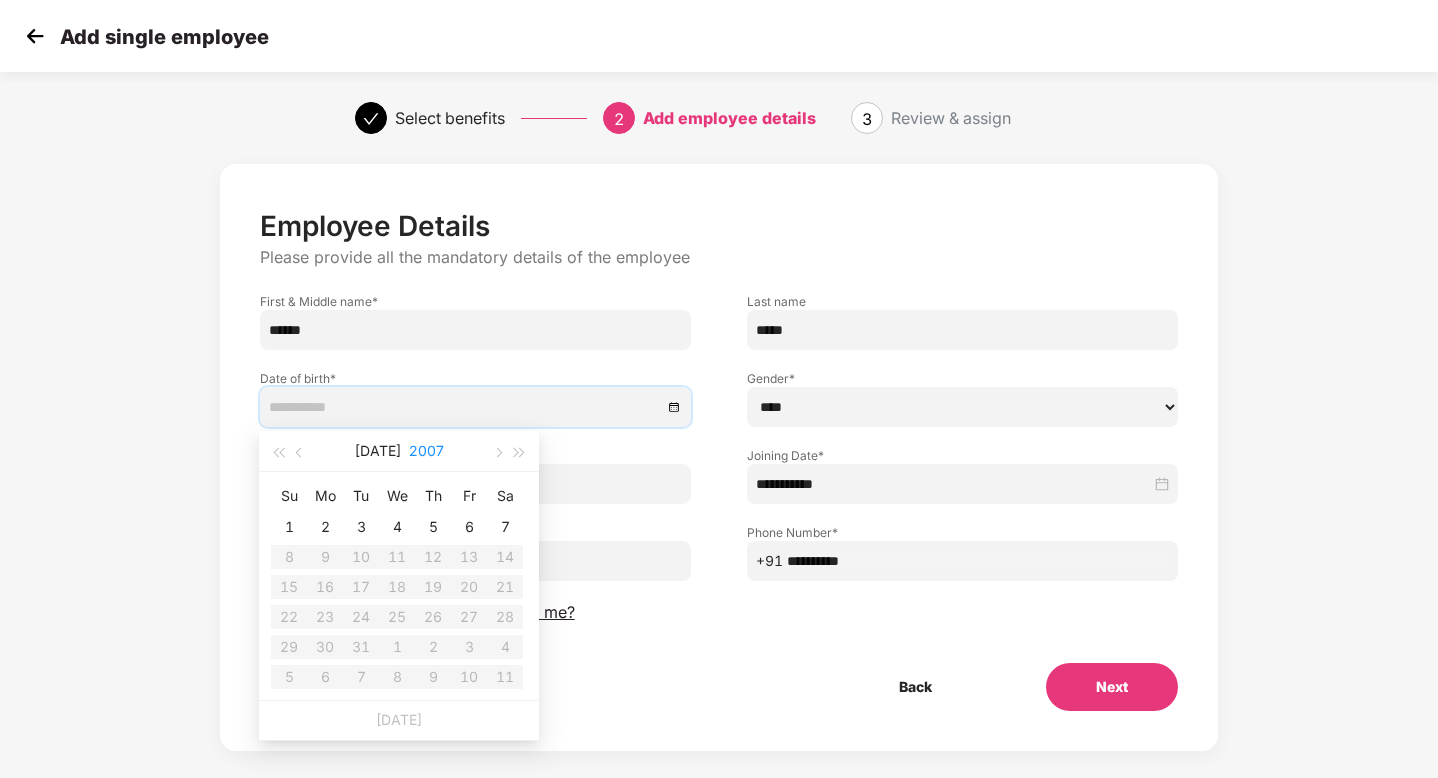 click on "2007" at bounding box center (426, 451) 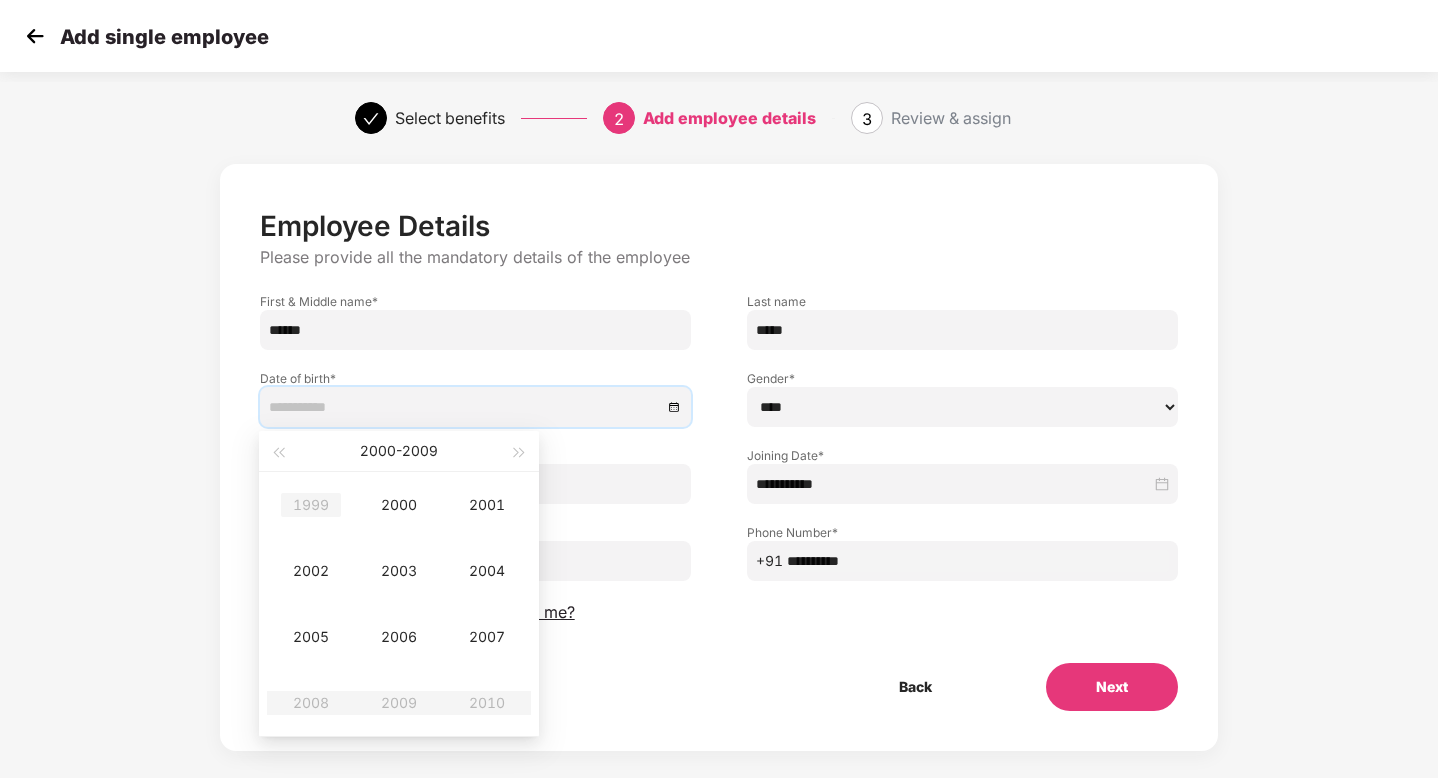 type on "**********" 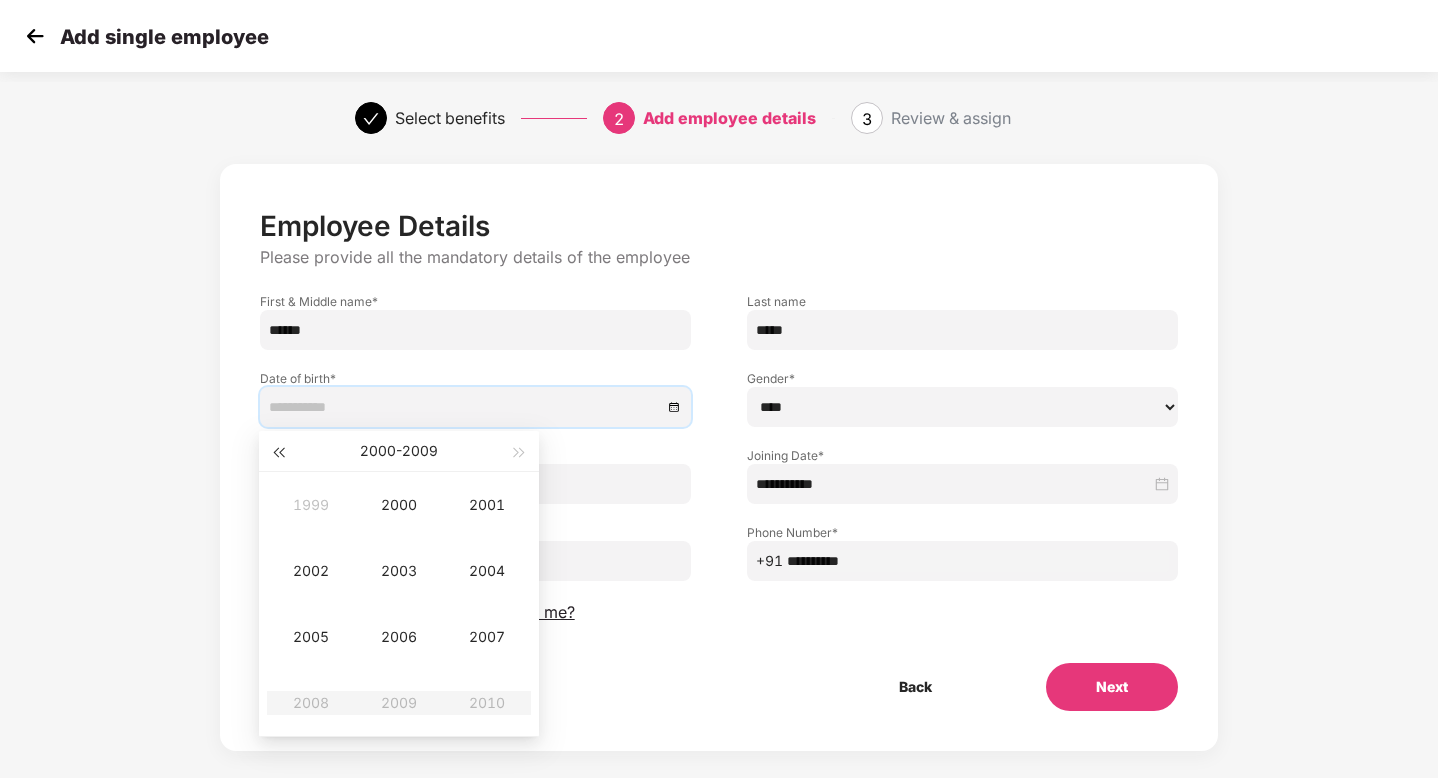 click at bounding box center [278, 451] 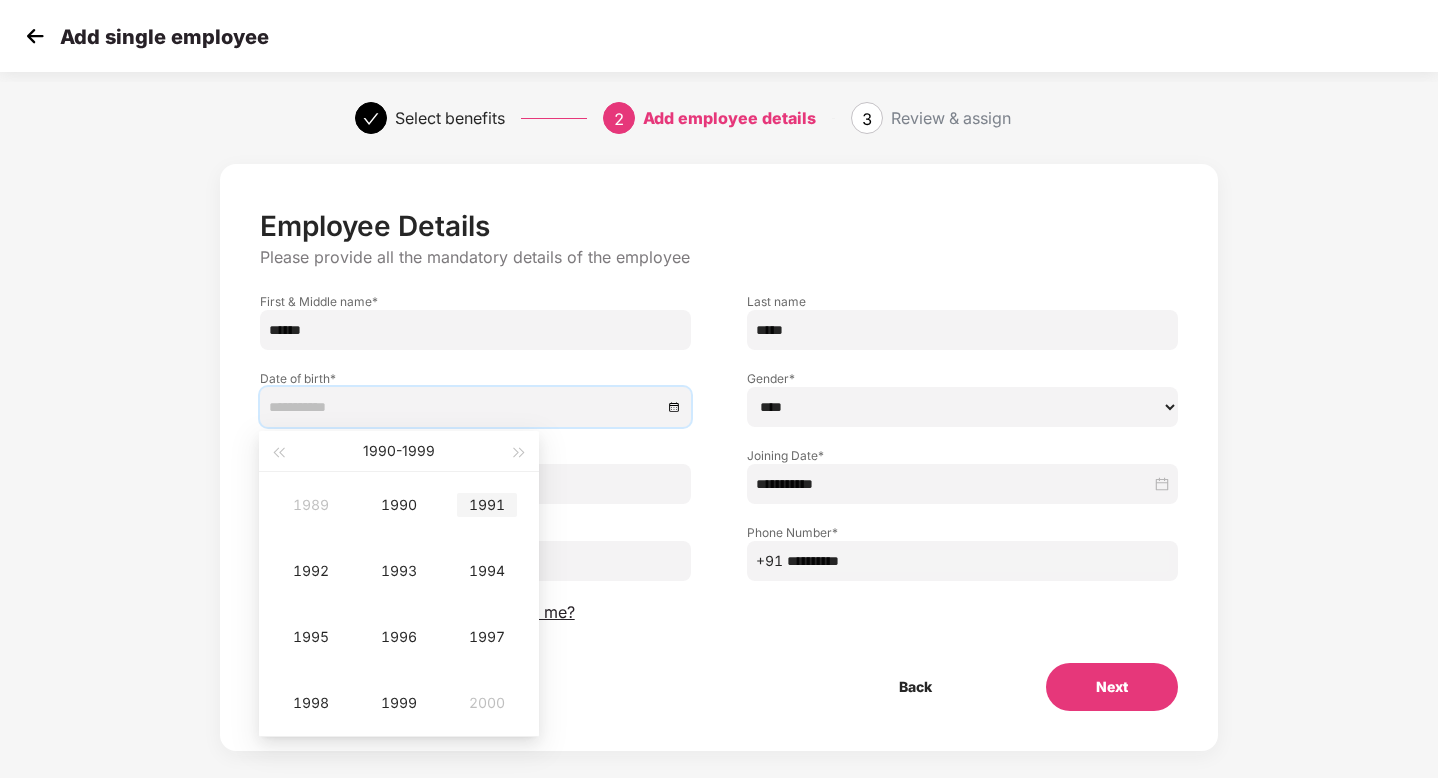 type on "**********" 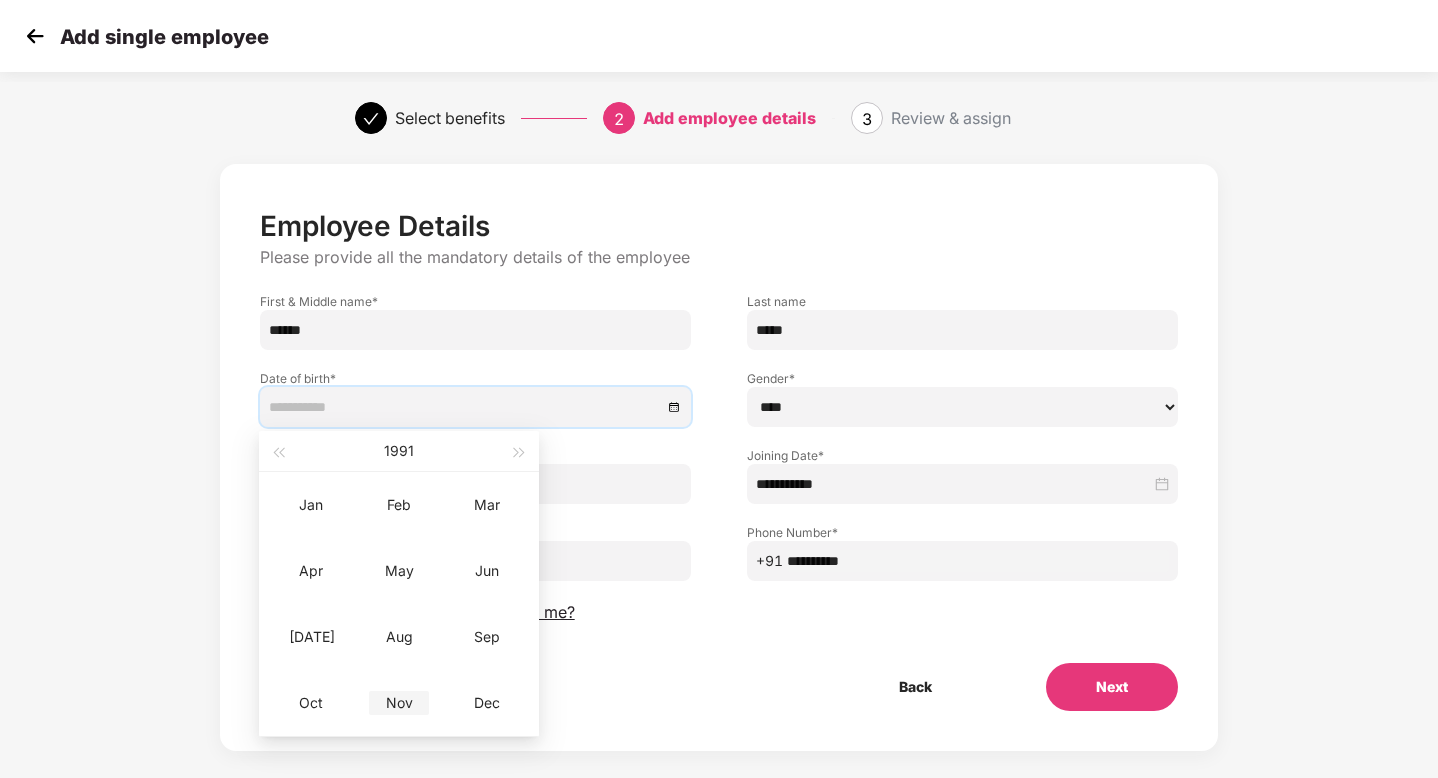 type on "**********" 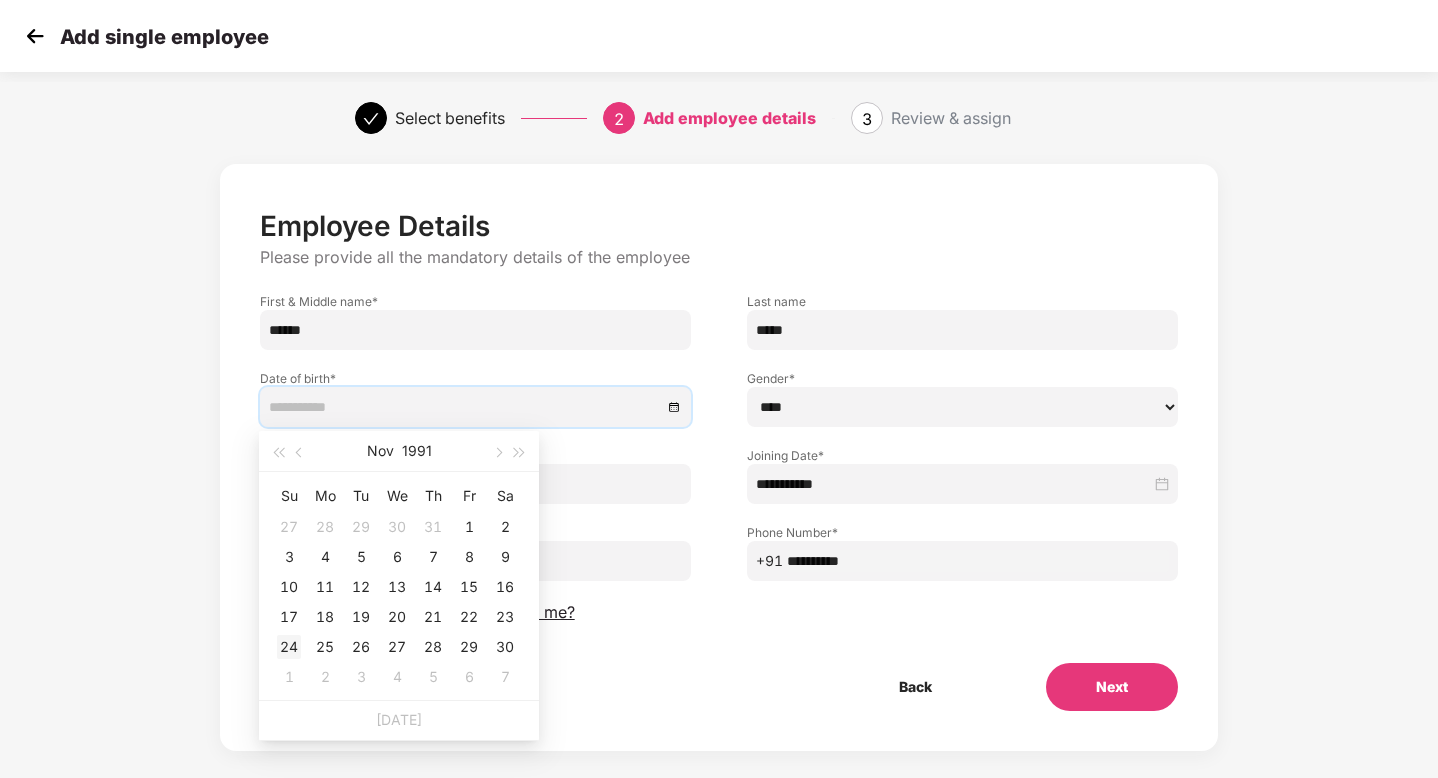 type on "**********" 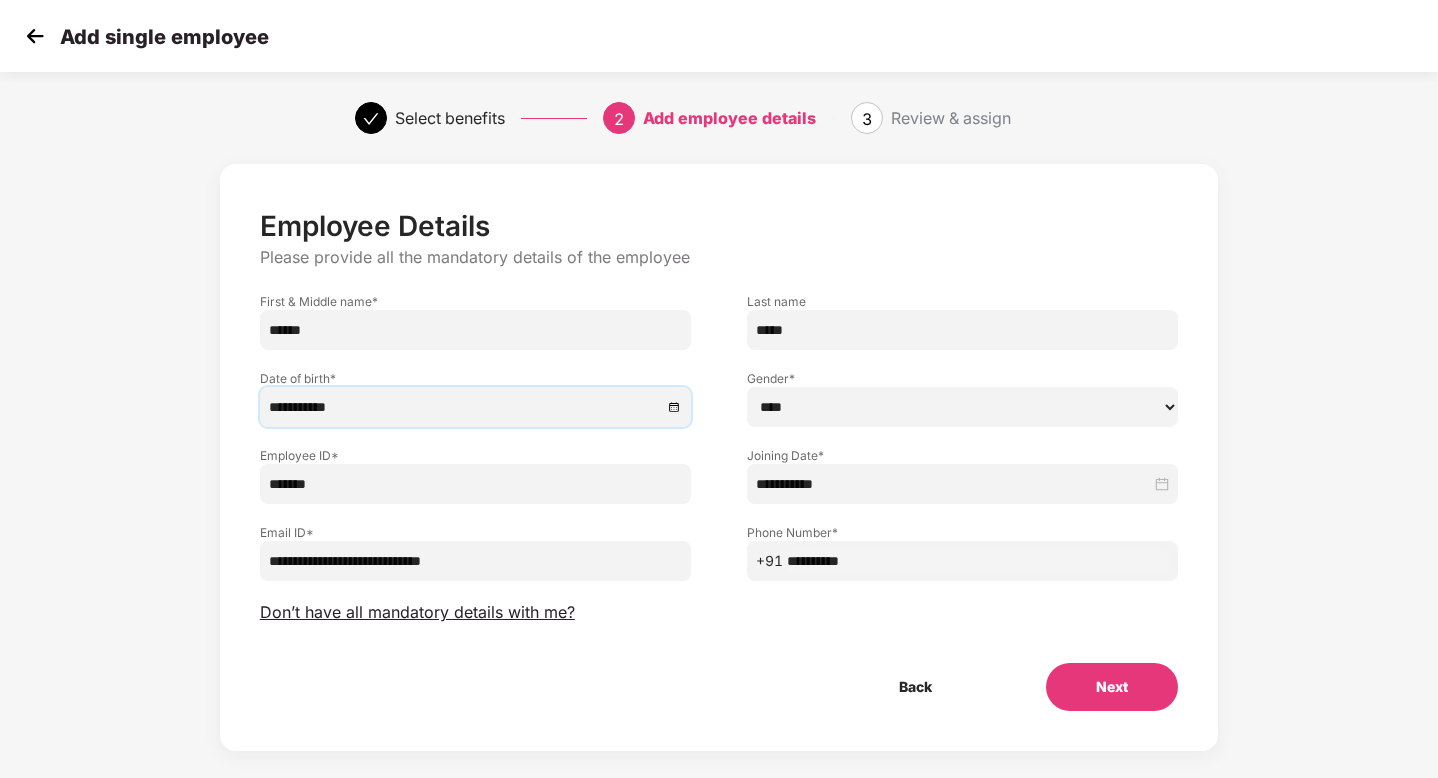 click on "Next" at bounding box center [1112, 687] 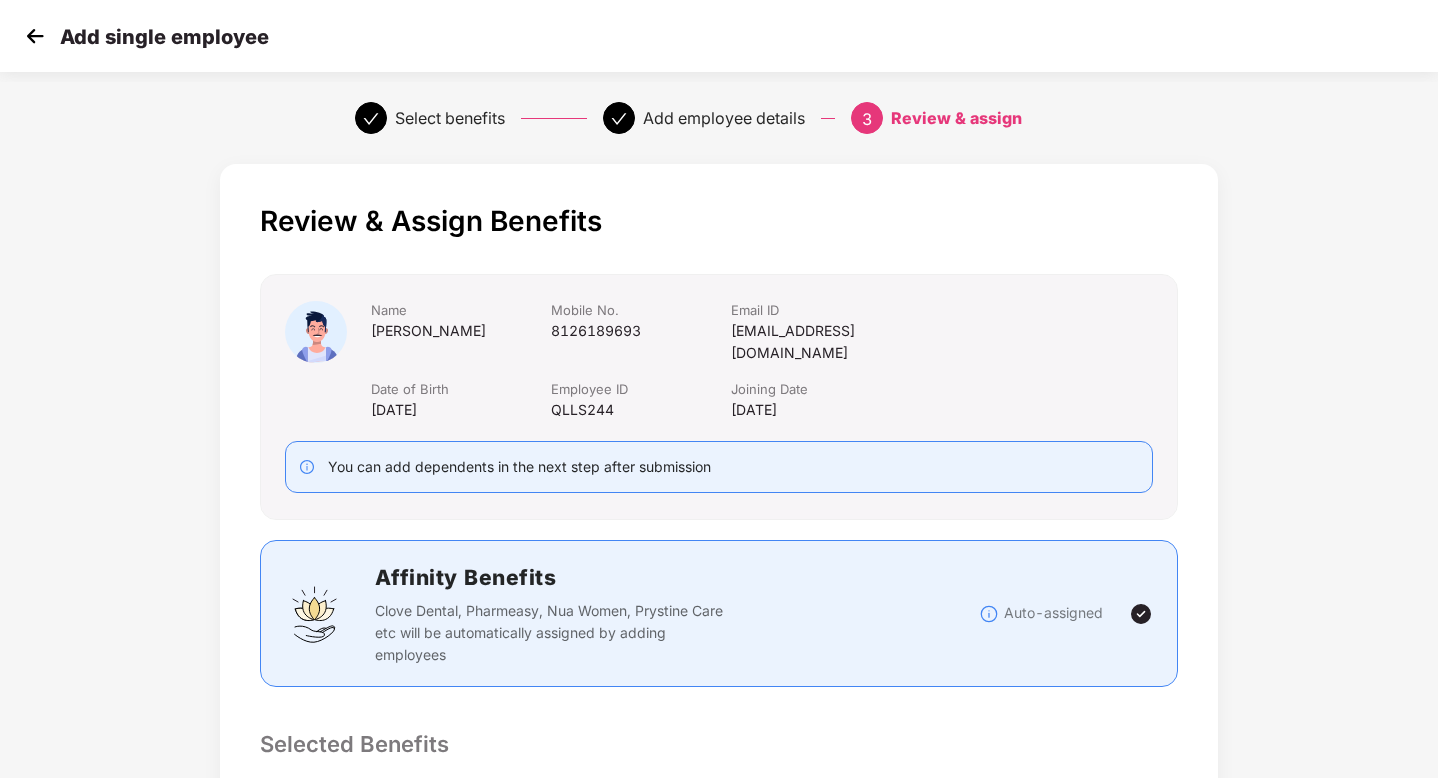 scroll, scrollTop: 608, scrollLeft: 0, axis: vertical 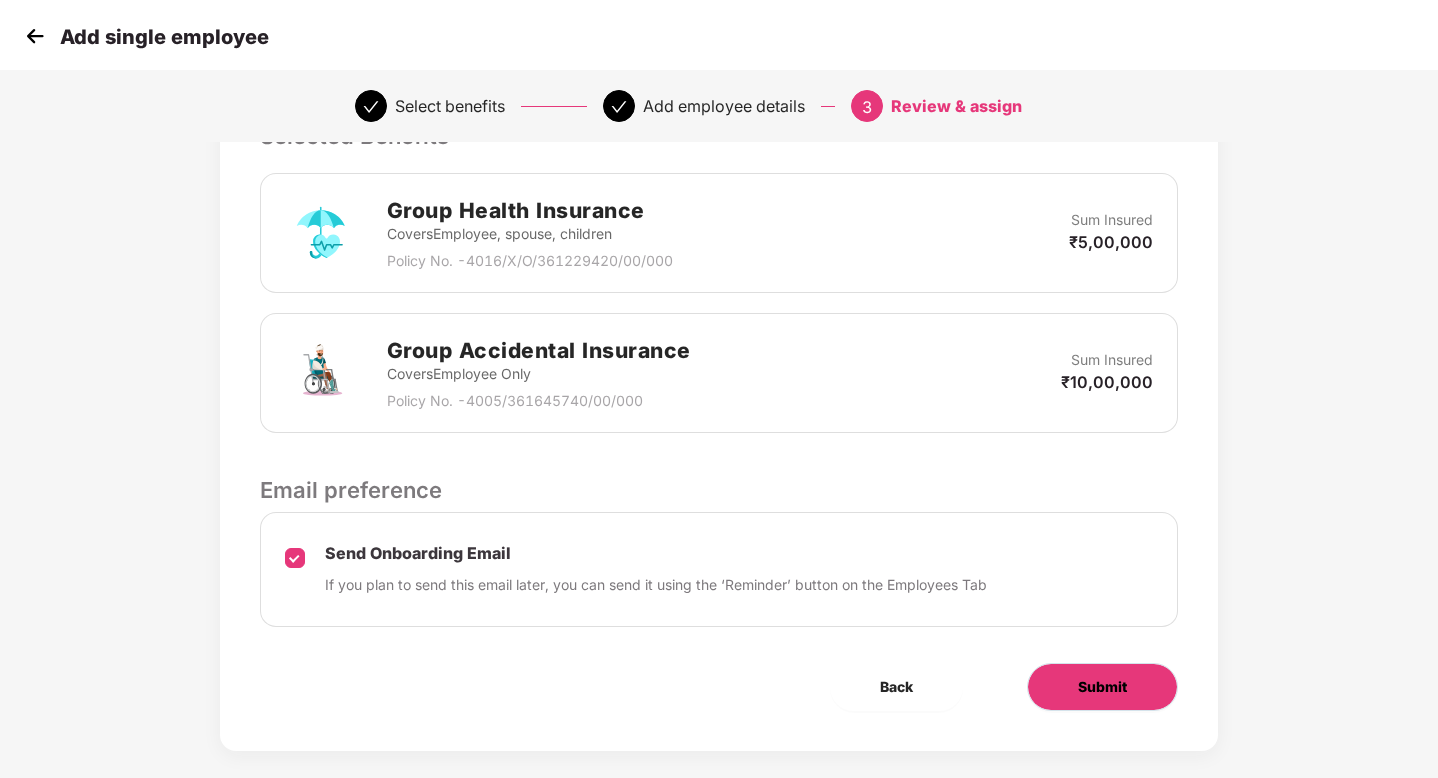 click on "Submit" at bounding box center (1102, 687) 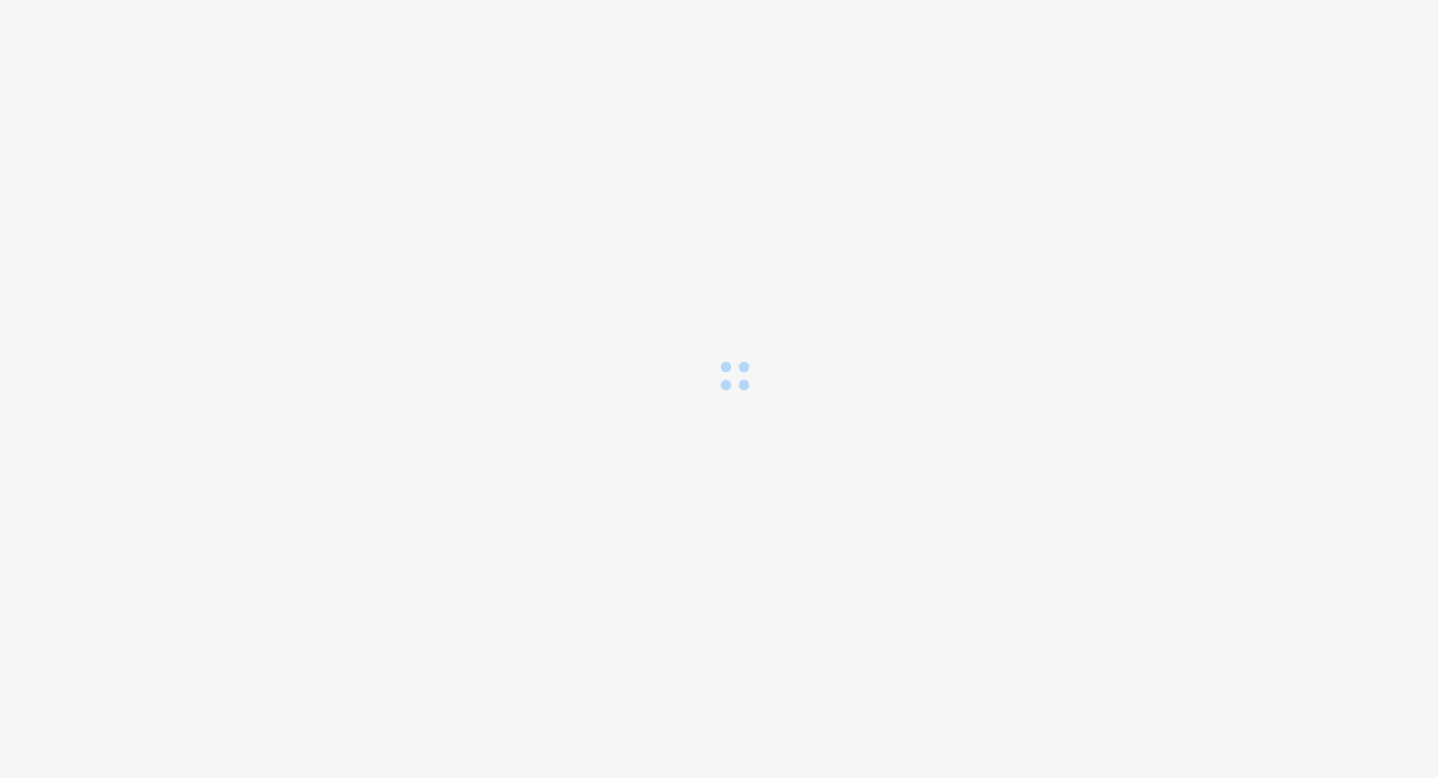 scroll, scrollTop: 0, scrollLeft: 0, axis: both 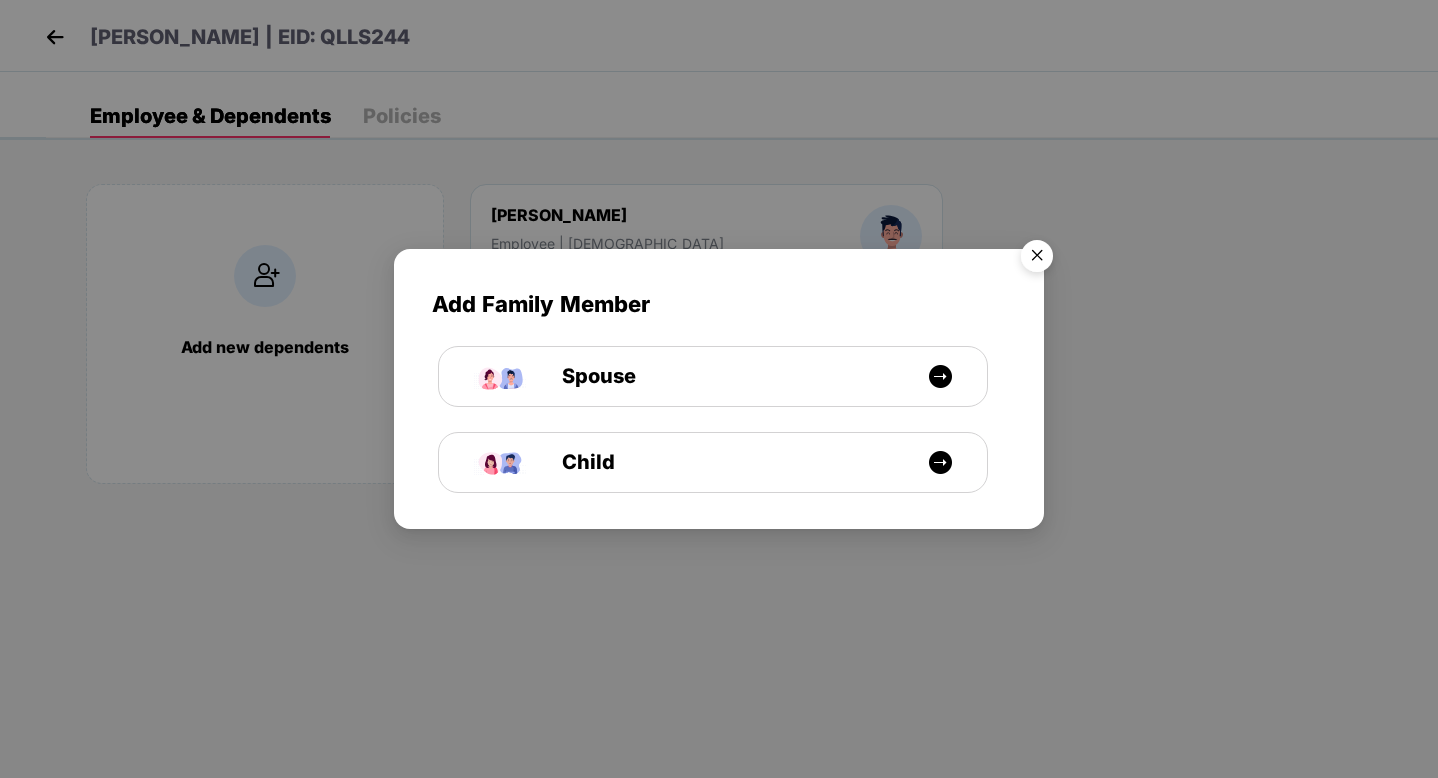 click at bounding box center [1037, 259] 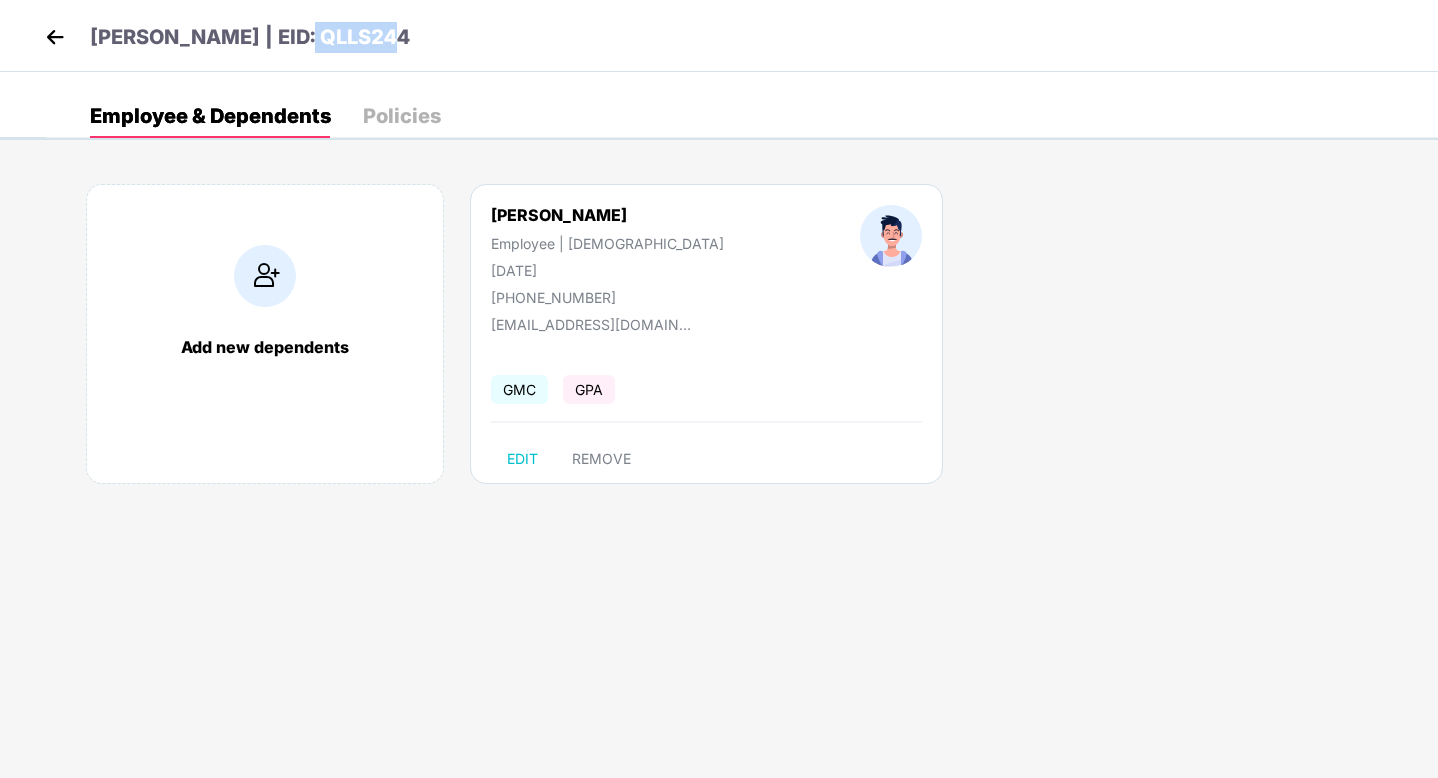 drag, startPoint x: 283, startPoint y: 36, endPoint x: 400, endPoint y: 36, distance: 117 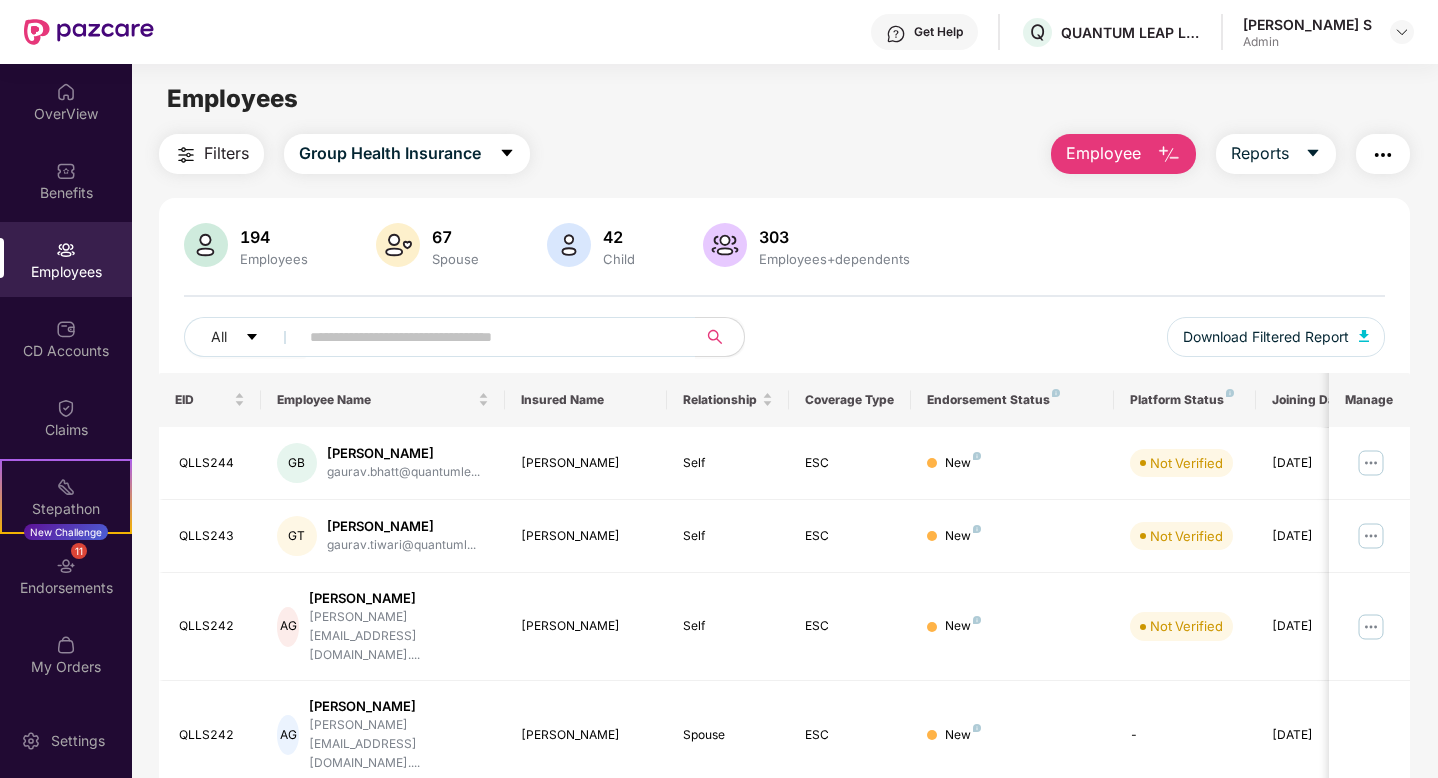 click at bounding box center (1169, 155) 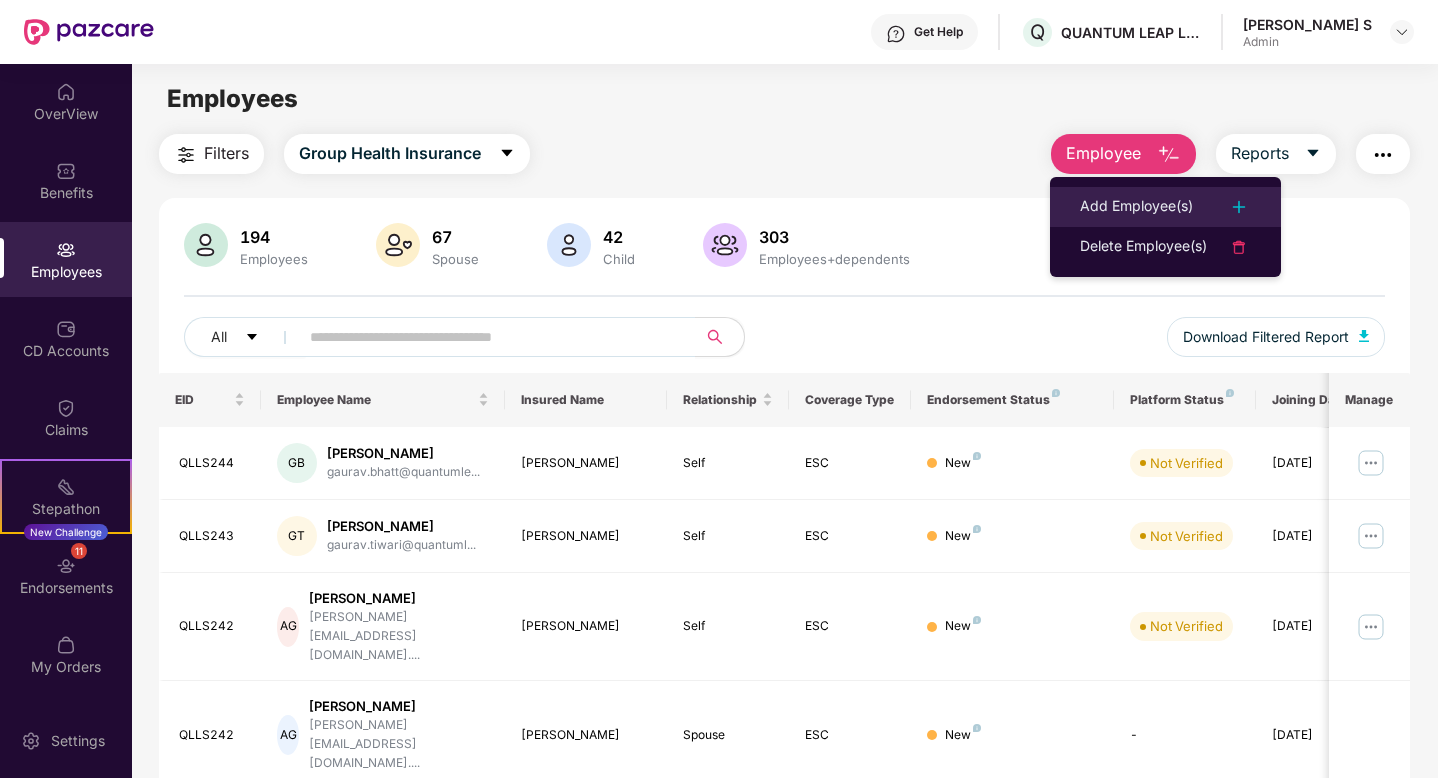 click on "Add Employee(s)" at bounding box center (1136, 207) 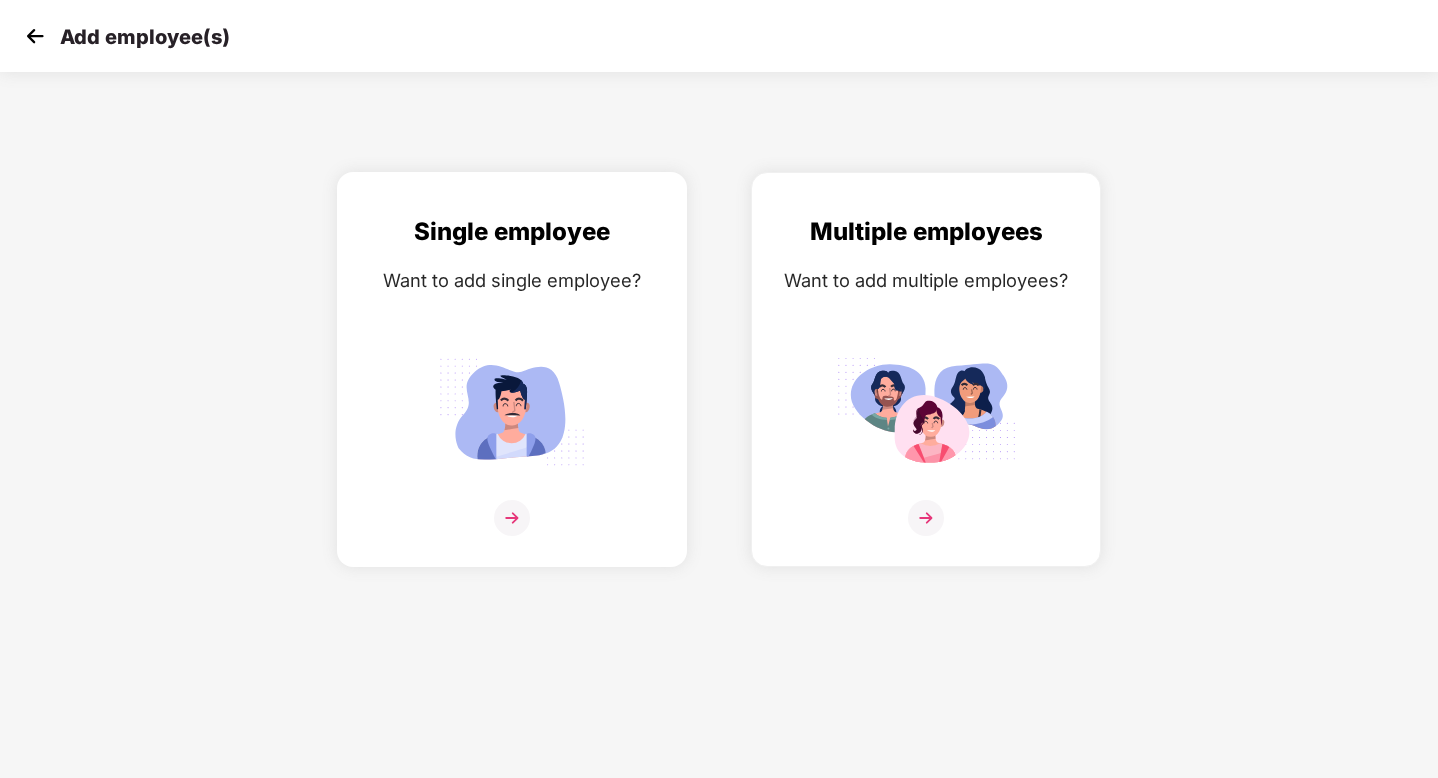 click on "Single employee Want to add single employee?" at bounding box center [512, 387] 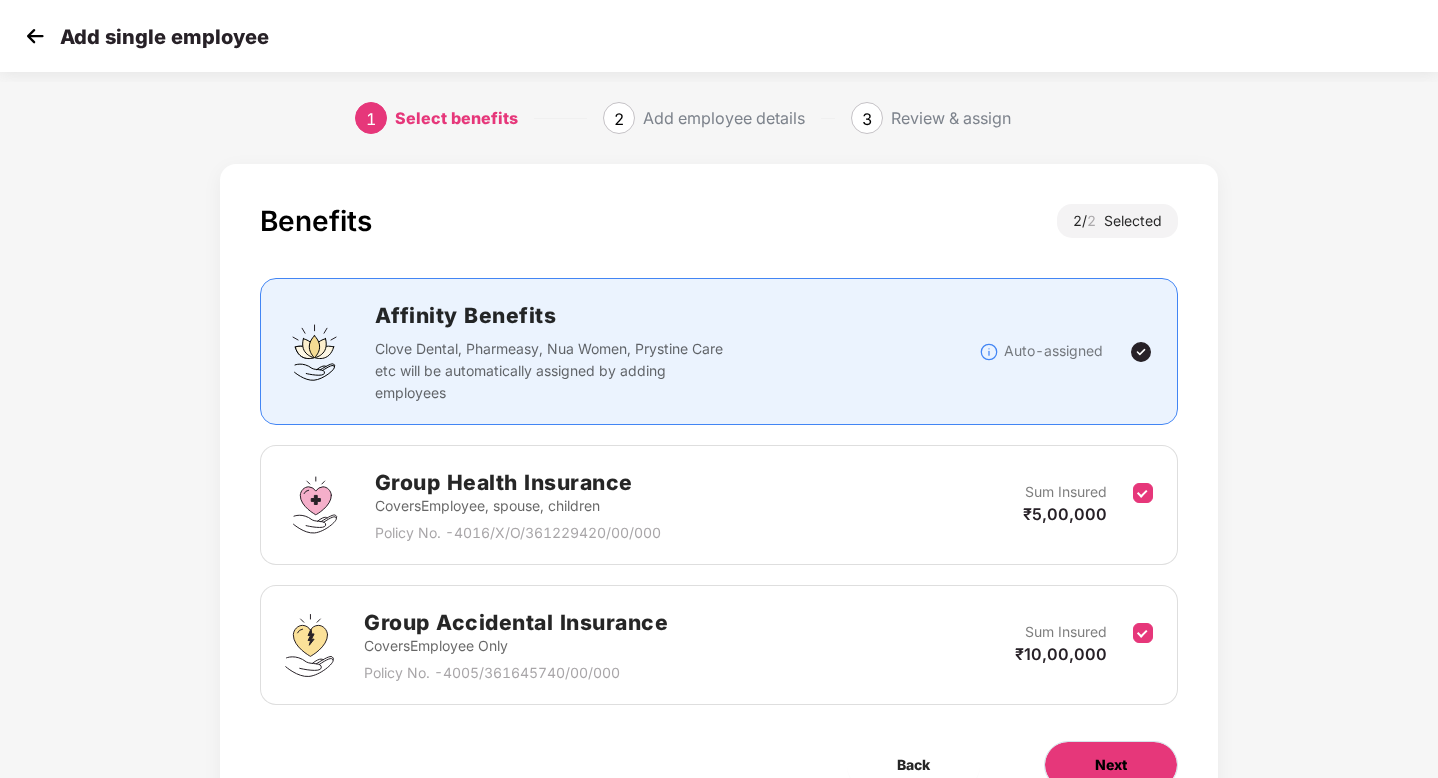 click on "Next" at bounding box center (1111, 765) 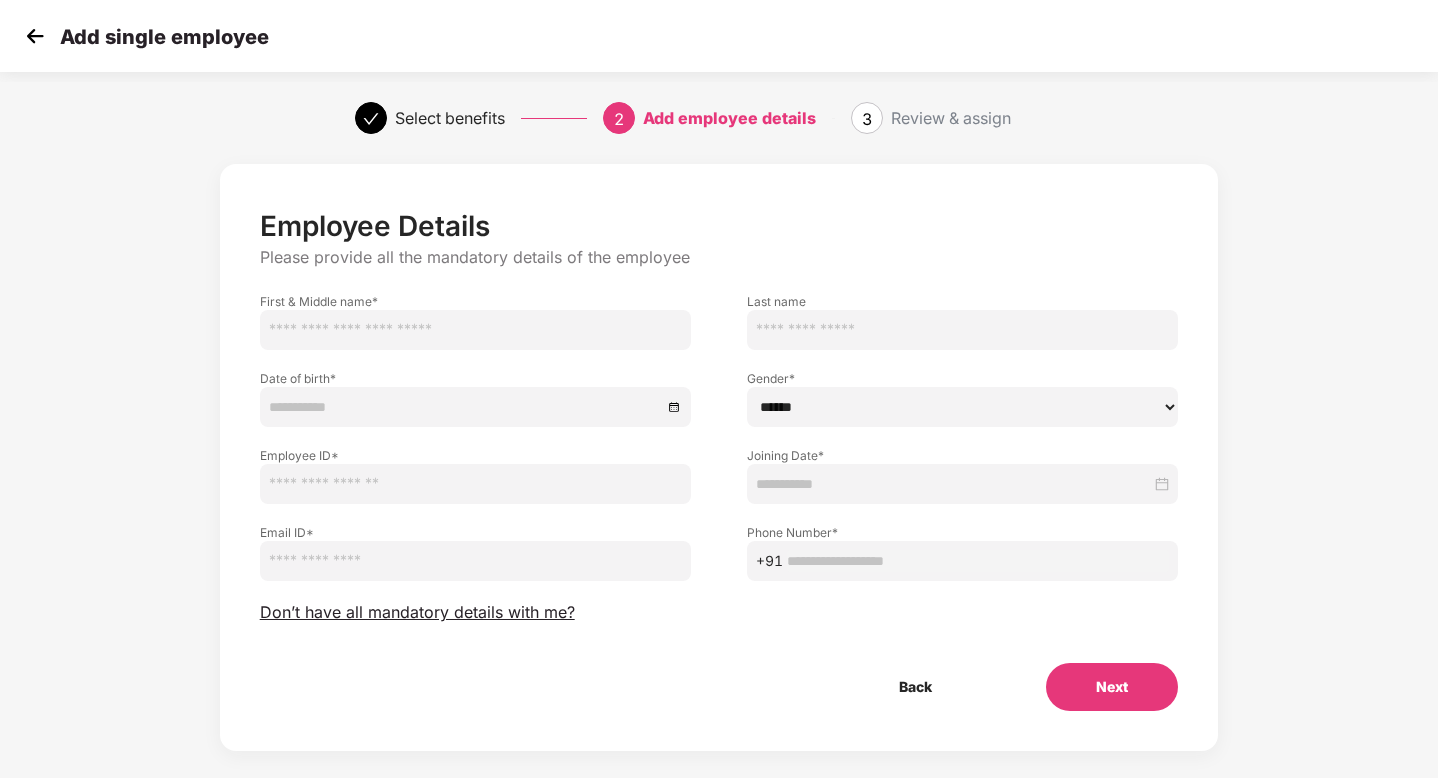 click at bounding box center [475, 484] 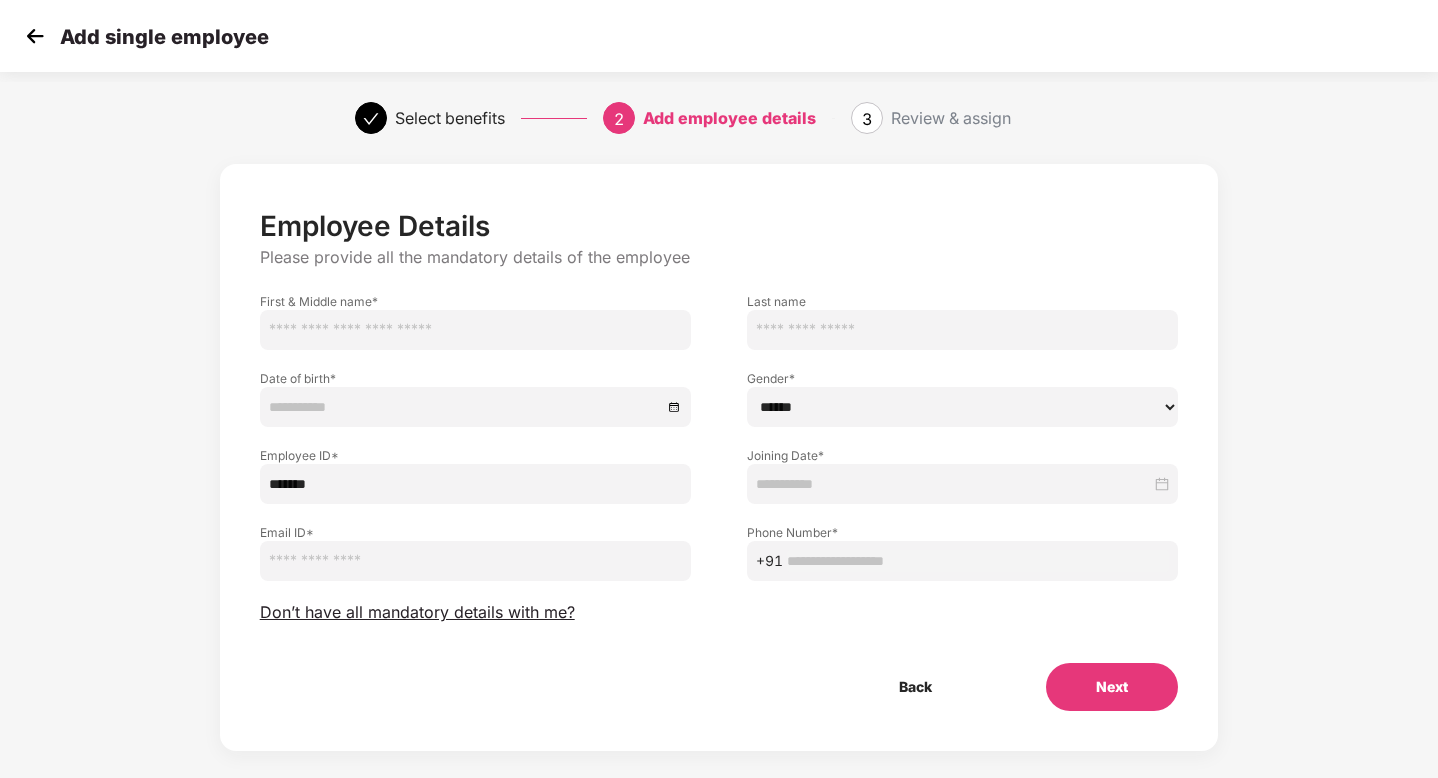 type on "*******" 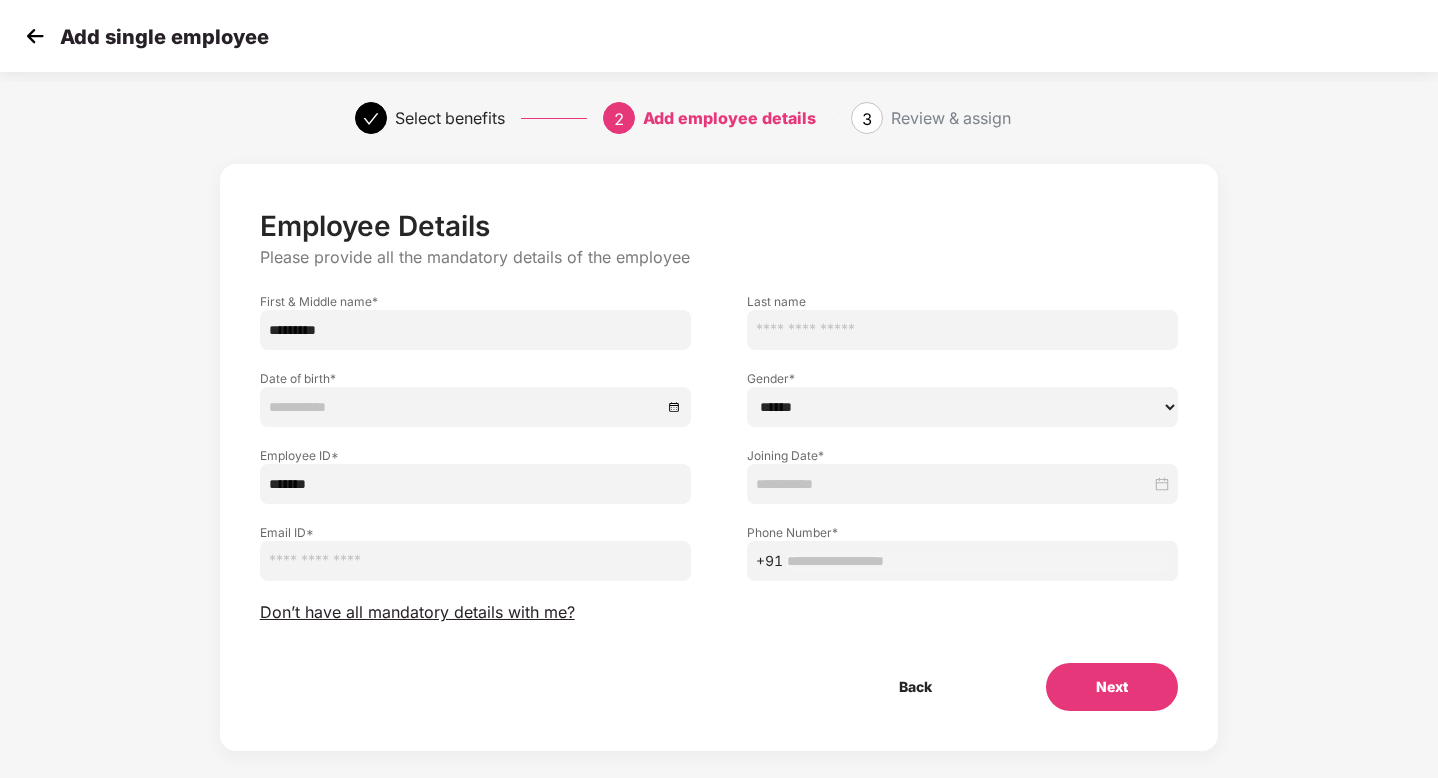 type on "*********" 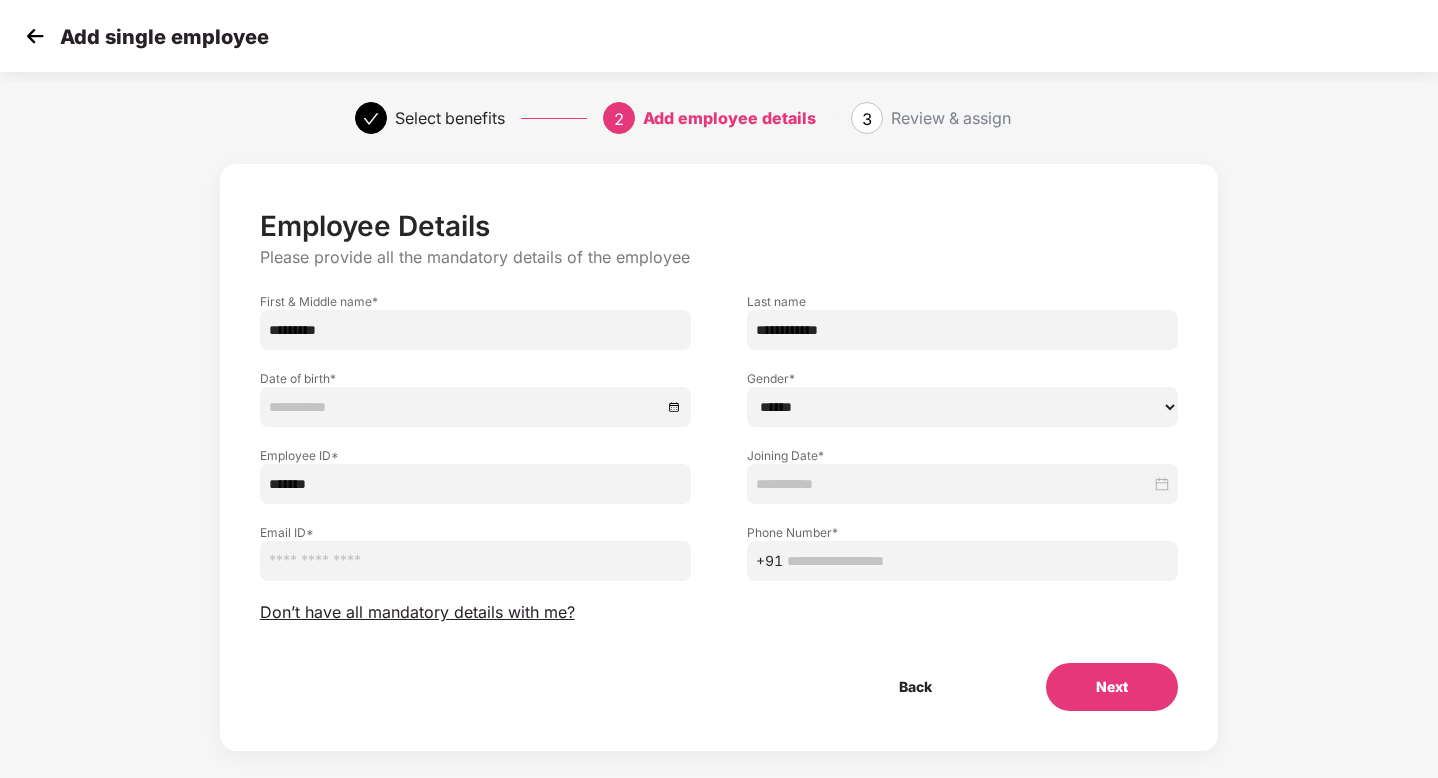 type on "**********" 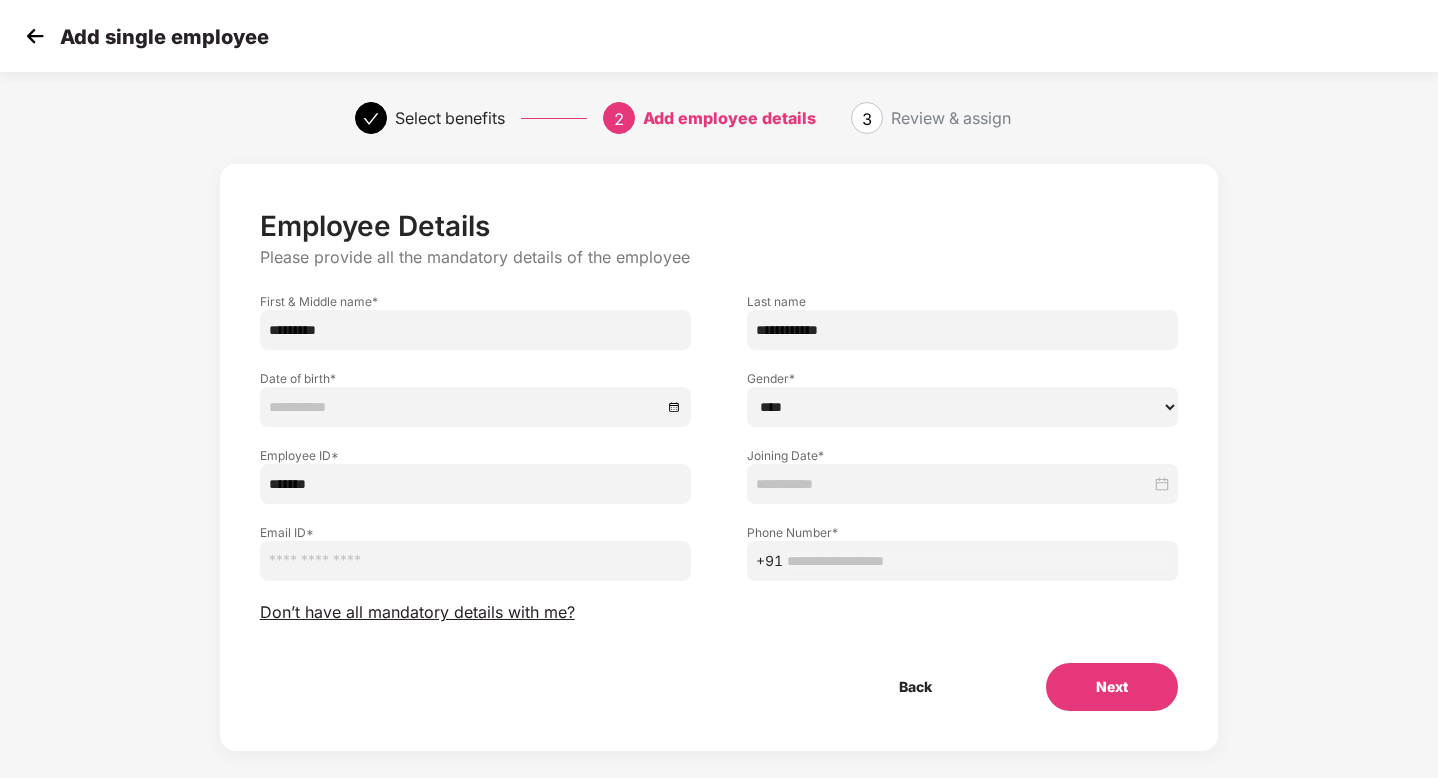 click at bounding box center (953, 484) 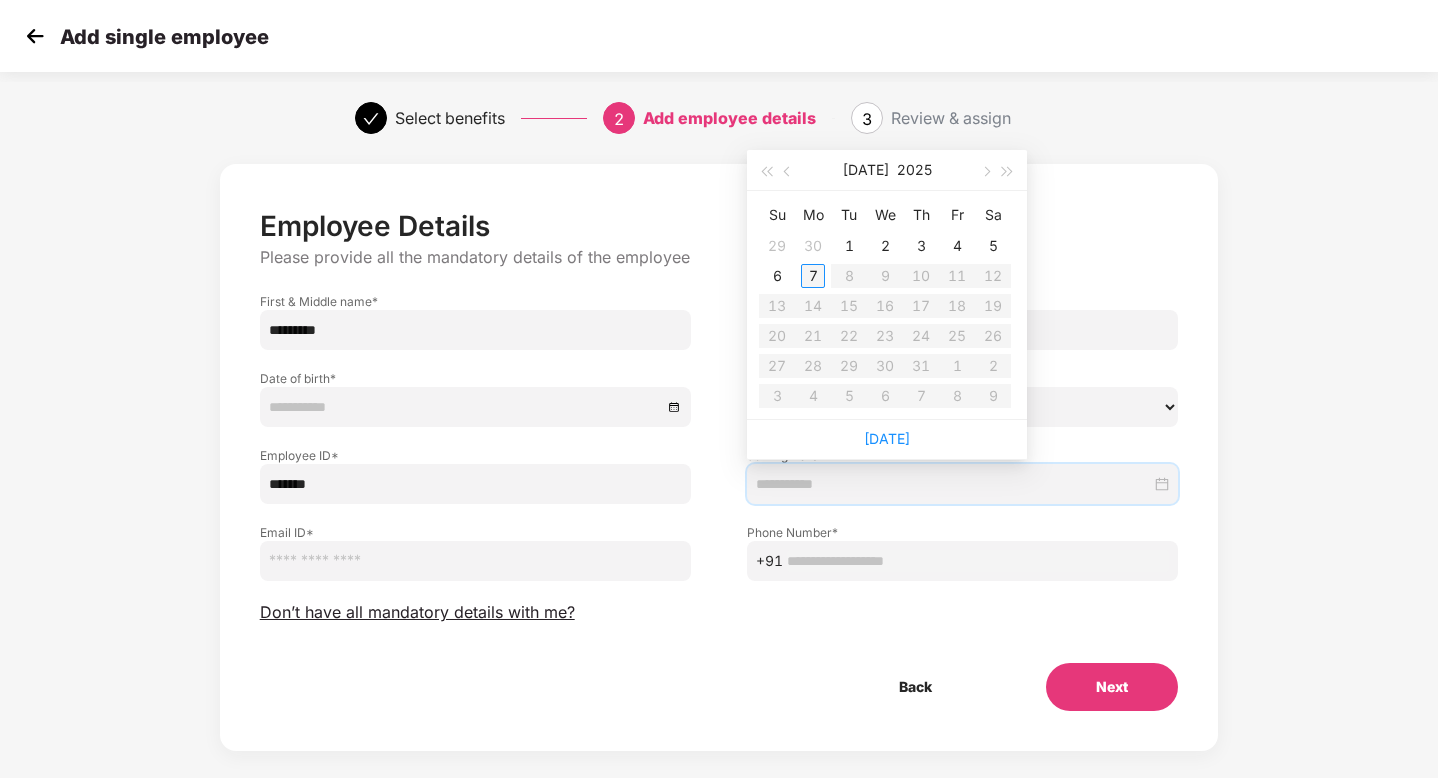 type on "**********" 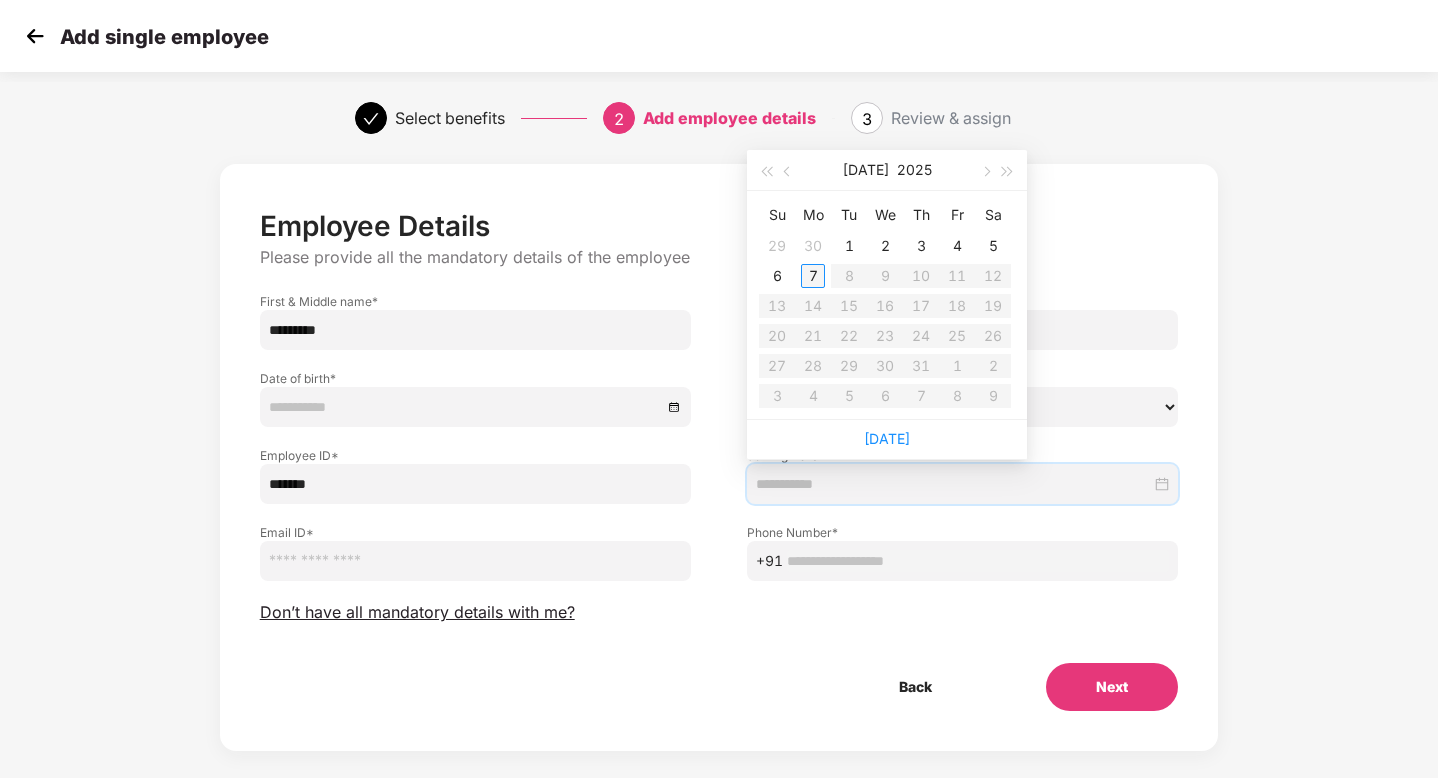 click on "7" at bounding box center (813, 276) 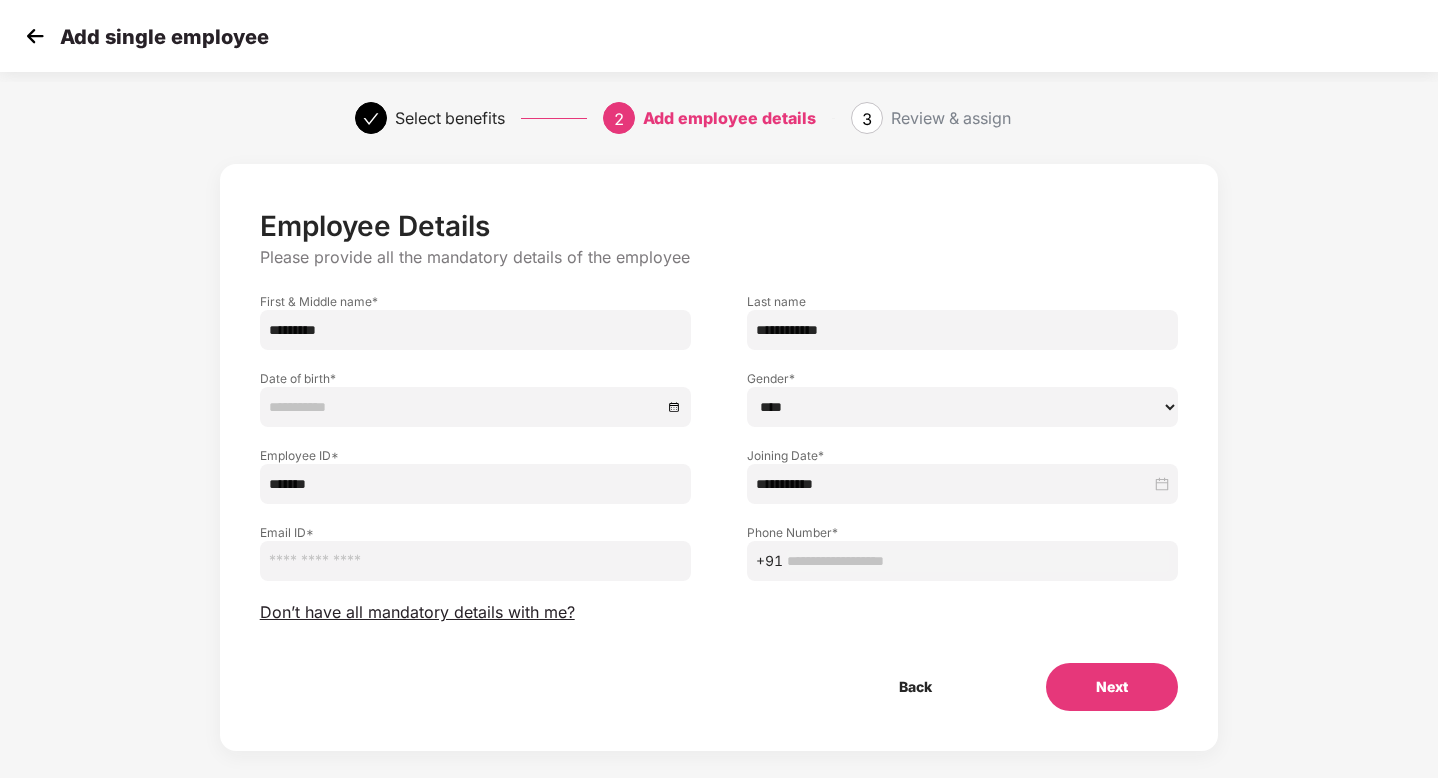 click at bounding box center (475, 407) 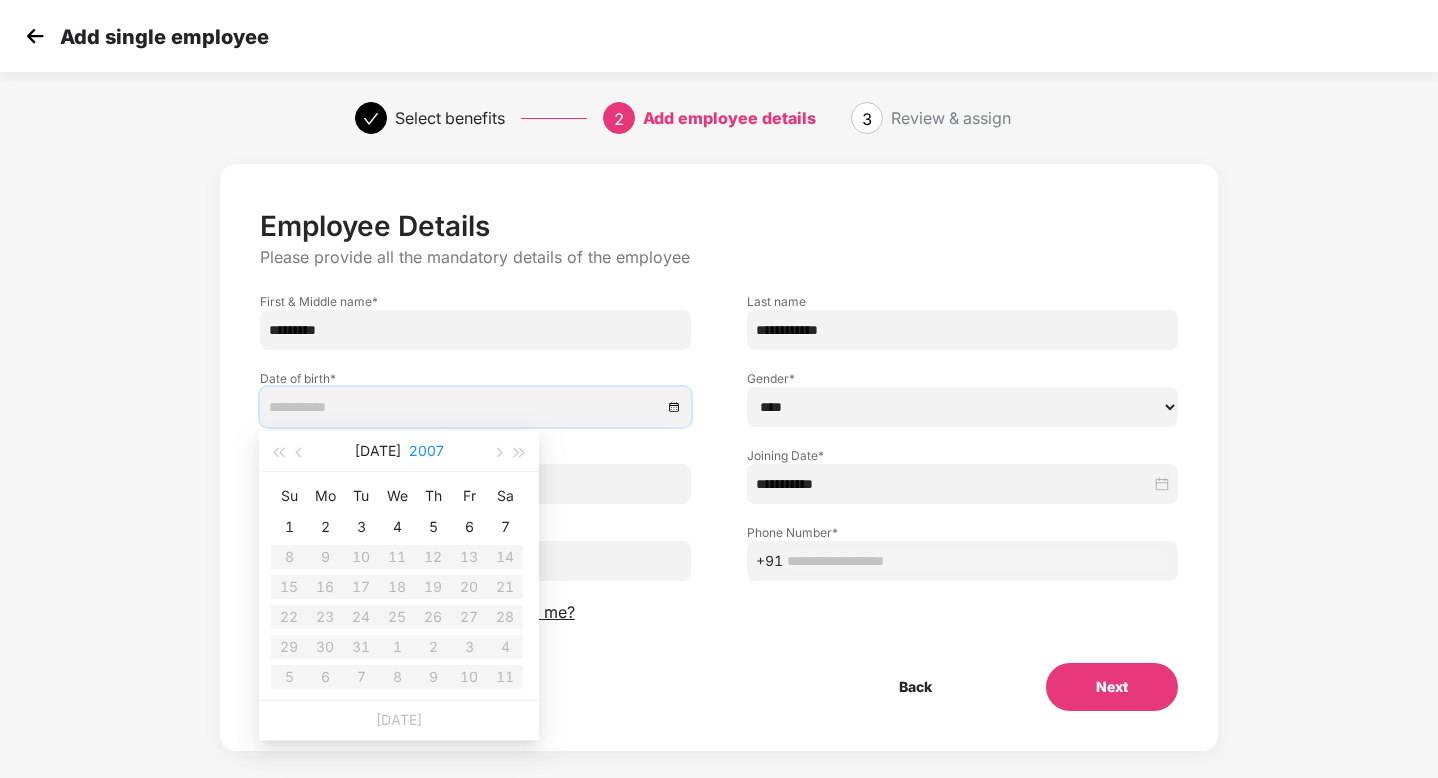 click on "2007" at bounding box center [426, 451] 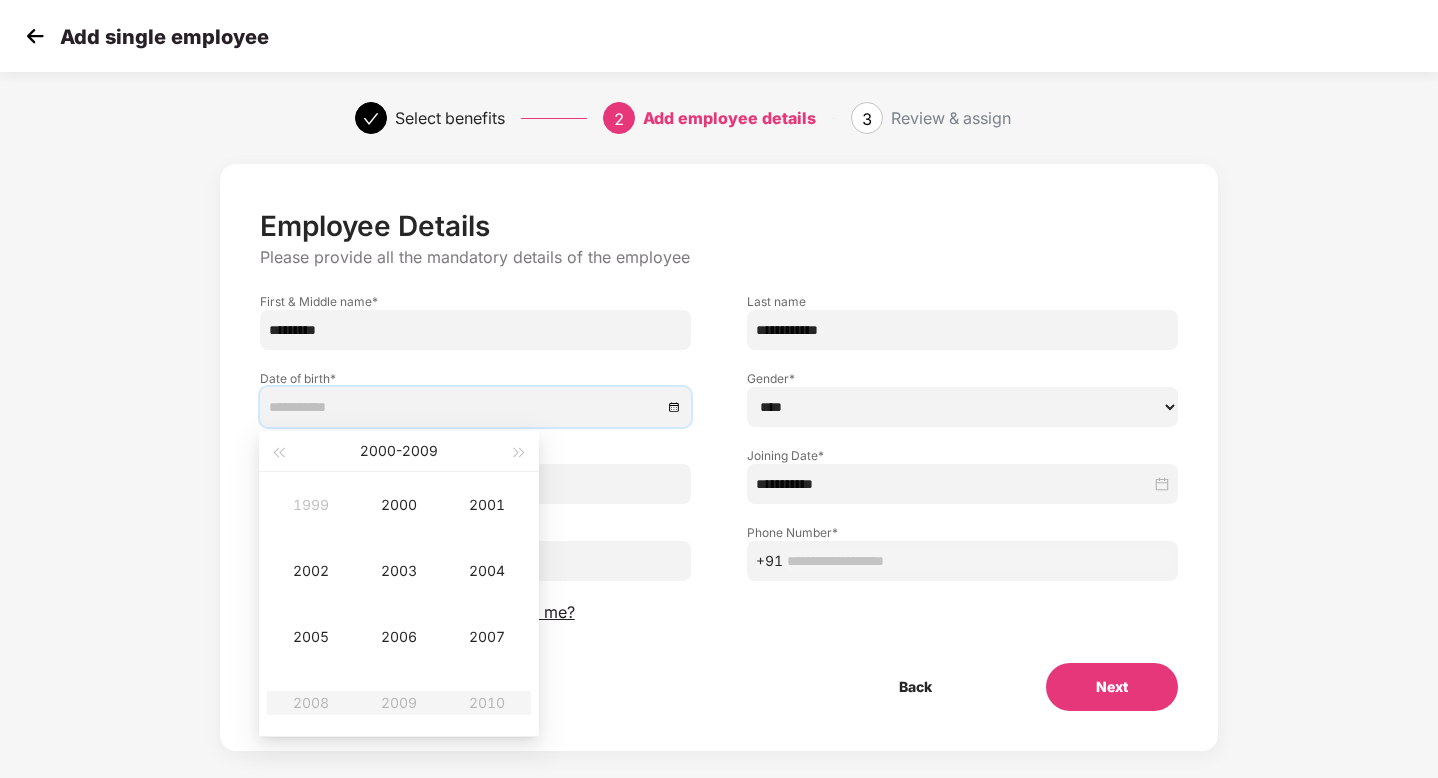type on "**********" 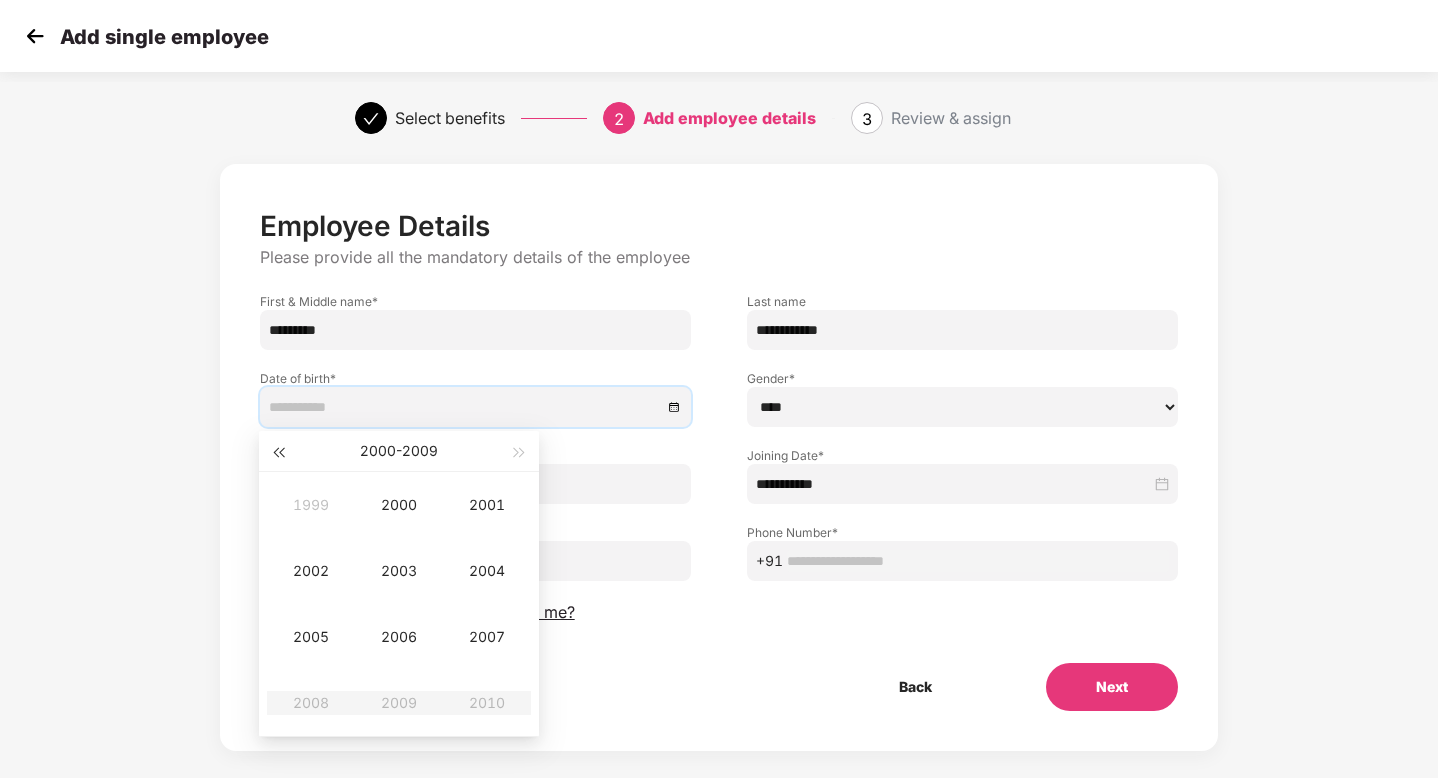 click at bounding box center [278, 453] 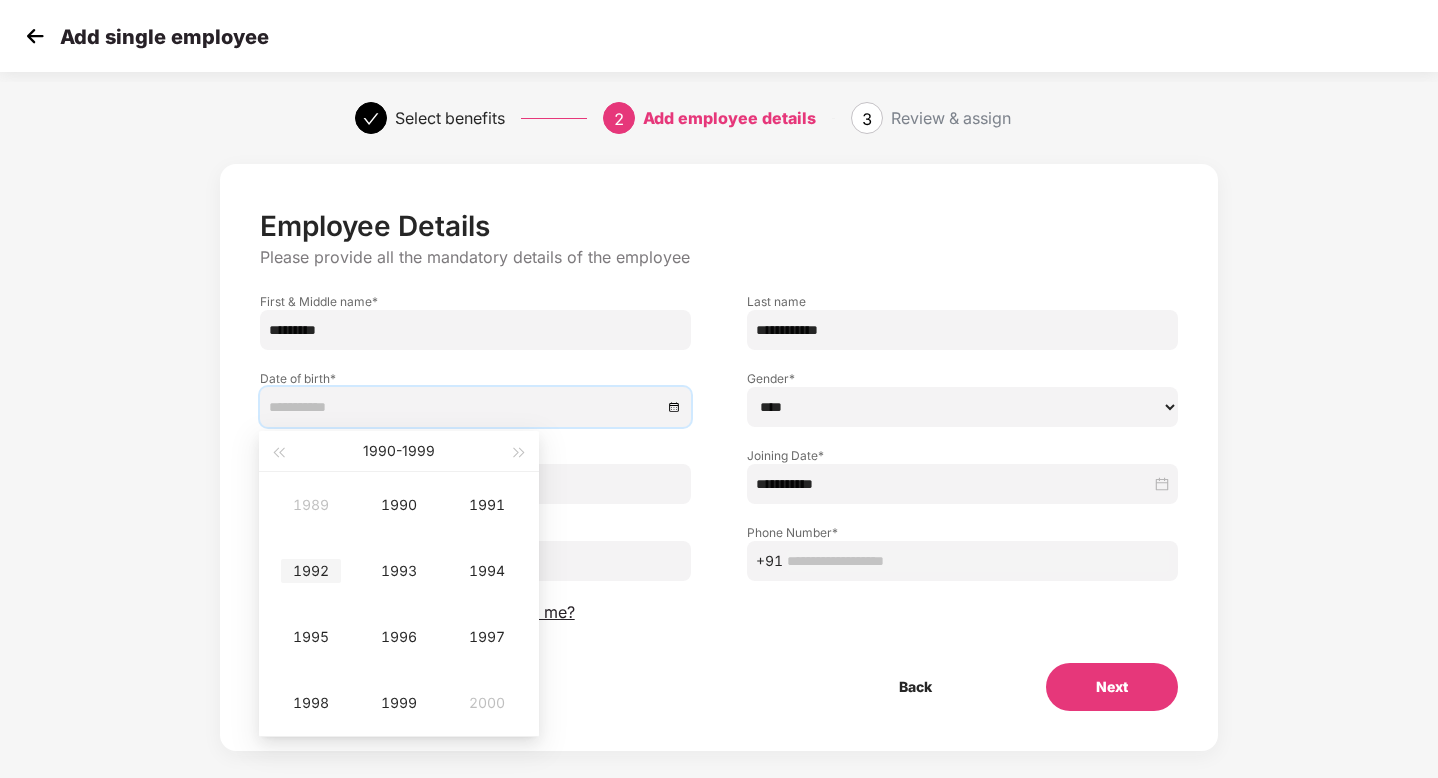 type on "**********" 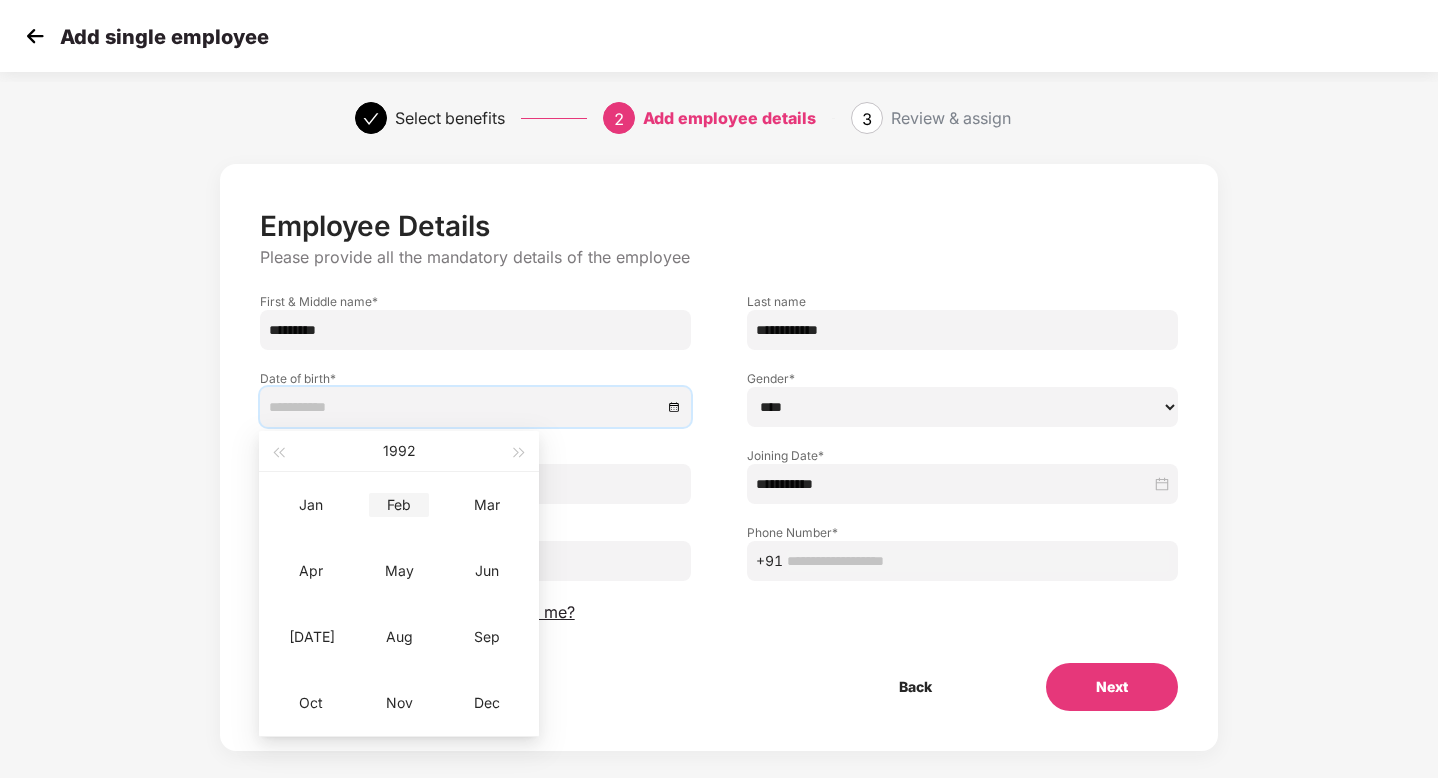 type on "**********" 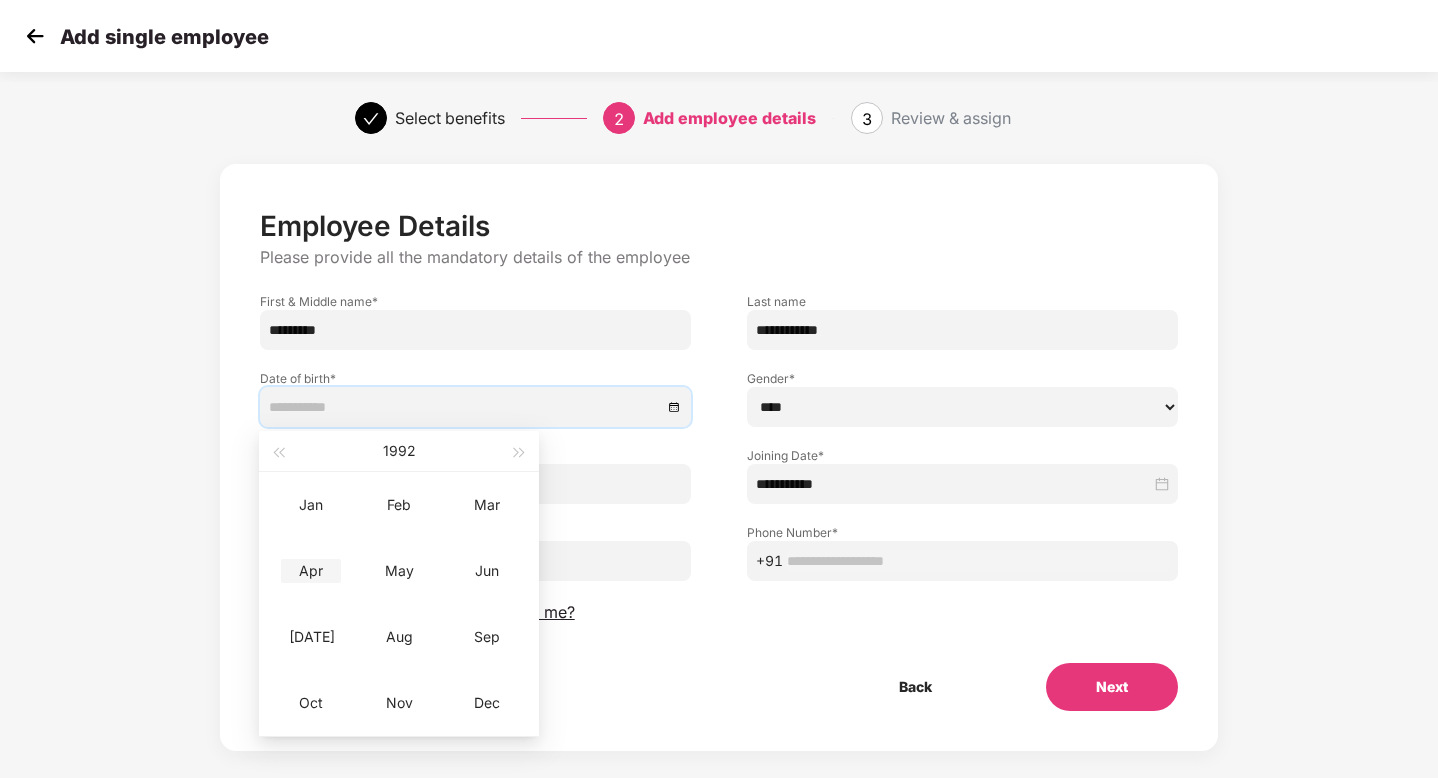 type on "**********" 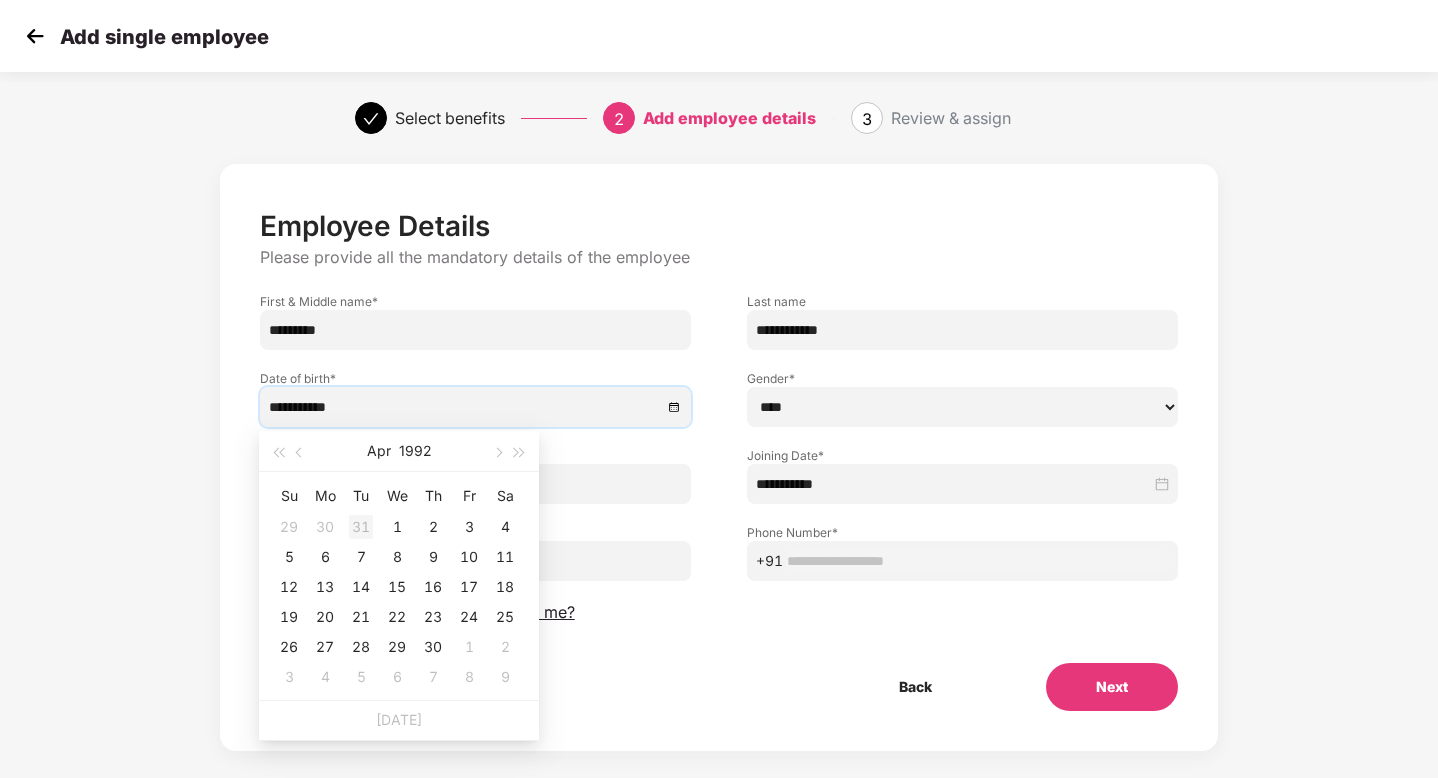 type on "**********" 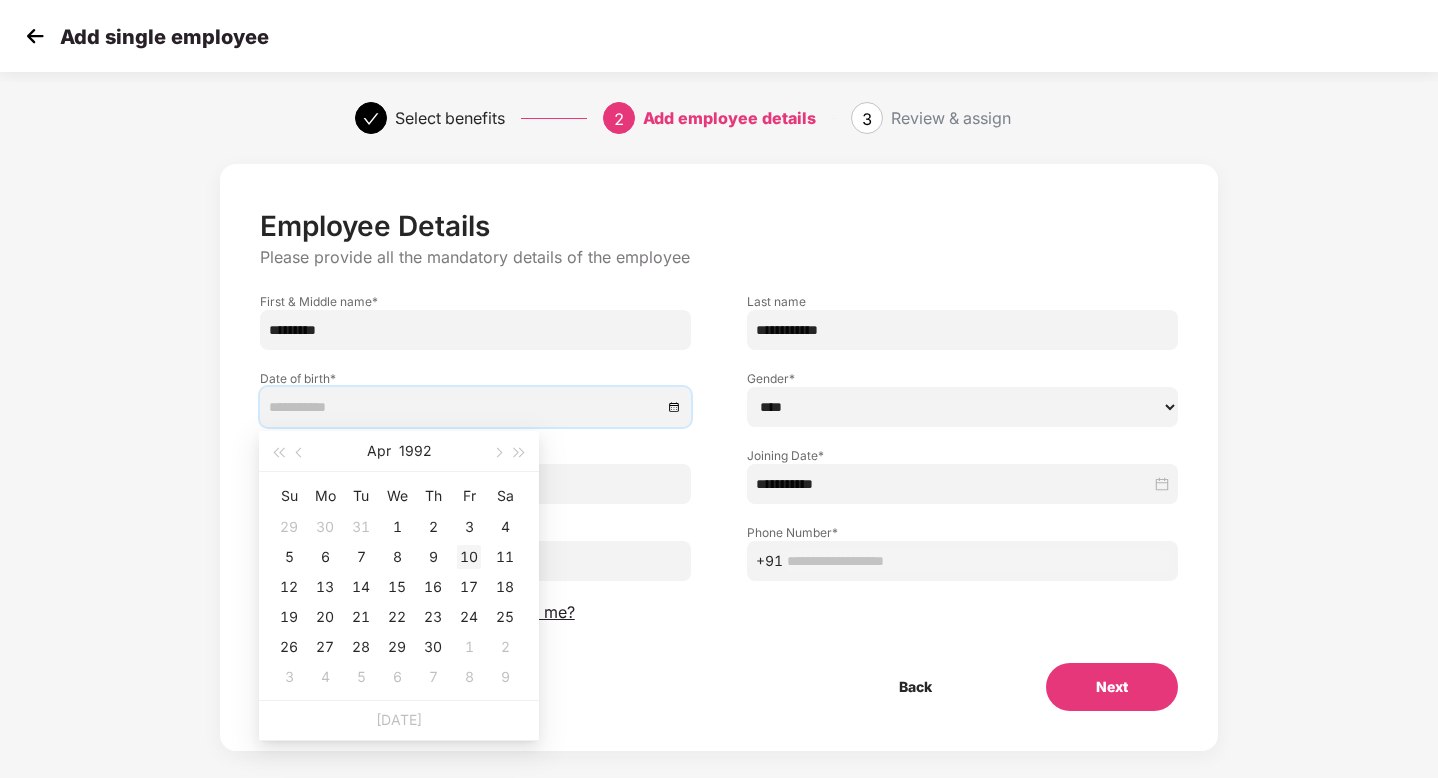 type on "**********" 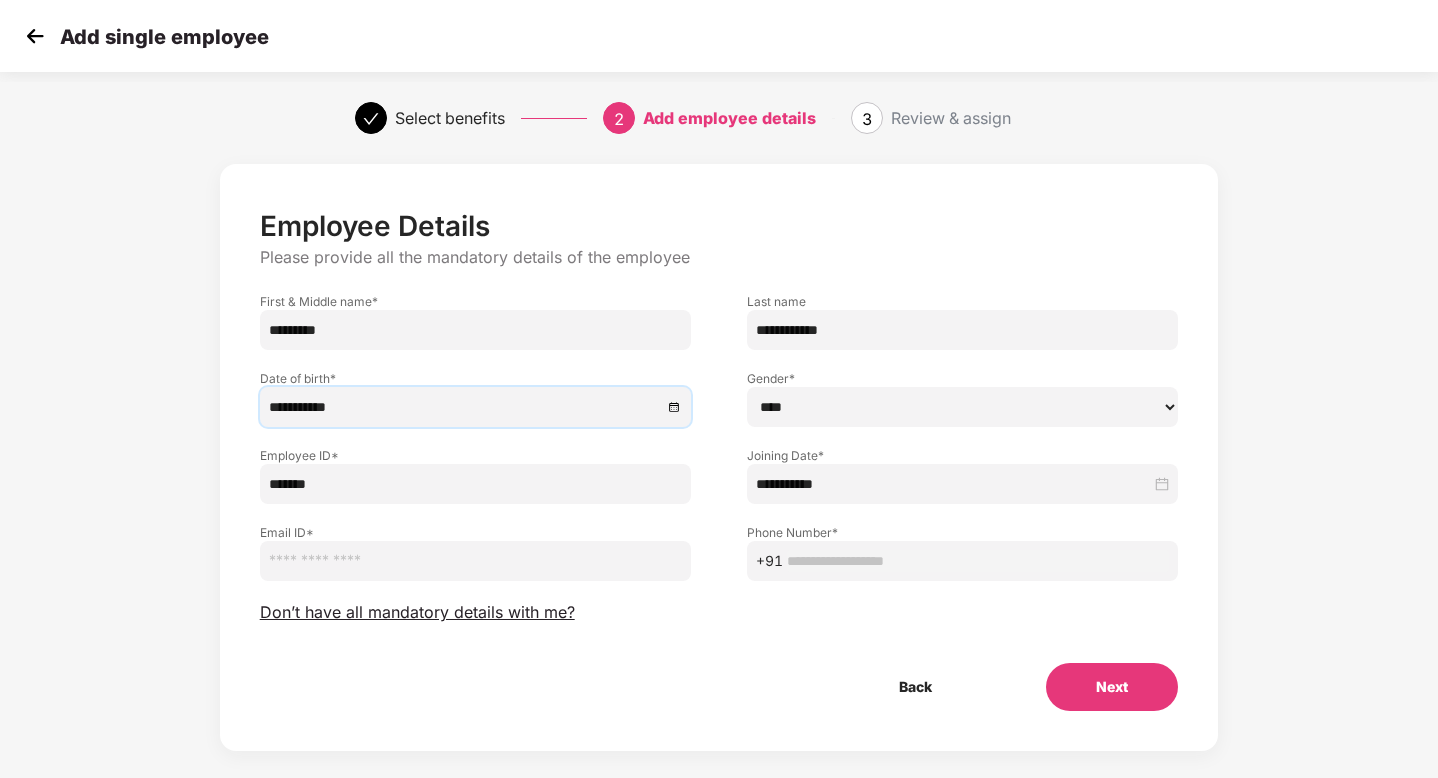 click at bounding box center [475, 561] 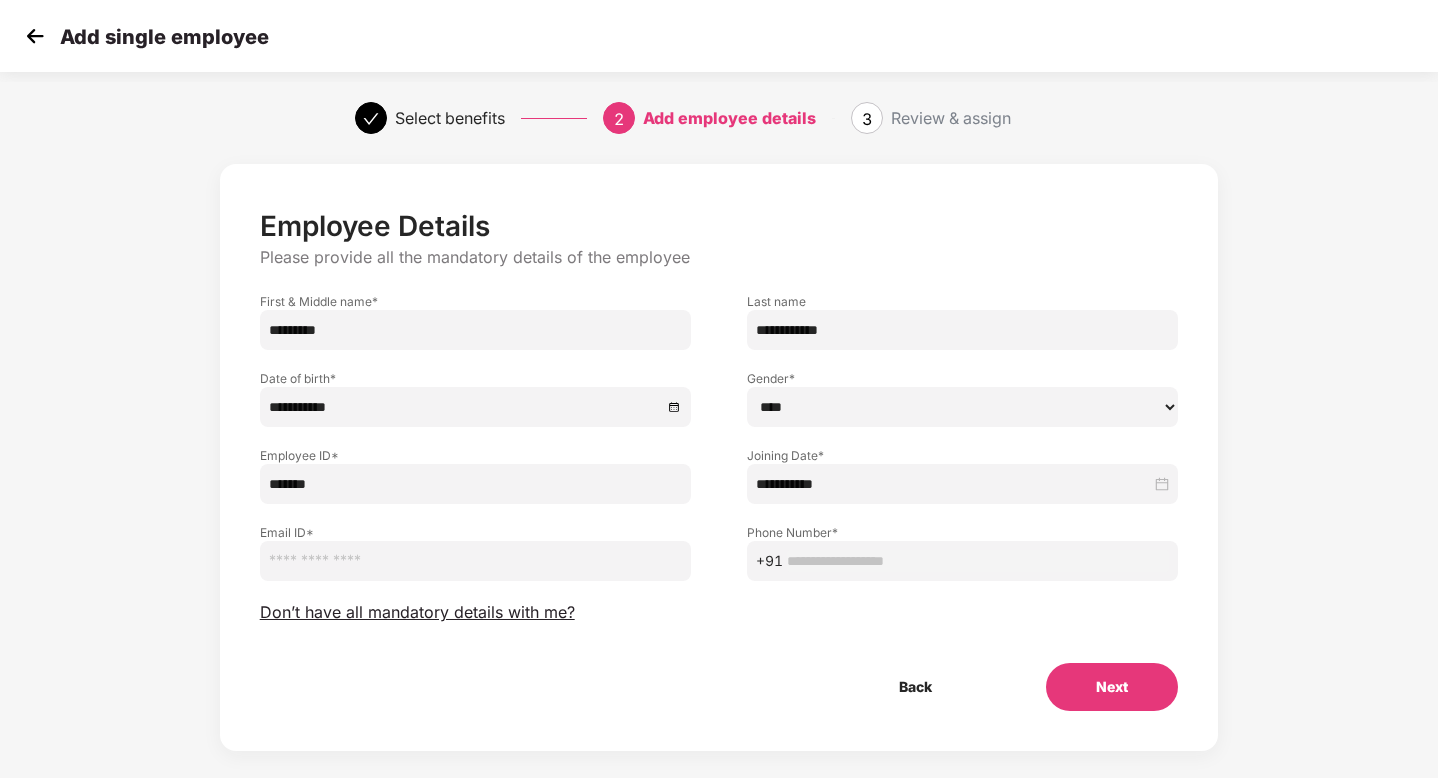 click at bounding box center (475, 561) 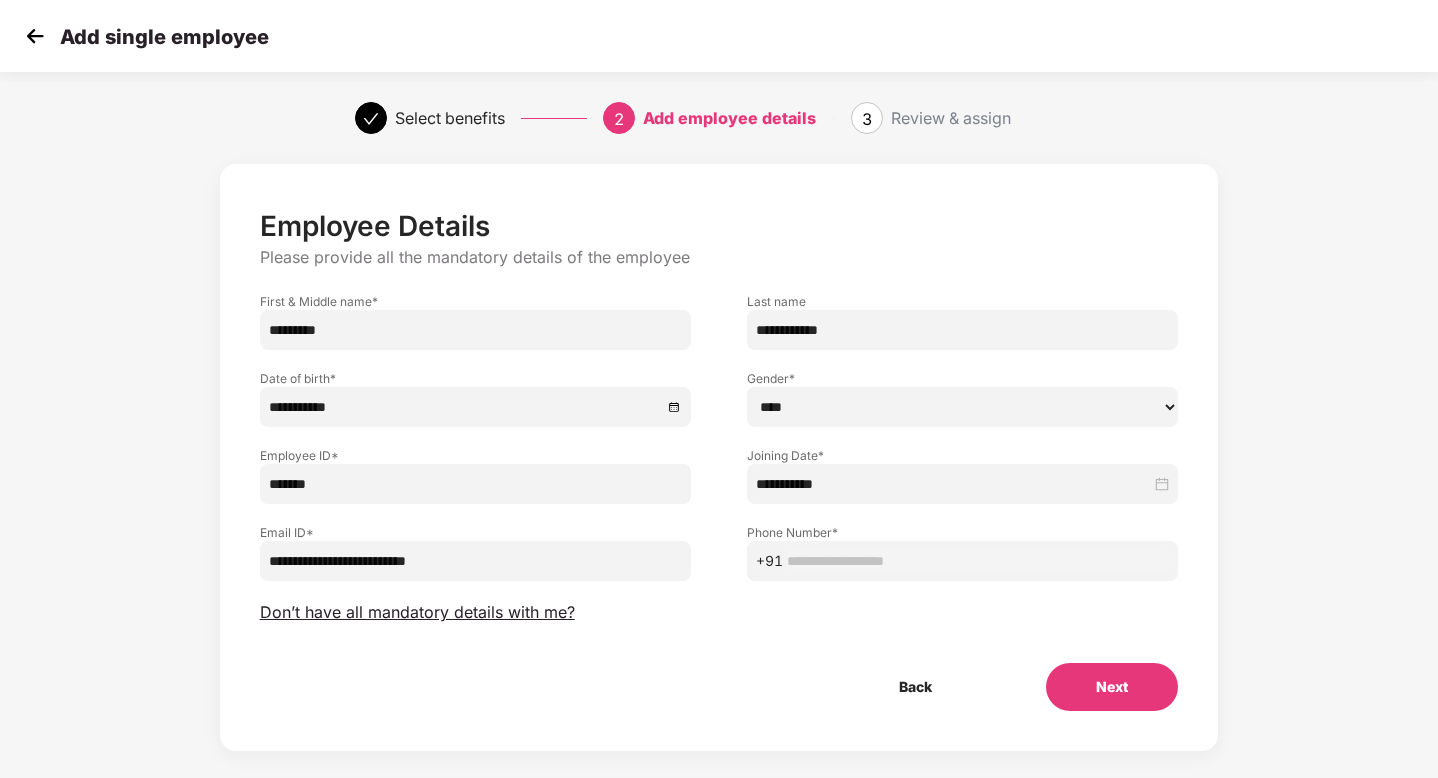 type on "**********" 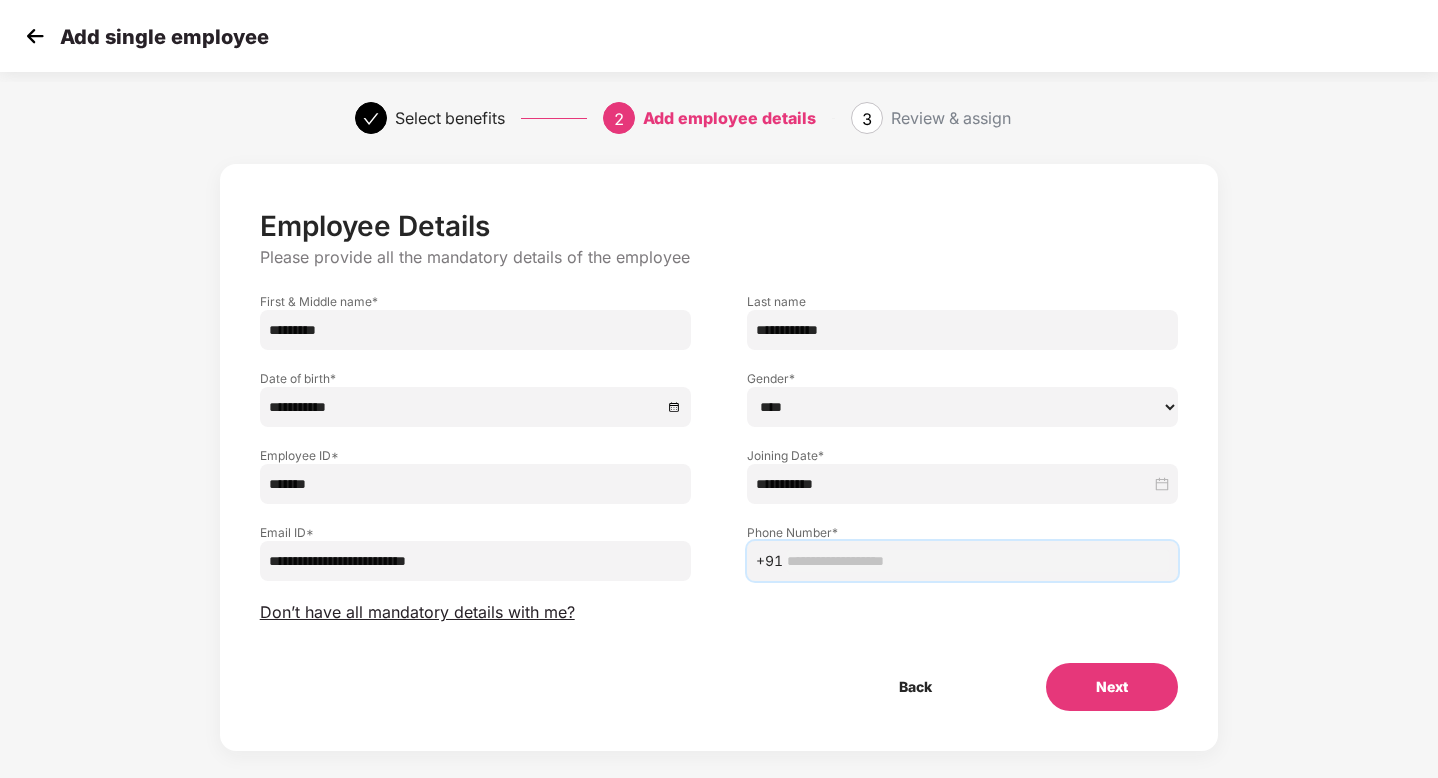 paste on "**********" 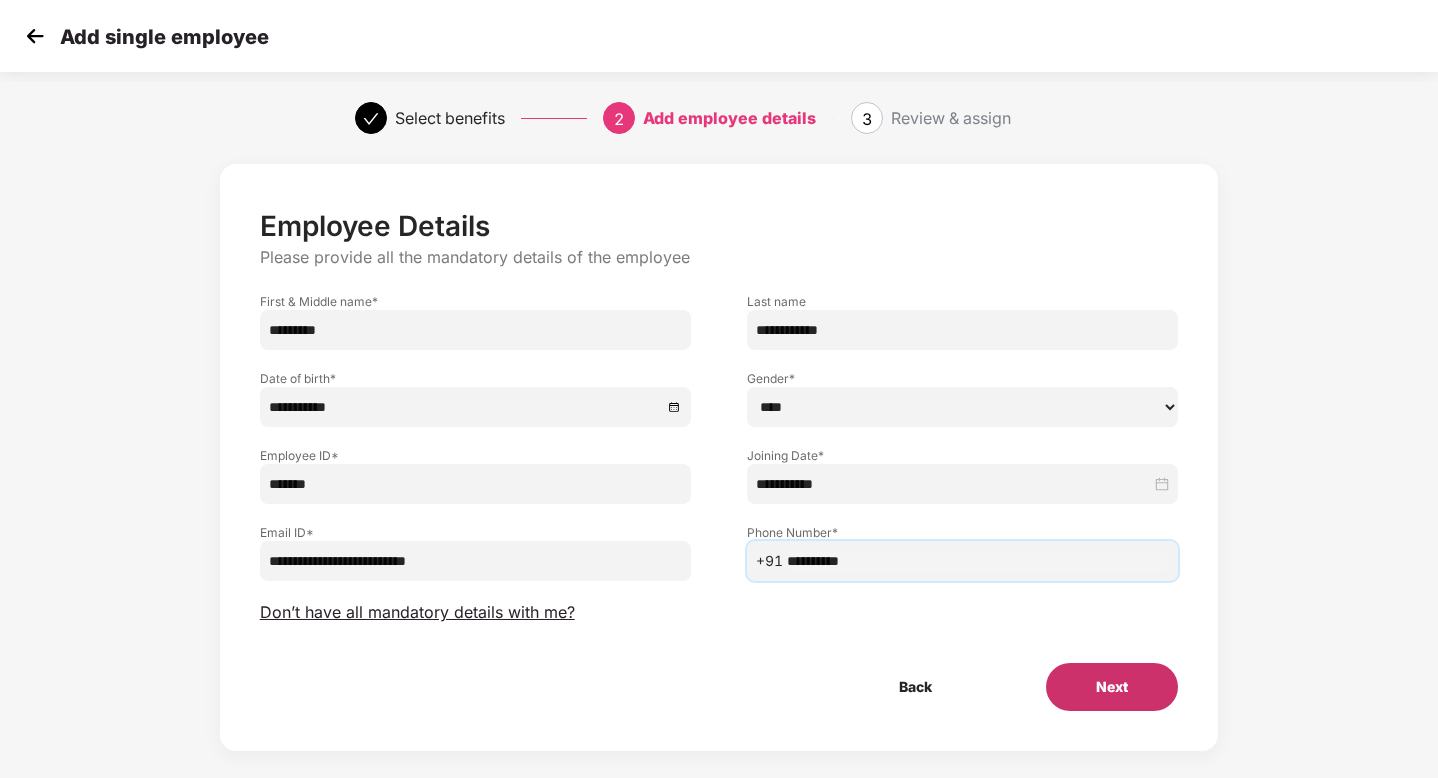 type on "**********" 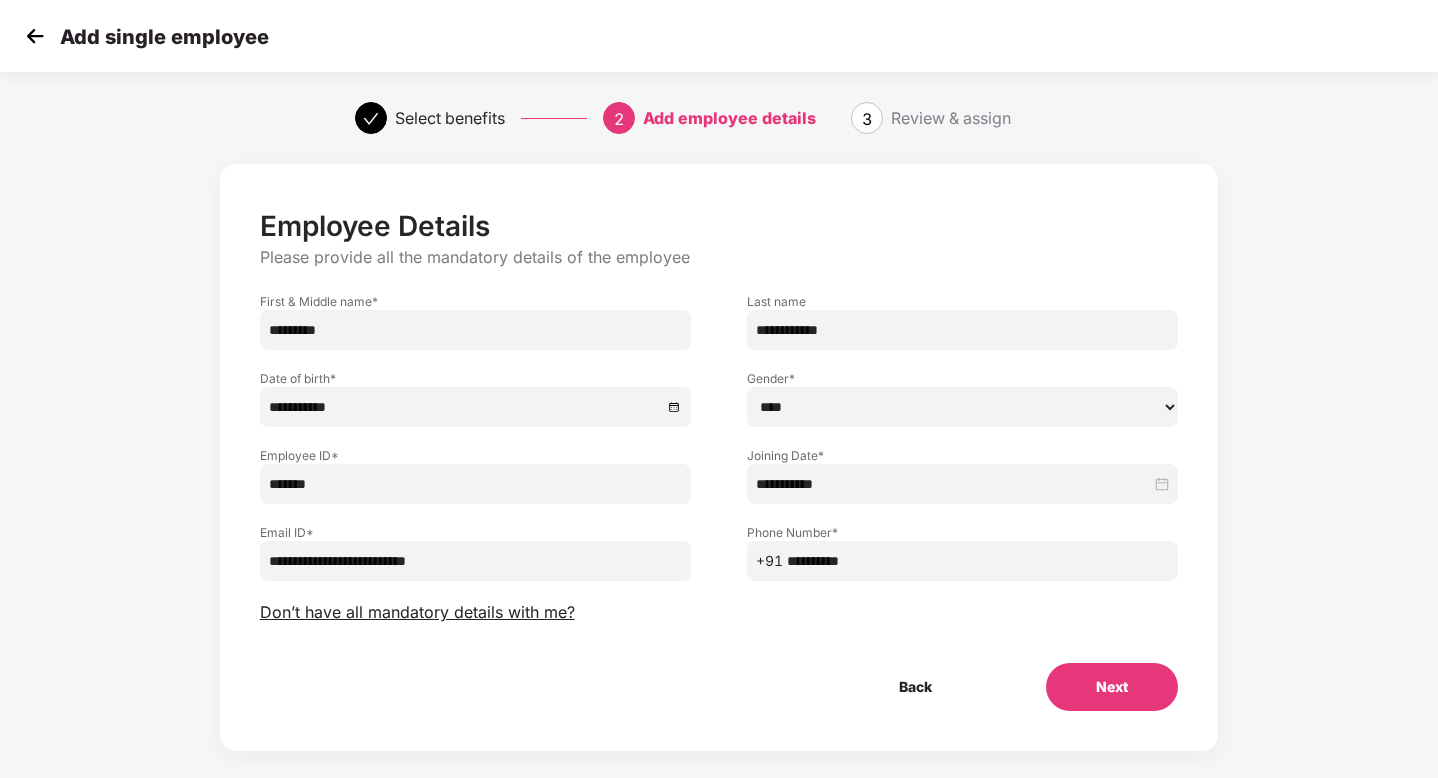 click on "Next" at bounding box center [1112, 687] 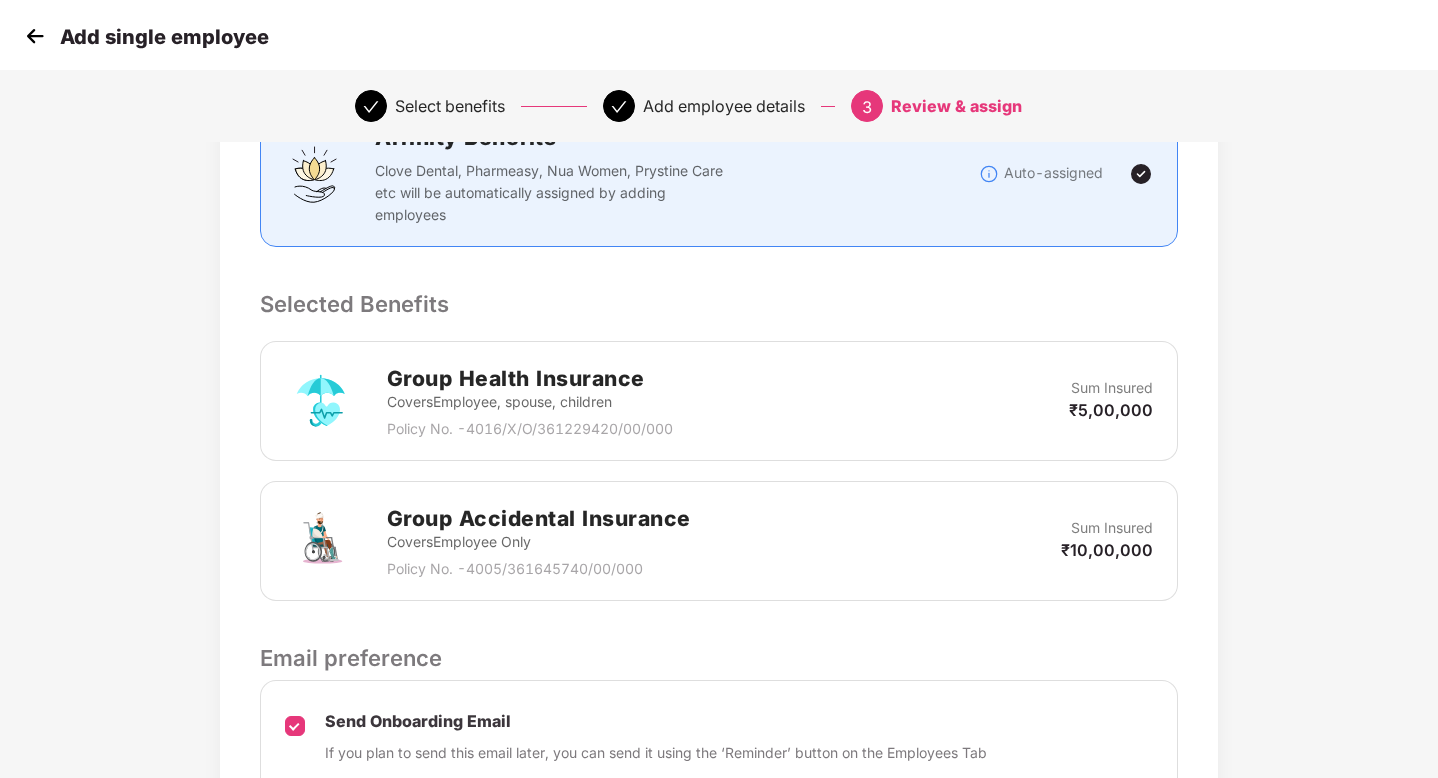 scroll, scrollTop: 534, scrollLeft: 0, axis: vertical 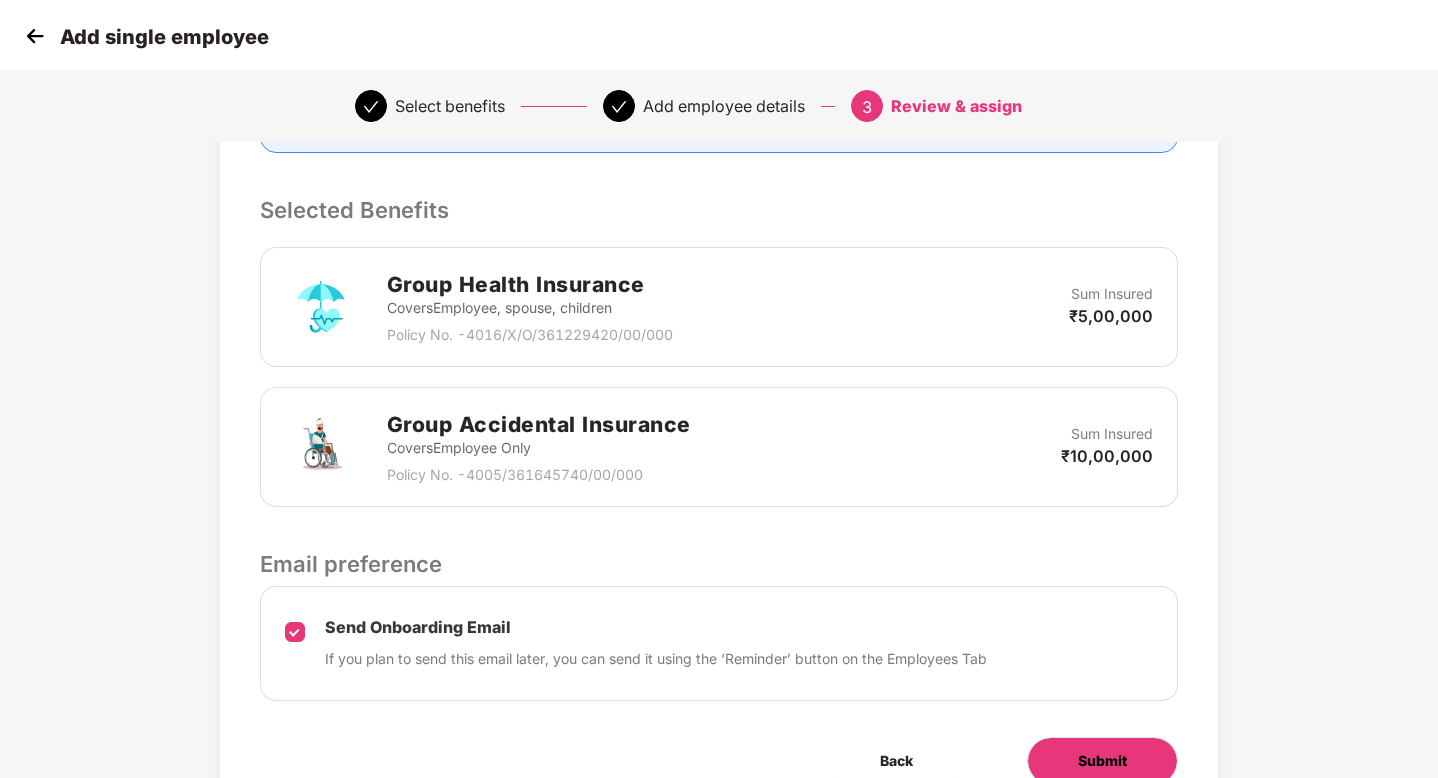 click on "Submit" at bounding box center (1102, 761) 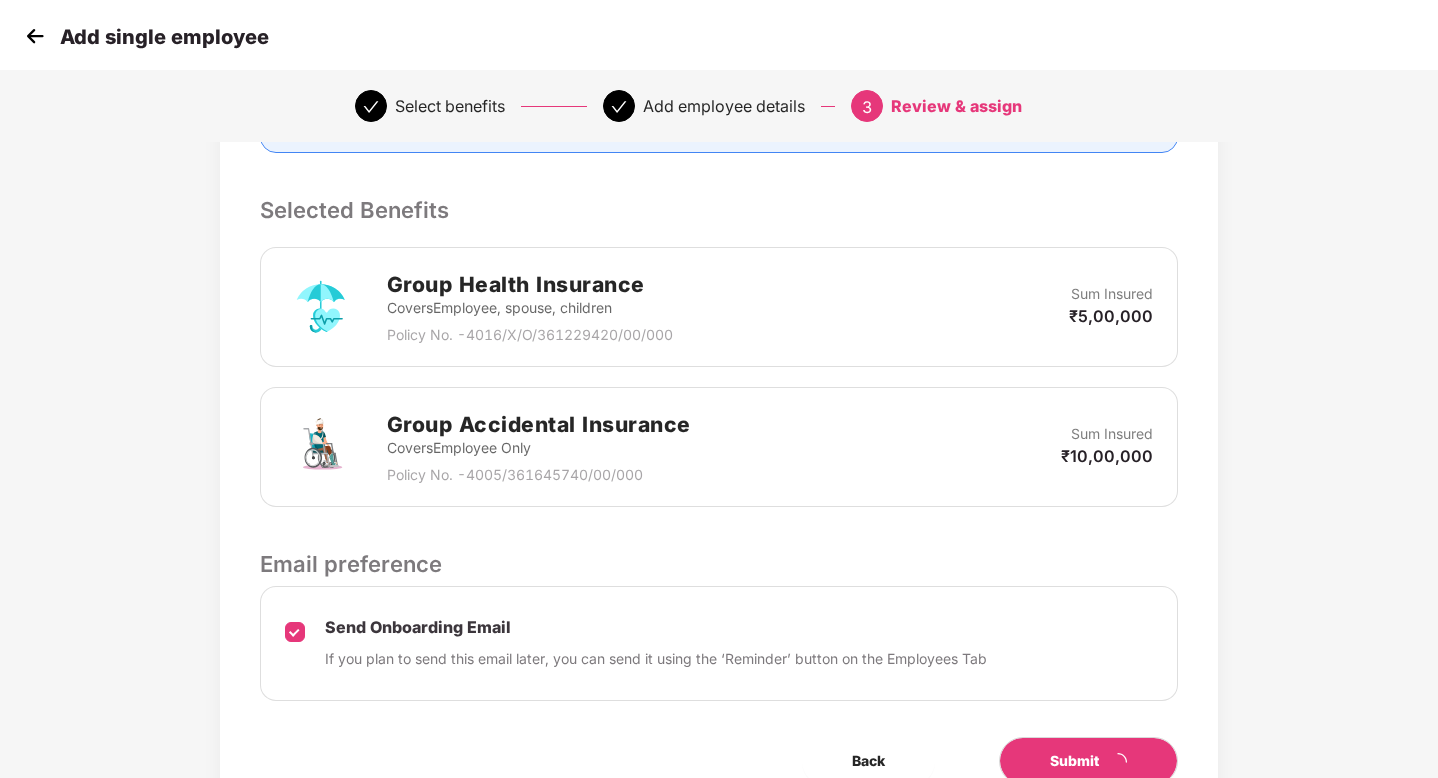 scroll, scrollTop: 0, scrollLeft: 0, axis: both 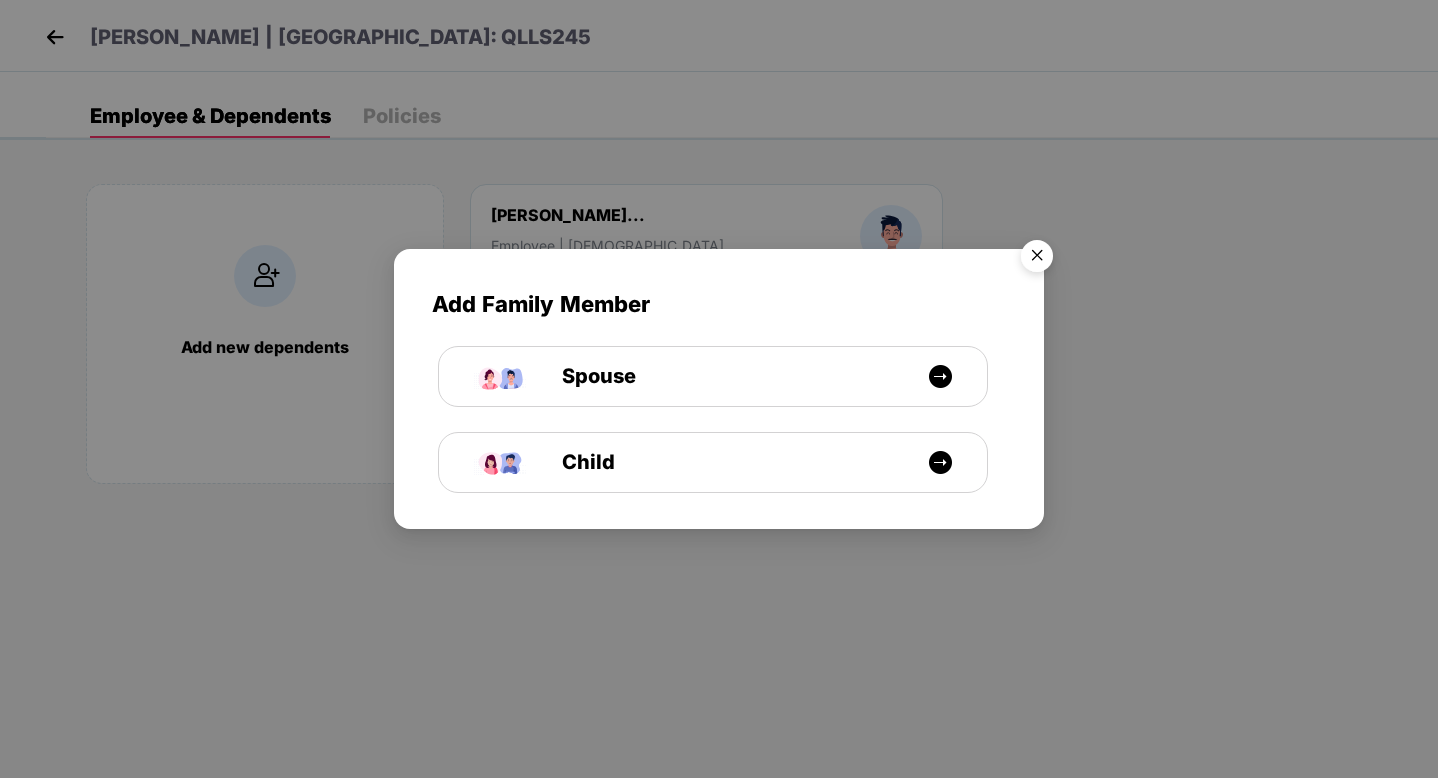 click at bounding box center (1037, 259) 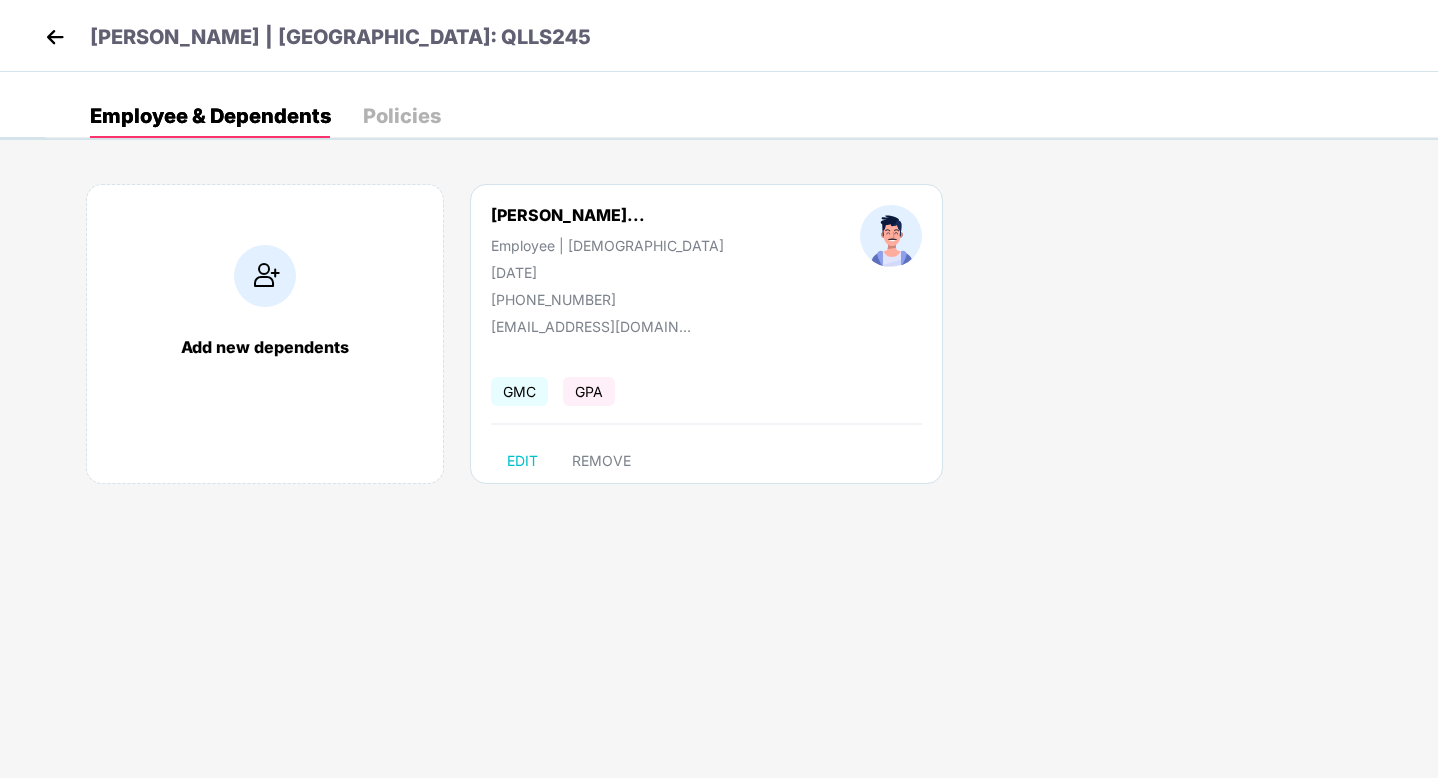 click at bounding box center [55, 37] 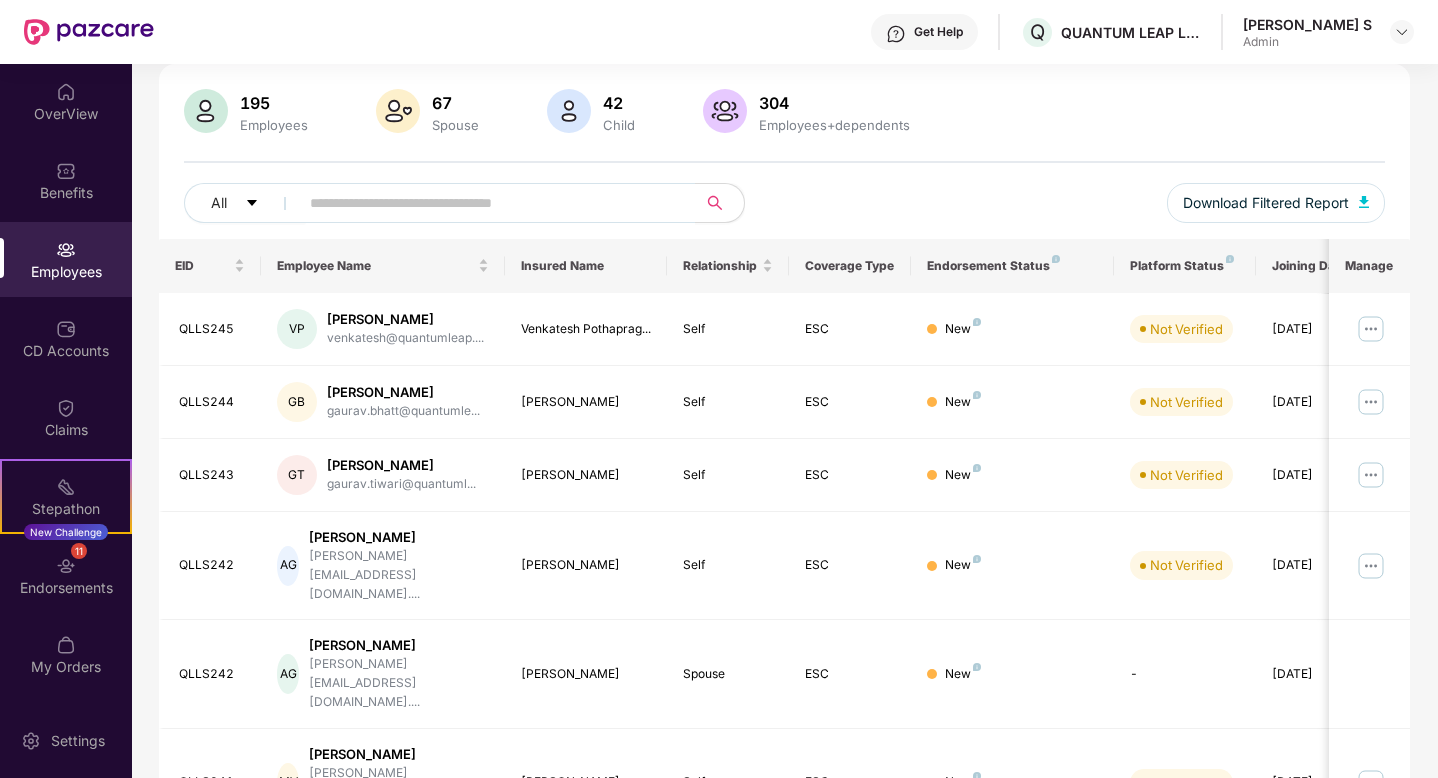 scroll, scrollTop: 136, scrollLeft: 0, axis: vertical 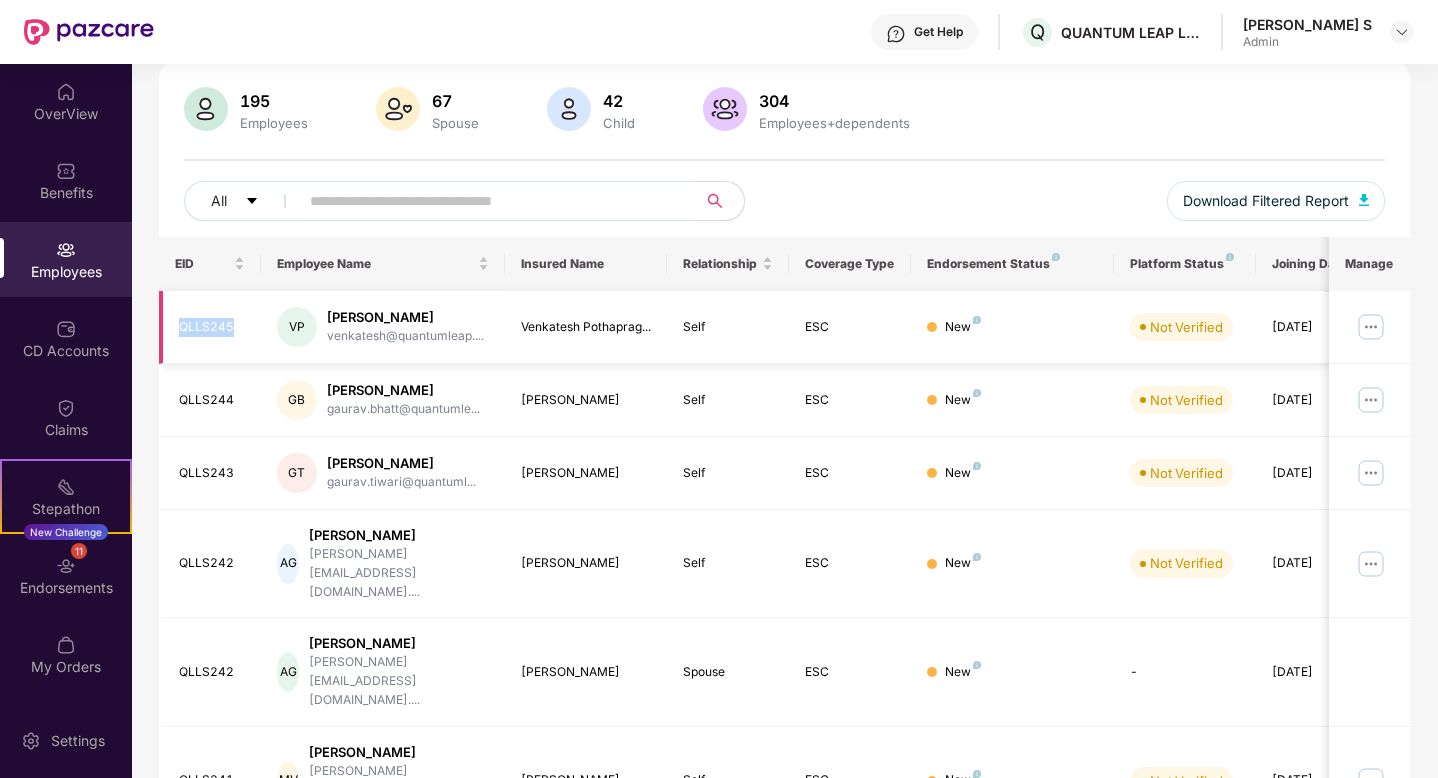 drag, startPoint x: 176, startPoint y: 331, endPoint x: 241, endPoint y: 330, distance: 65.00769 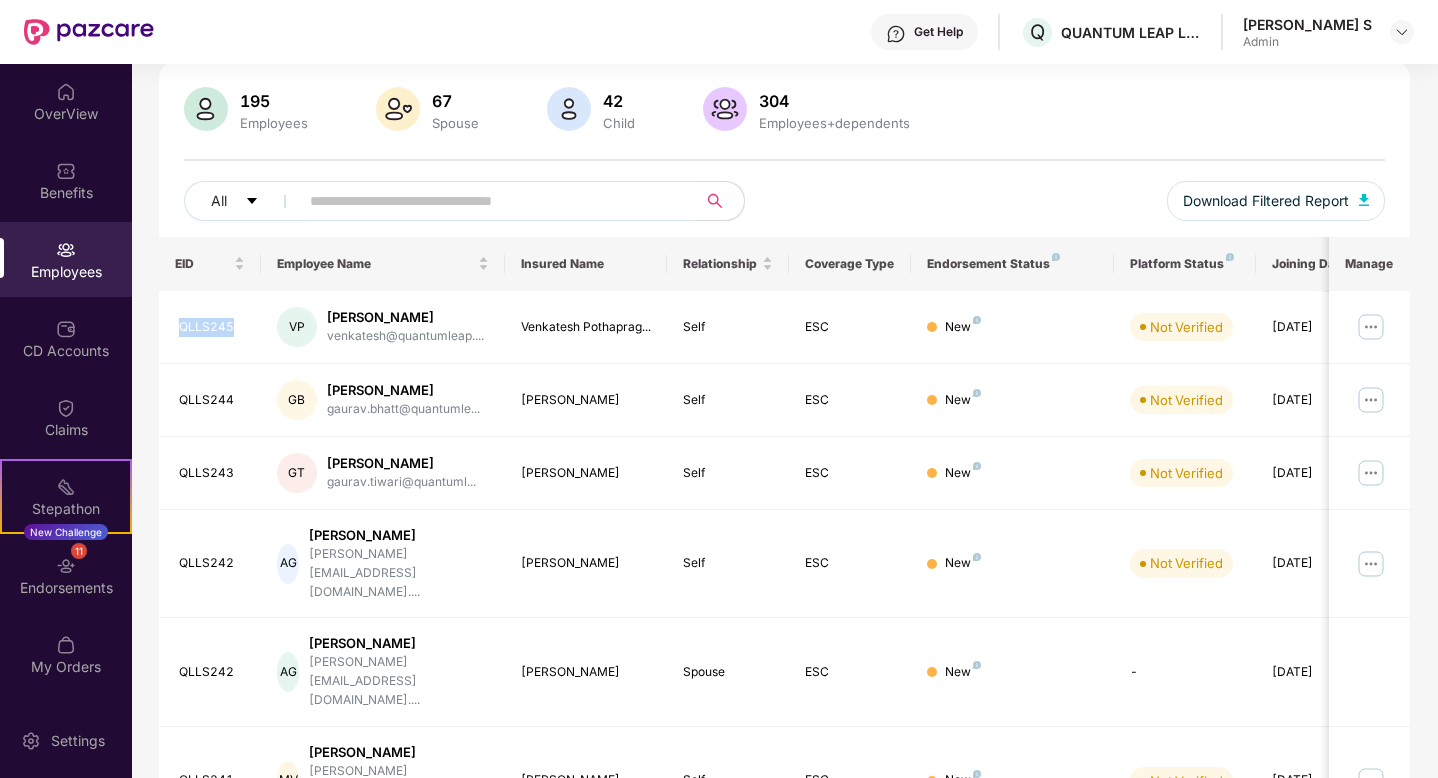 scroll, scrollTop: 0, scrollLeft: 0, axis: both 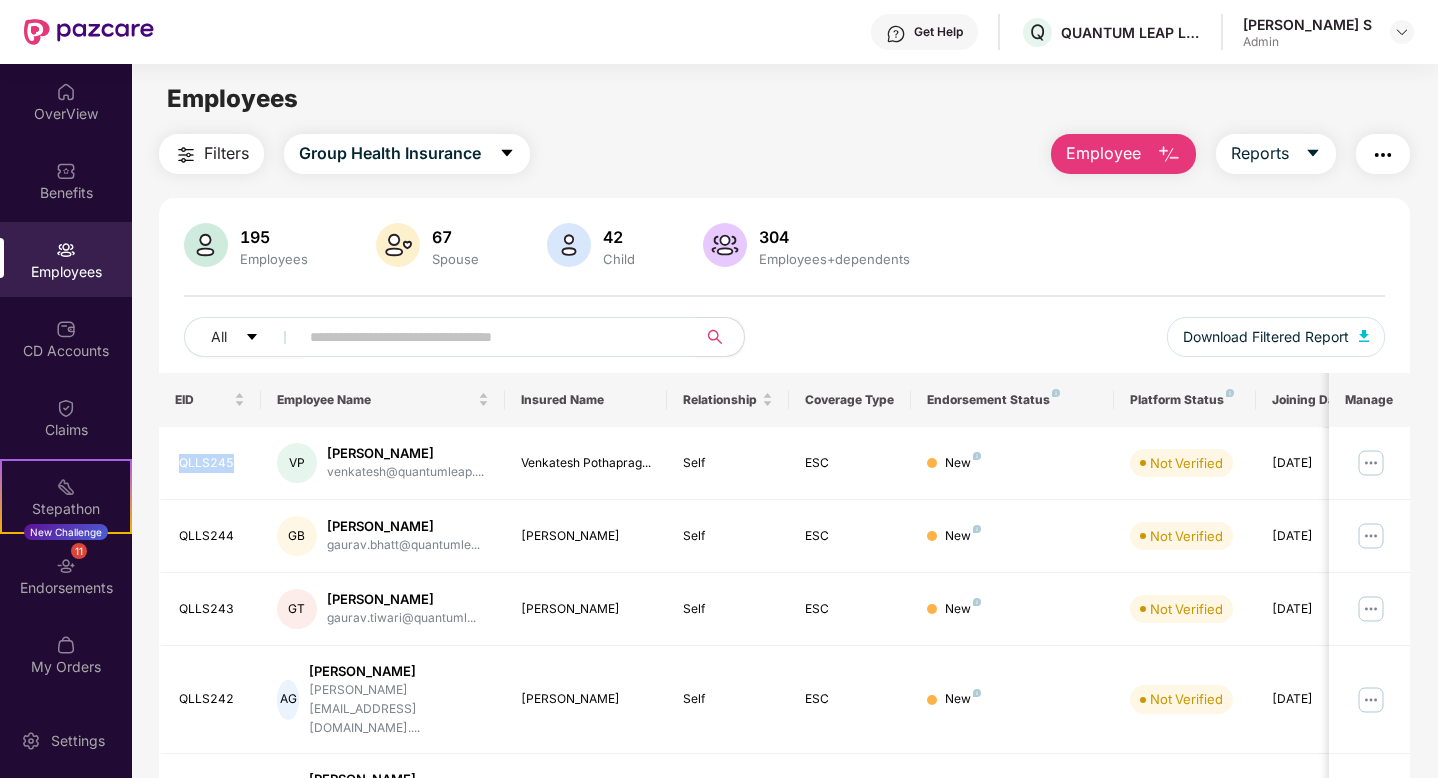 click on "Employee" at bounding box center [1103, 153] 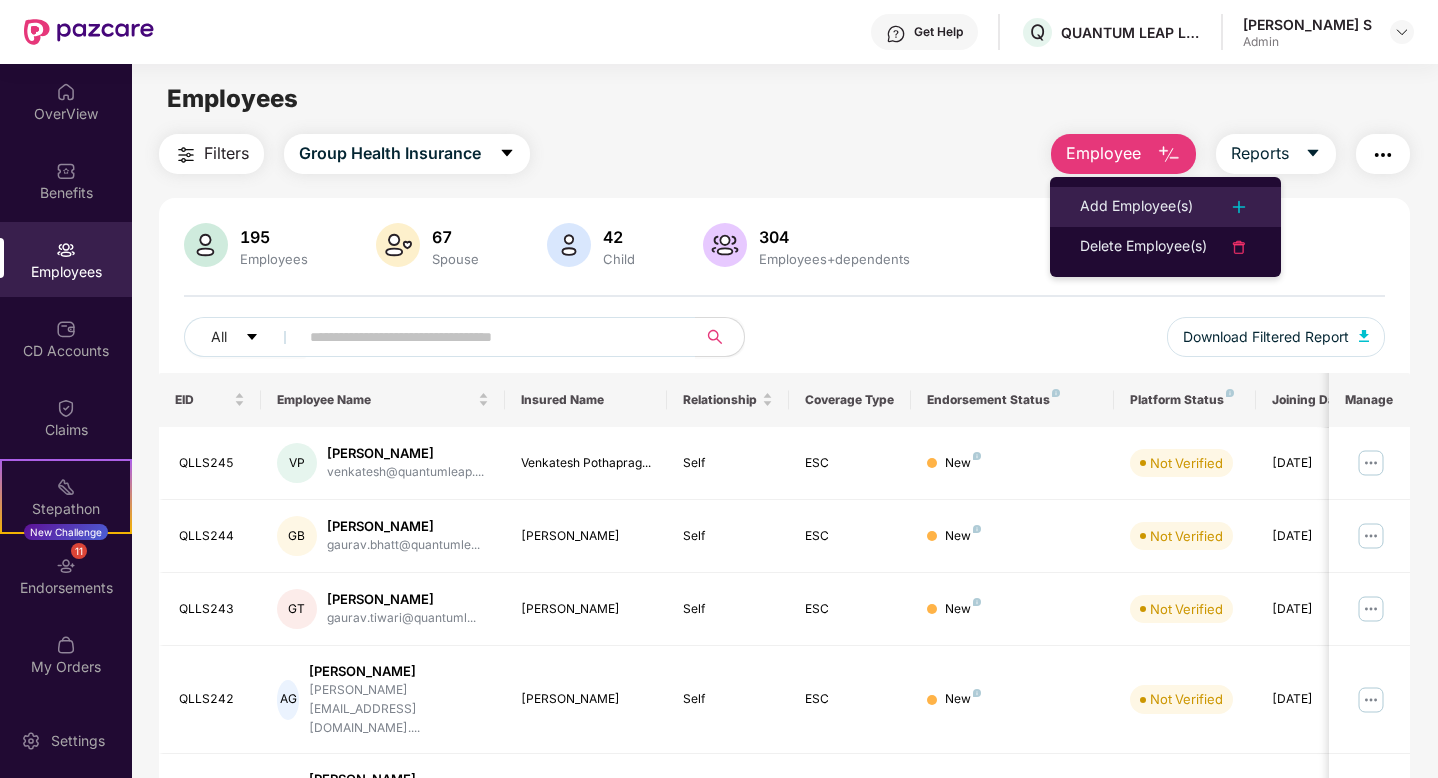click on "Add Employee(s)" at bounding box center (1165, 207) 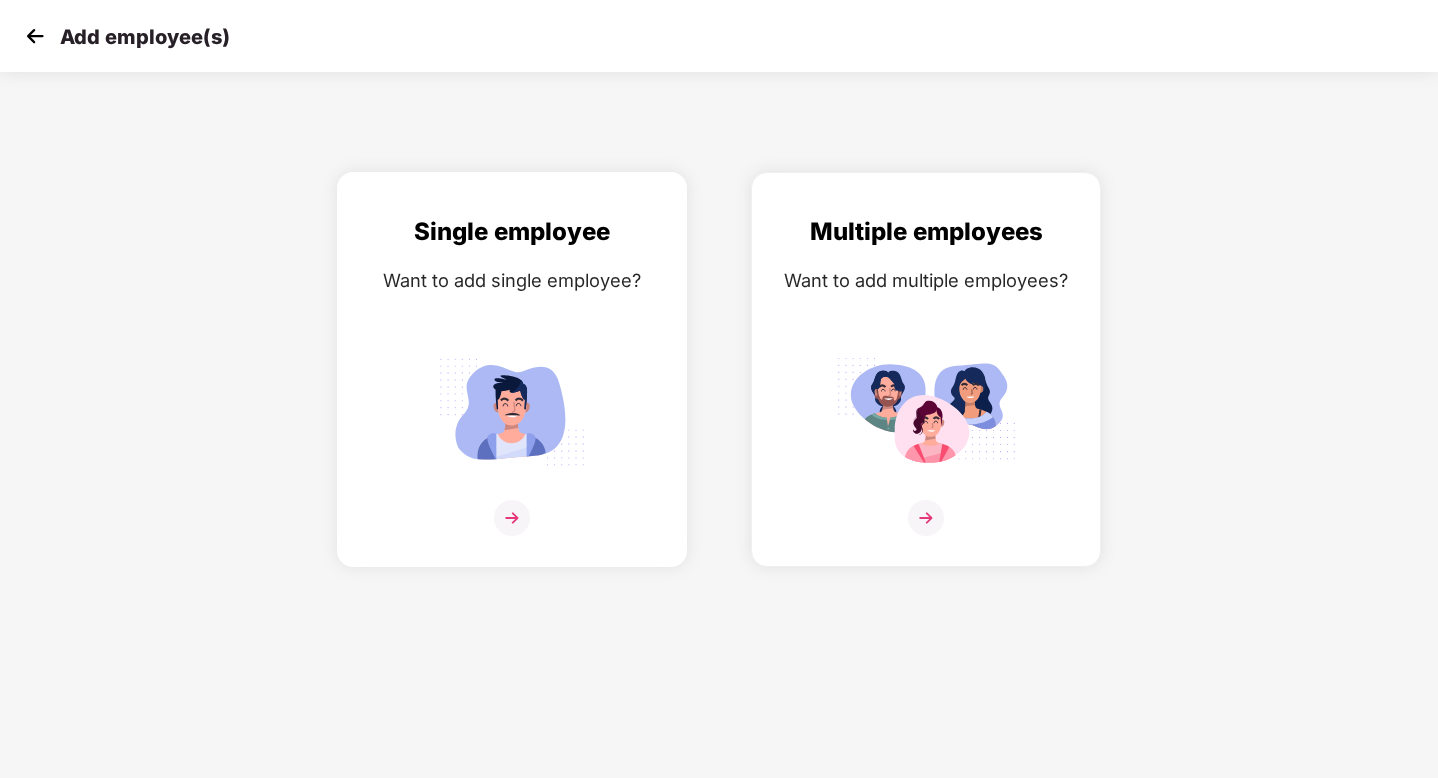 click at bounding box center (512, 411) 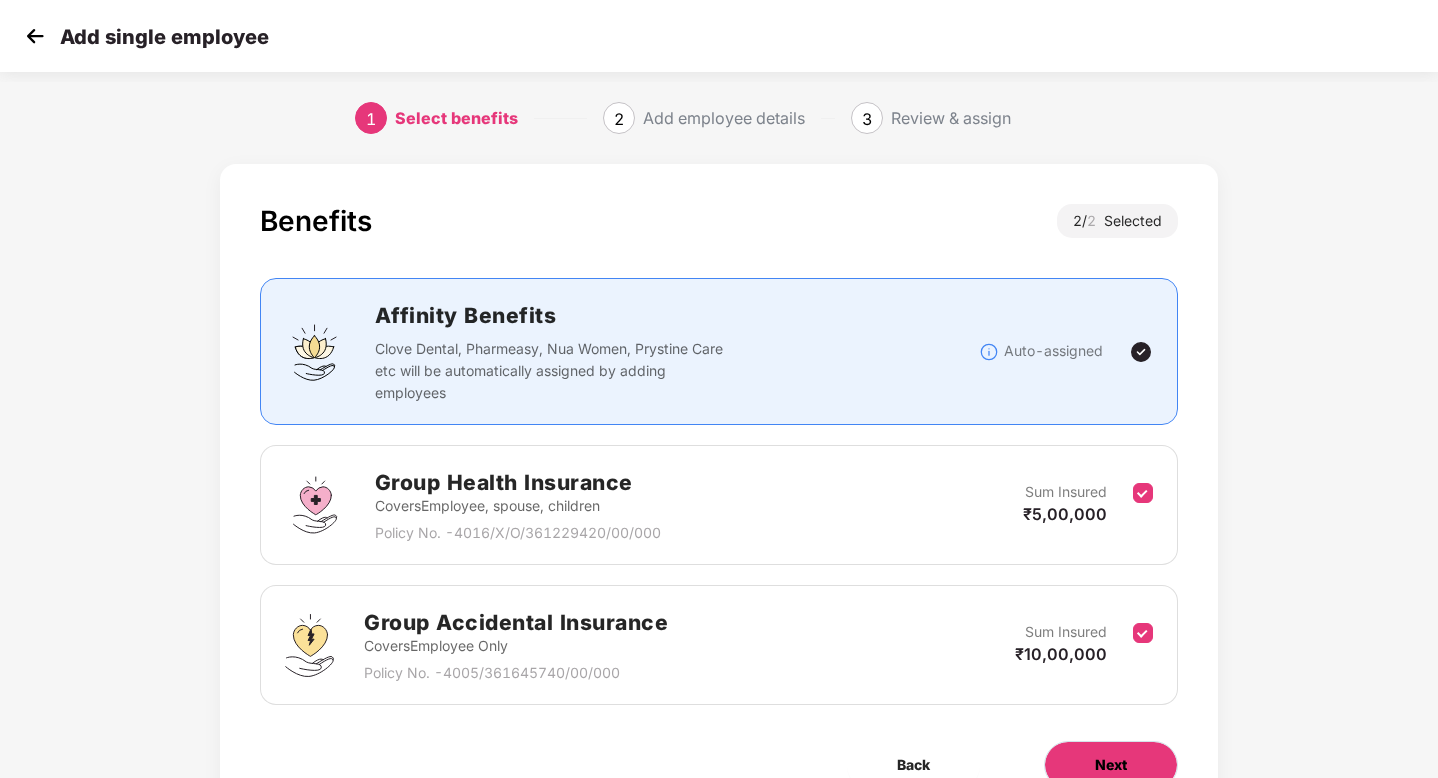 click on "Next" at bounding box center (1111, 765) 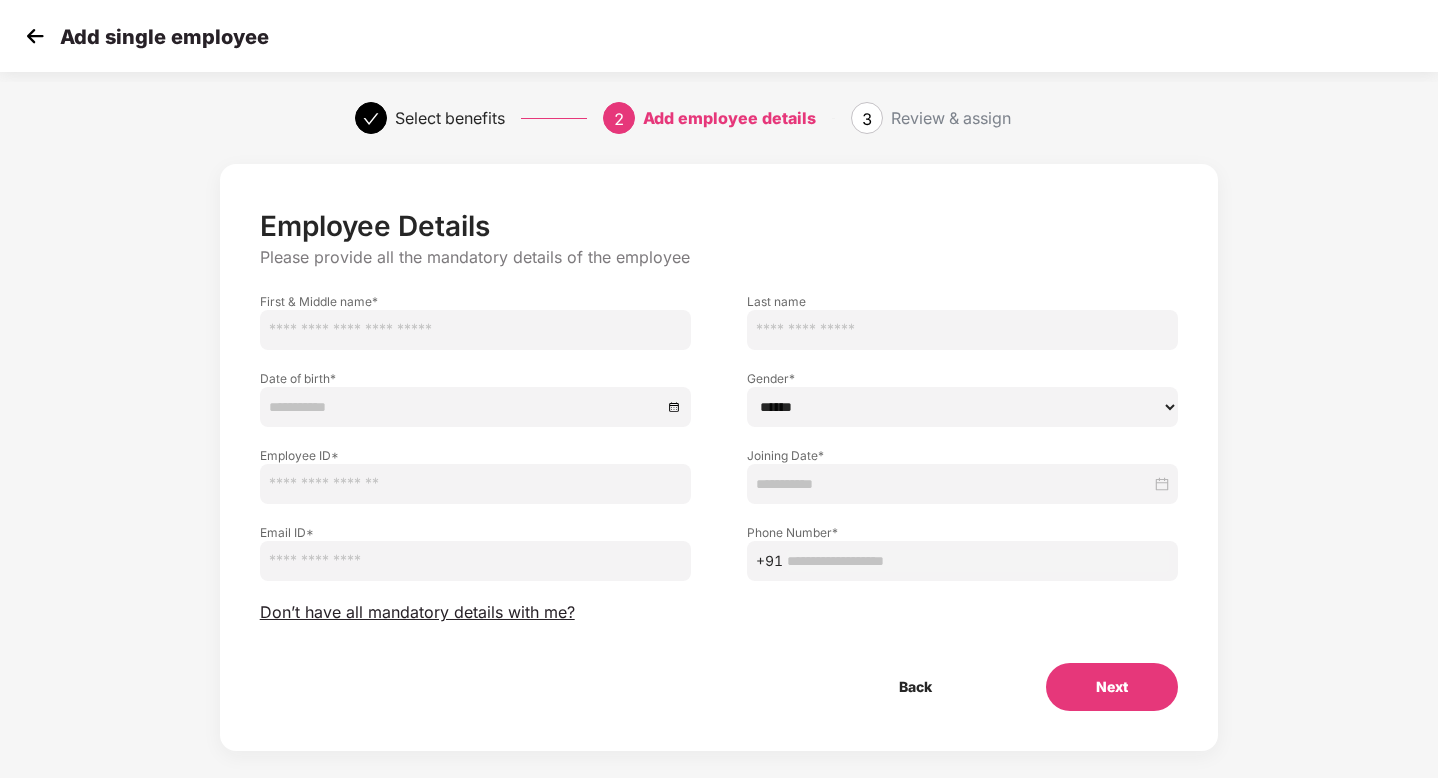 click at bounding box center [475, 484] 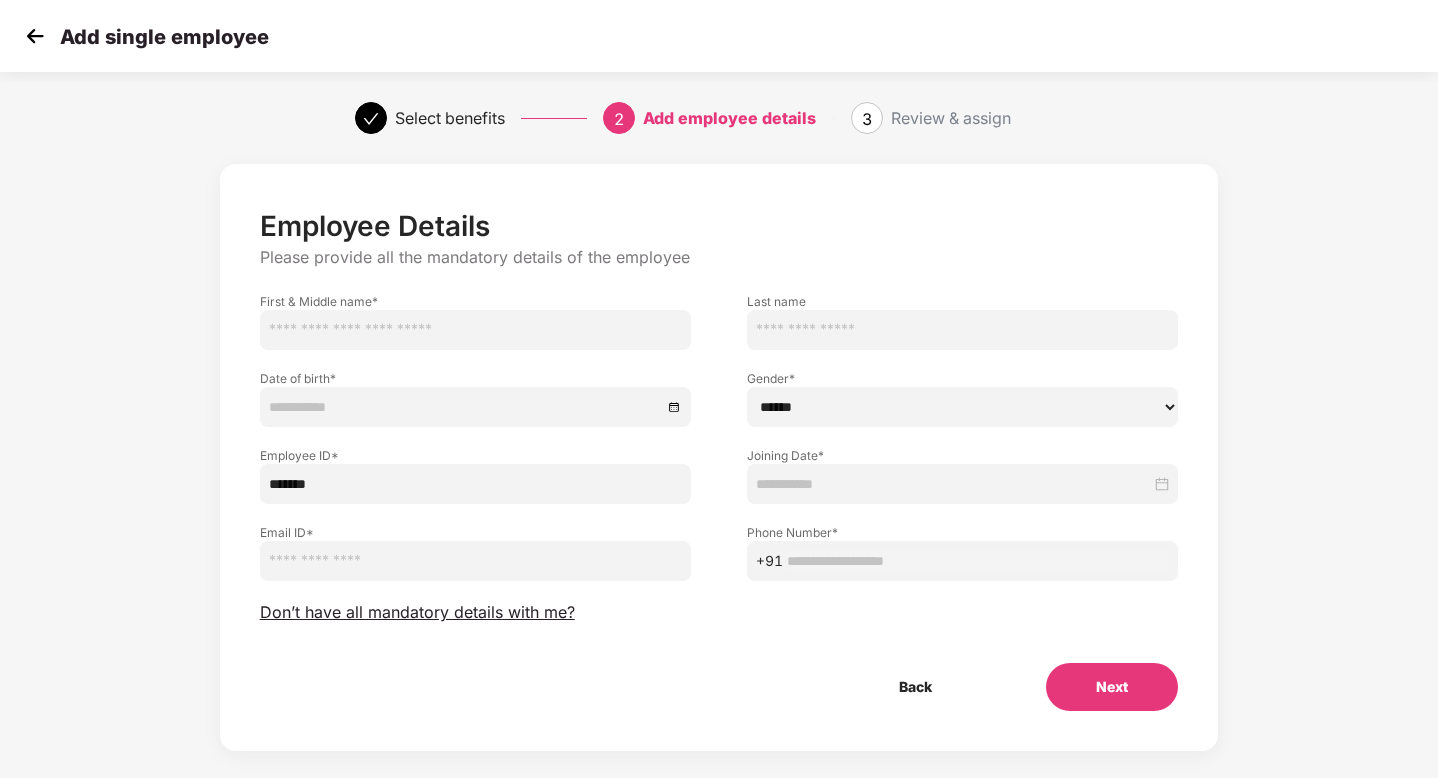 type on "*******" 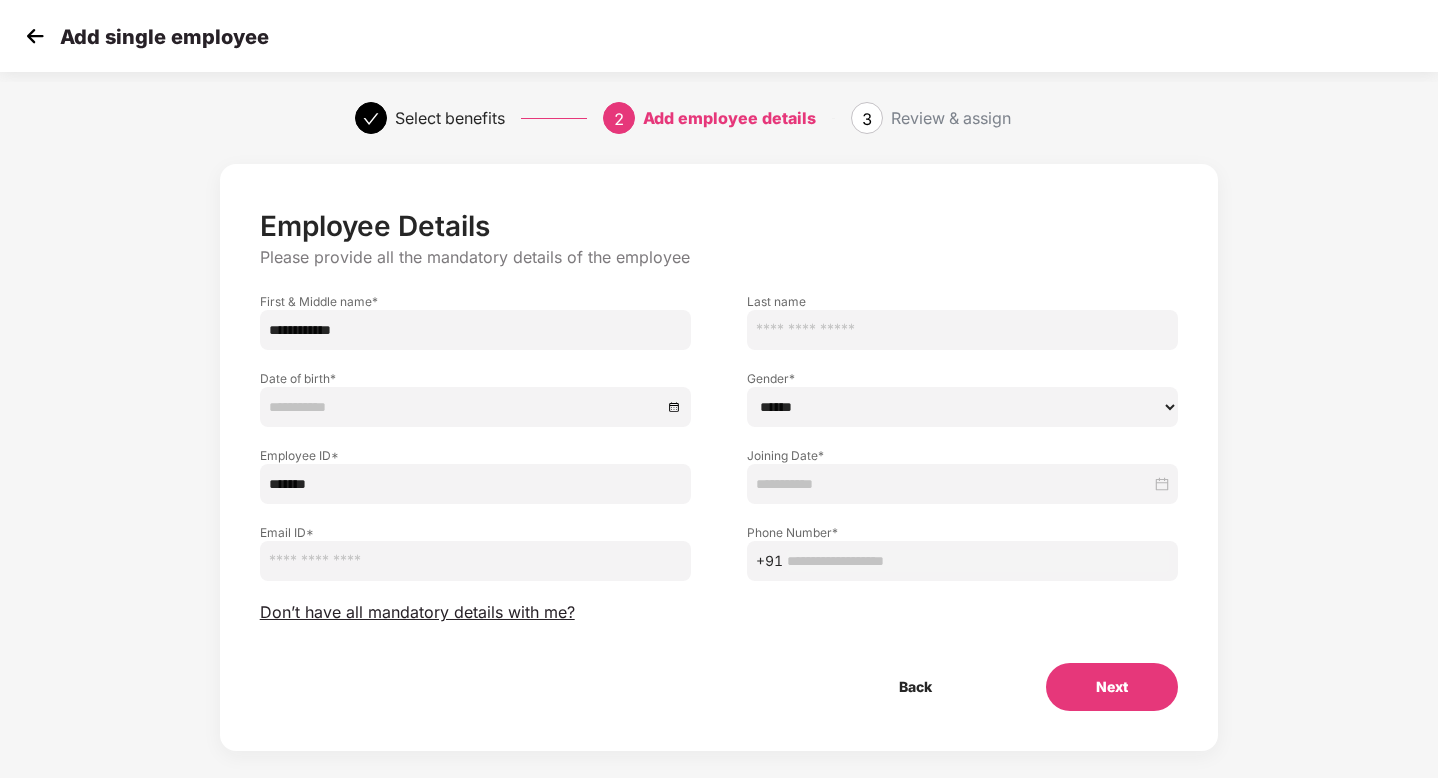 type on "**********" 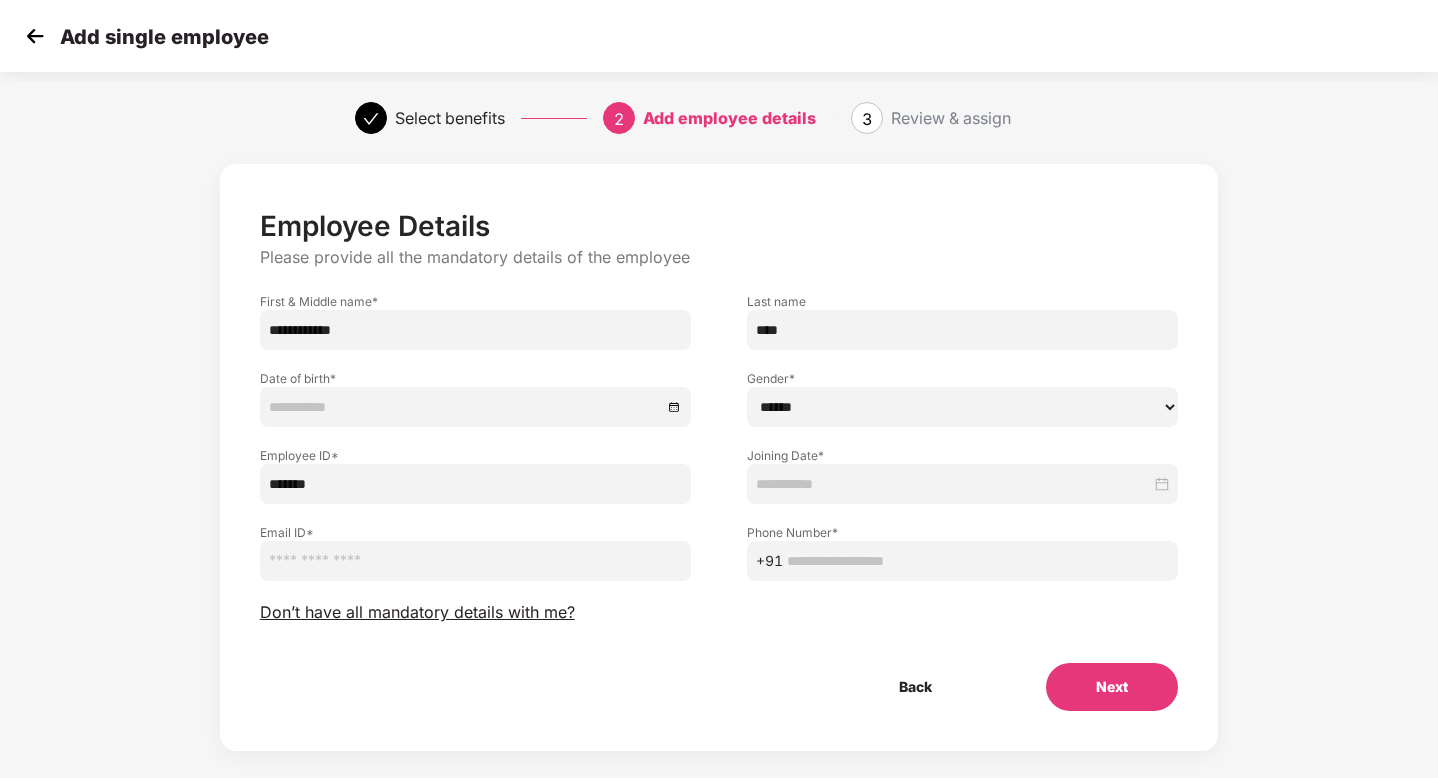 type on "****" 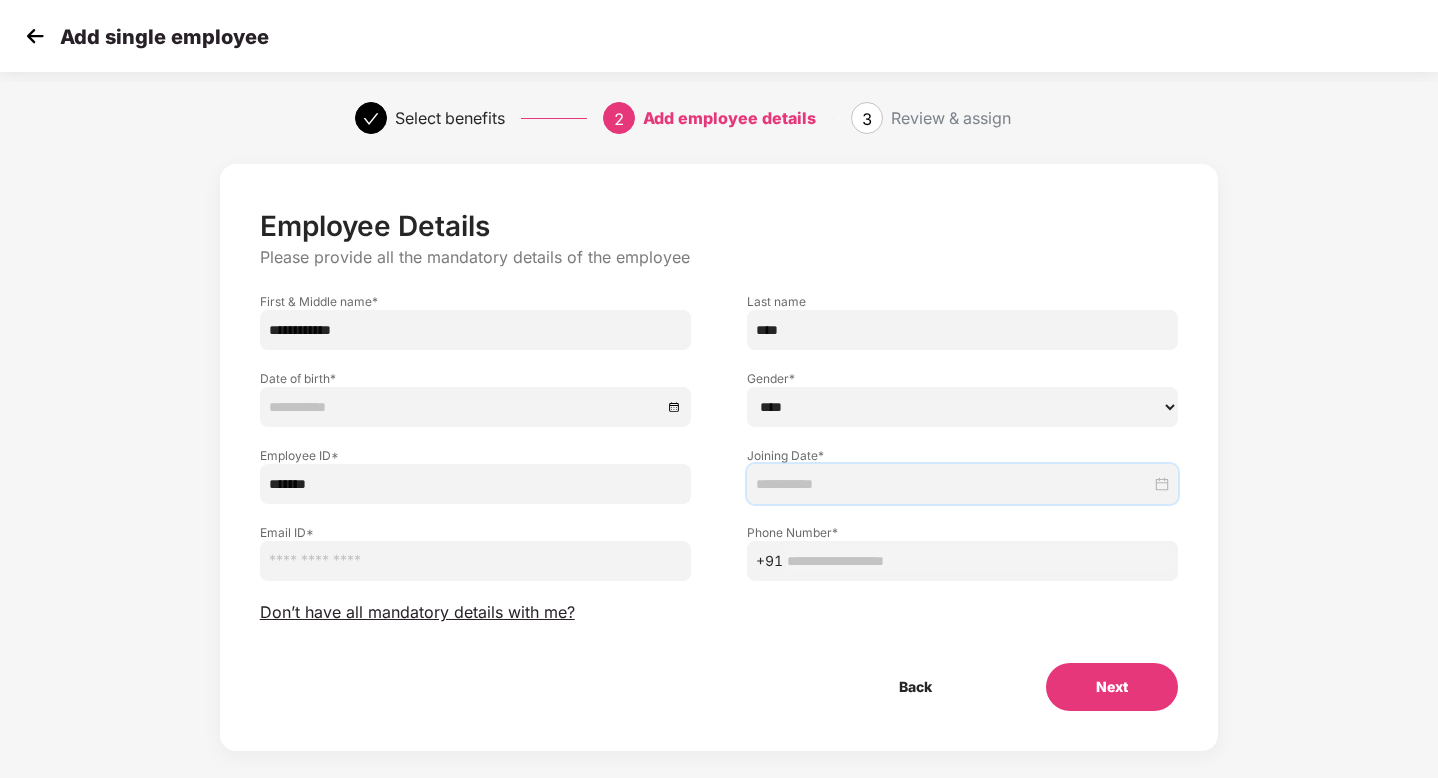 click at bounding box center (953, 484) 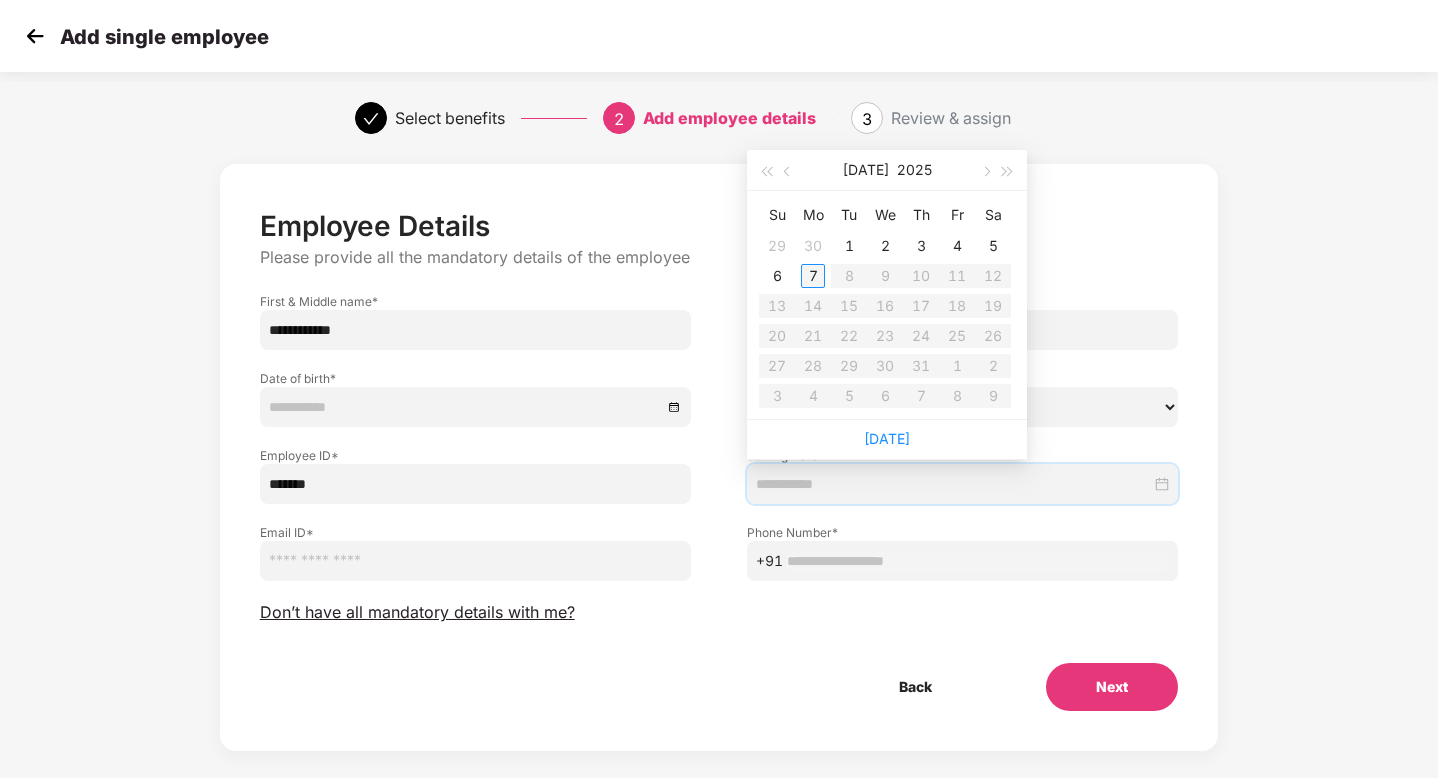 type on "**********" 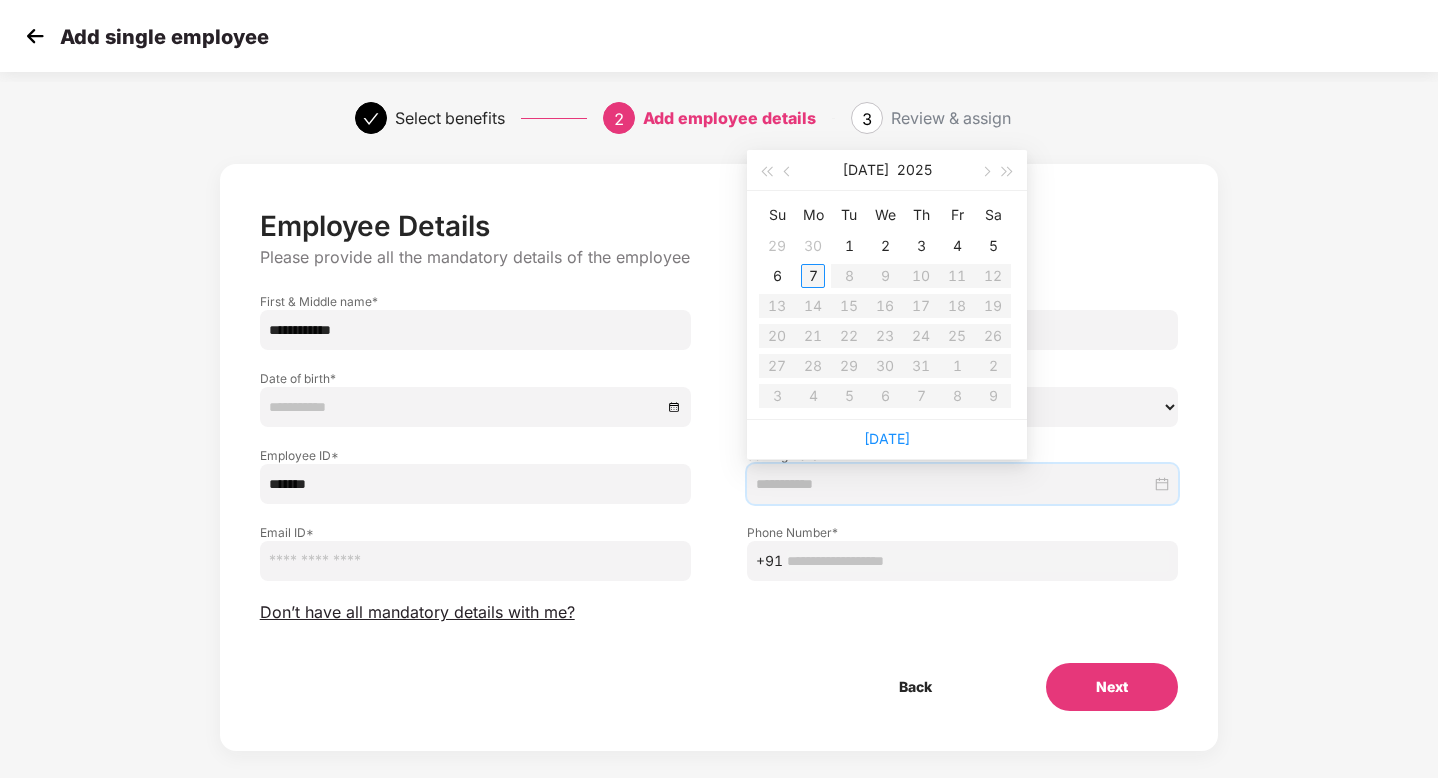 click on "7" at bounding box center [813, 276] 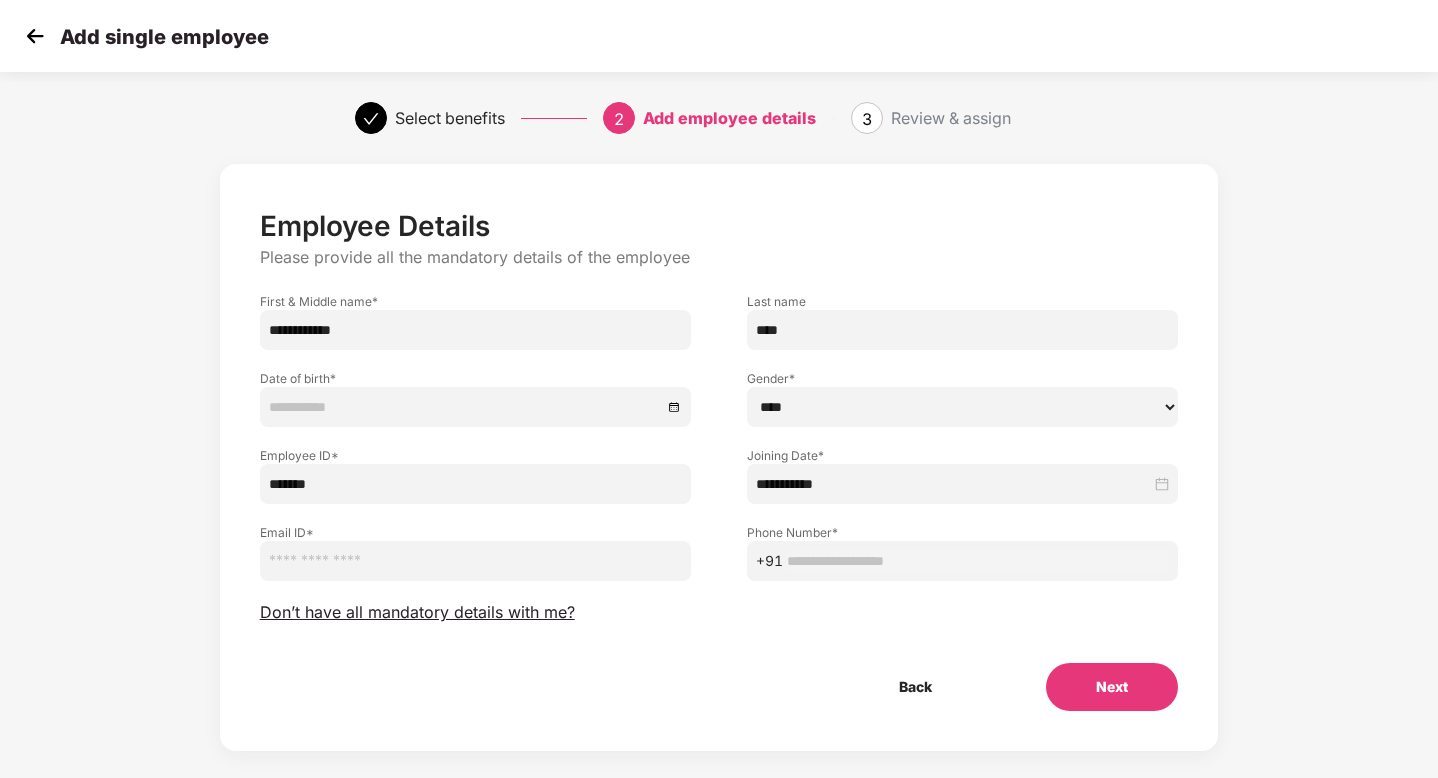 click at bounding box center [475, 561] 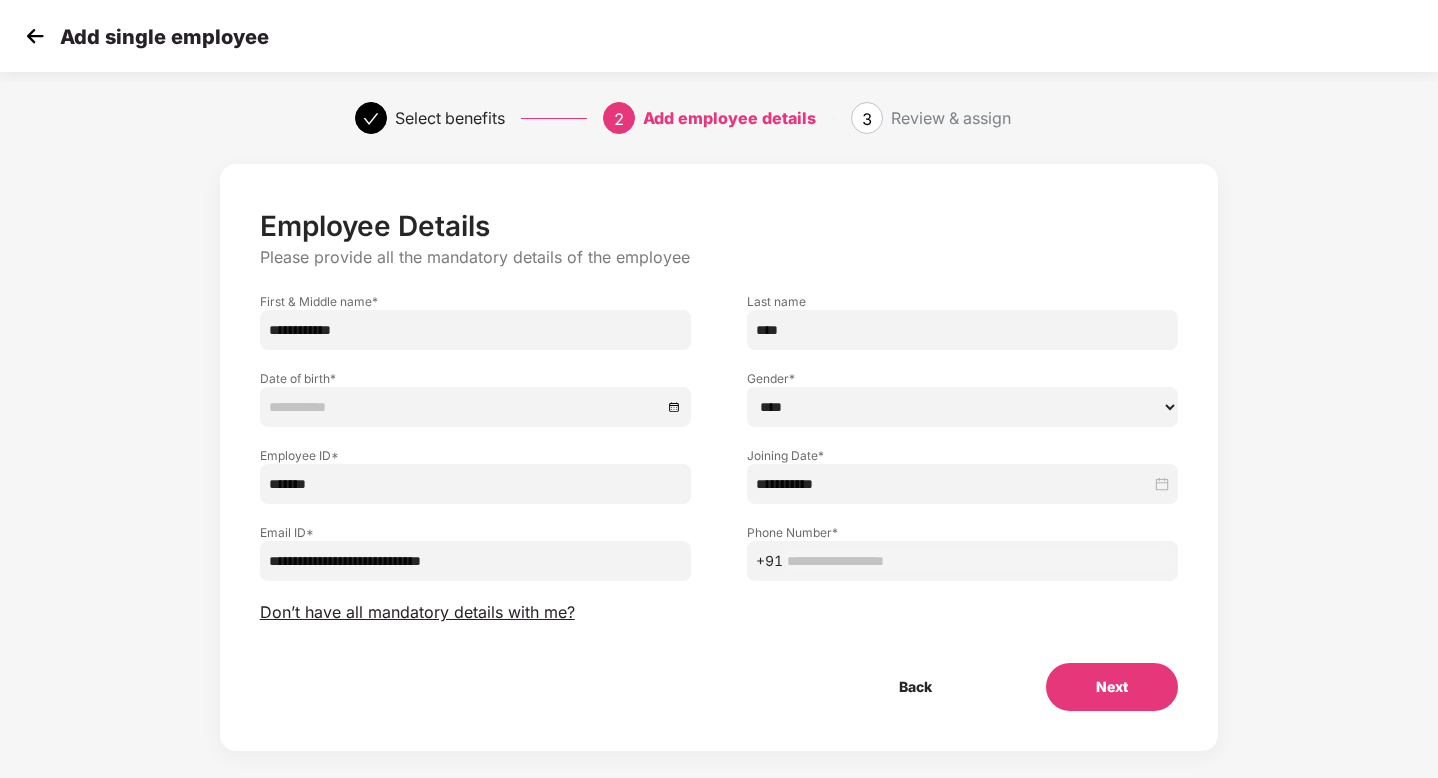 type on "**********" 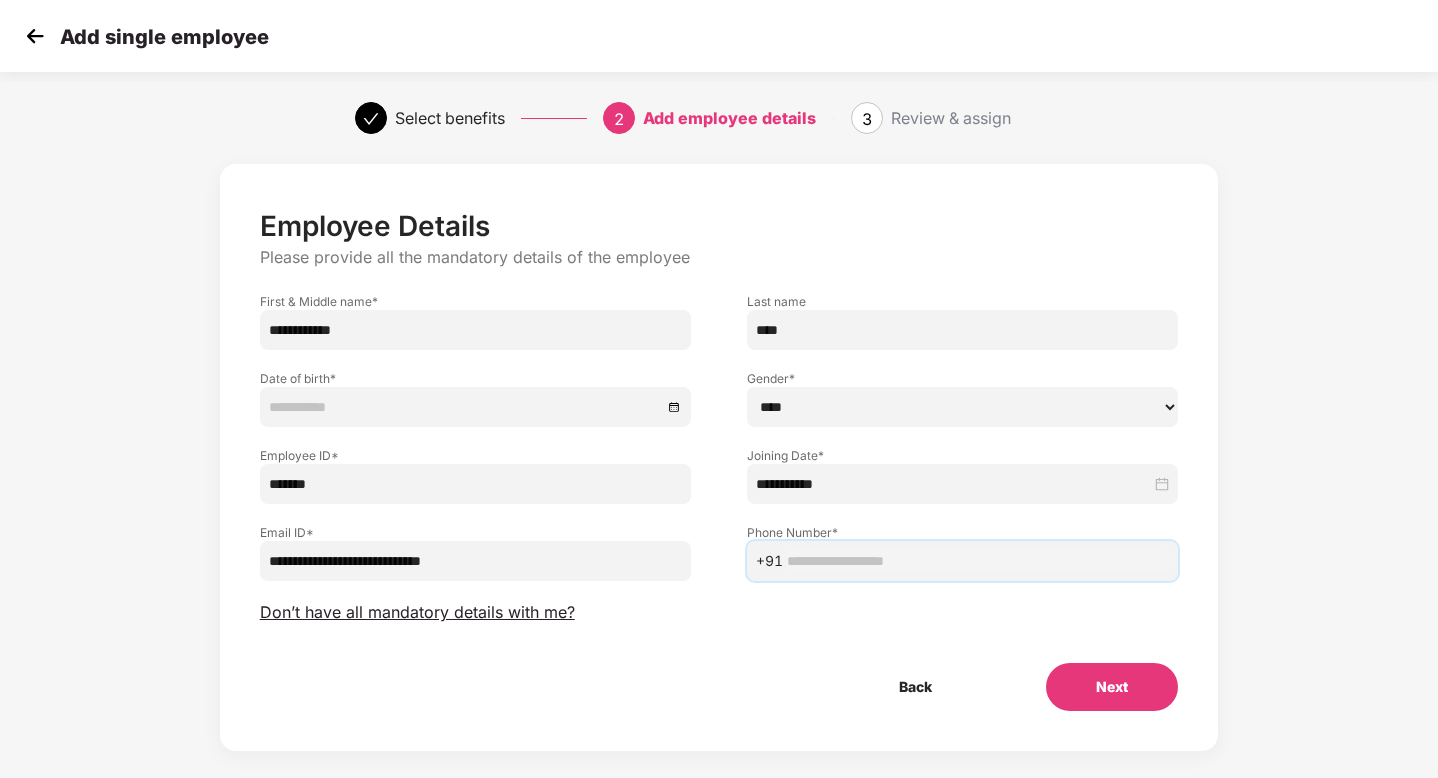 paste on "**********" 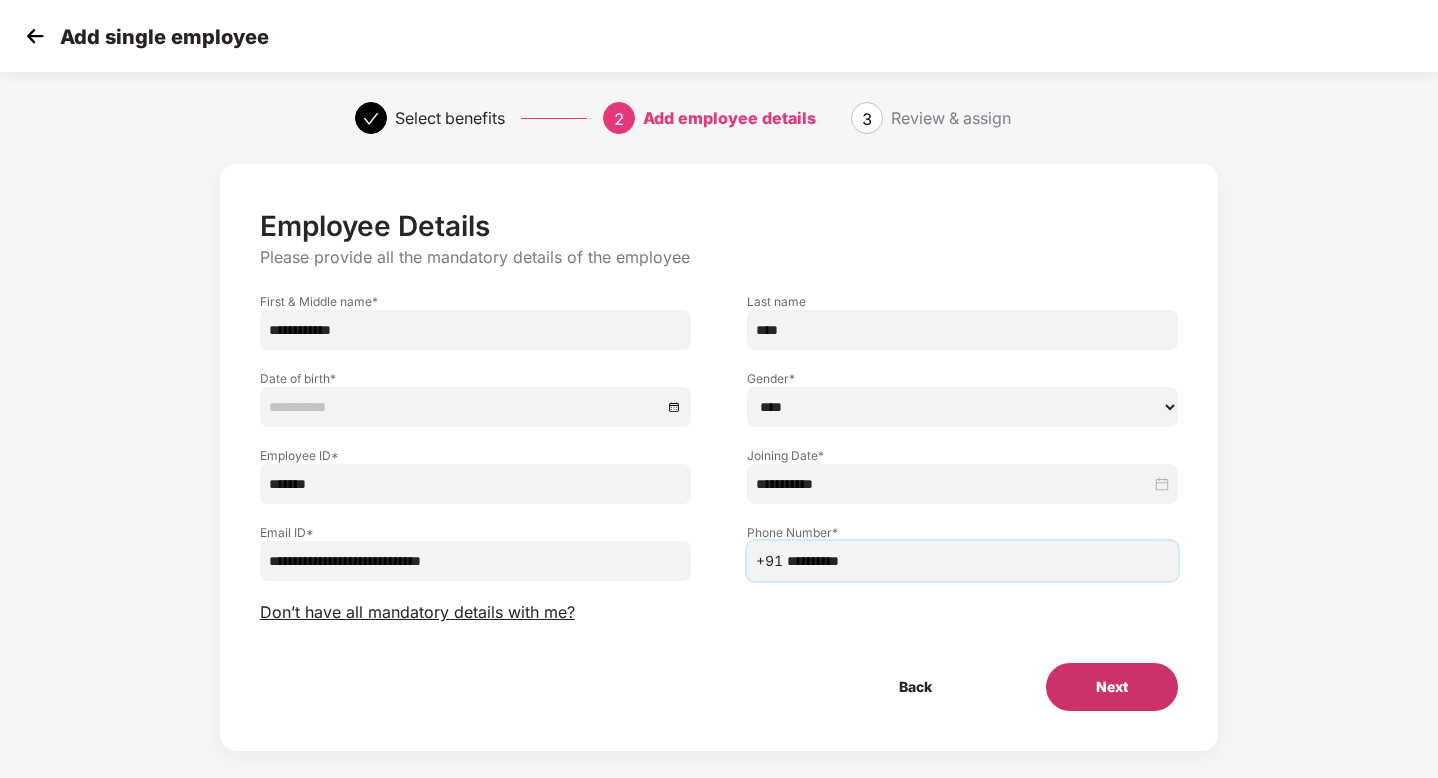 type on "**********" 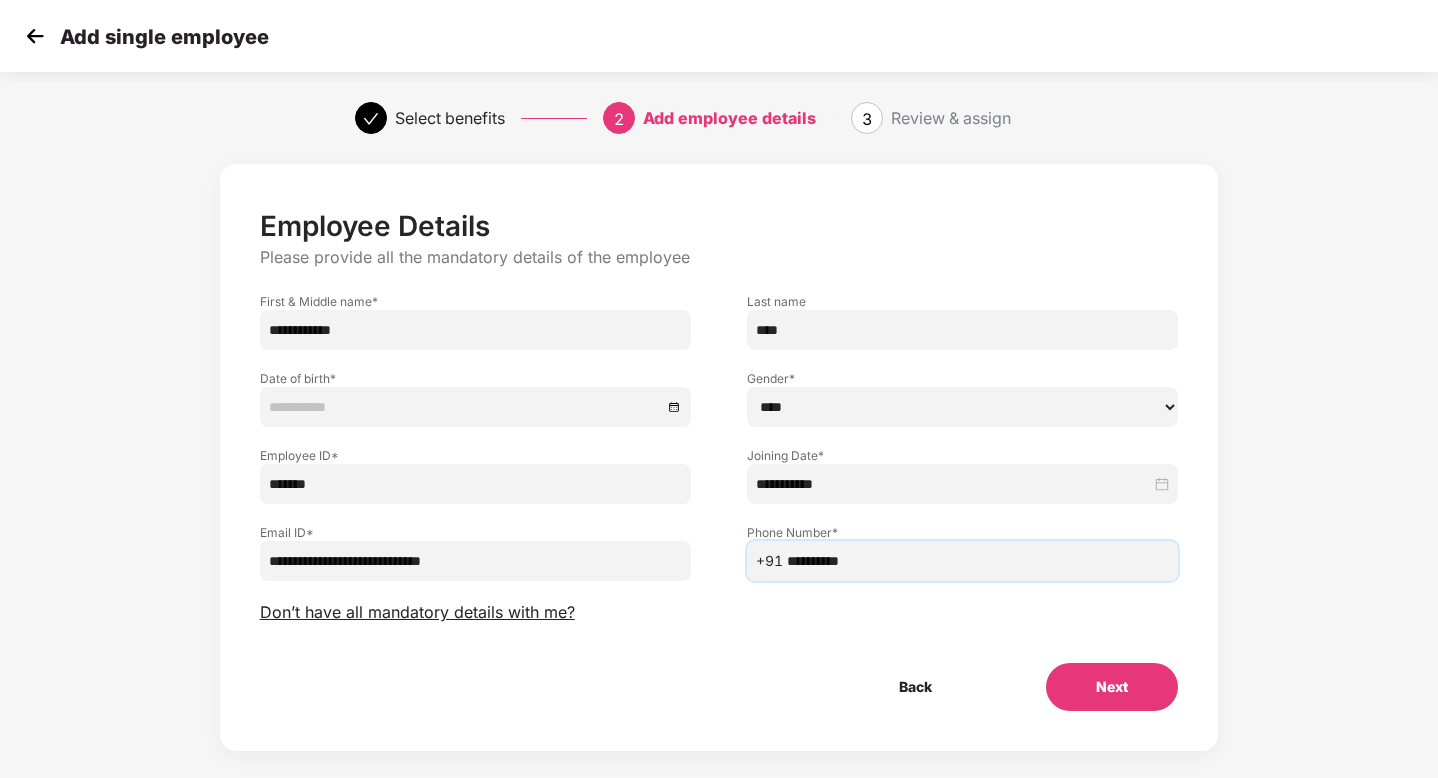 click on "Next" at bounding box center [1112, 687] 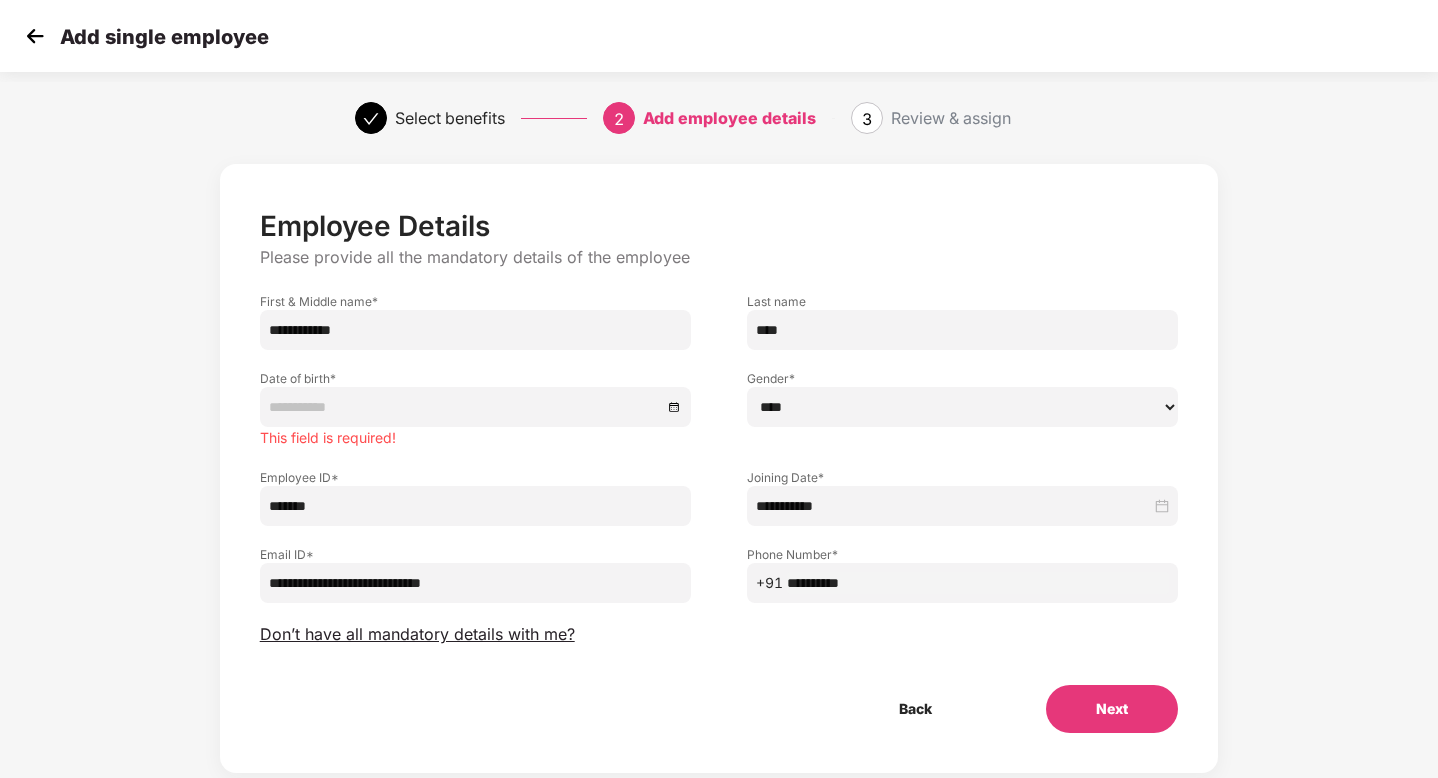 click at bounding box center [475, 407] 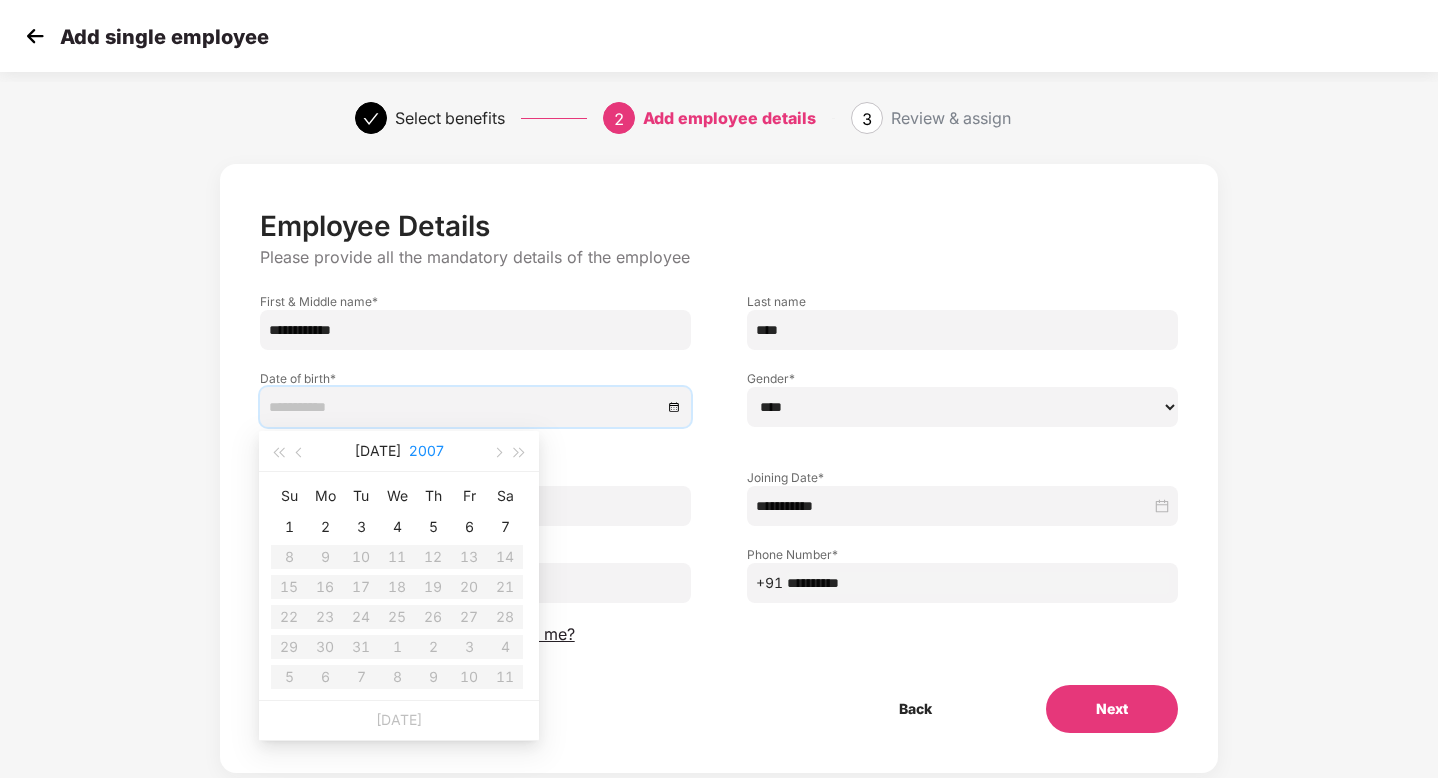 click on "2007" at bounding box center (426, 451) 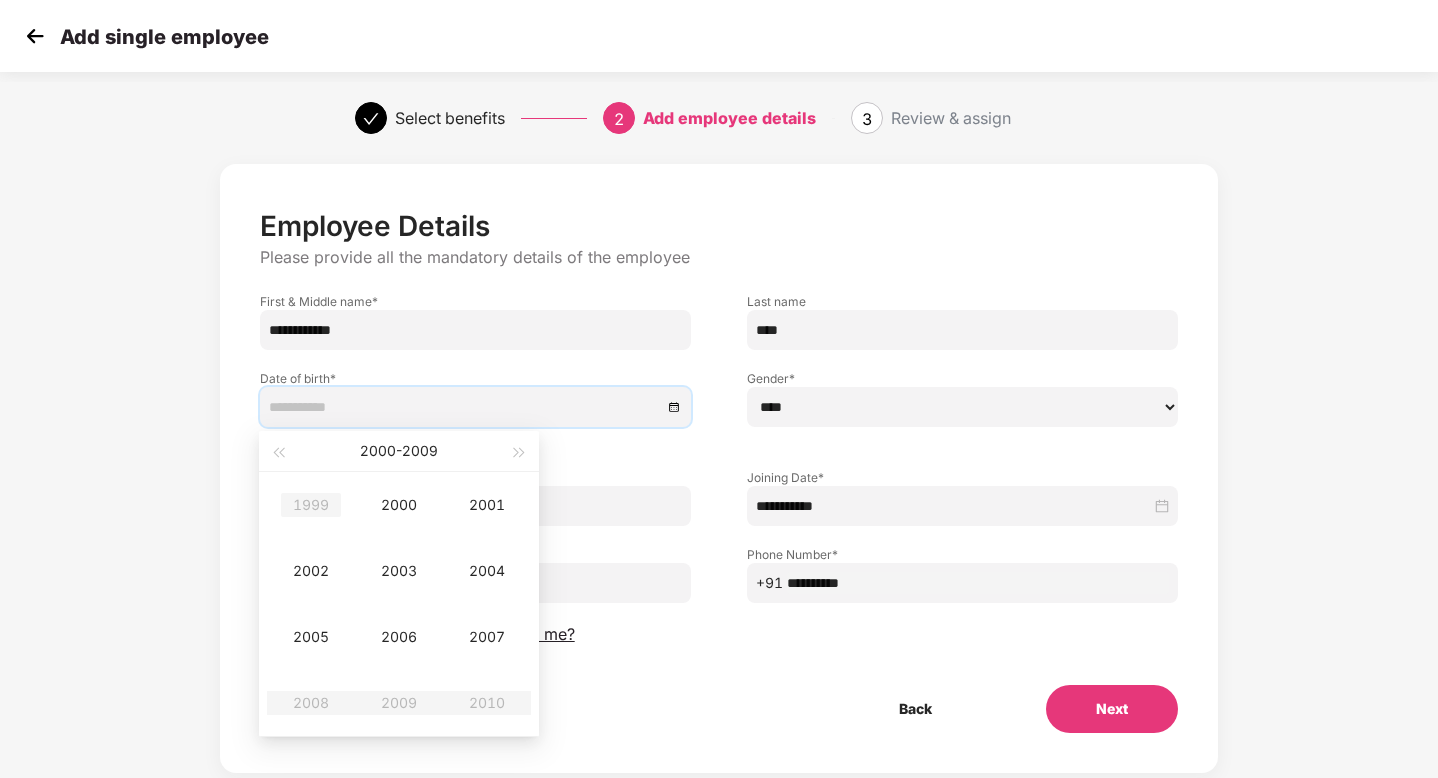 type on "**********" 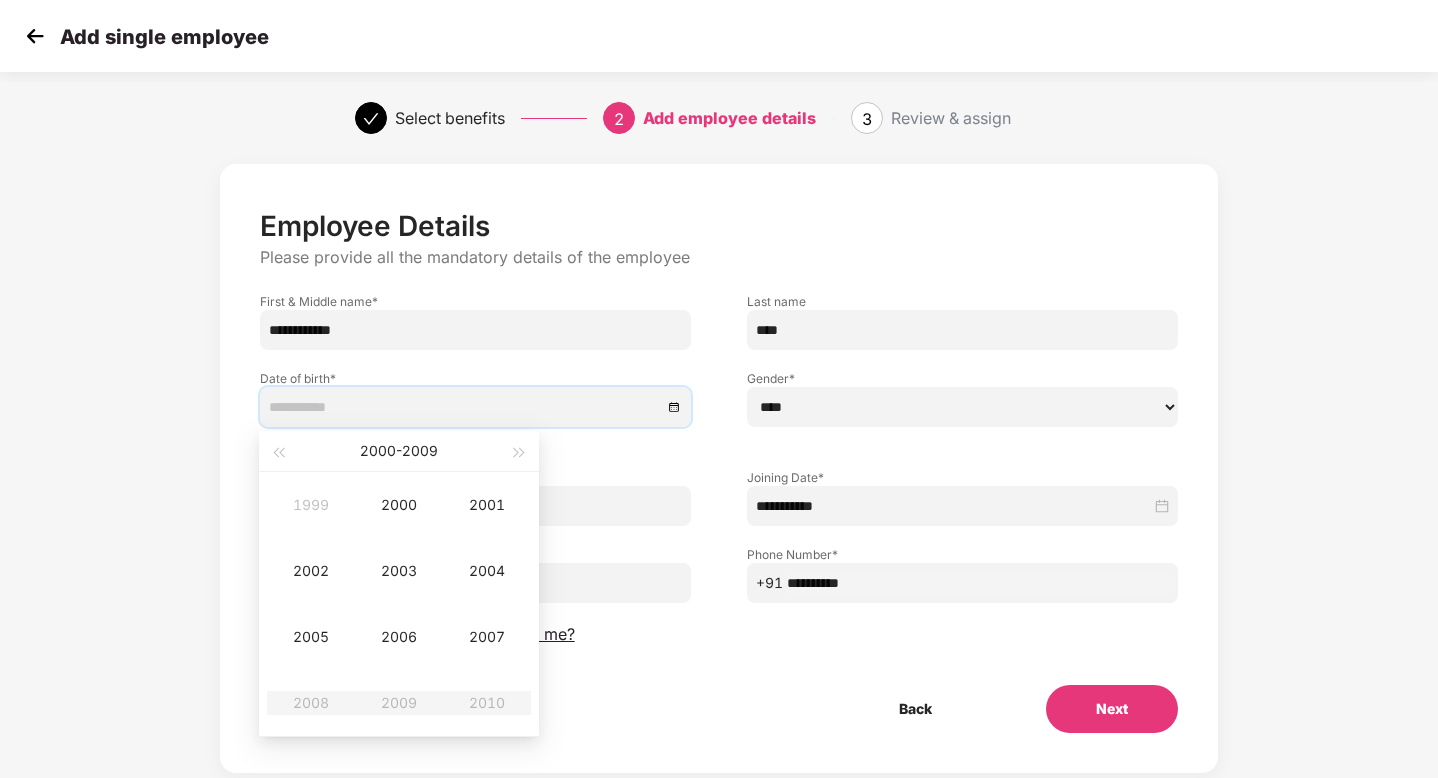 click on "[DATE] - [DATE]" at bounding box center [398, 451] 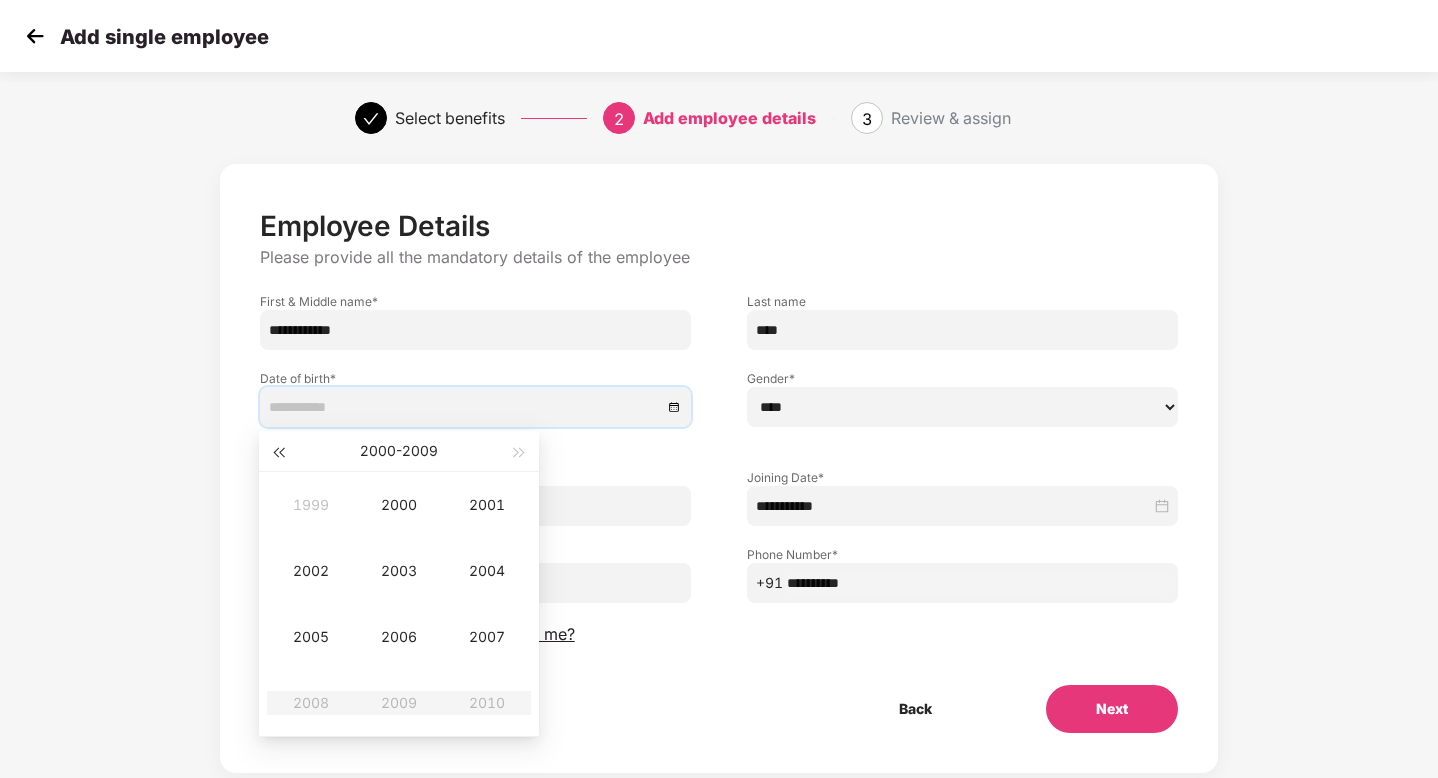 click at bounding box center [278, 451] 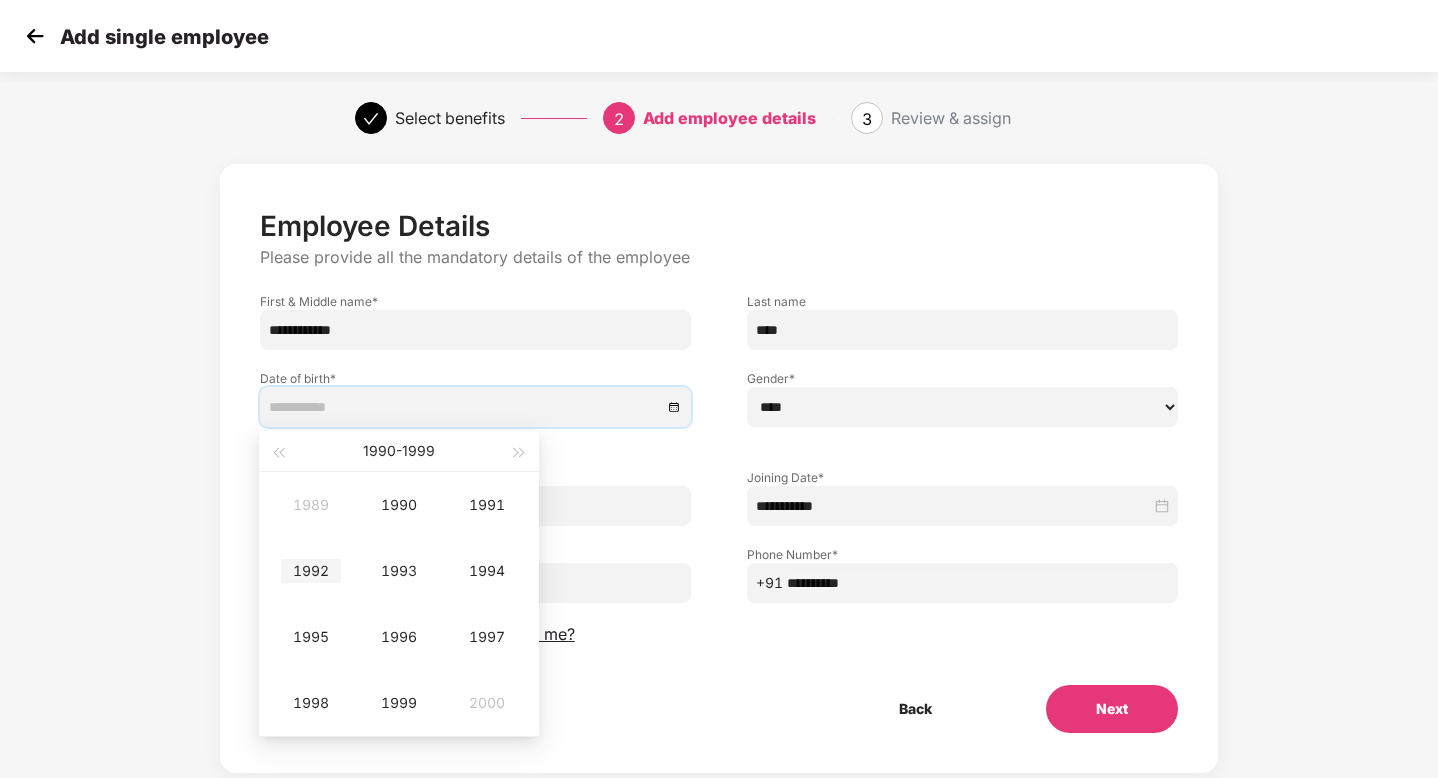 type on "**********" 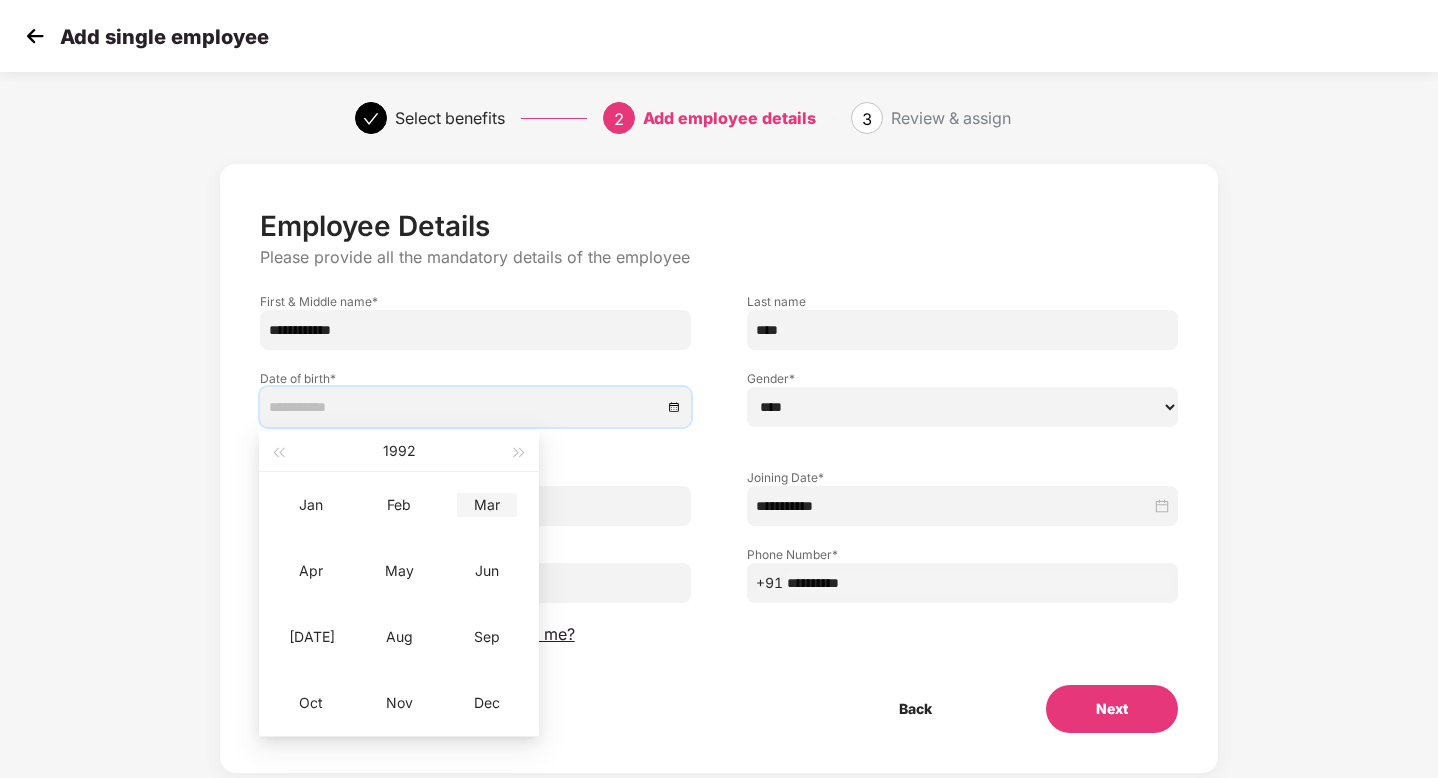 type on "**********" 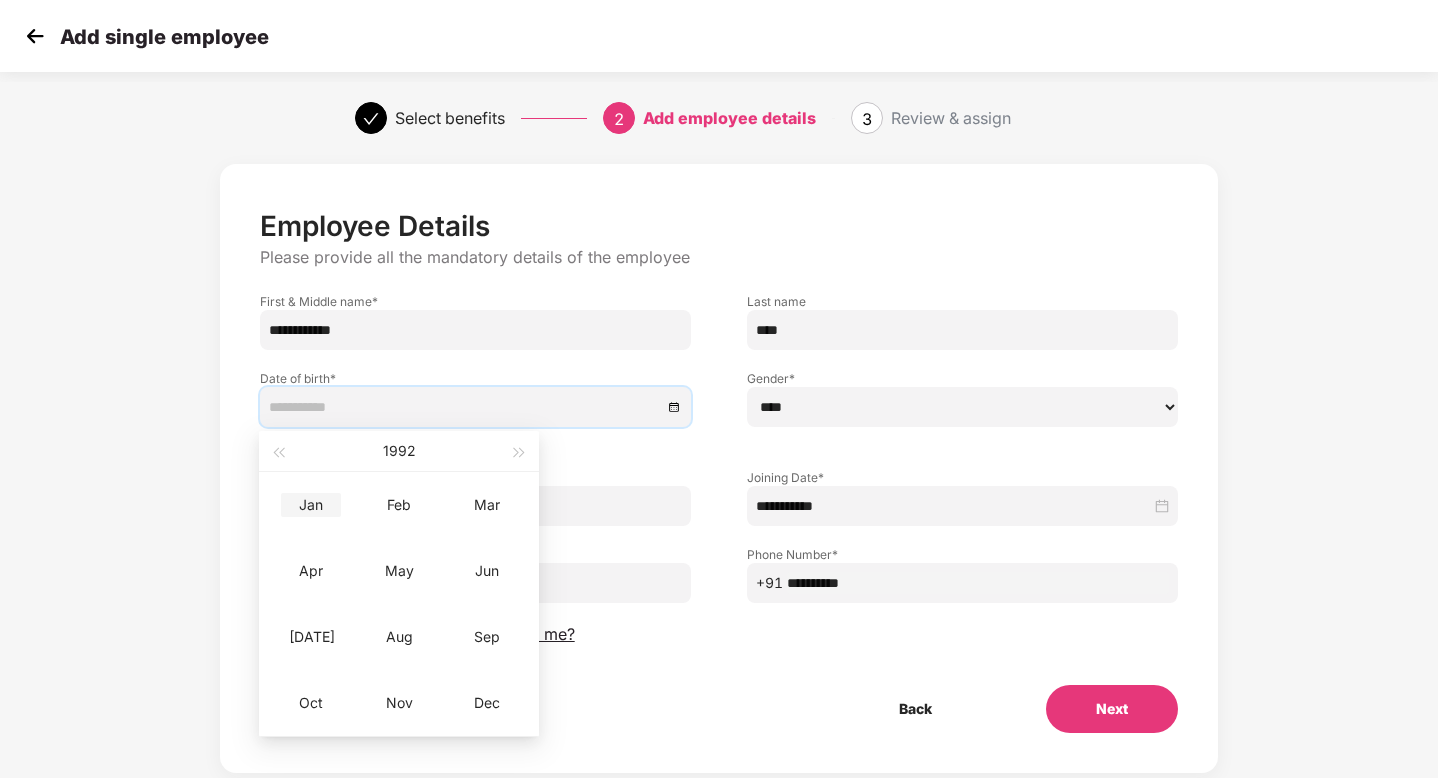 type on "**********" 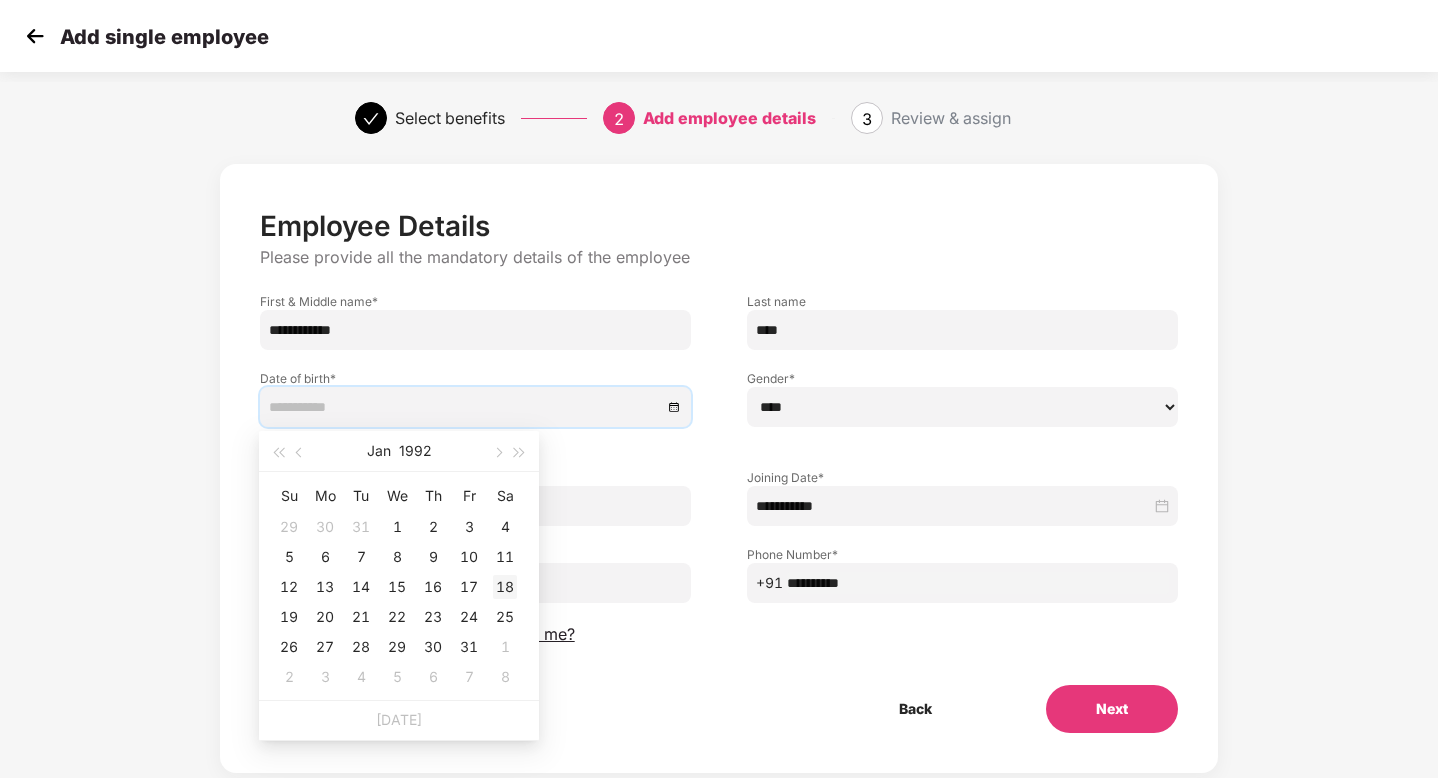 type on "**********" 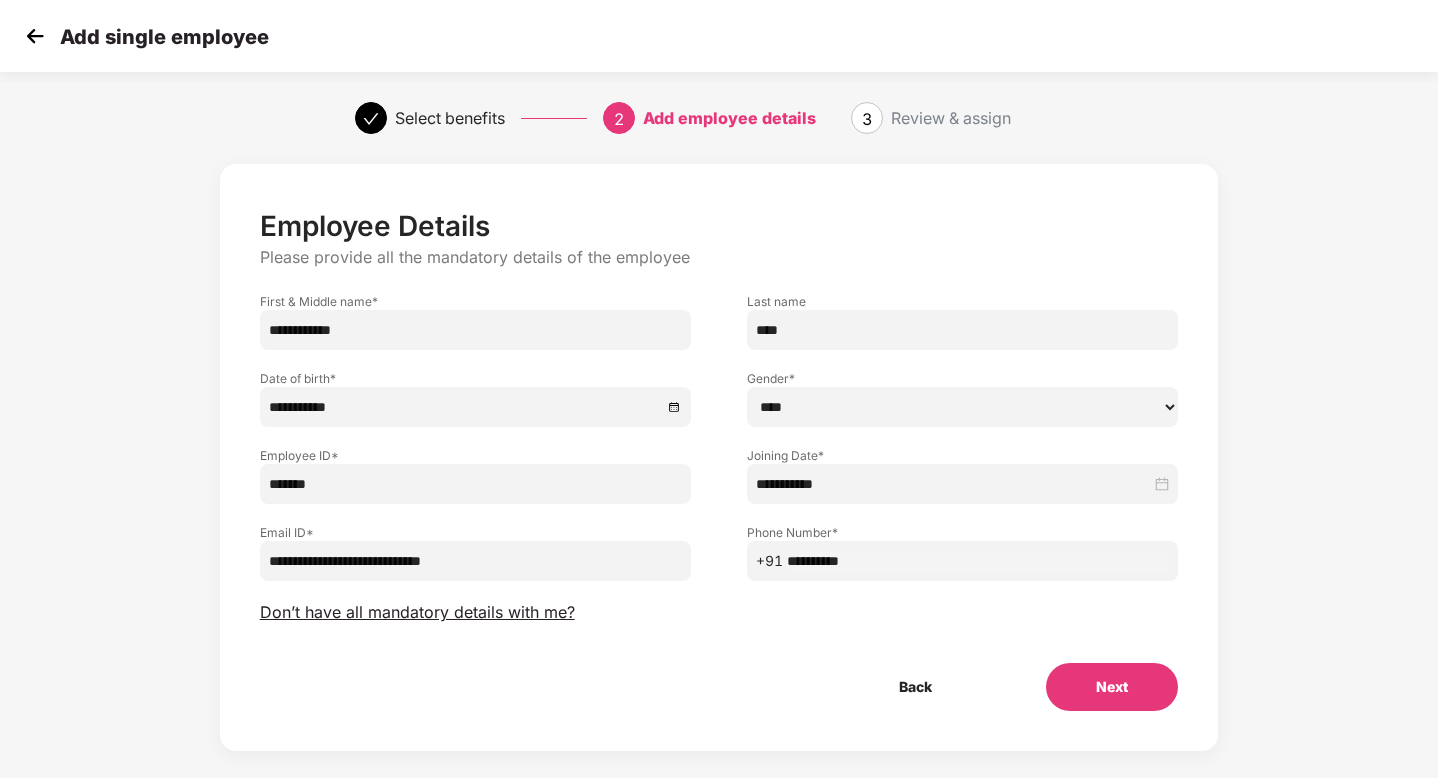 click on "Next" at bounding box center (1112, 687) 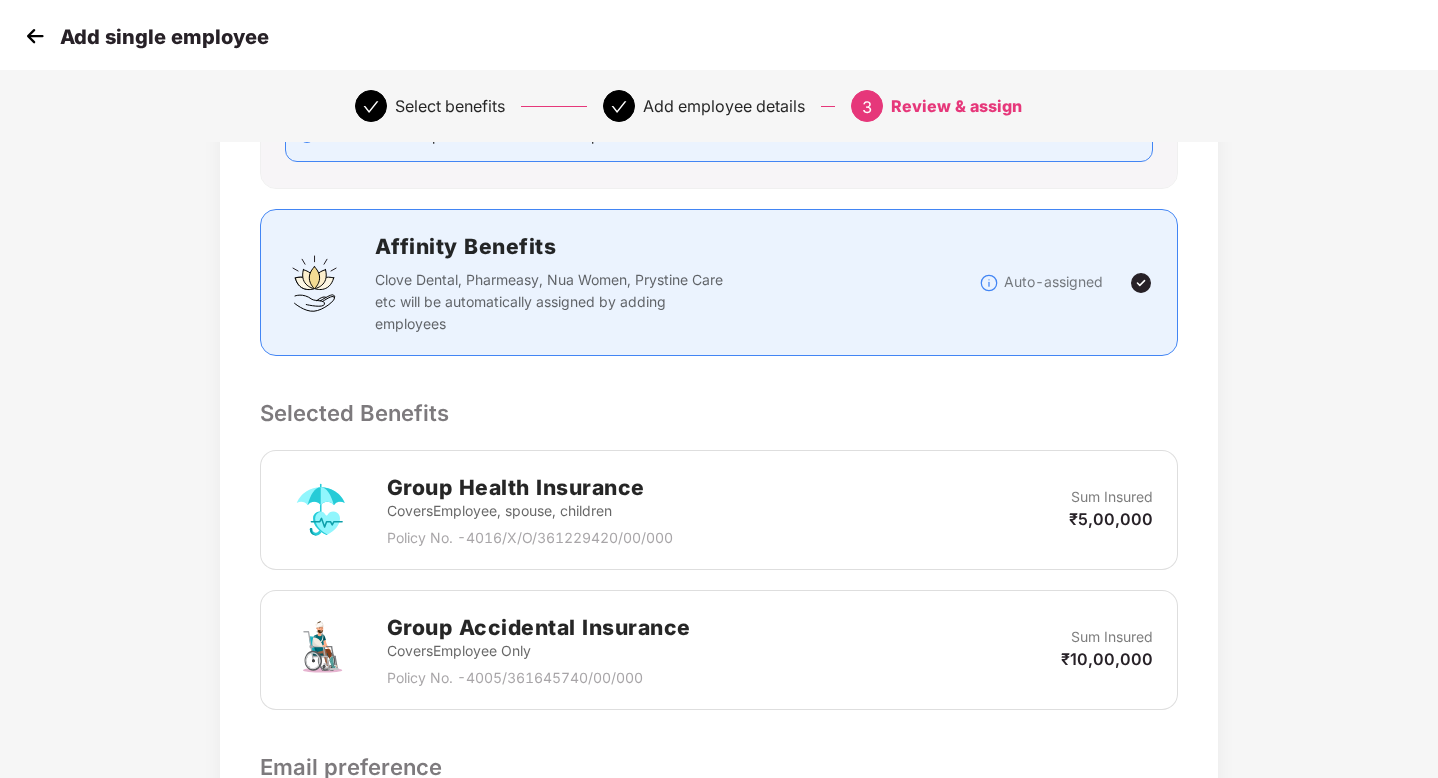 scroll, scrollTop: 608, scrollLeft: 0, axis: vertical 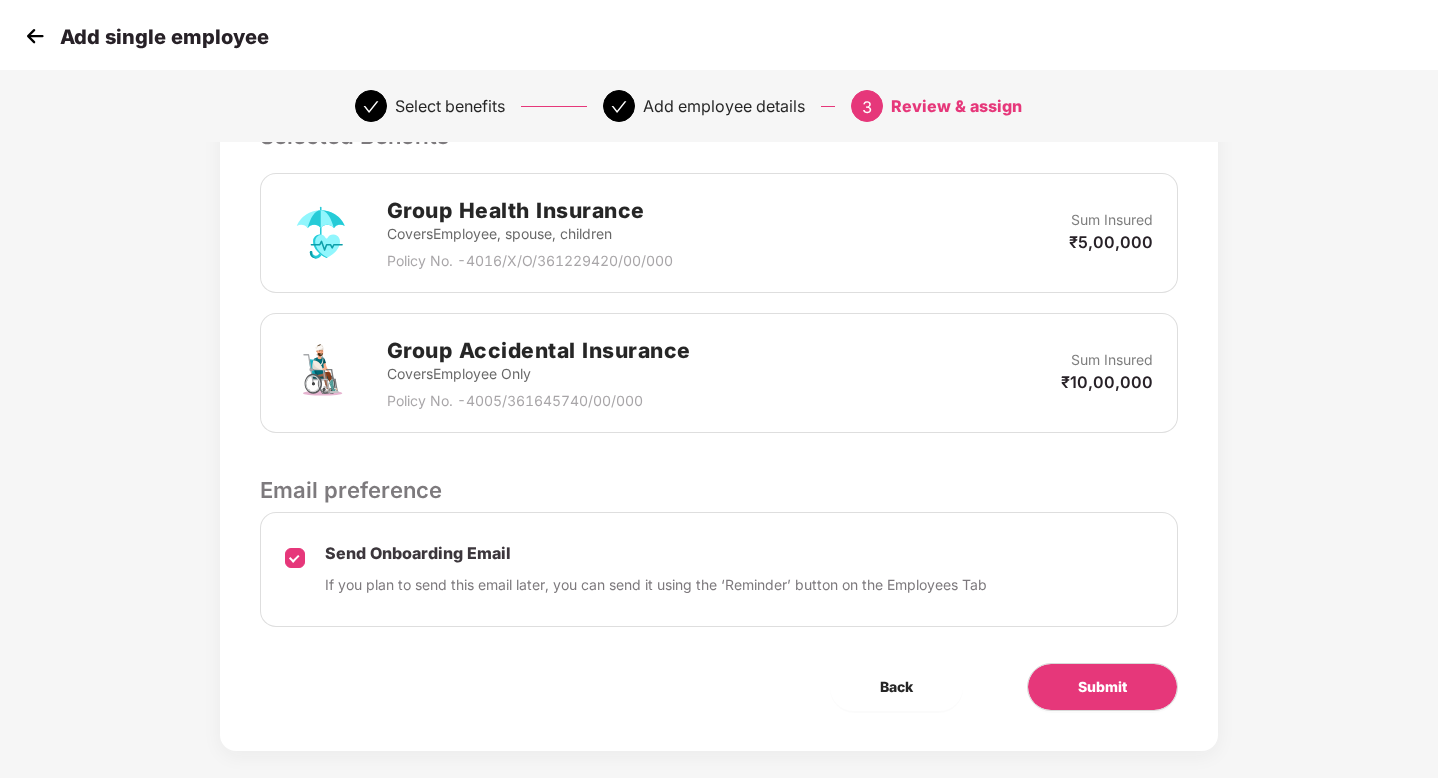 click on "Submit" at bounding box center [1102, 687] 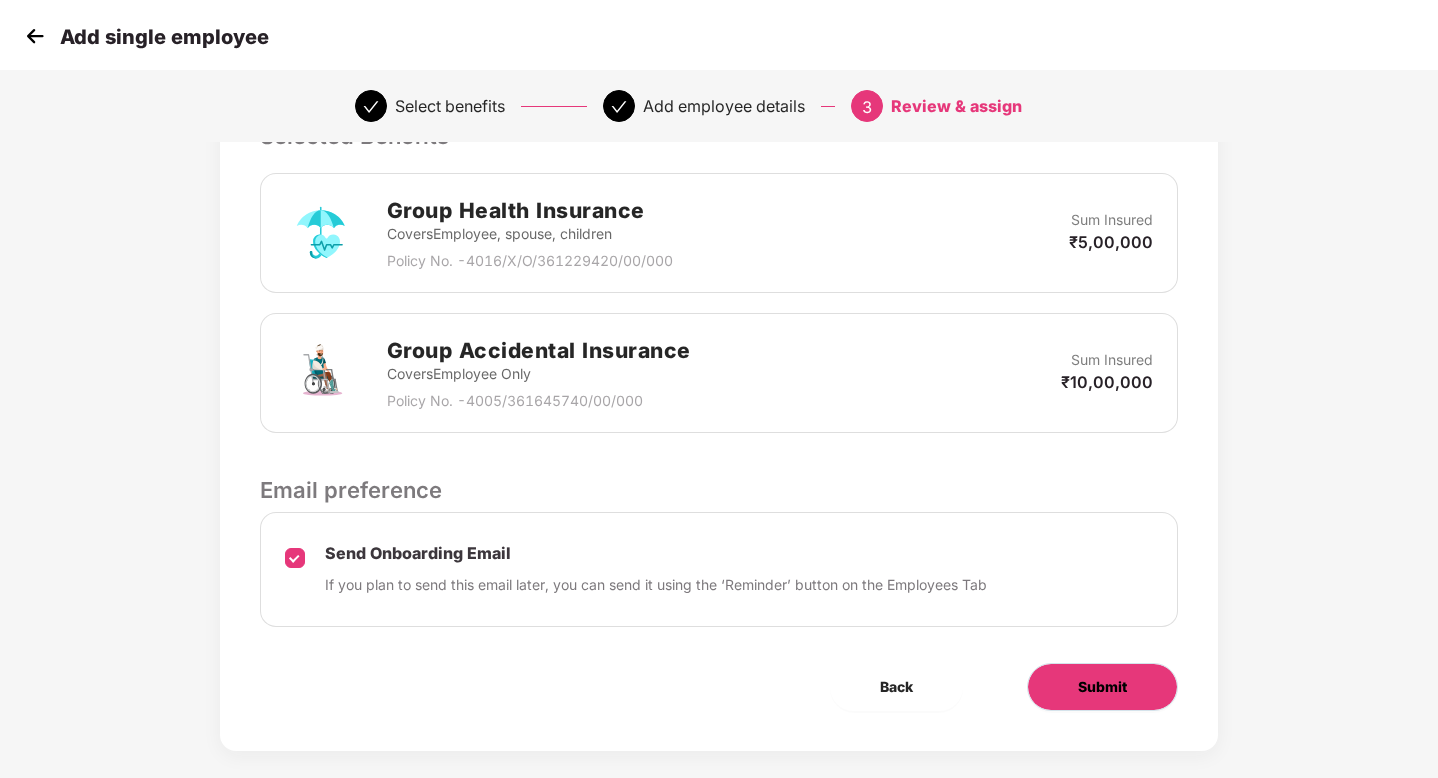 click on "Submit" at bounding box center (1102, 687) 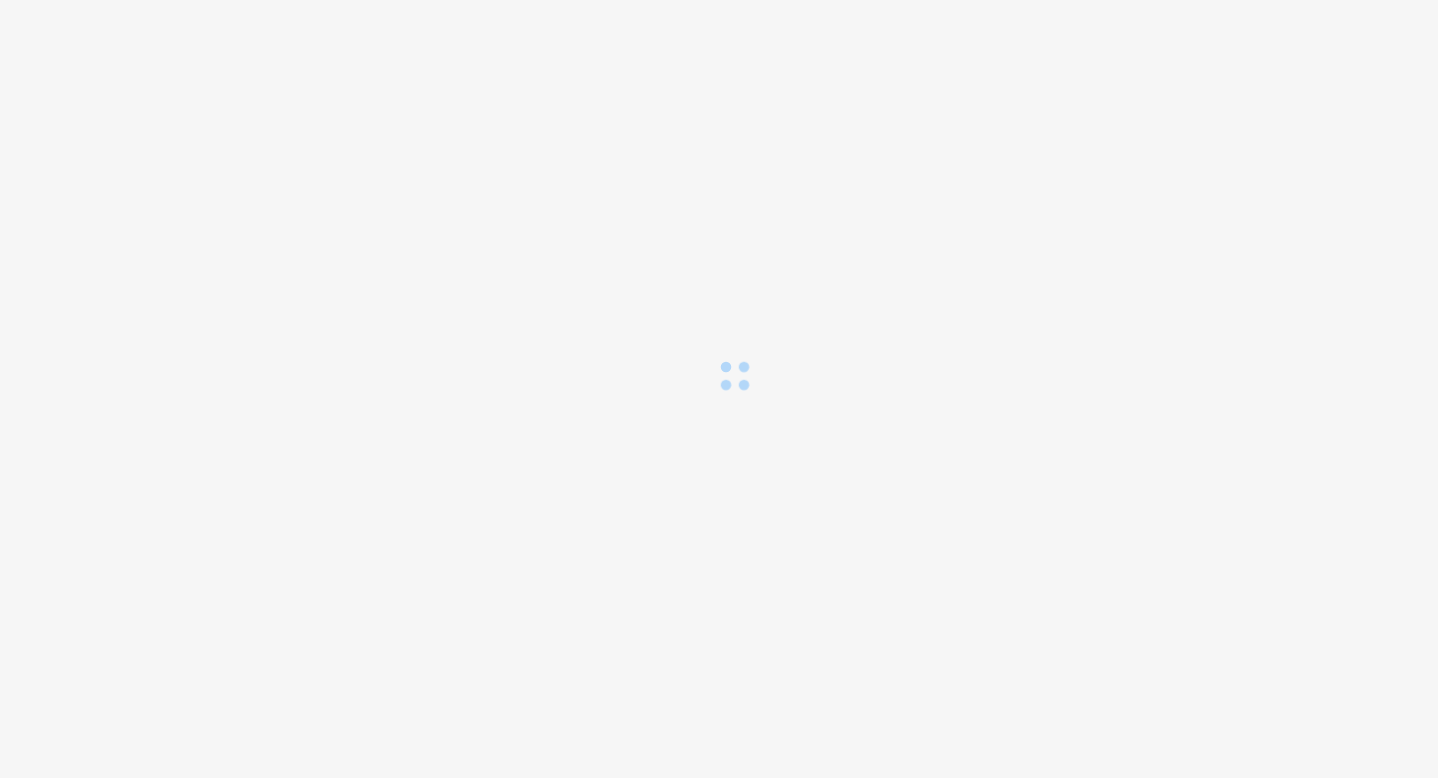 scroll, scrollTop: 0, scrollLeft: 0, axis: both 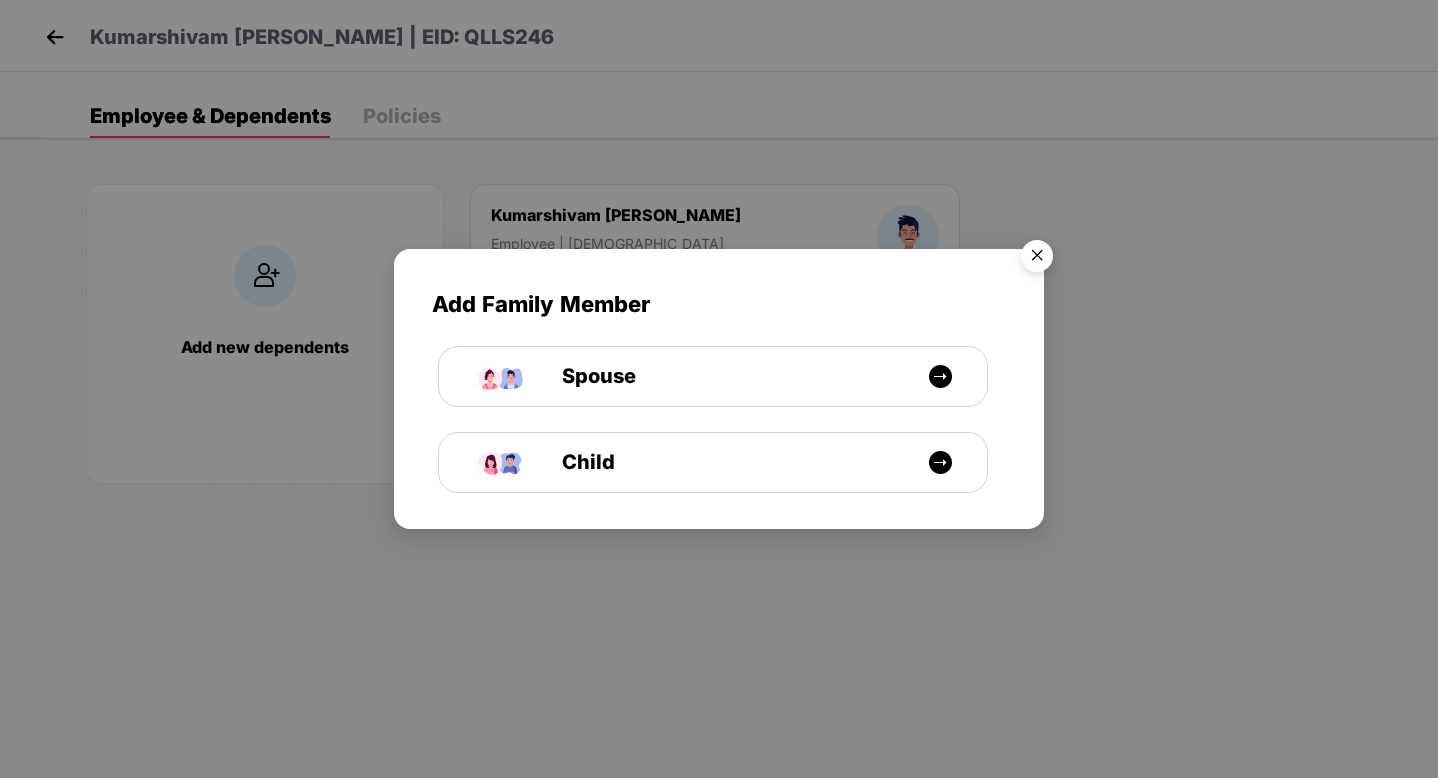 click at bounding box center (1037, 259) 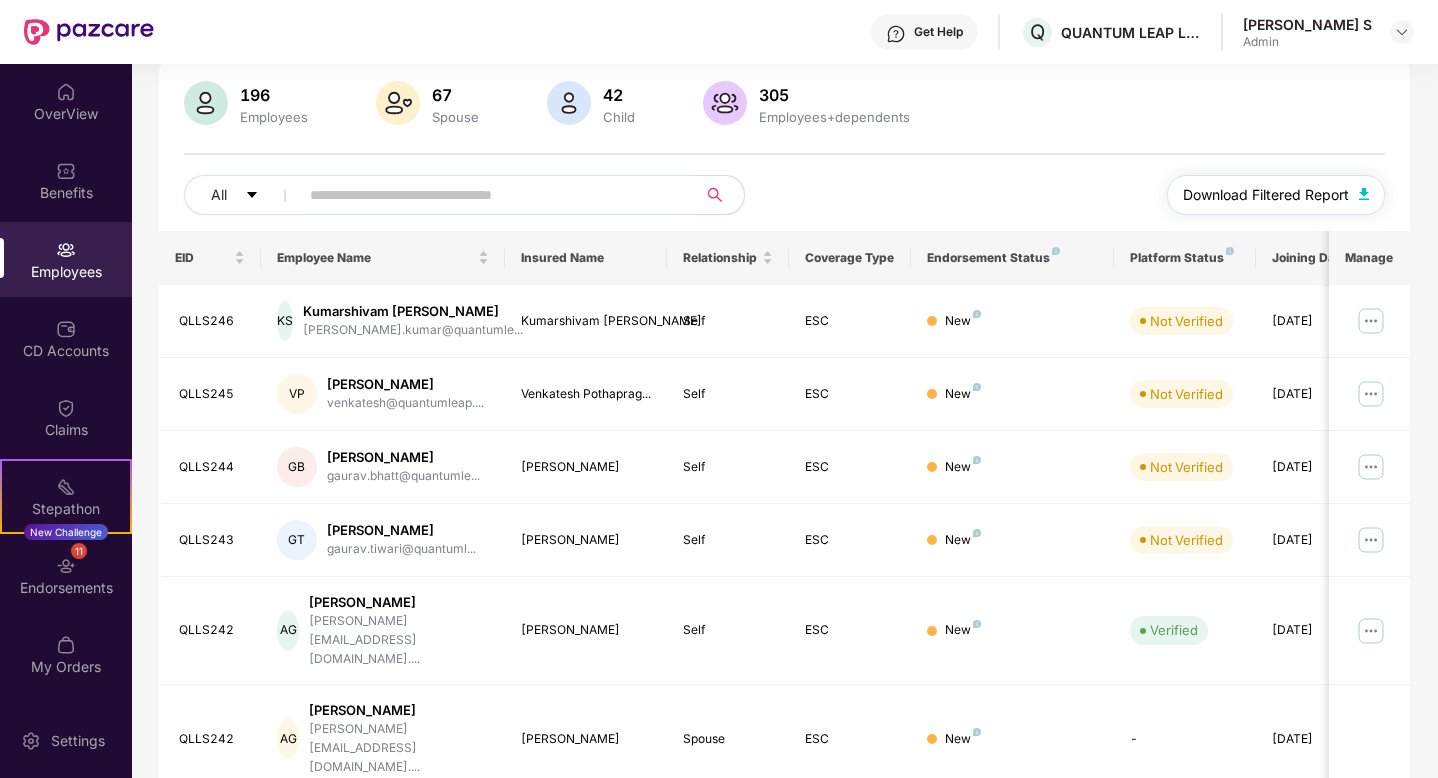scroll, scrollTop: 0, scrollLeft: 0, axis: both 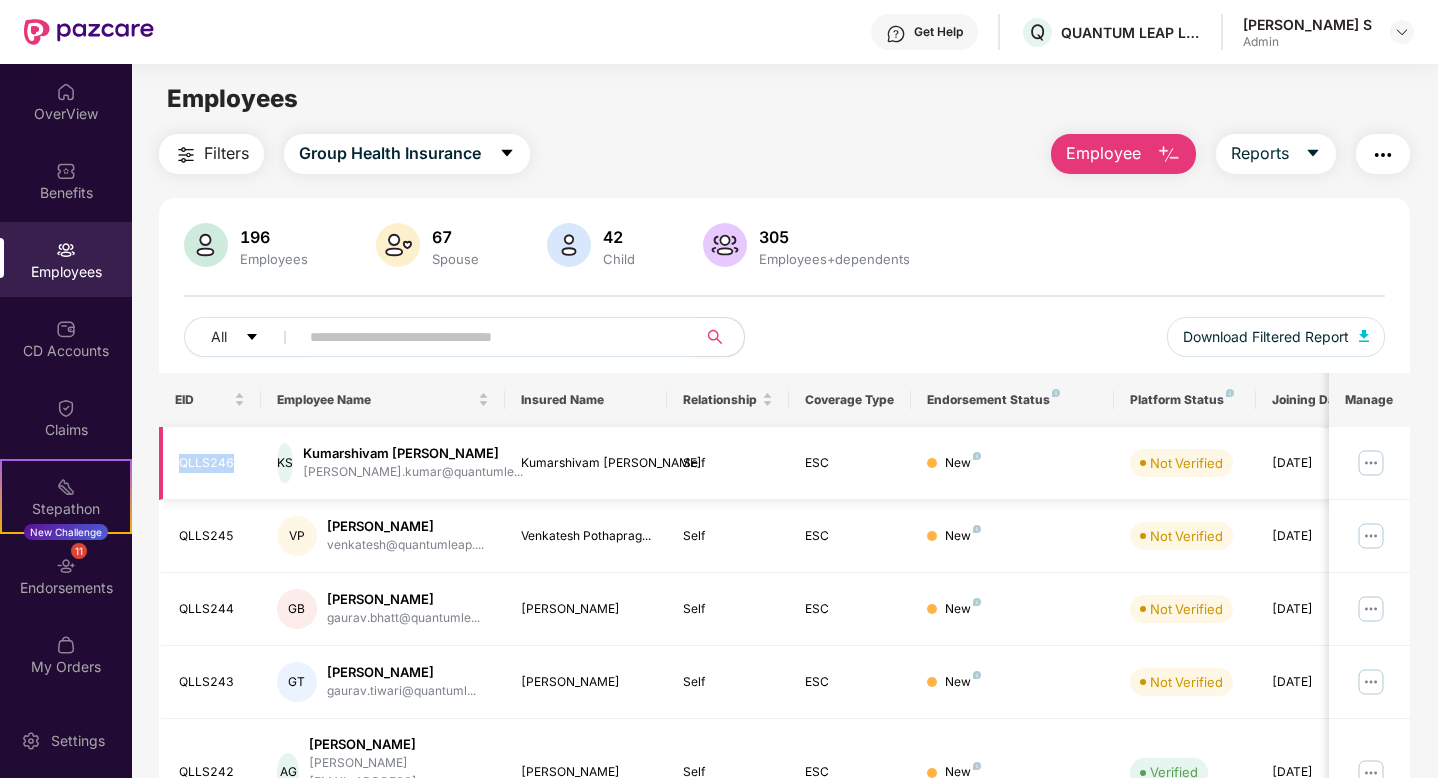 drag, startPoint x: 176, startPoint y: 458, endPoint x: 248, endPoint y: 458, distance: 72 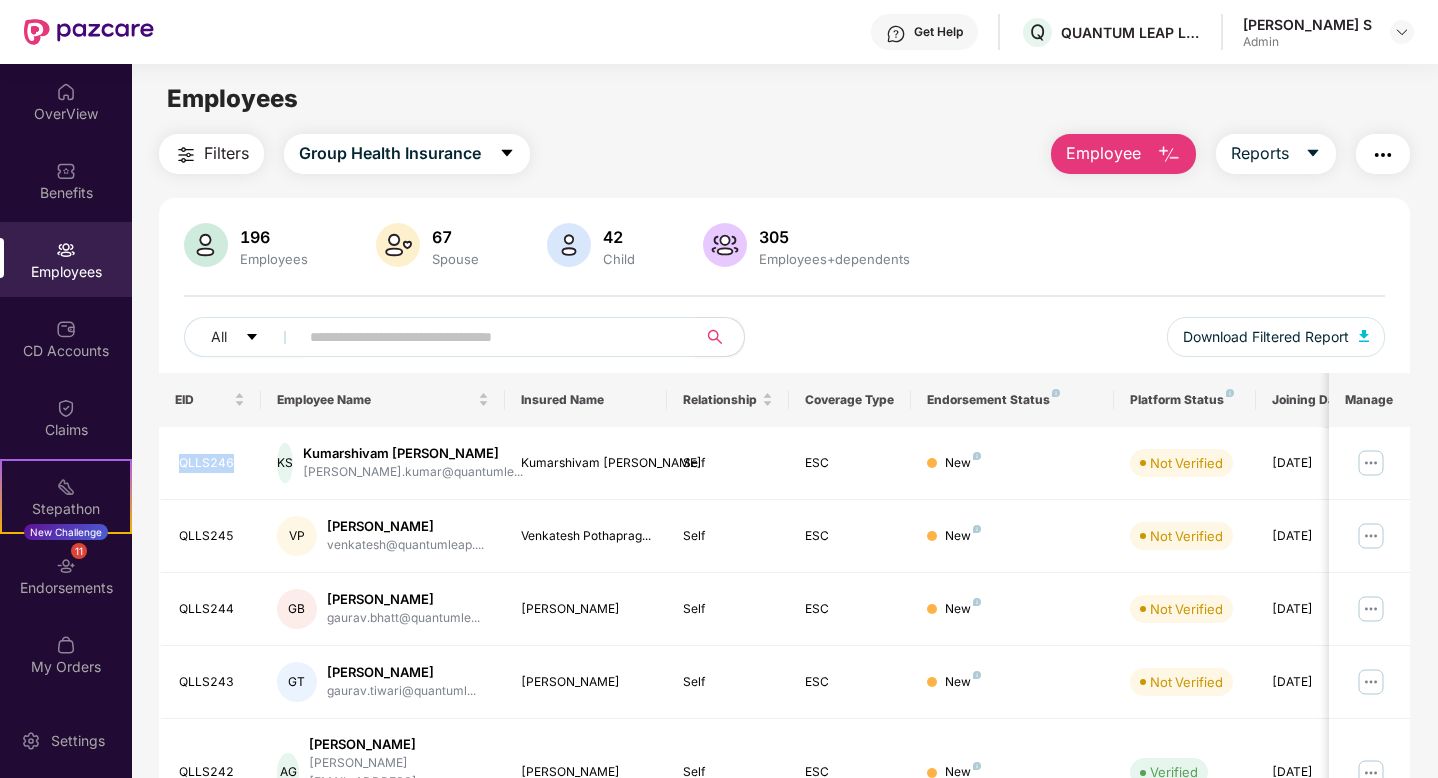 click on "Employee" at bounding box center [1103, 153] 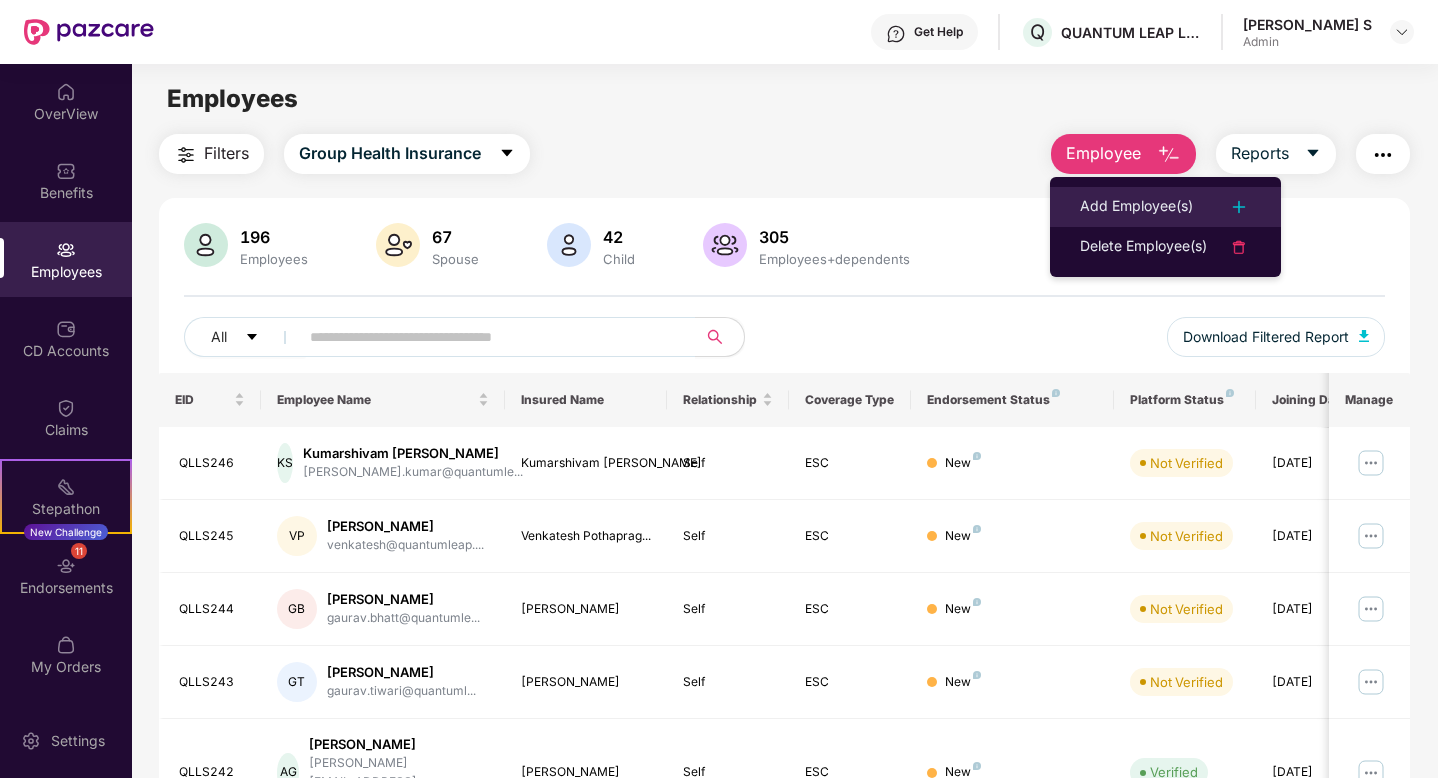 click on "Add Employee(s)" at bounding box center (1136, 207) 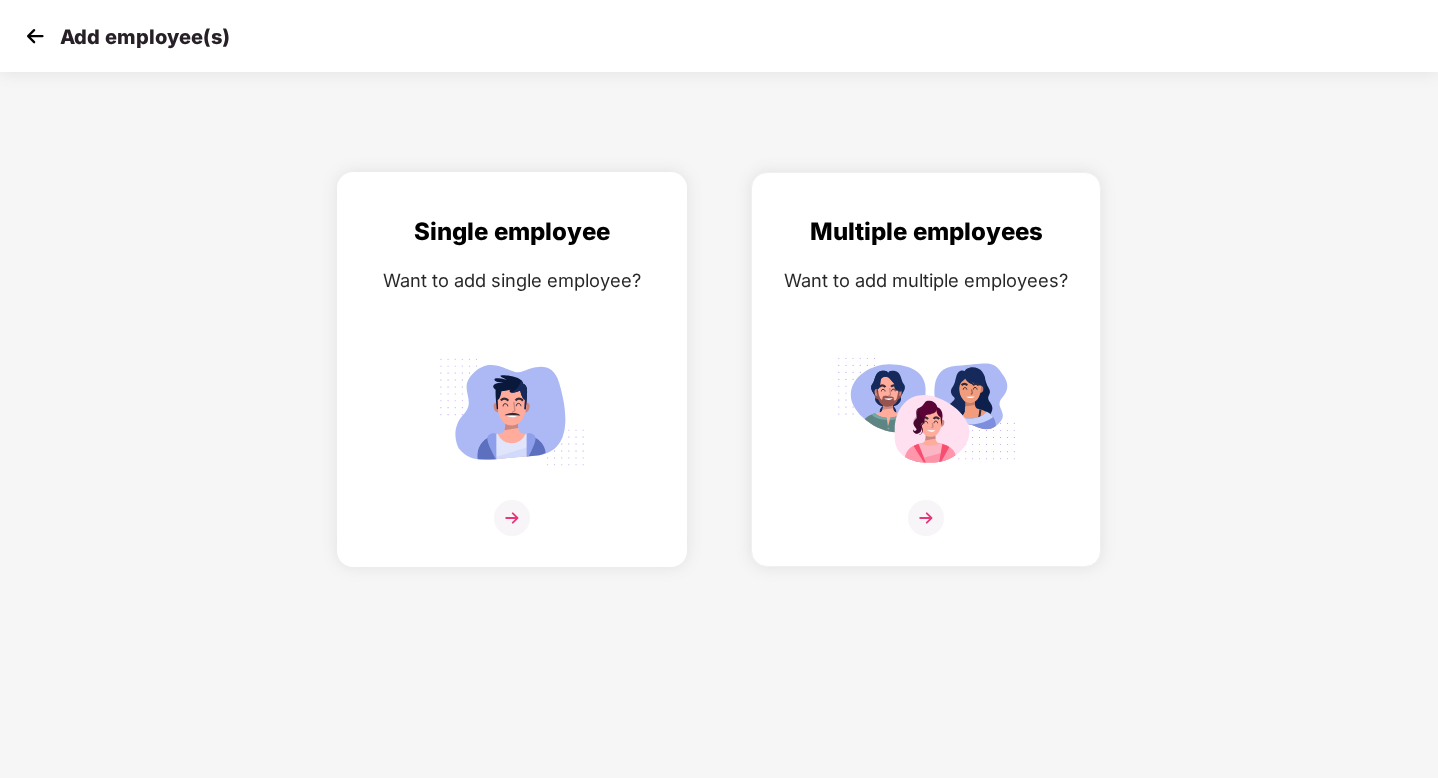 click at bounding box center [512, 411] 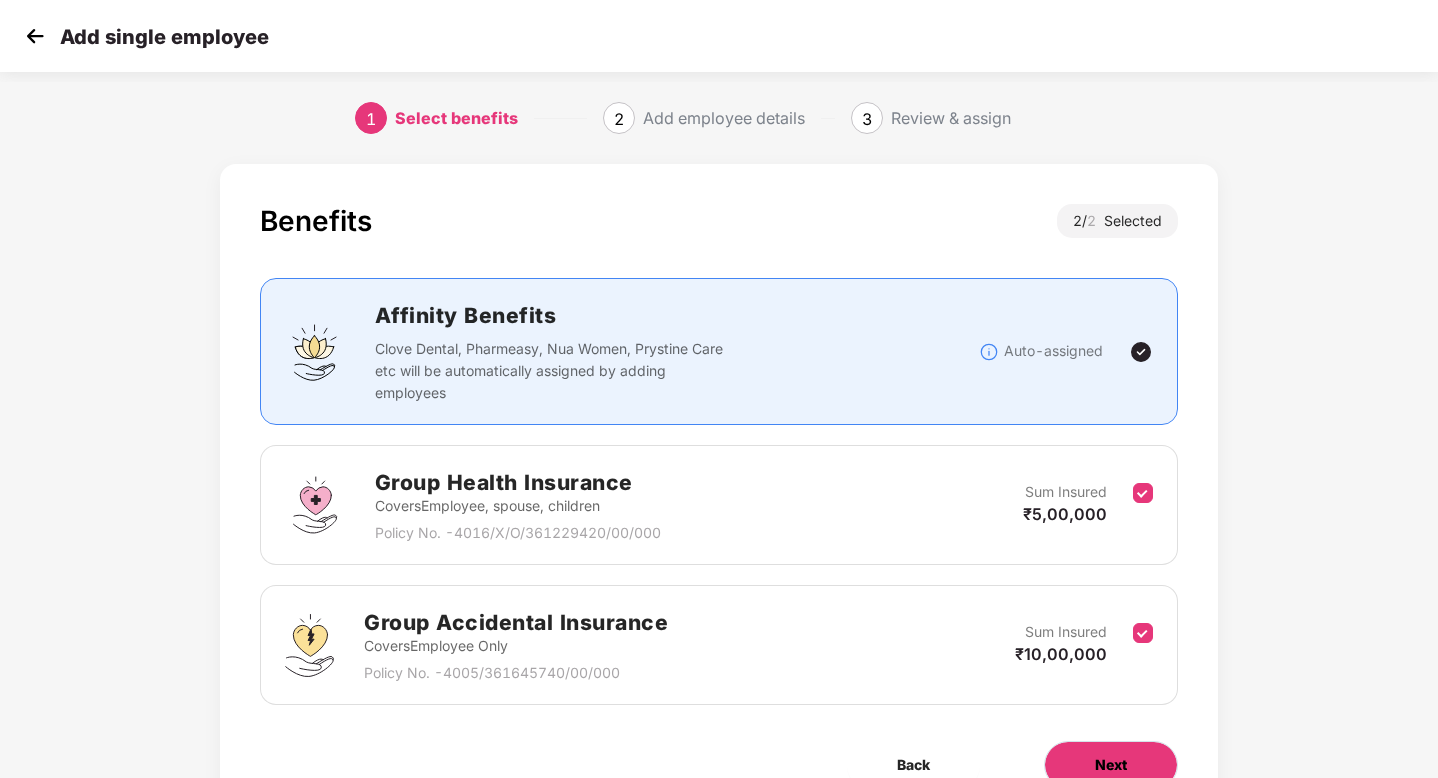 click on "Next" at bounding box center [1111, 765] 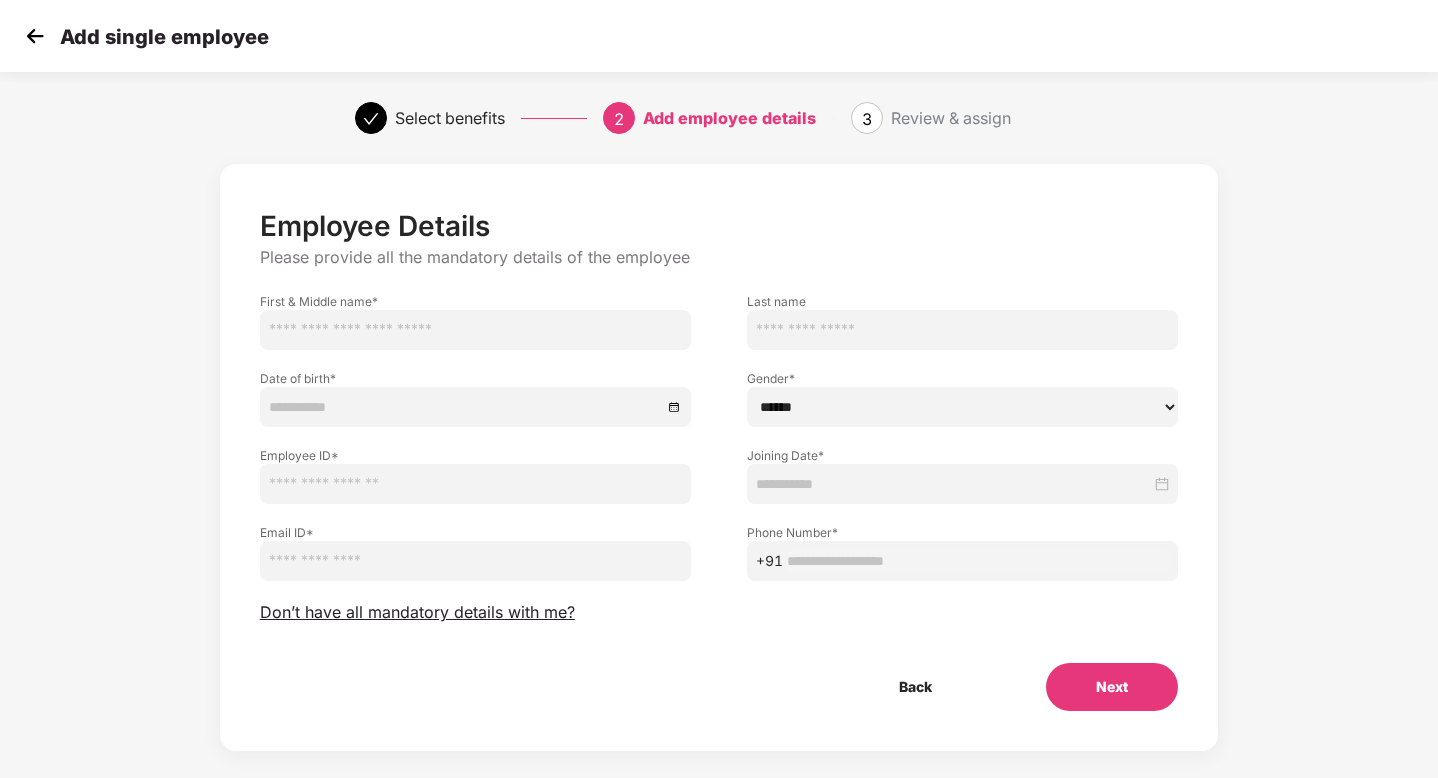 click at bounding box center [475, 484] 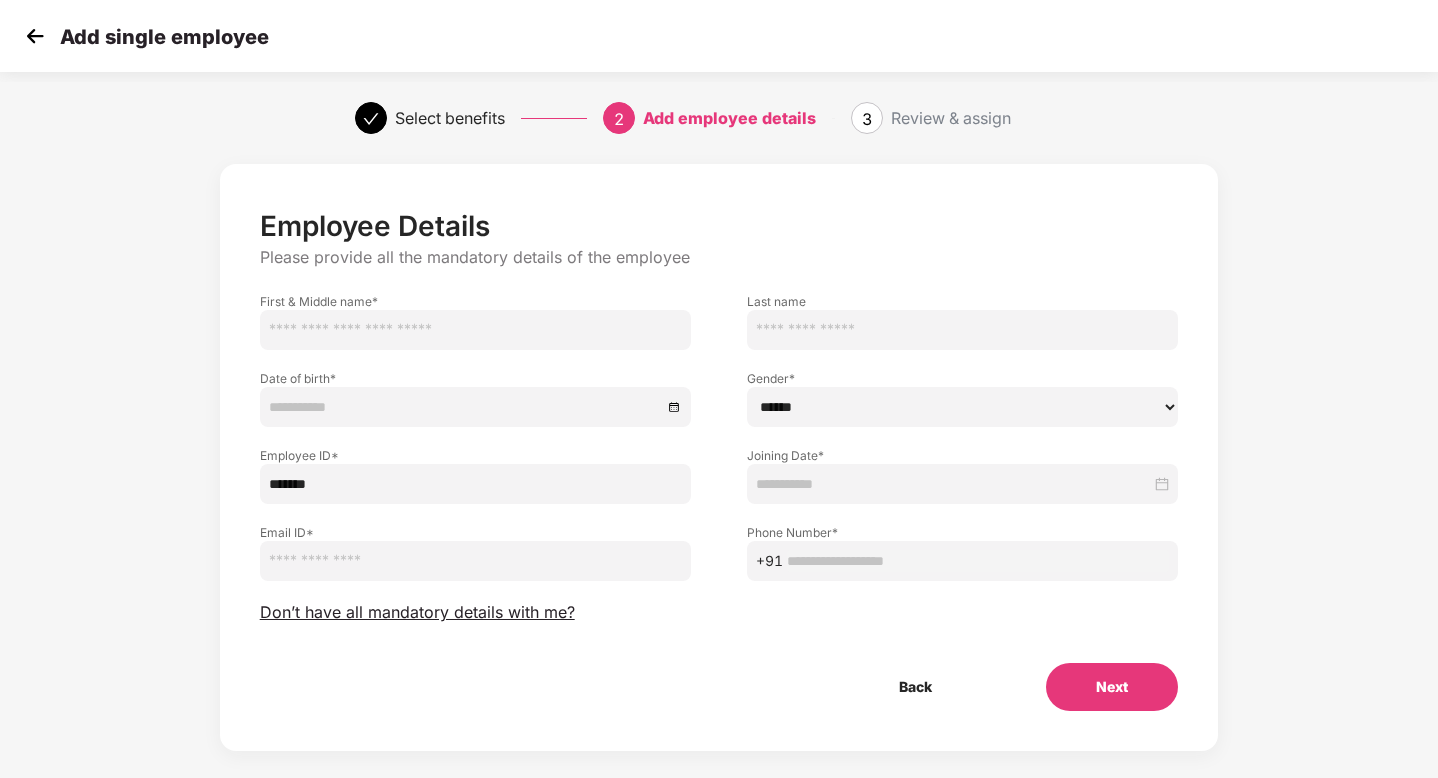 type on "*******" 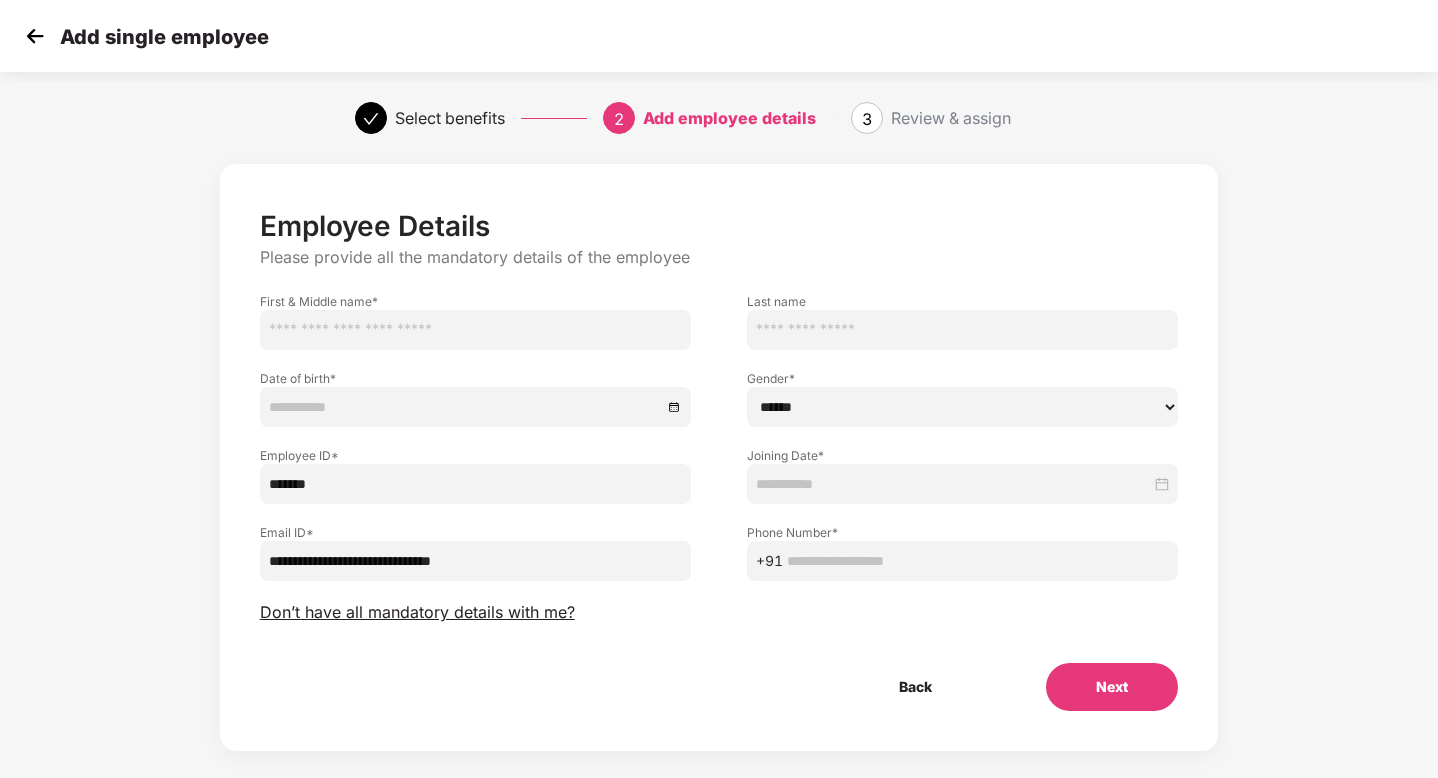 type on "**********" 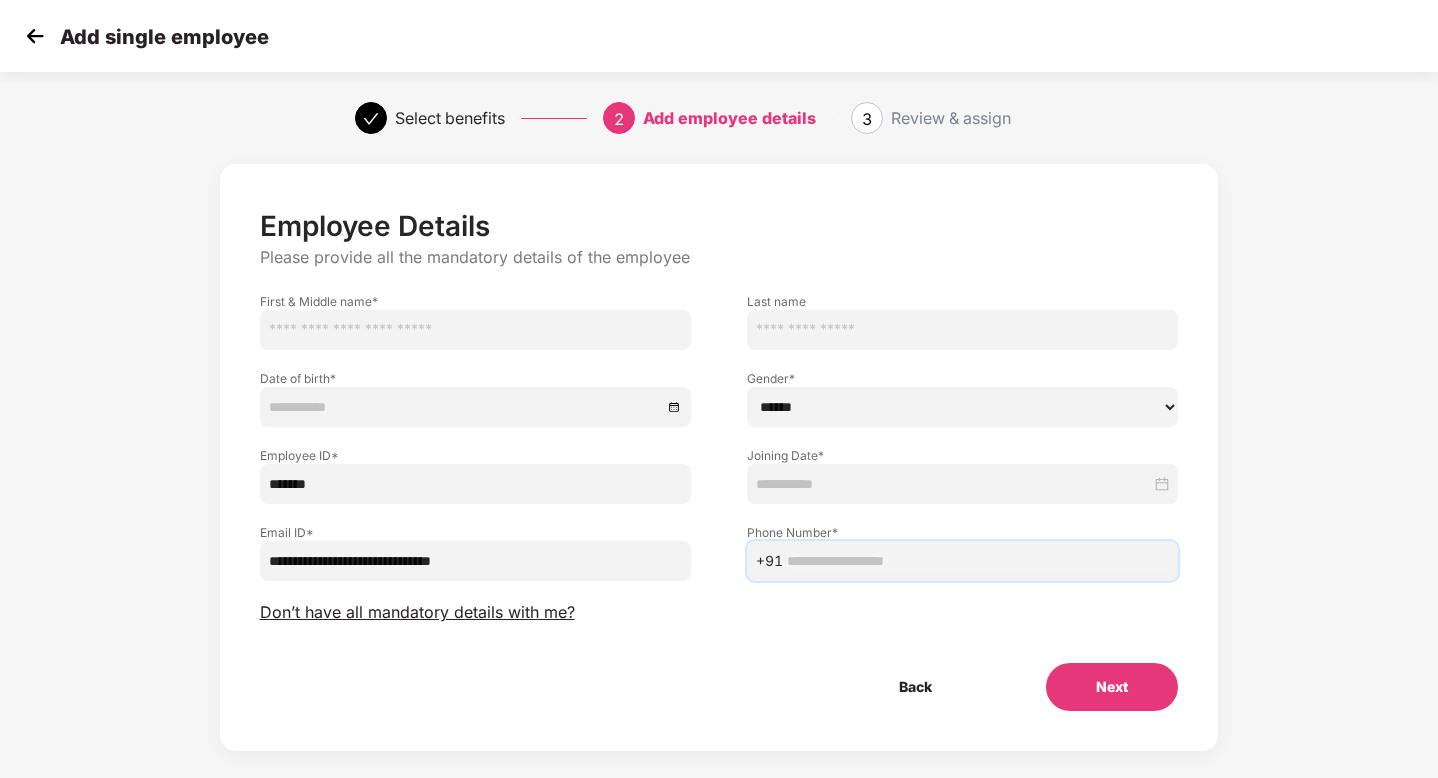 paste on "**********" 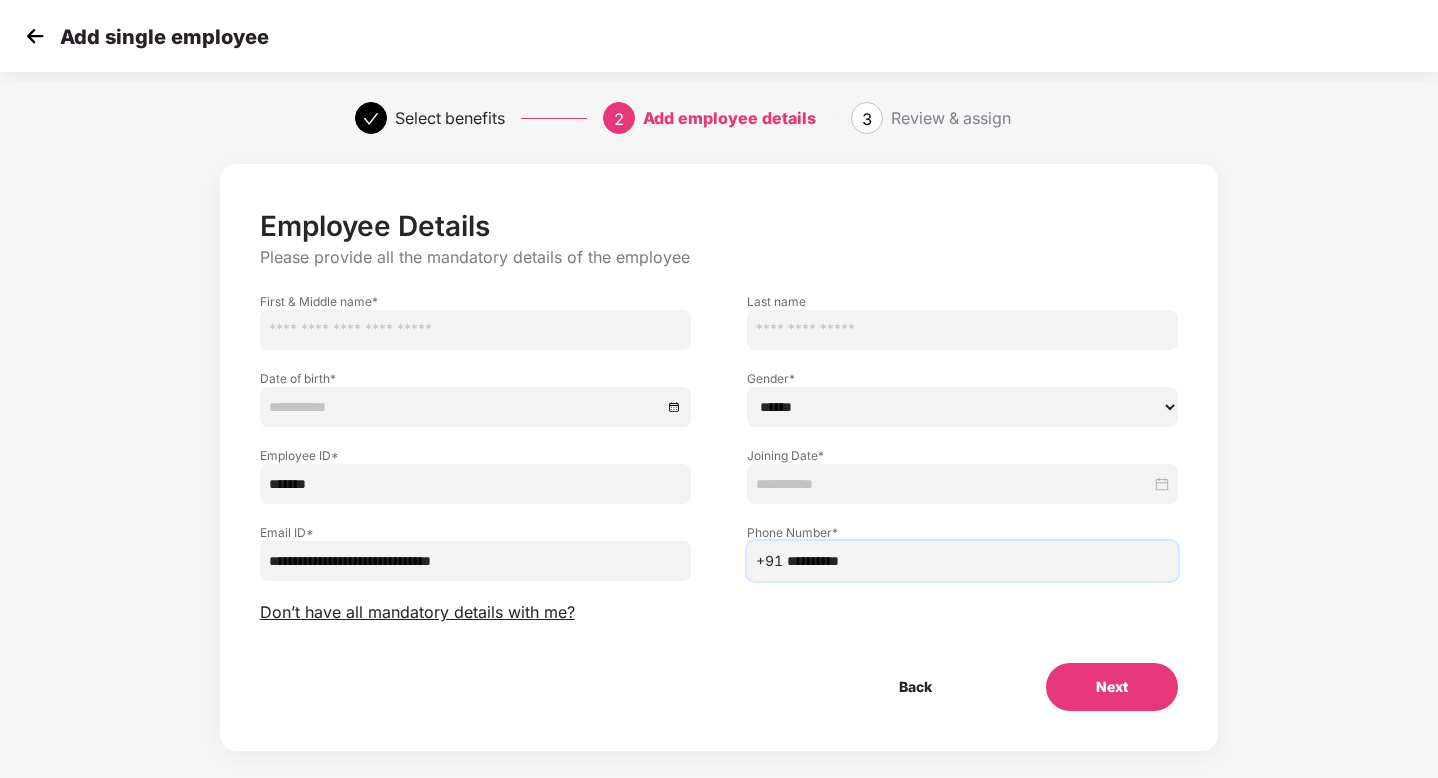 type on "**********" 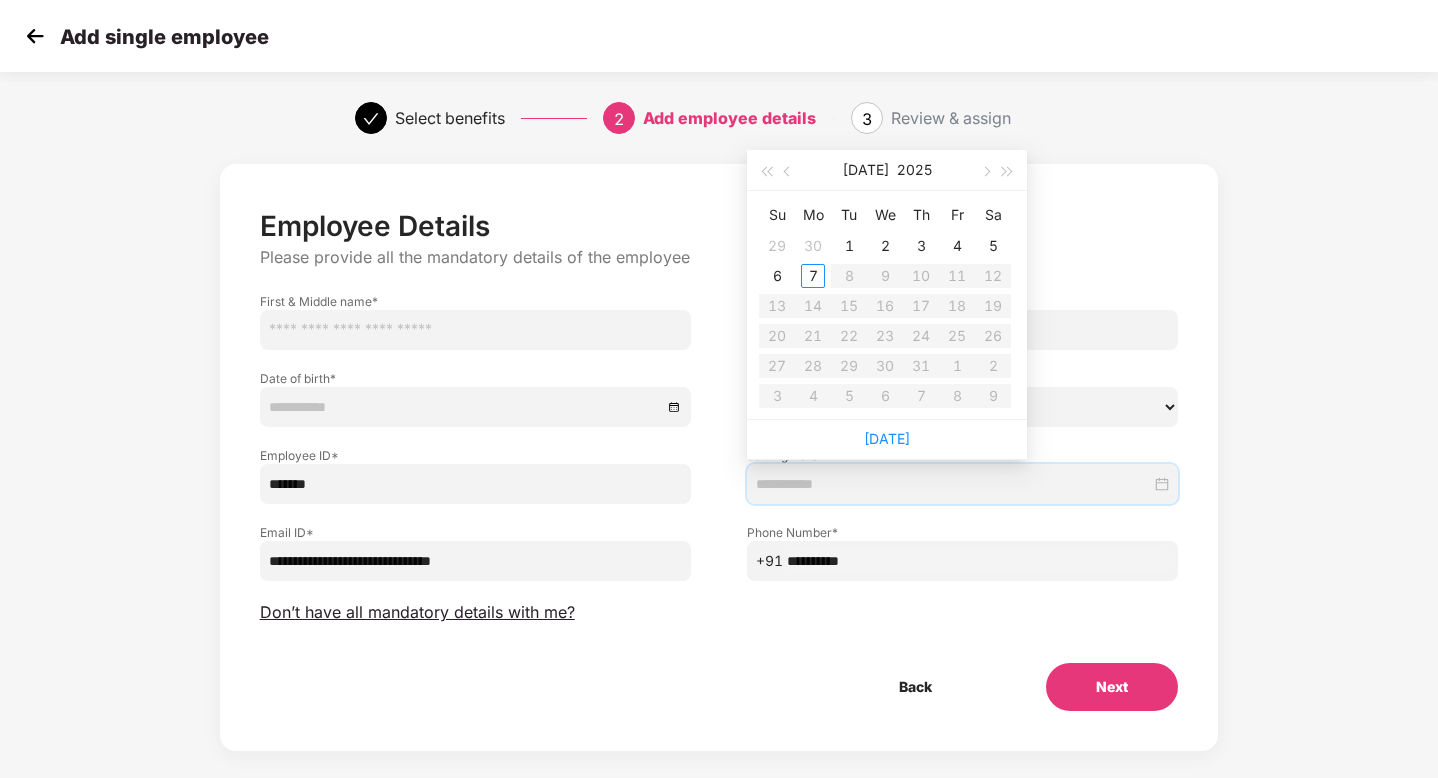 click at bounding box center [953, 484] 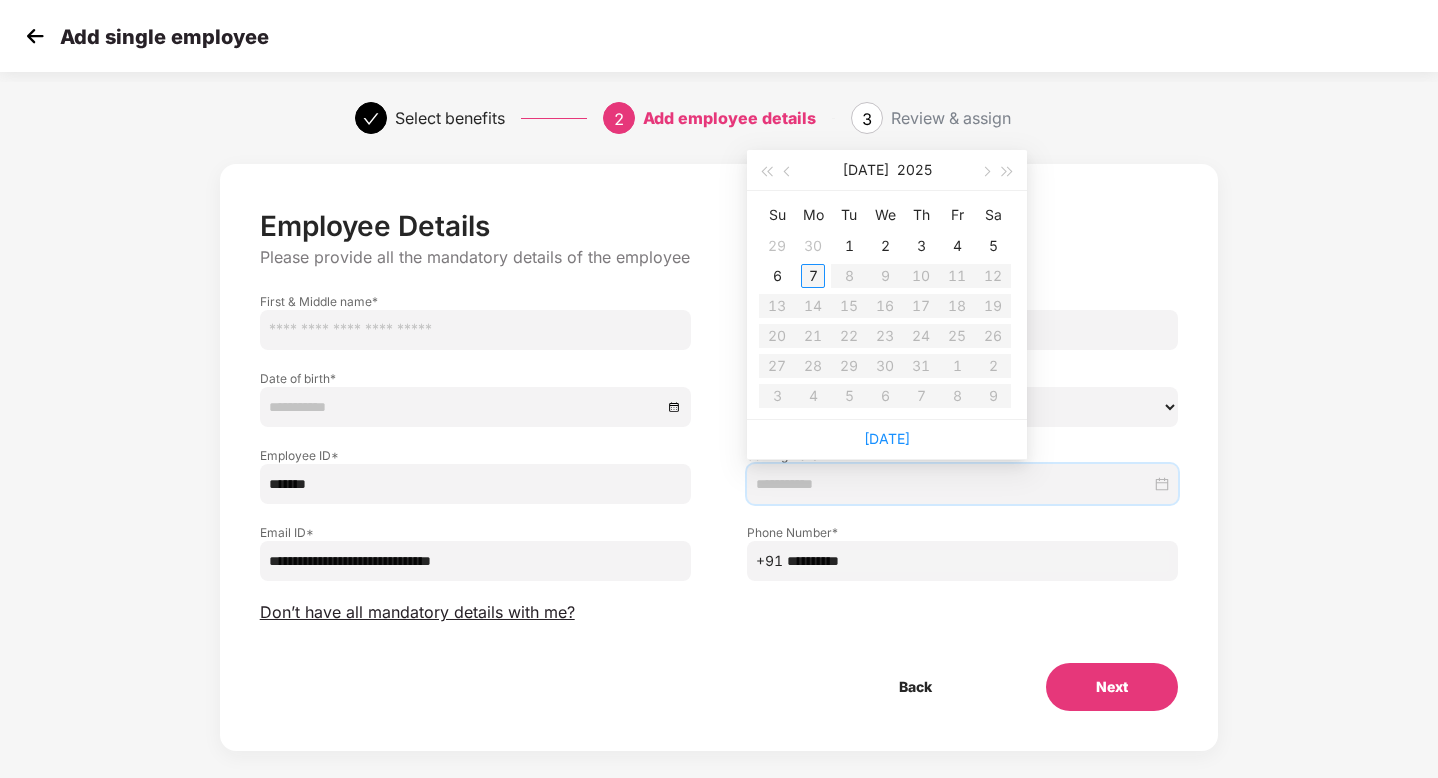 type on "**********" 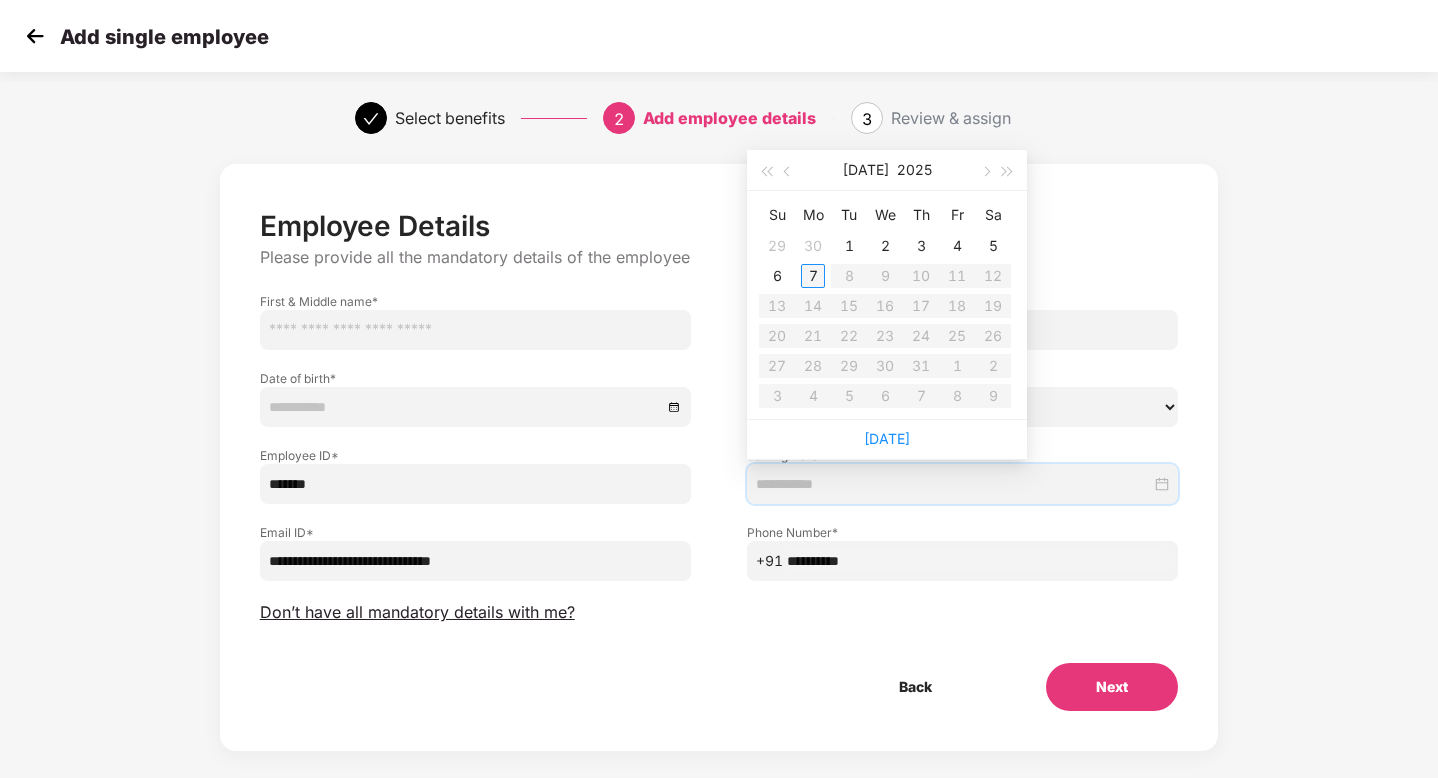 click on "7" at bounding box center [813, 276] 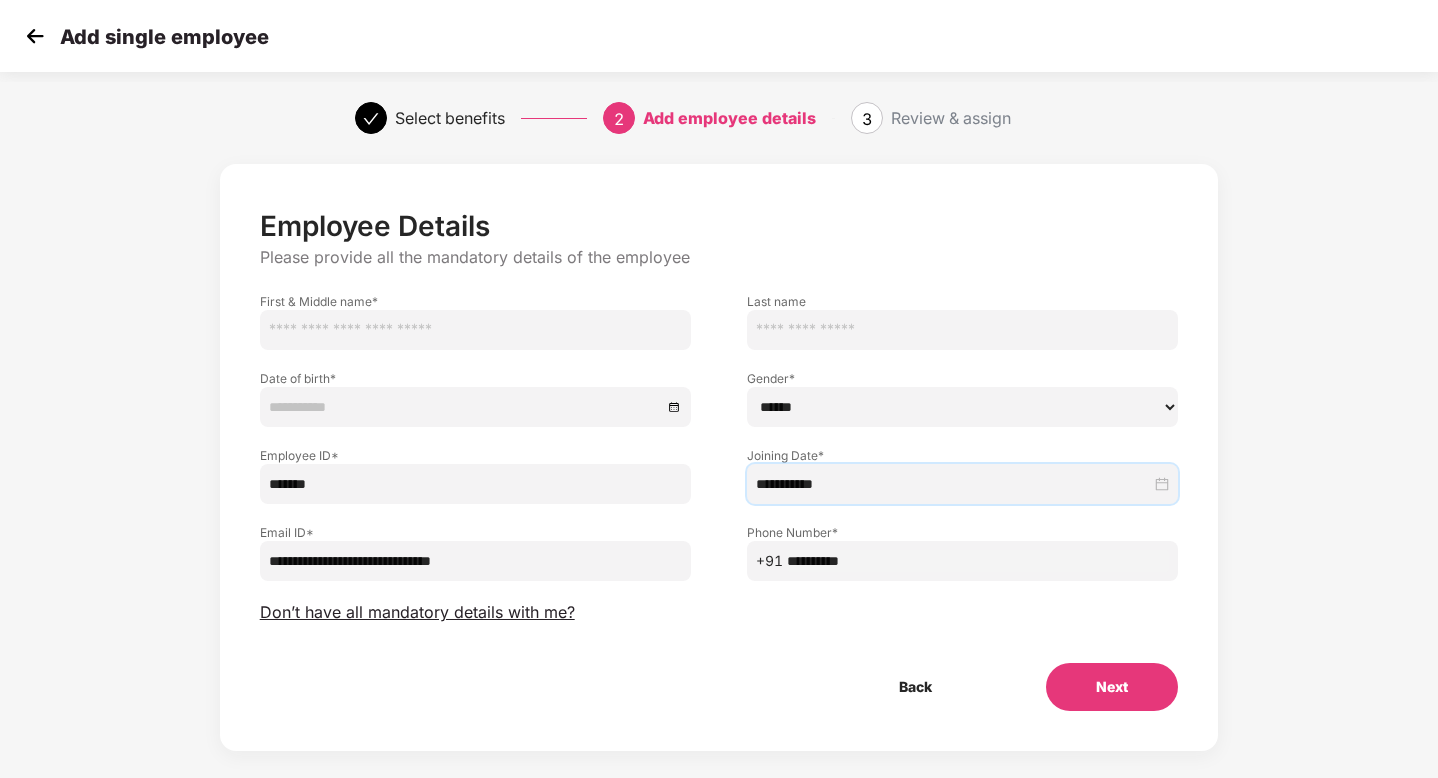 click on "****** **** ******" at bounding box center [962, 407] 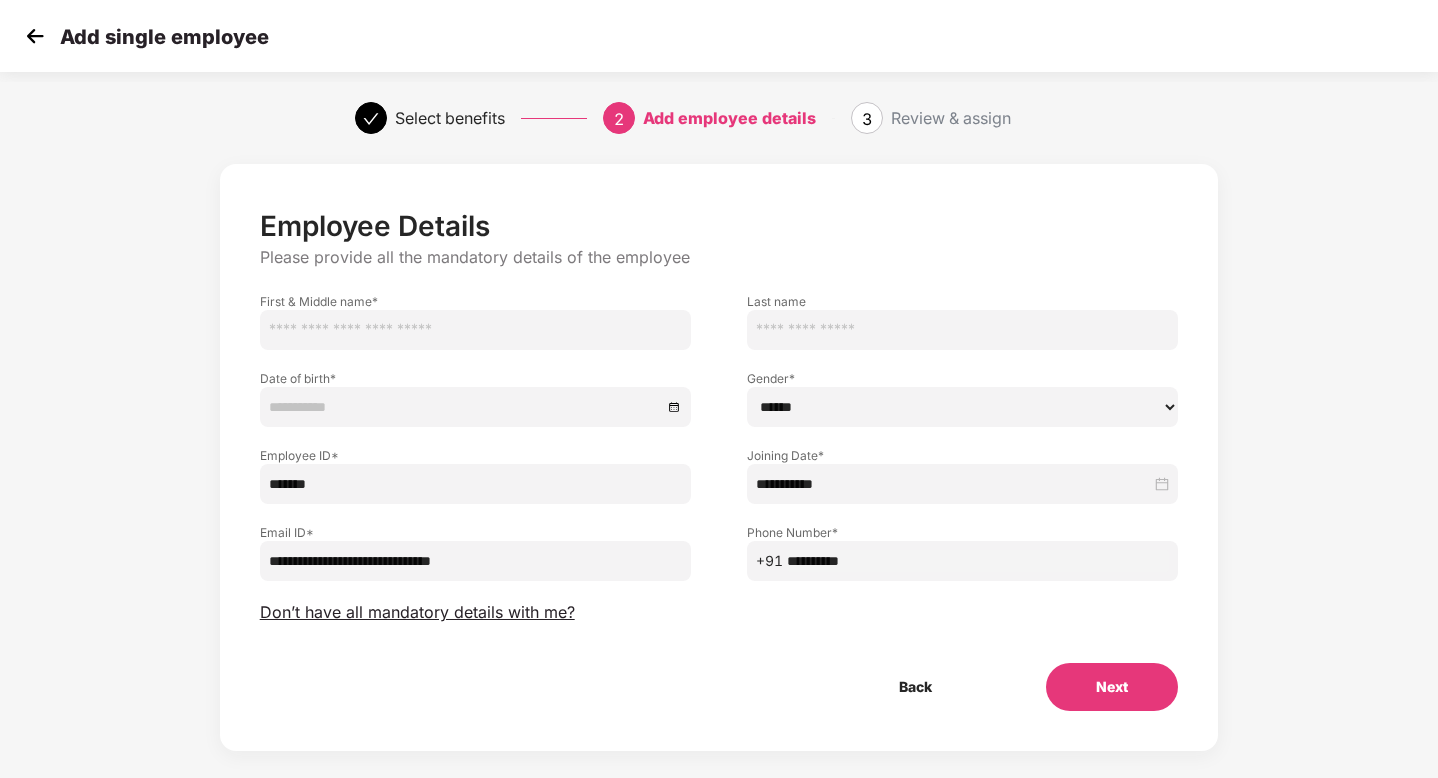 select on "****" 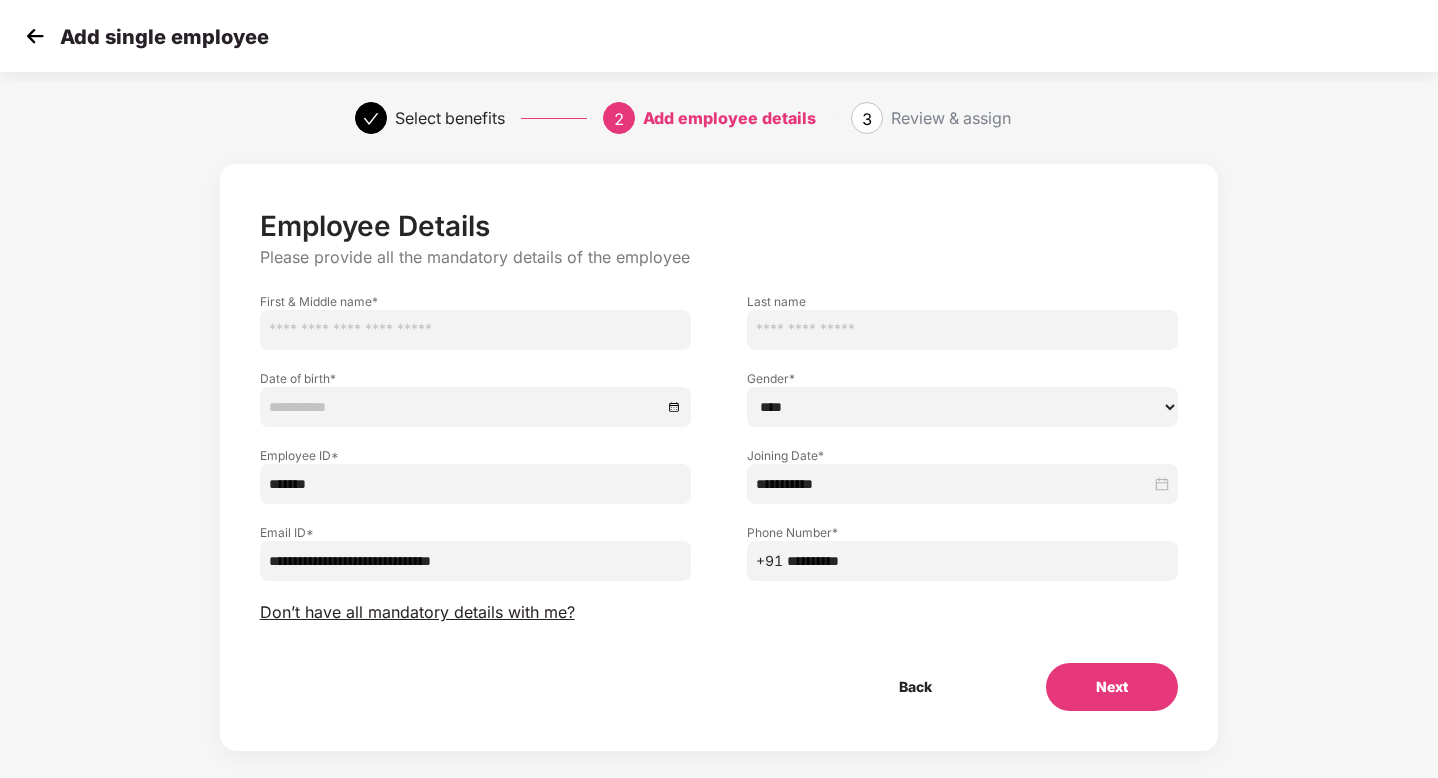 click at bounding box center (475, 407) 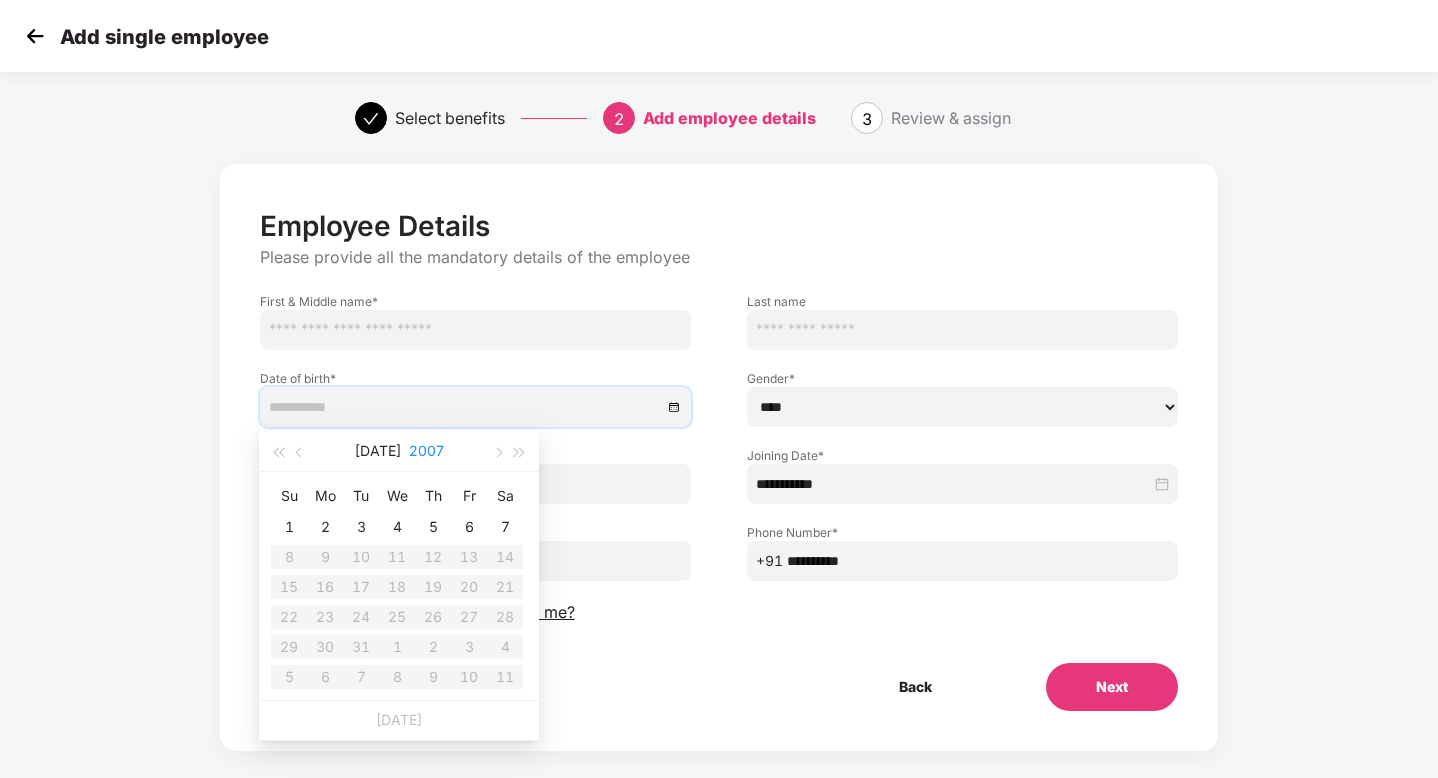 click on "2007" at bounding box center (426, 451) 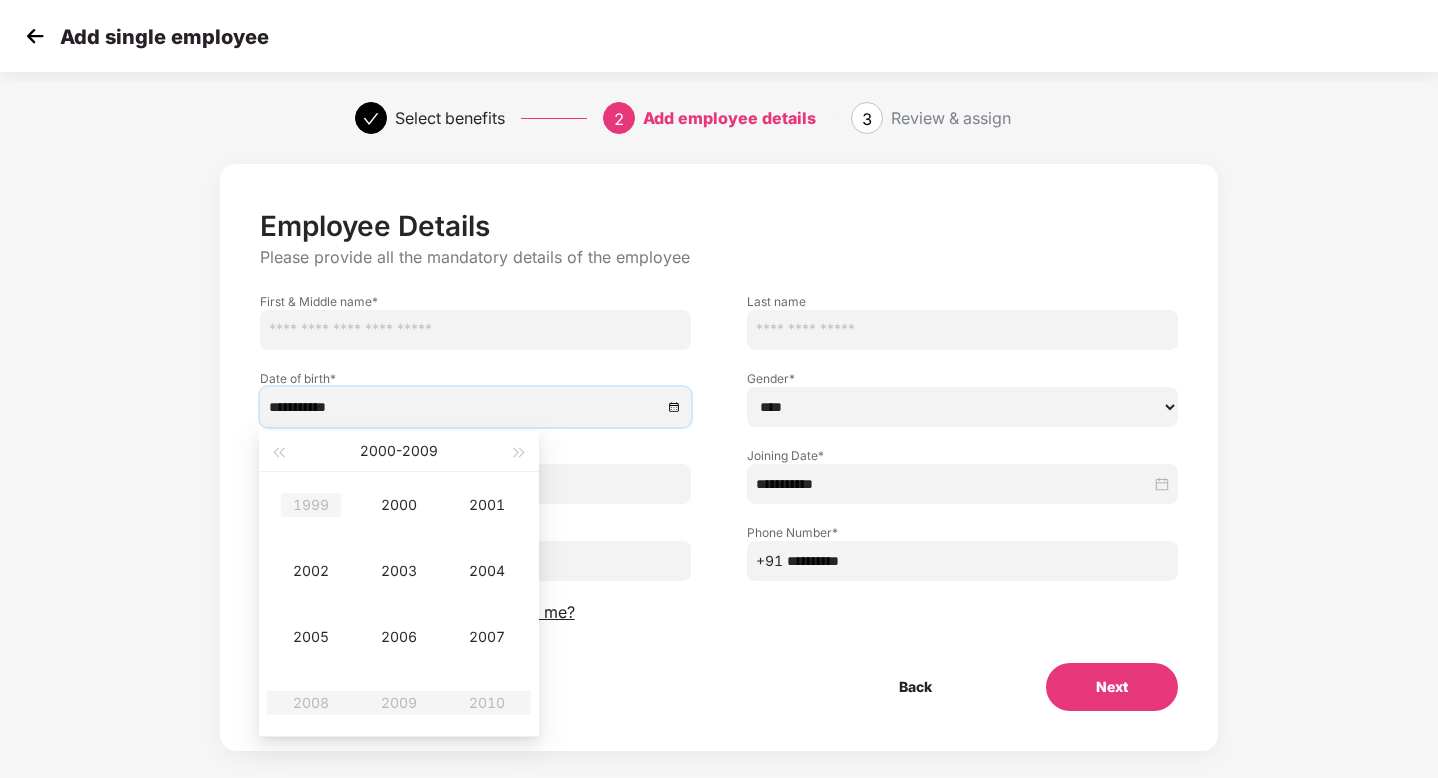 type on "**********" 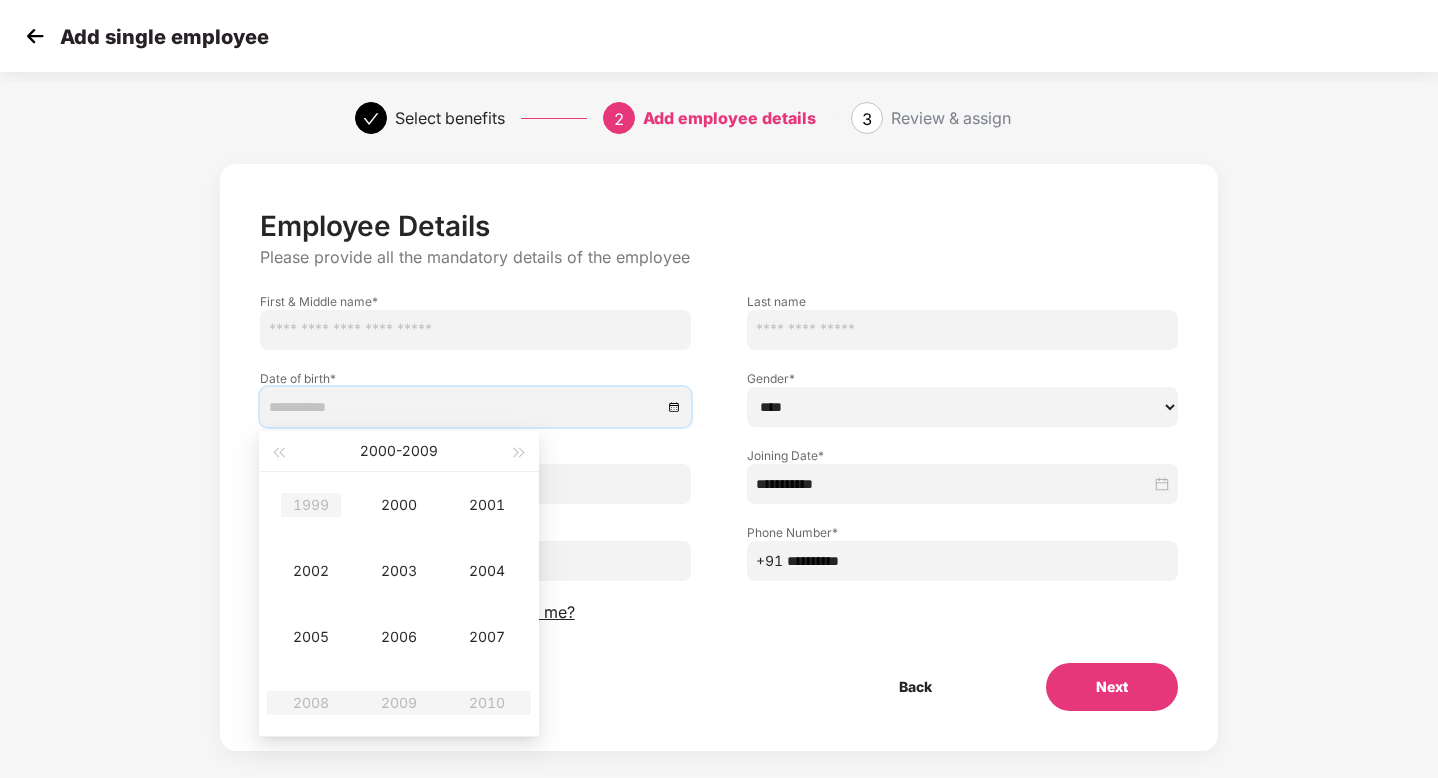 type on "**********" 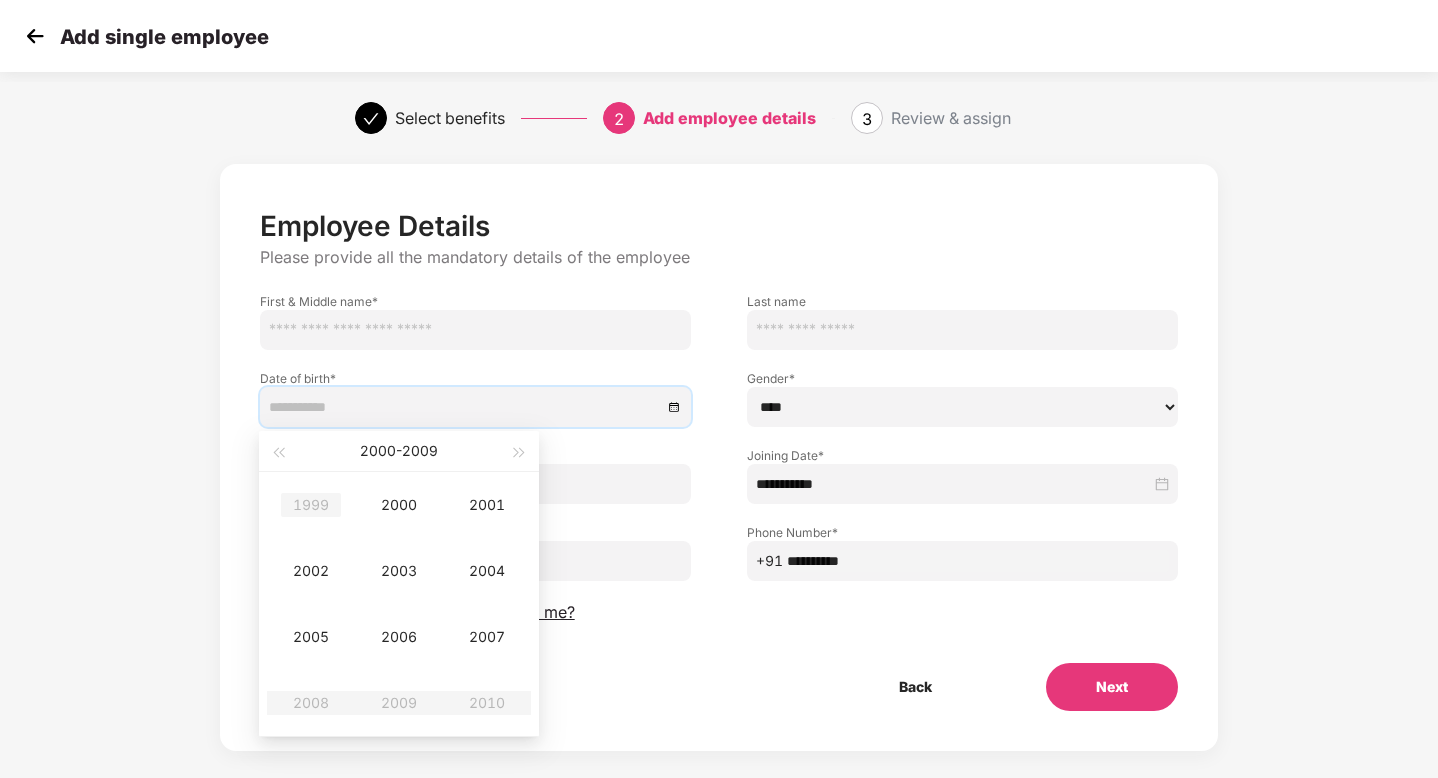 click on "1999" at bounding box center (311, 505) 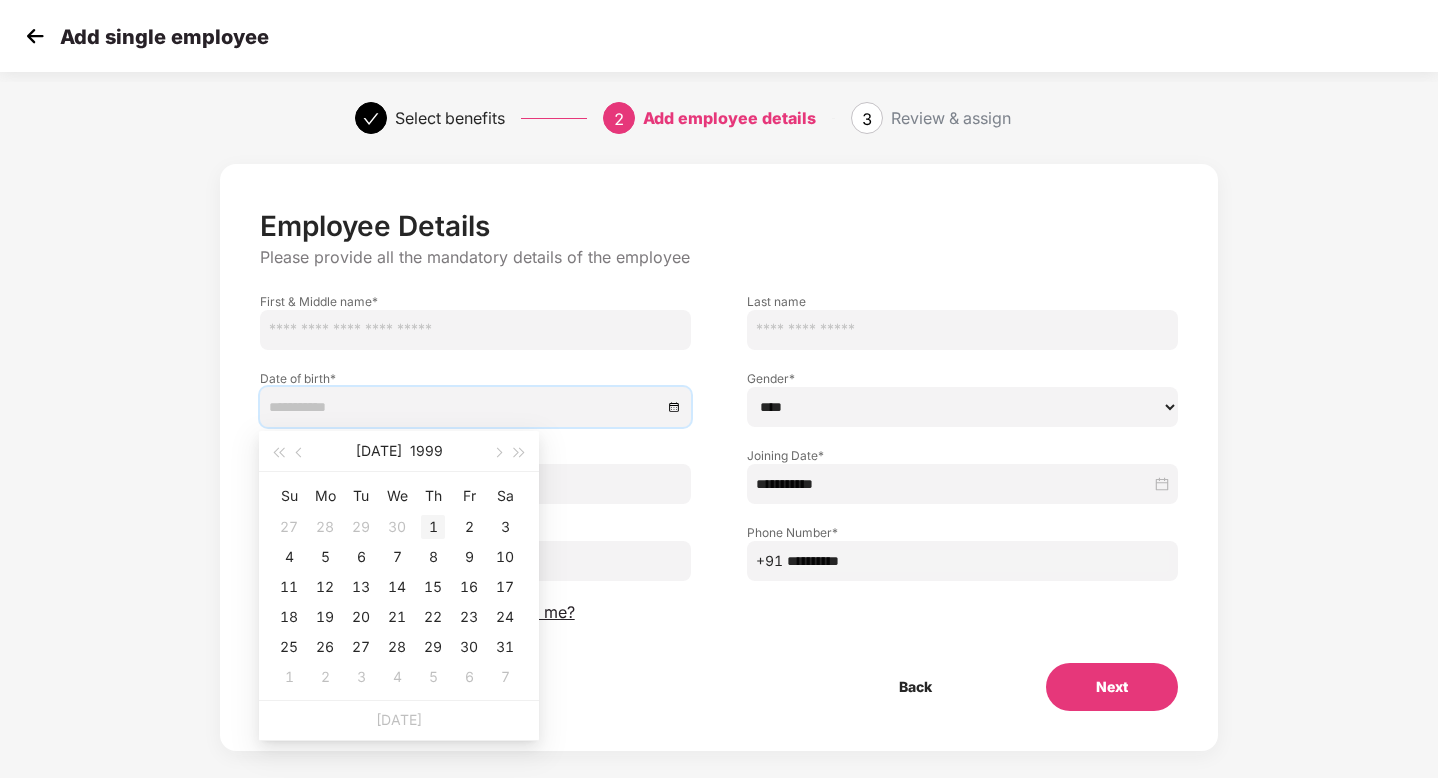 type on "**********" 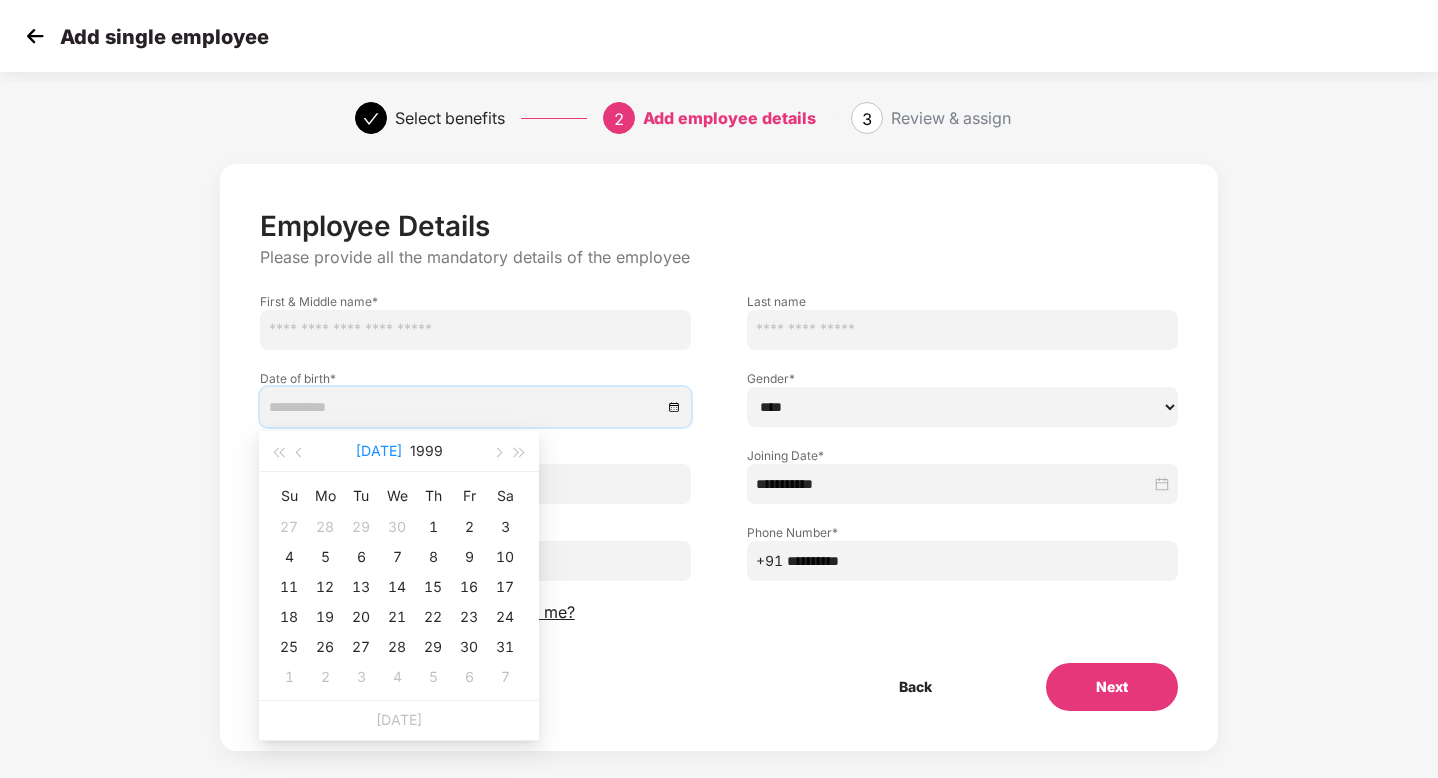 click on "[DATE]" at bounding box center (379, 451) 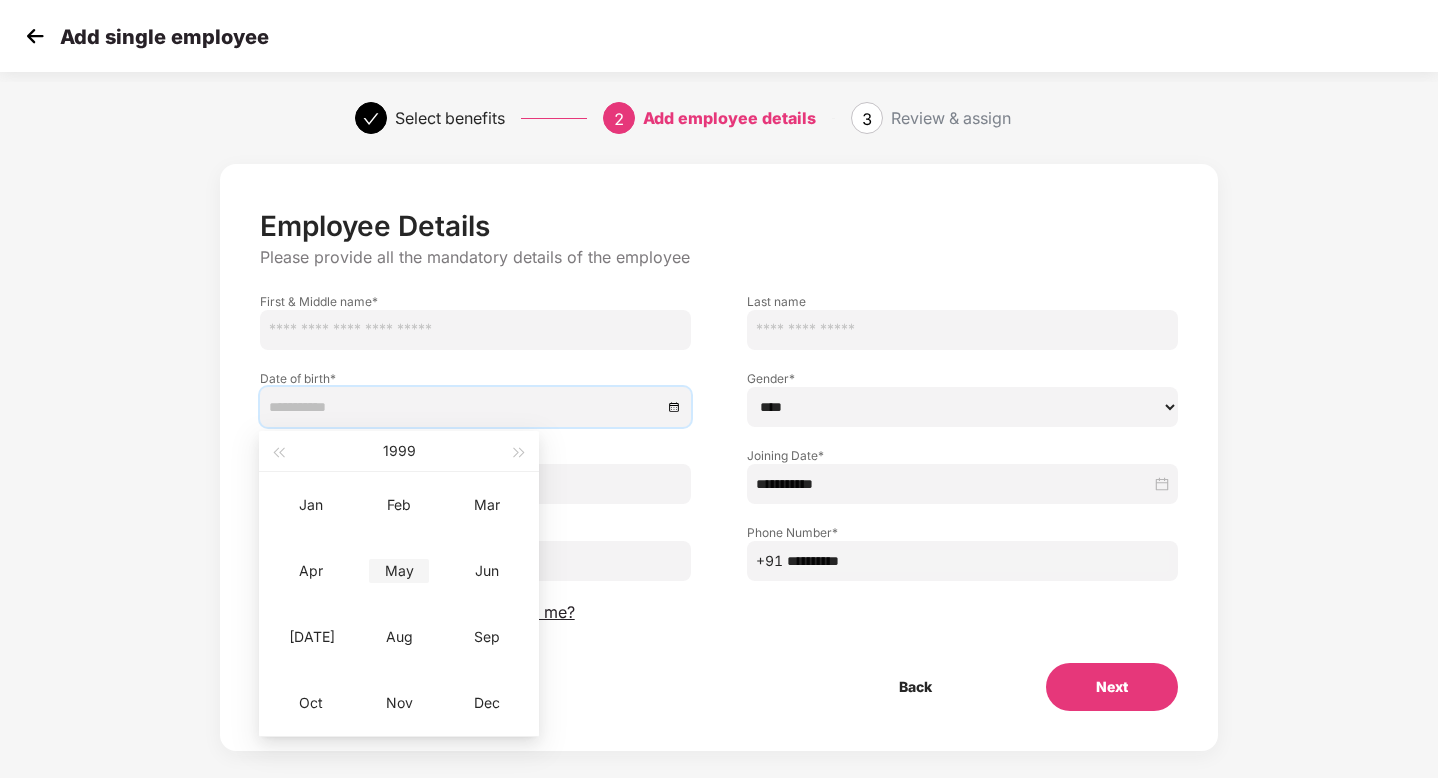 type on "**********" 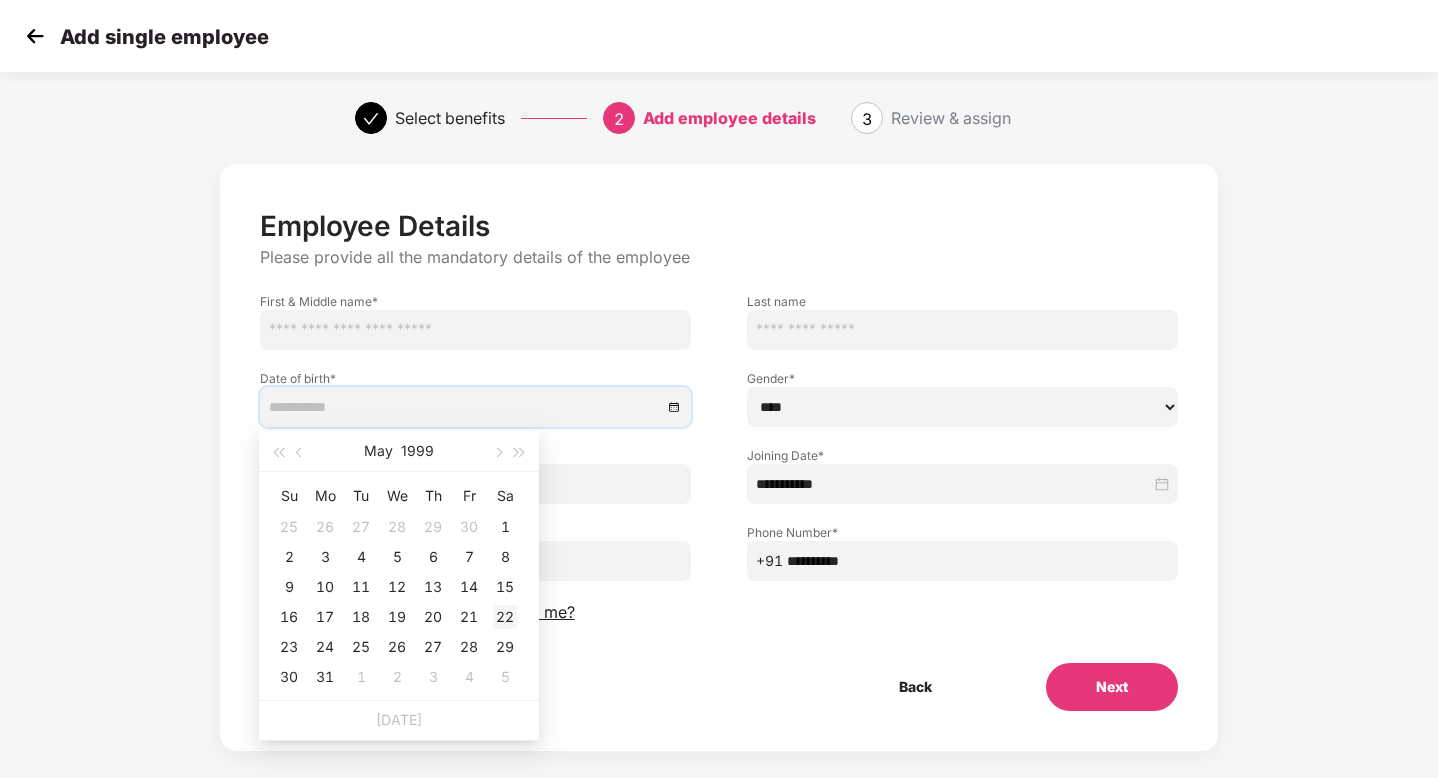 type on "**********" 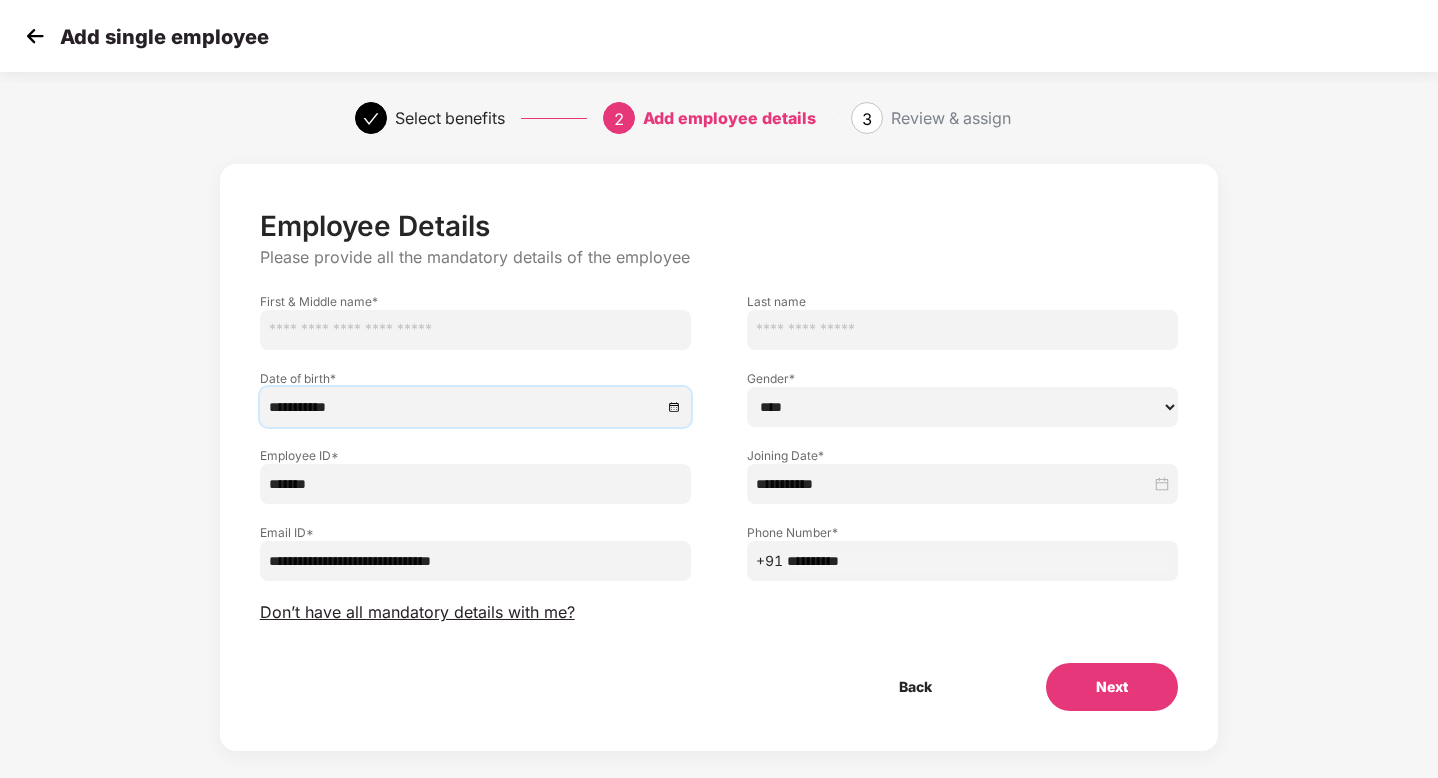 click on "Next" at bounding box center (1112, 687) 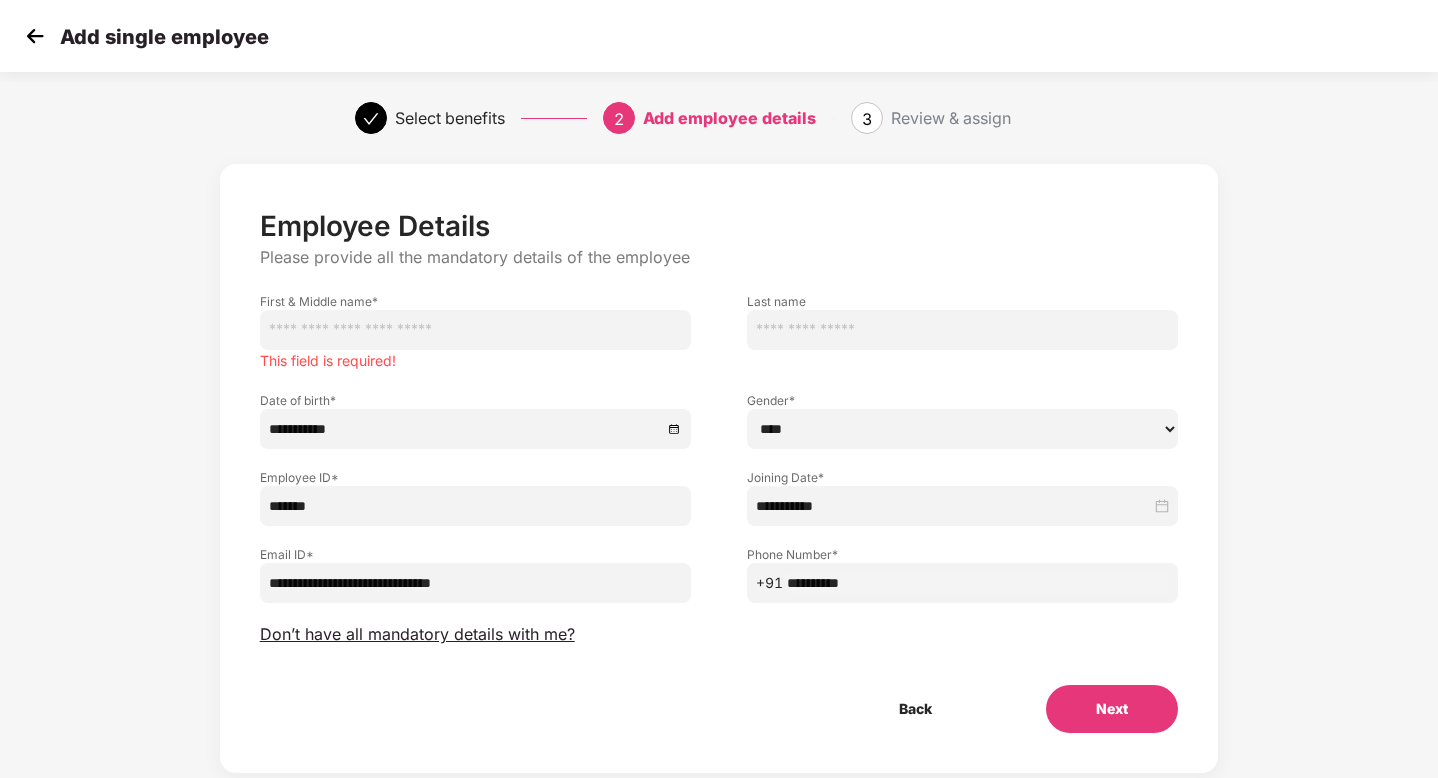 click at bounding box center (475, 330) 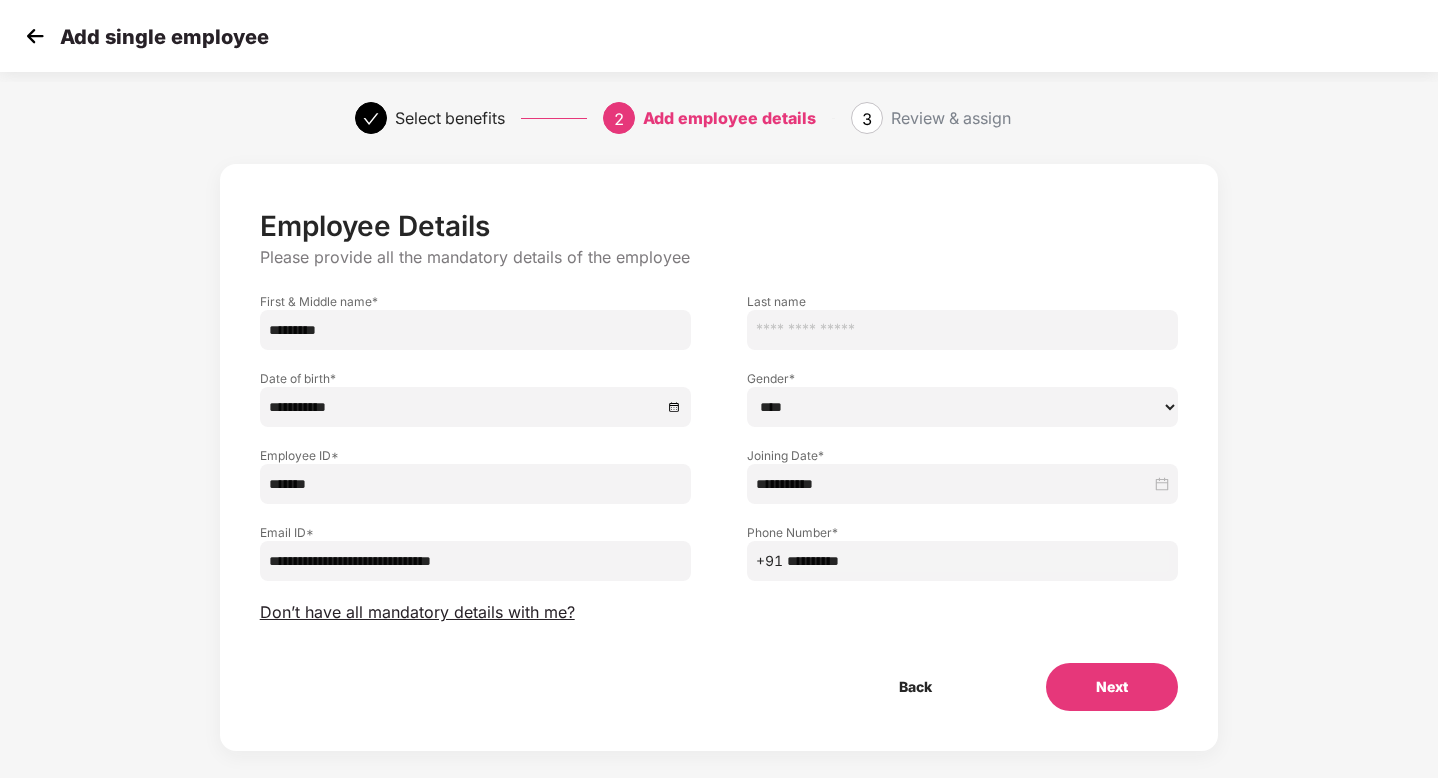 type on "********" 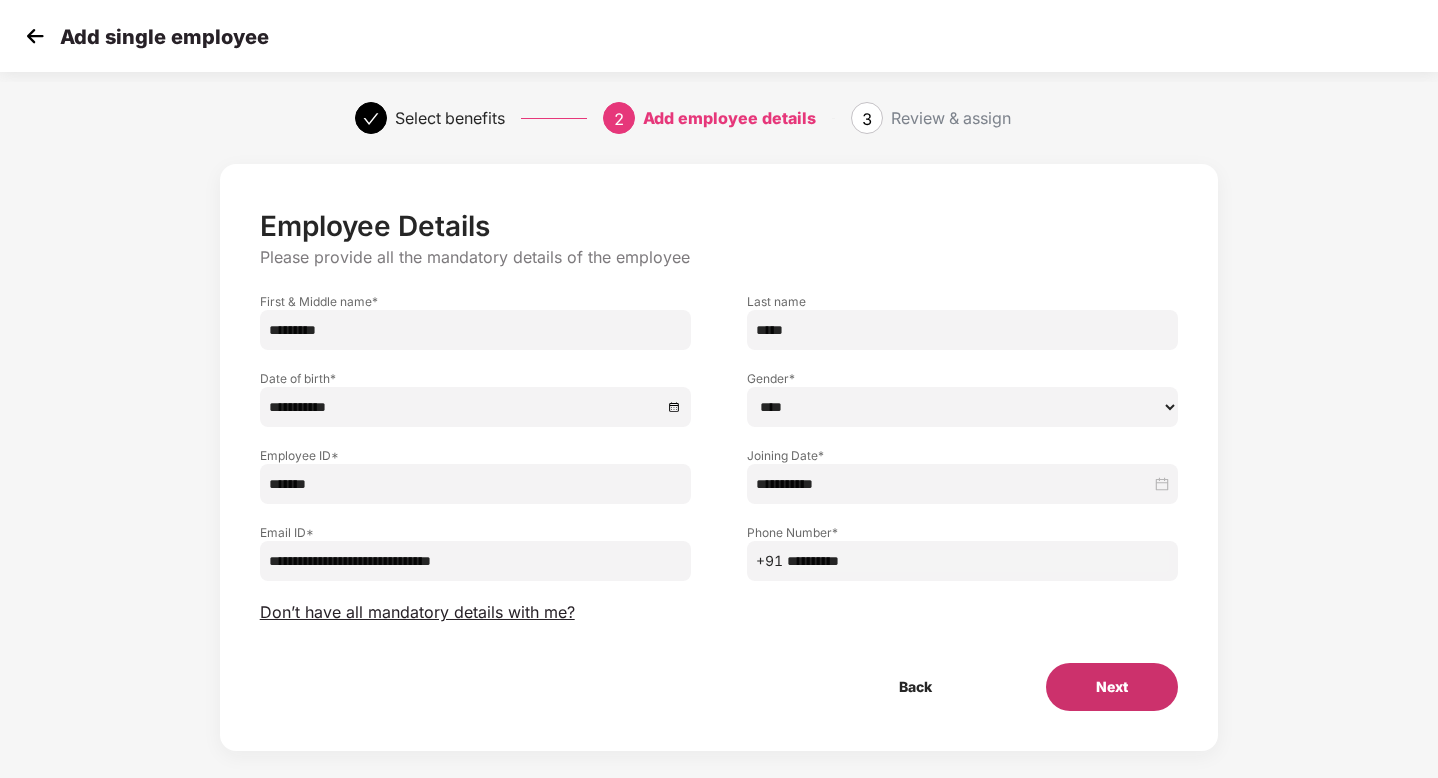 type on "*****" 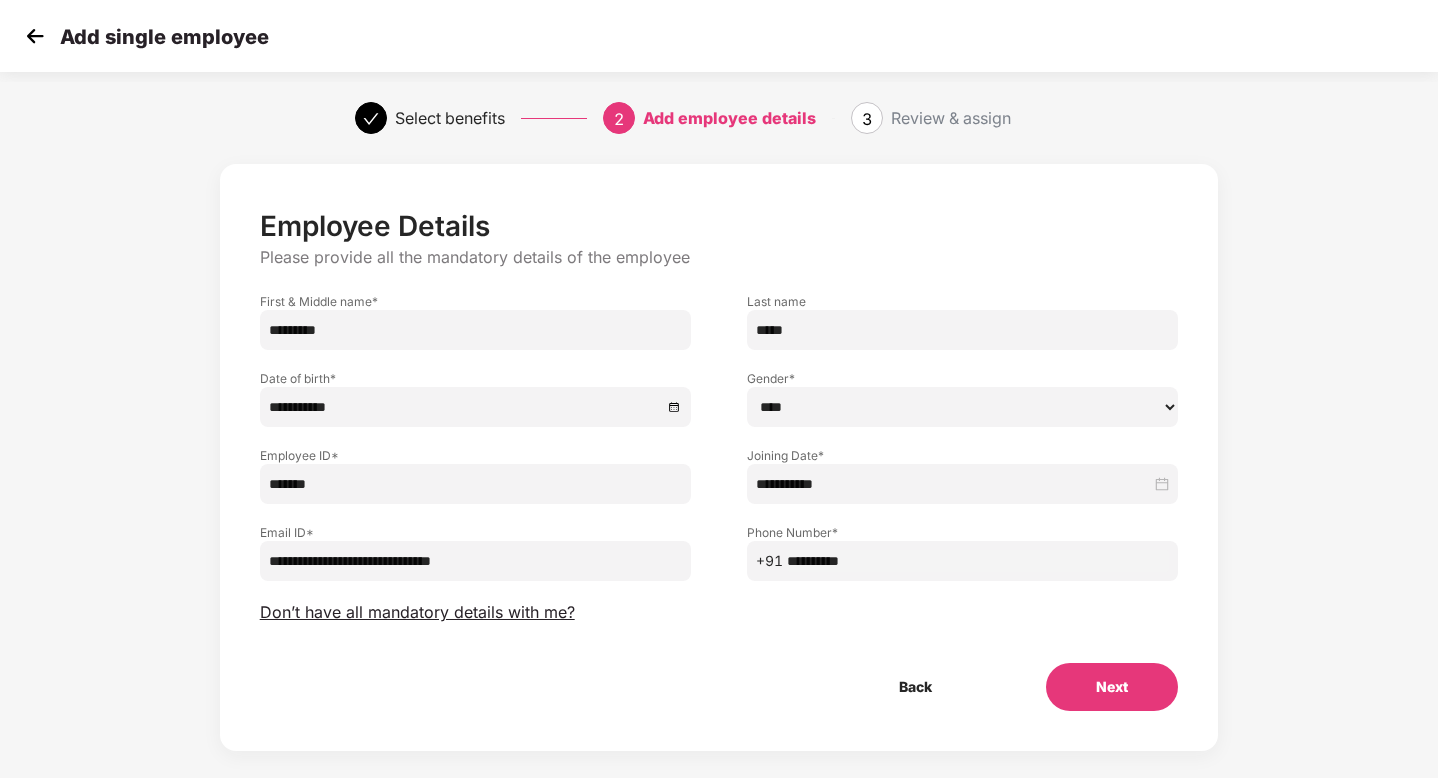 click on "Next" at bounding box center [1112, 687] 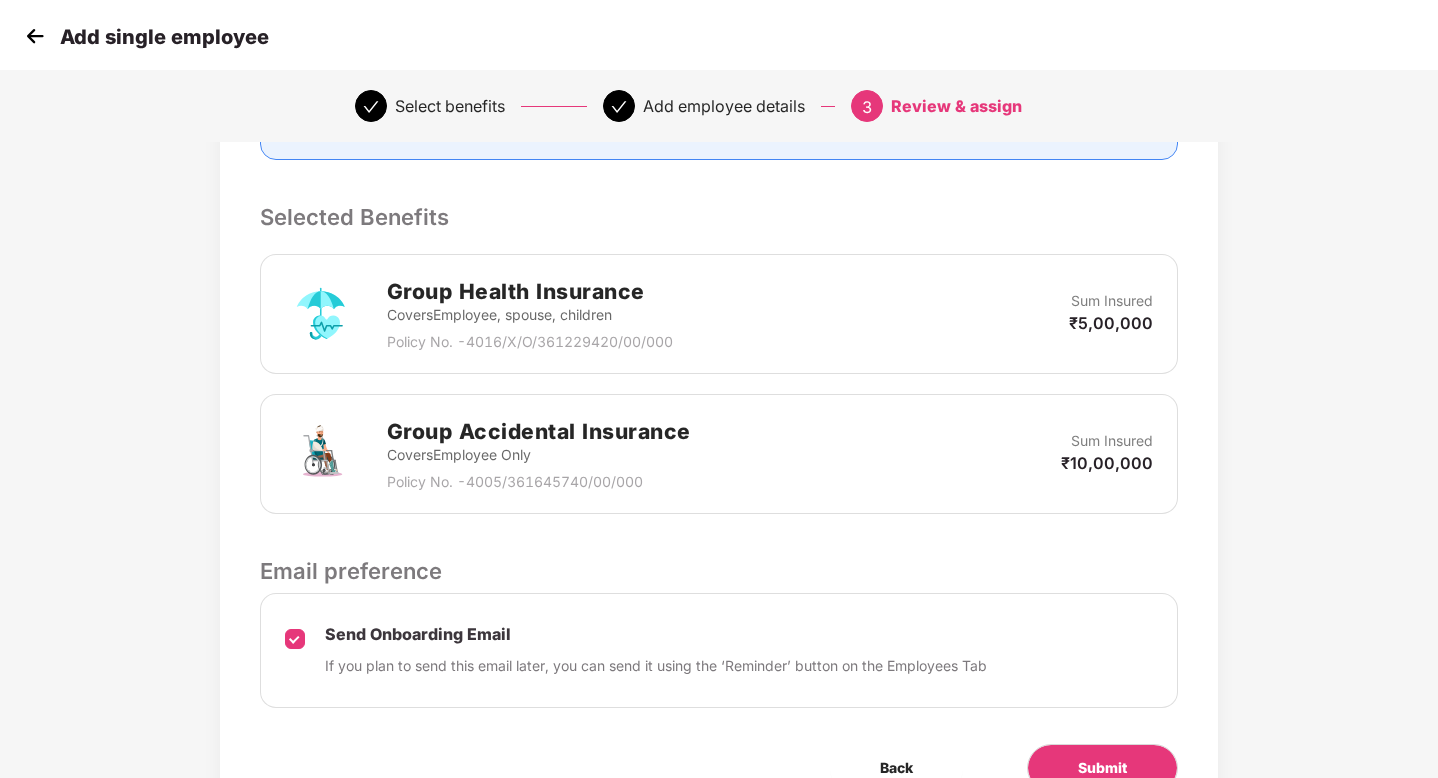 scroll, scrollTop: 608, scrollLeft: 0, axis: vertical 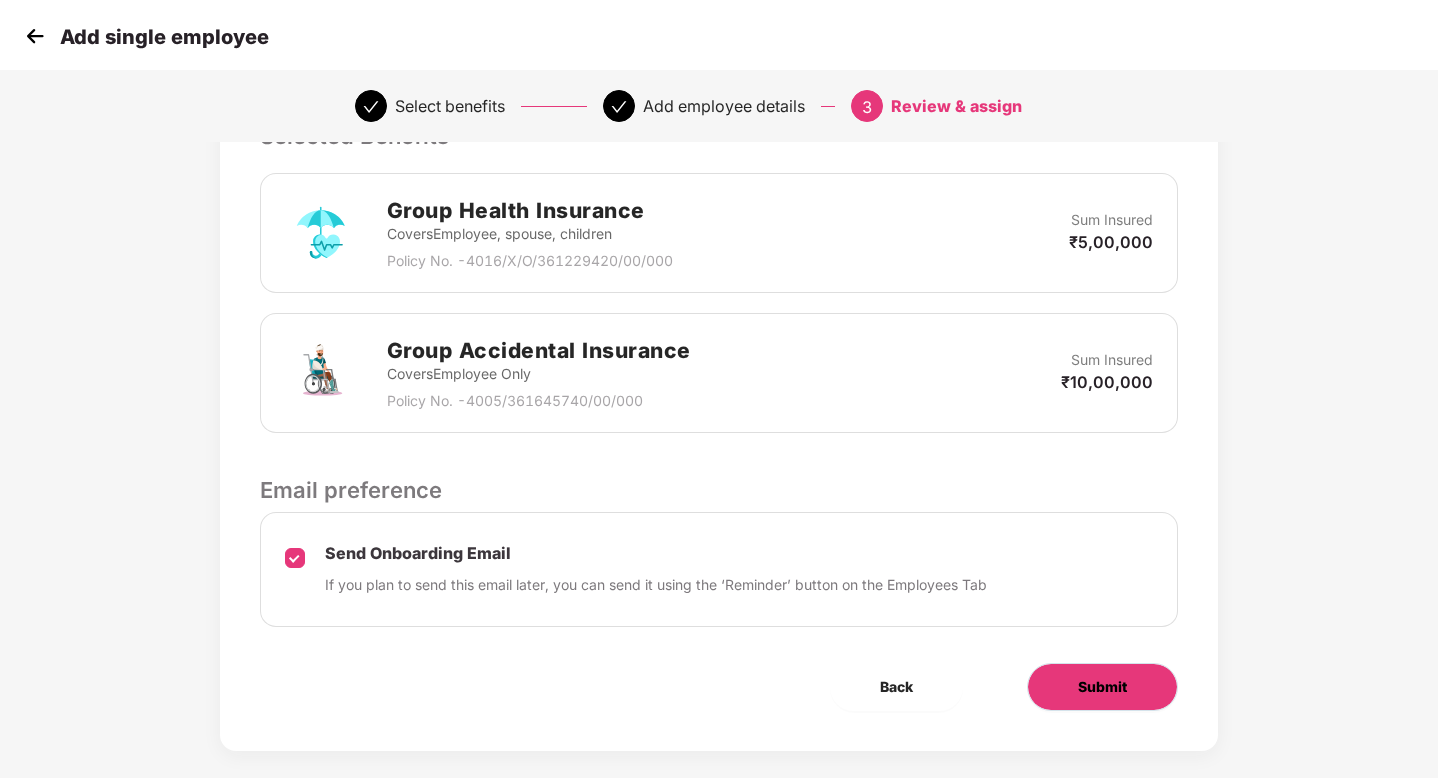 click on "Submit" at bounding box center (1102, 687) 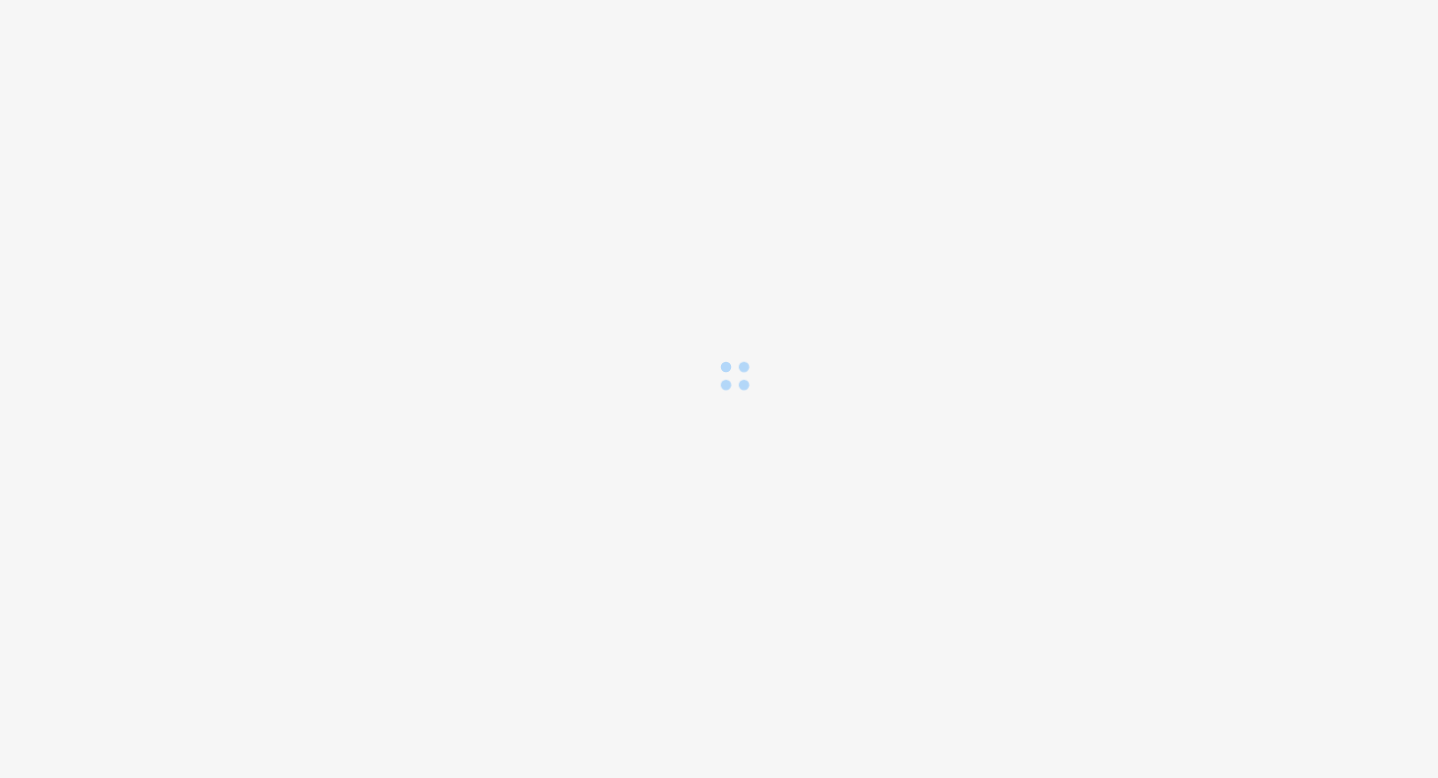 scroll, scrollTop: 0, scrollLeft: 0, axis: both 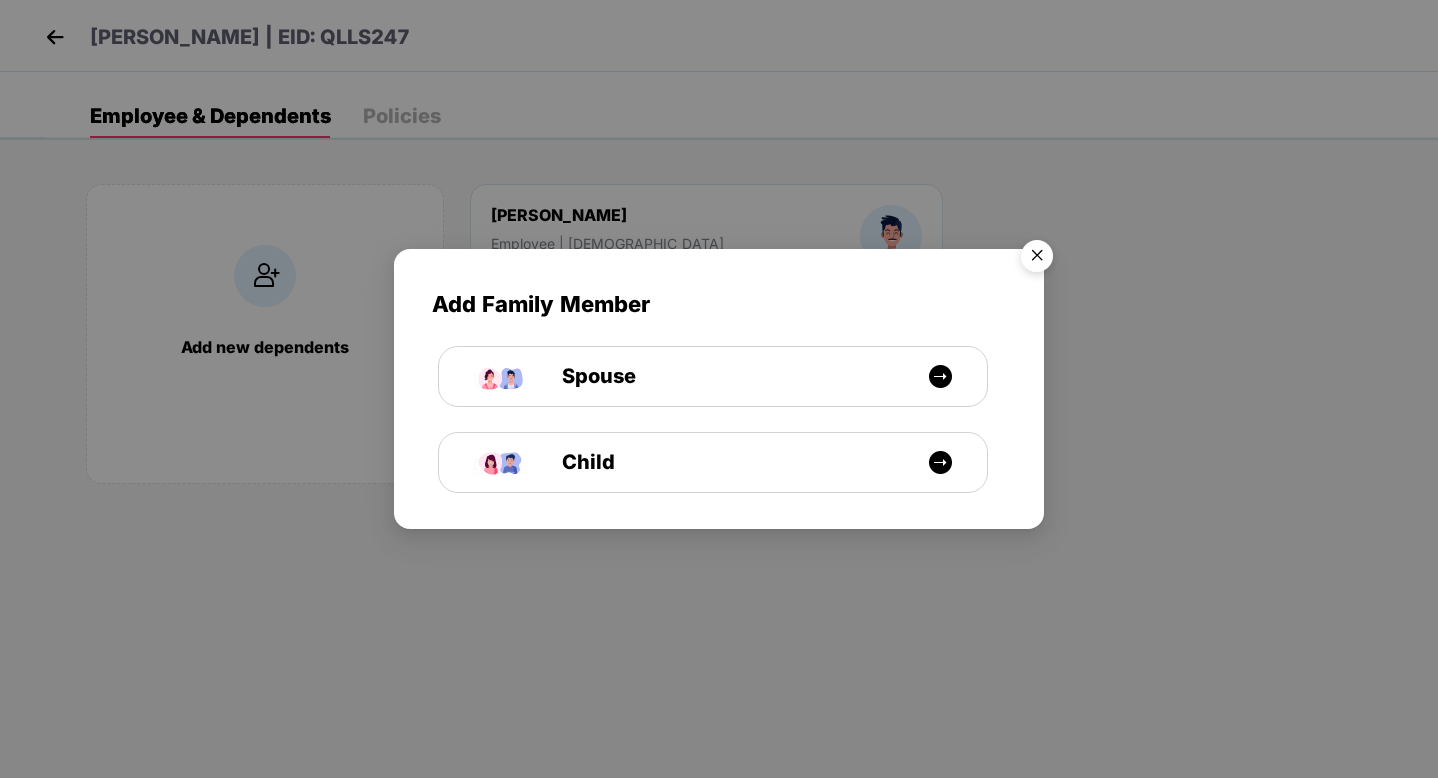 click at bounding box center [1037, 259] 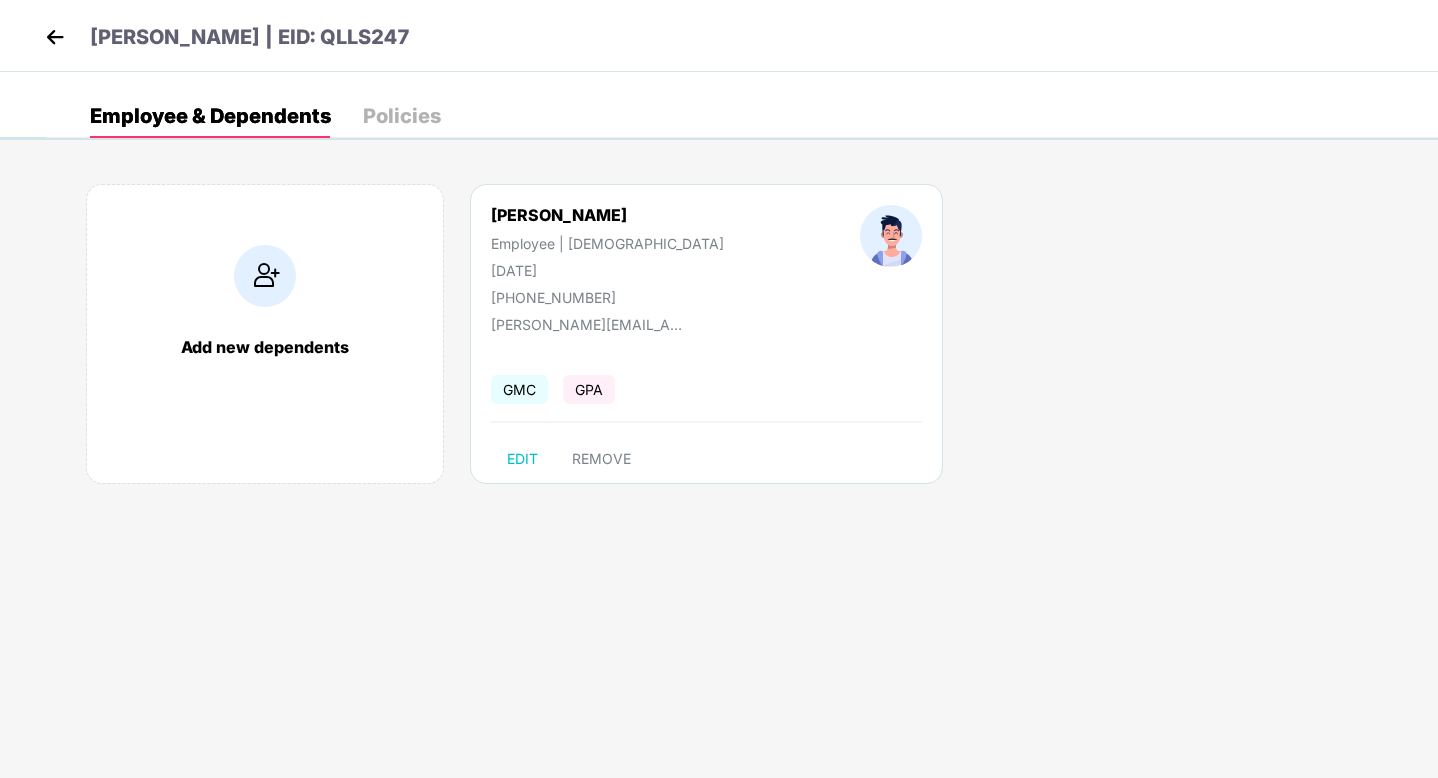 click at bounding box center [55, 37] 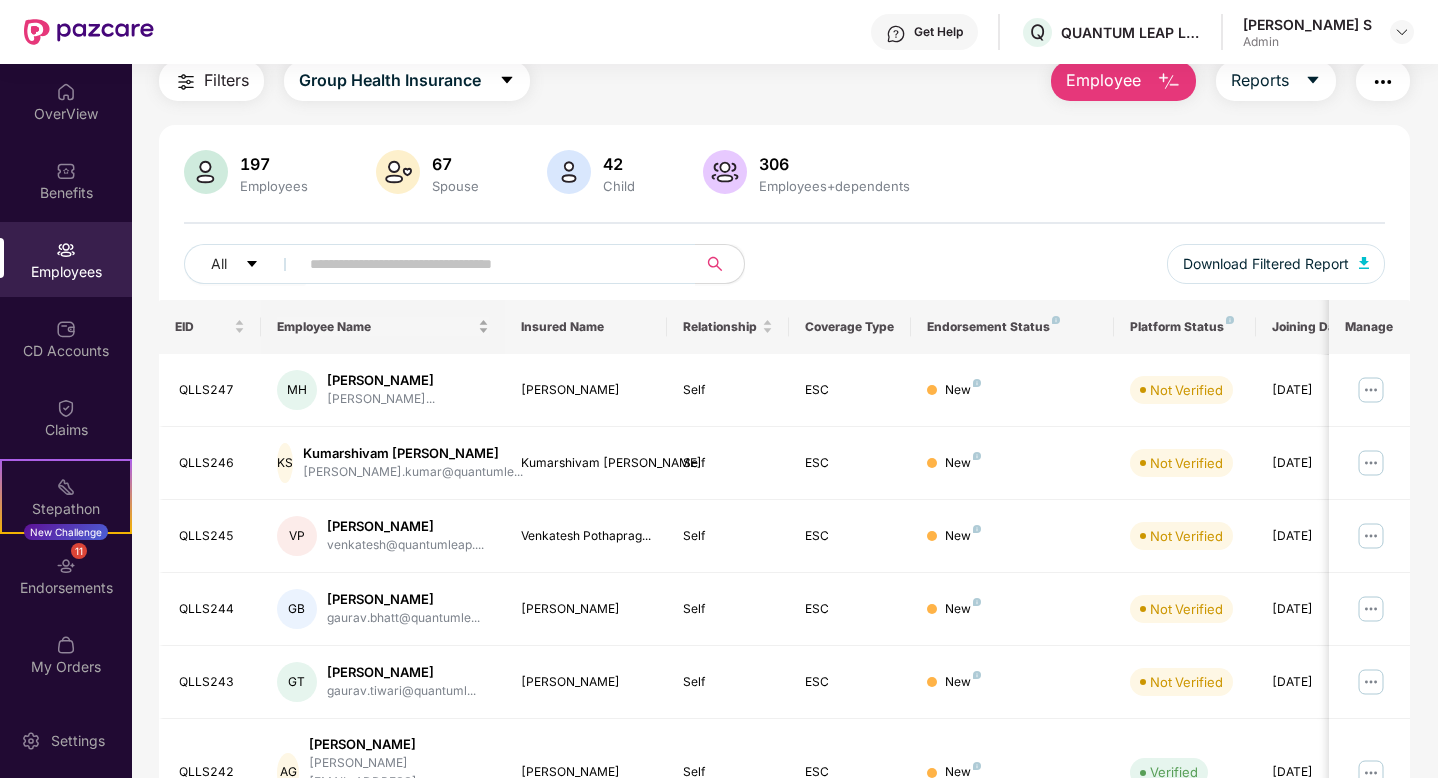 scroll, scrollTop: 0, scrollLeft: 0, axis: both 